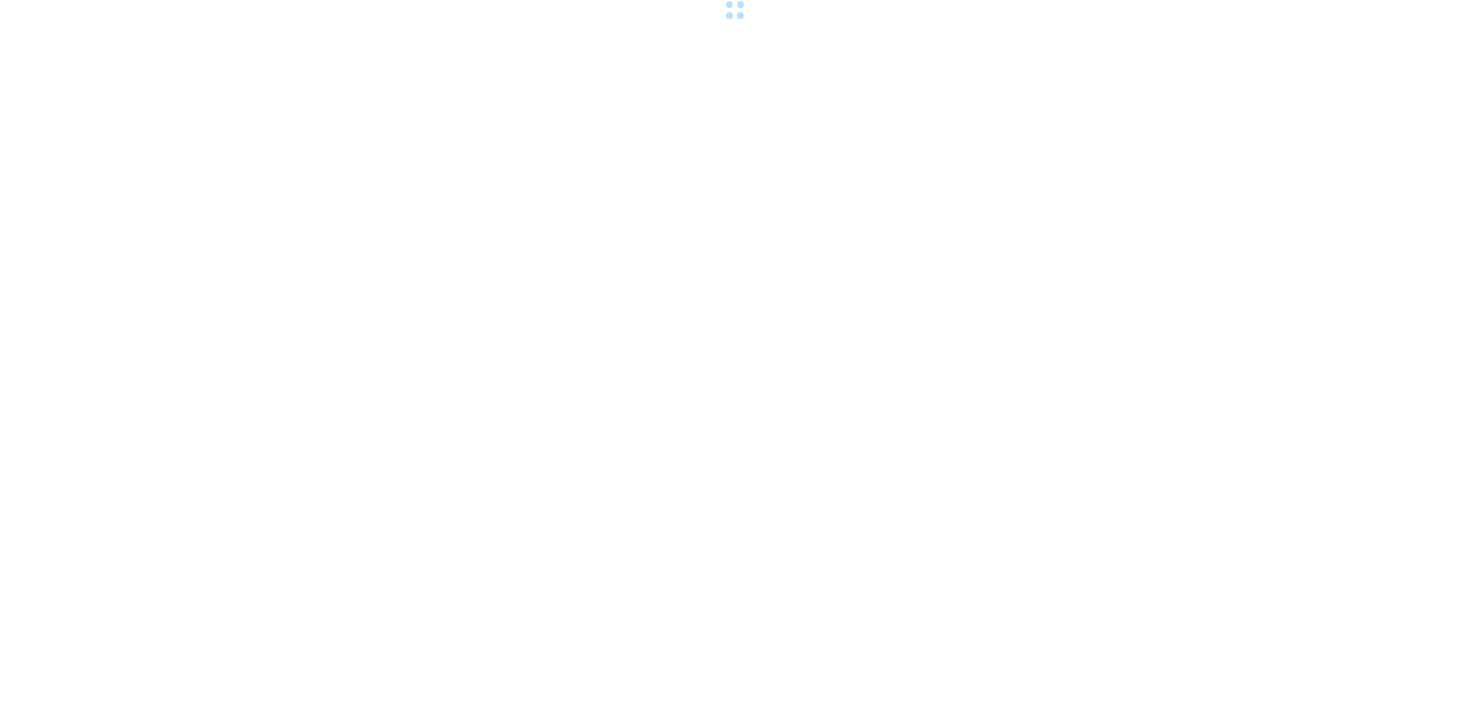 scroll, scrollTop: 0, scrollLeft: 0, axis: both 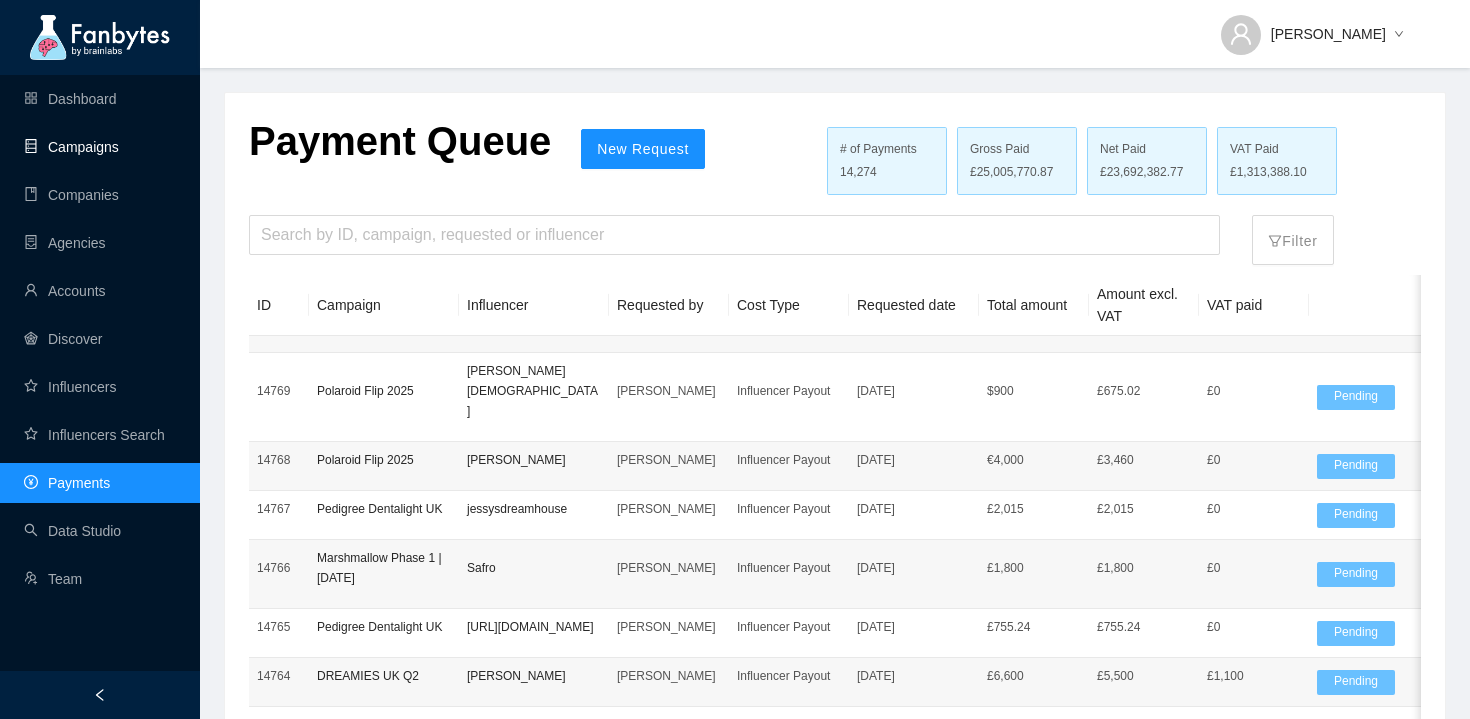 click on "Campaigns" at bounding box center [71, 147] 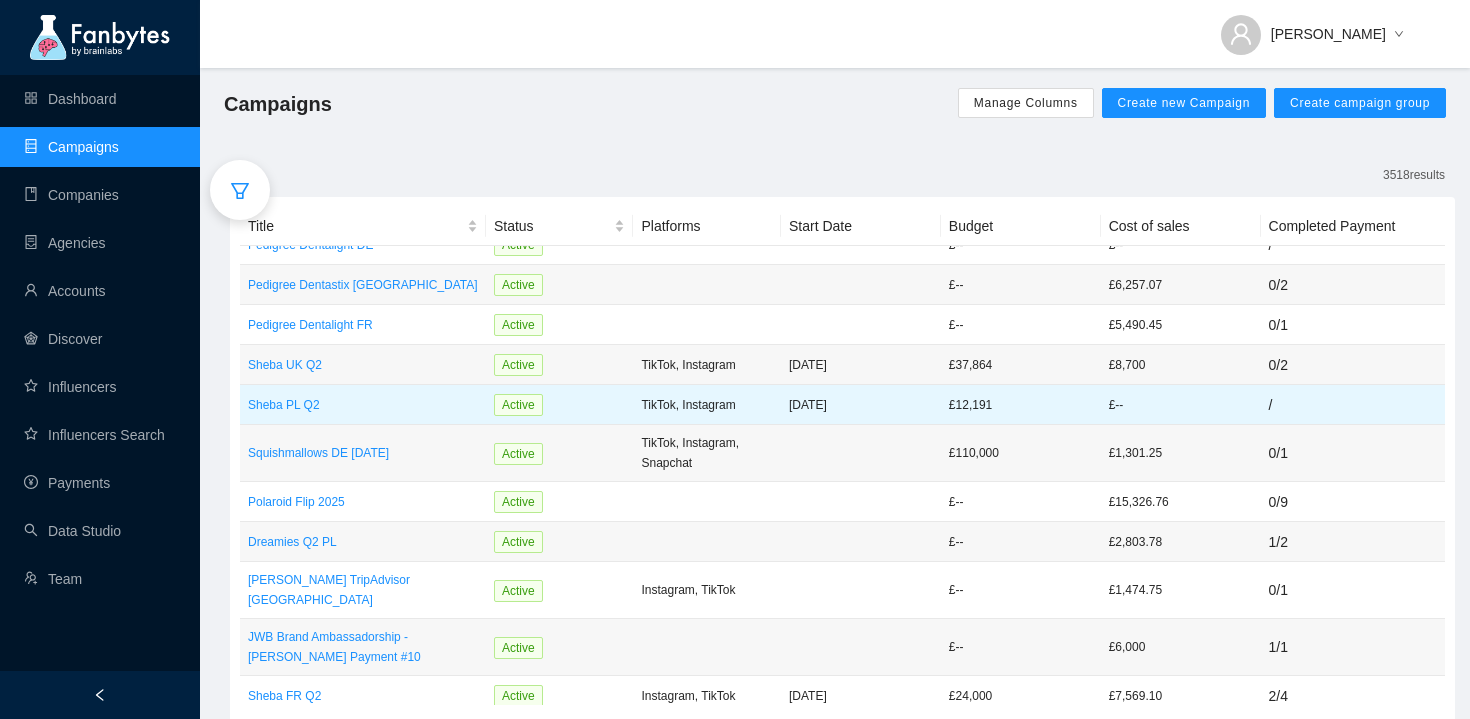 scroll, scrollTop: 120, scrollLeft: 0, axis: vertical 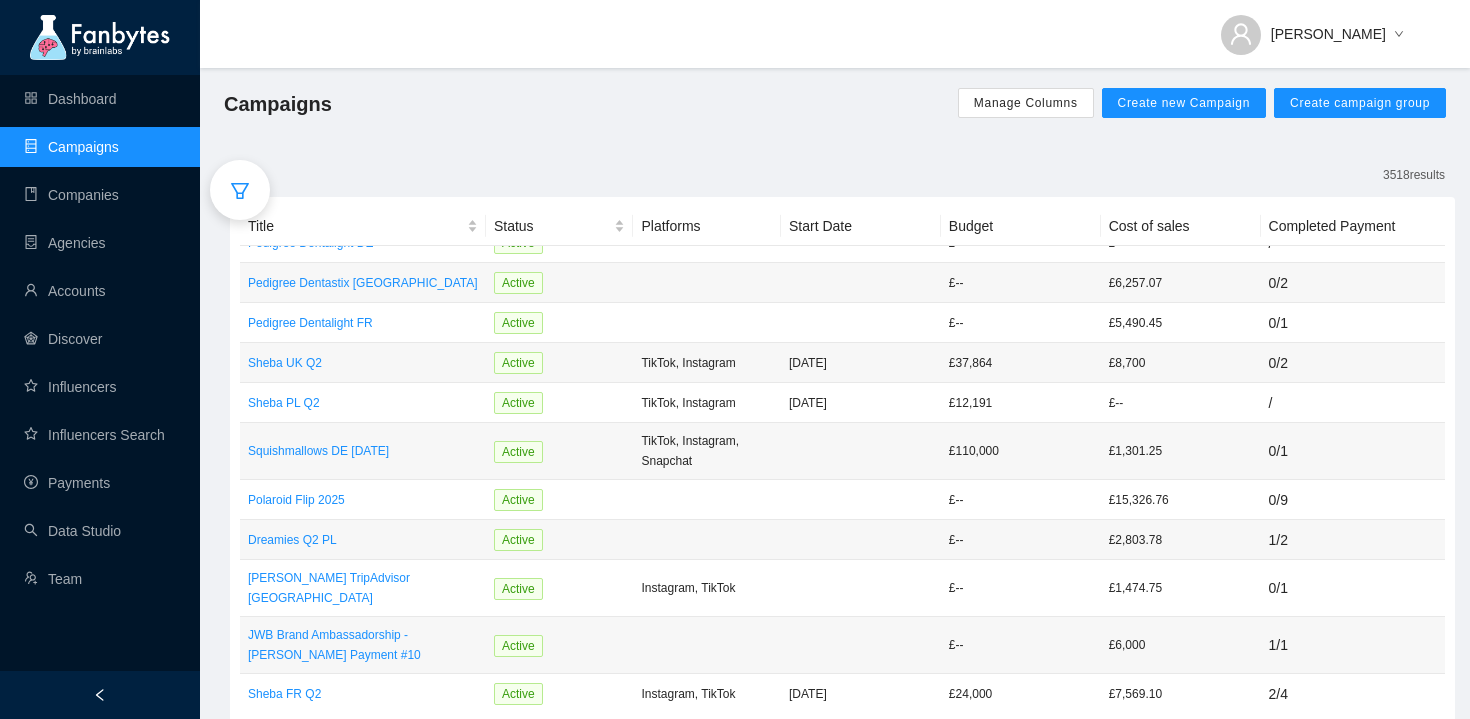click on "Dashboard Campaigns Companies Agencies Accounts Discover Influencers Influencers Search Payments Data Studio Team" at bounding box center [100, 339] 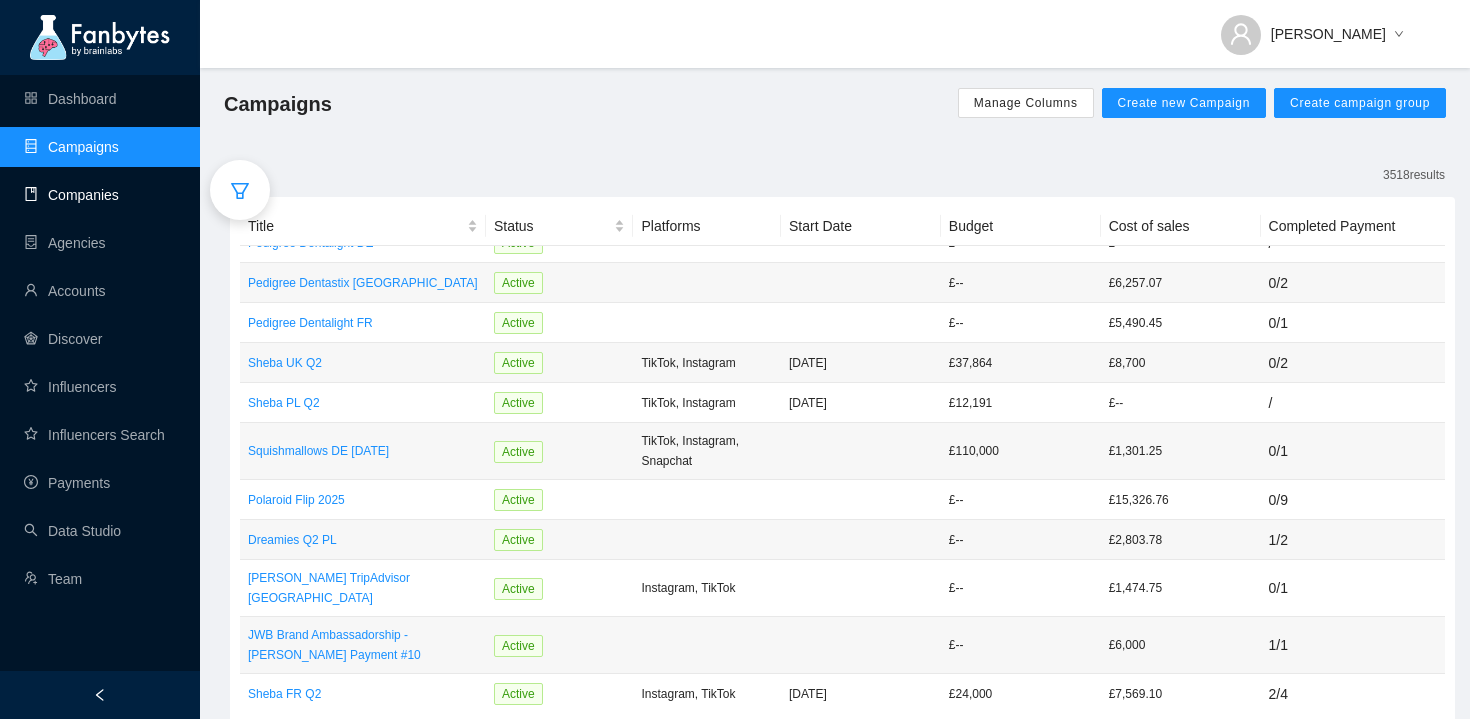 click on "Companies" at bounding box center [71, 195] 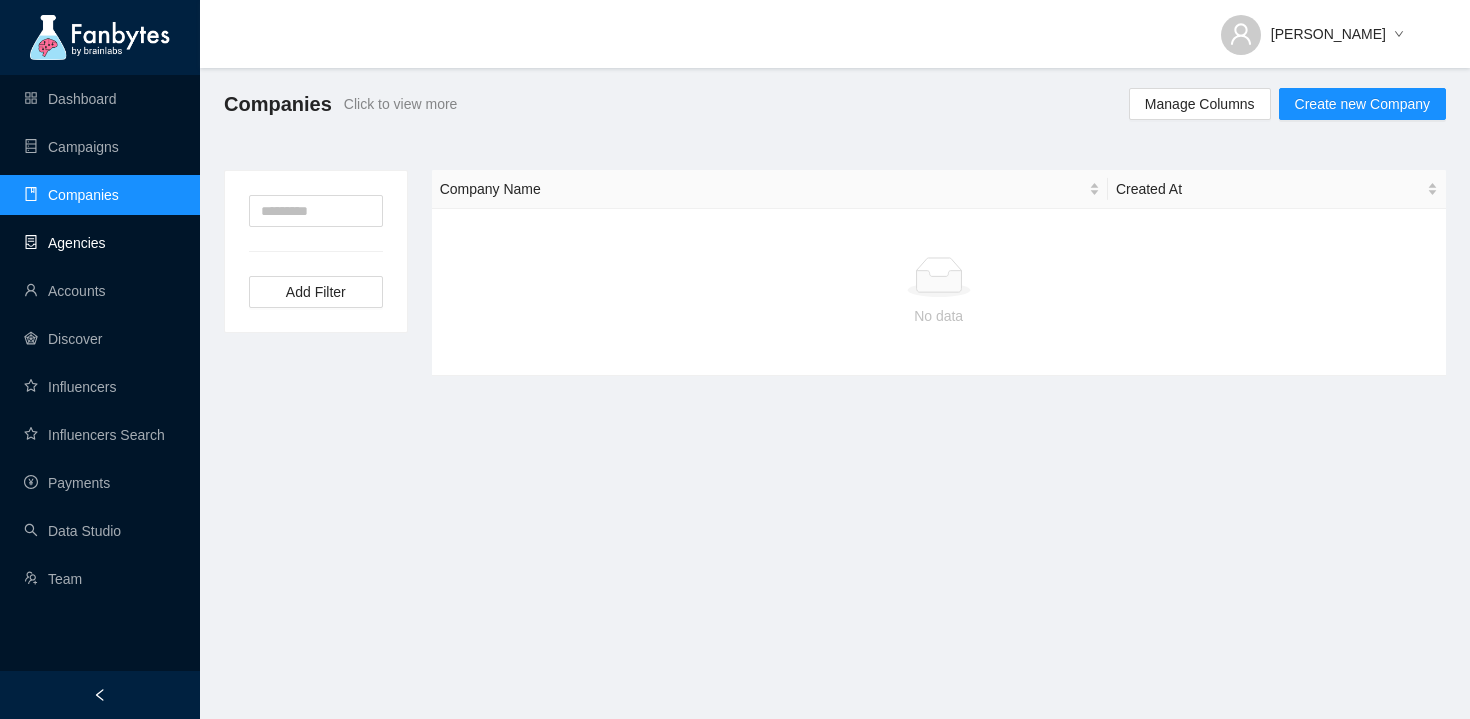 click on "Agencies" at bounding box center (65, 243) 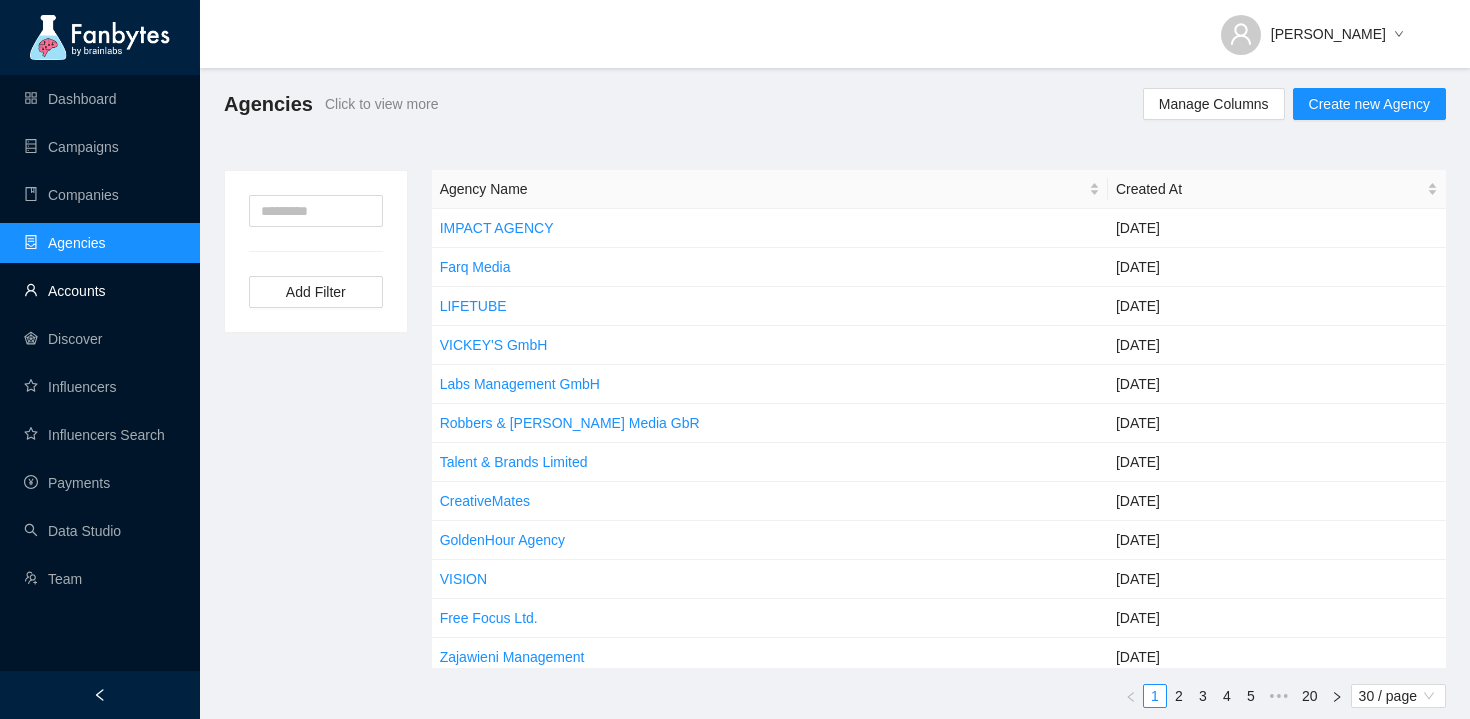 click on "Accounts" at bounding box center (65, 291) 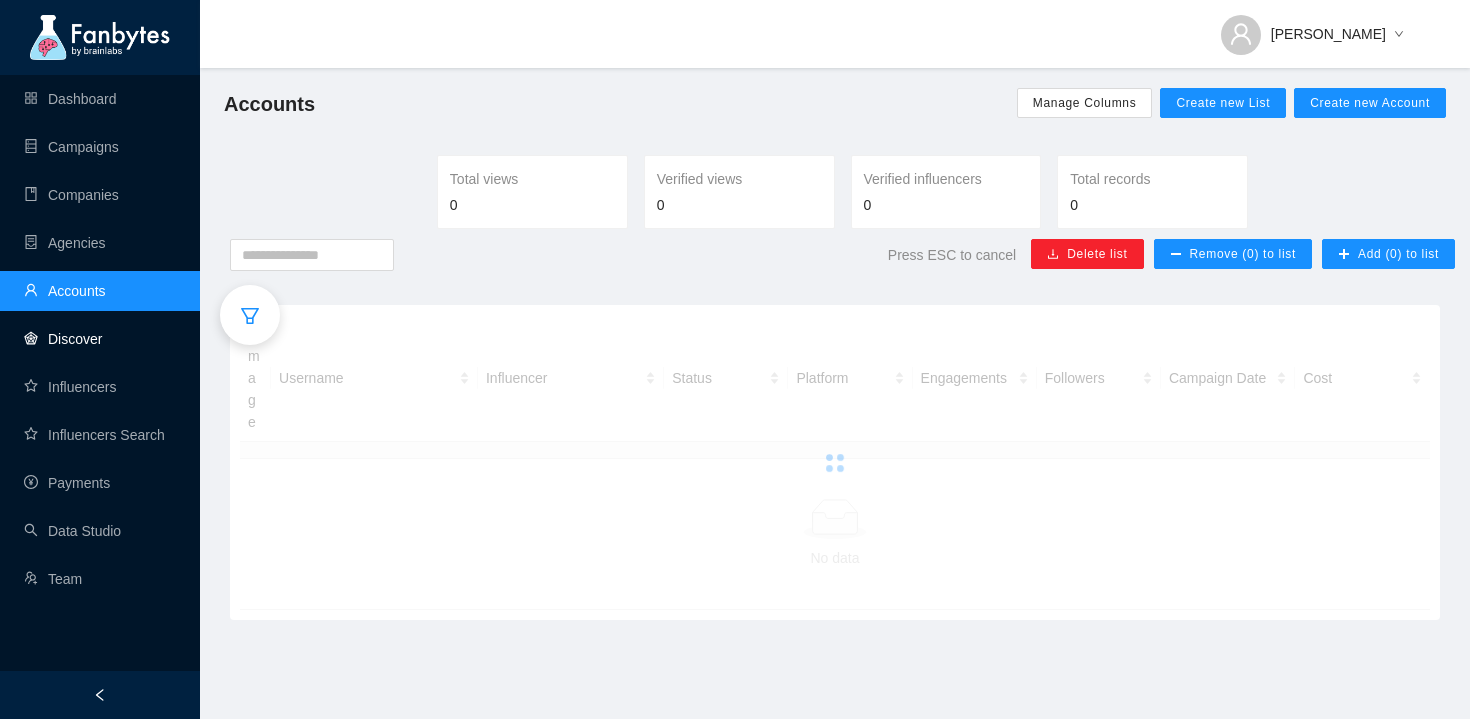 click on "Discover" at bounding box center [63, 339] 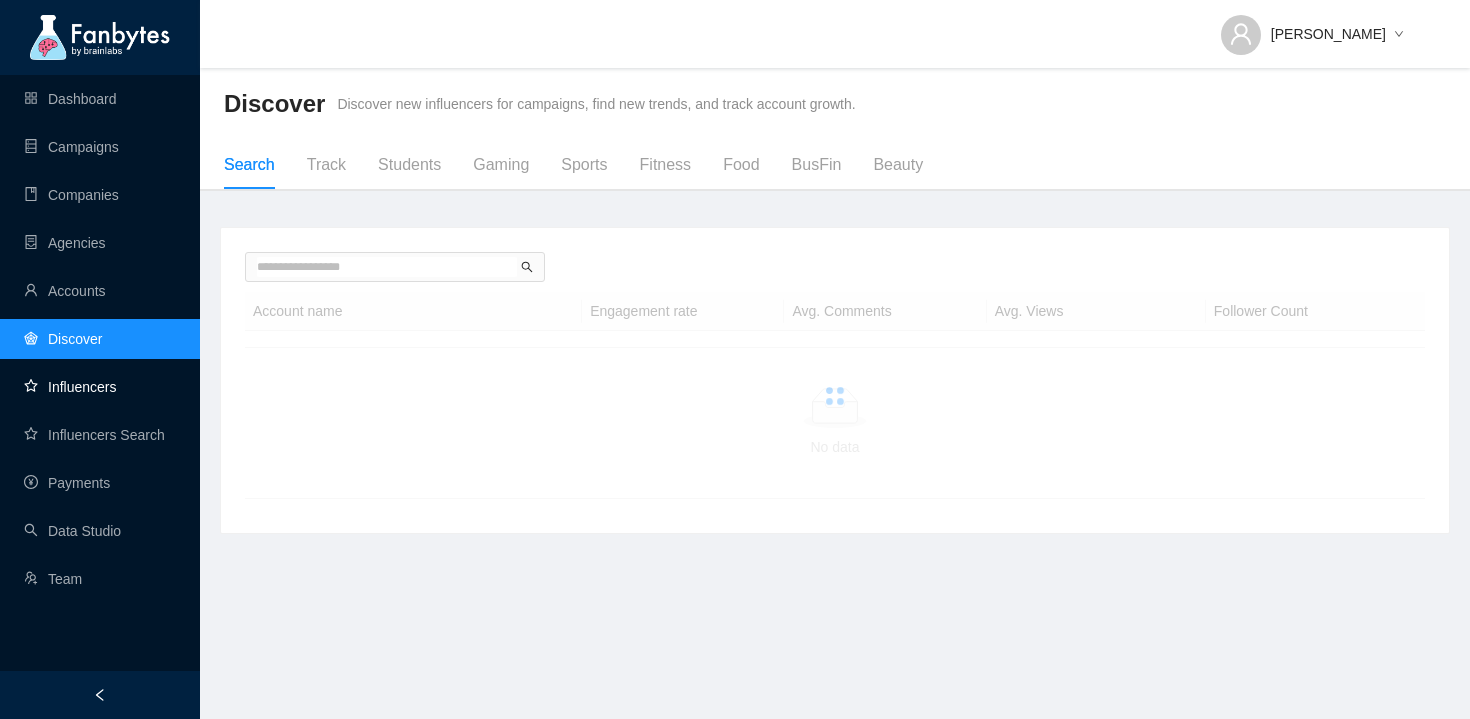 click on "Influencers" at bounding box center (70, 387) 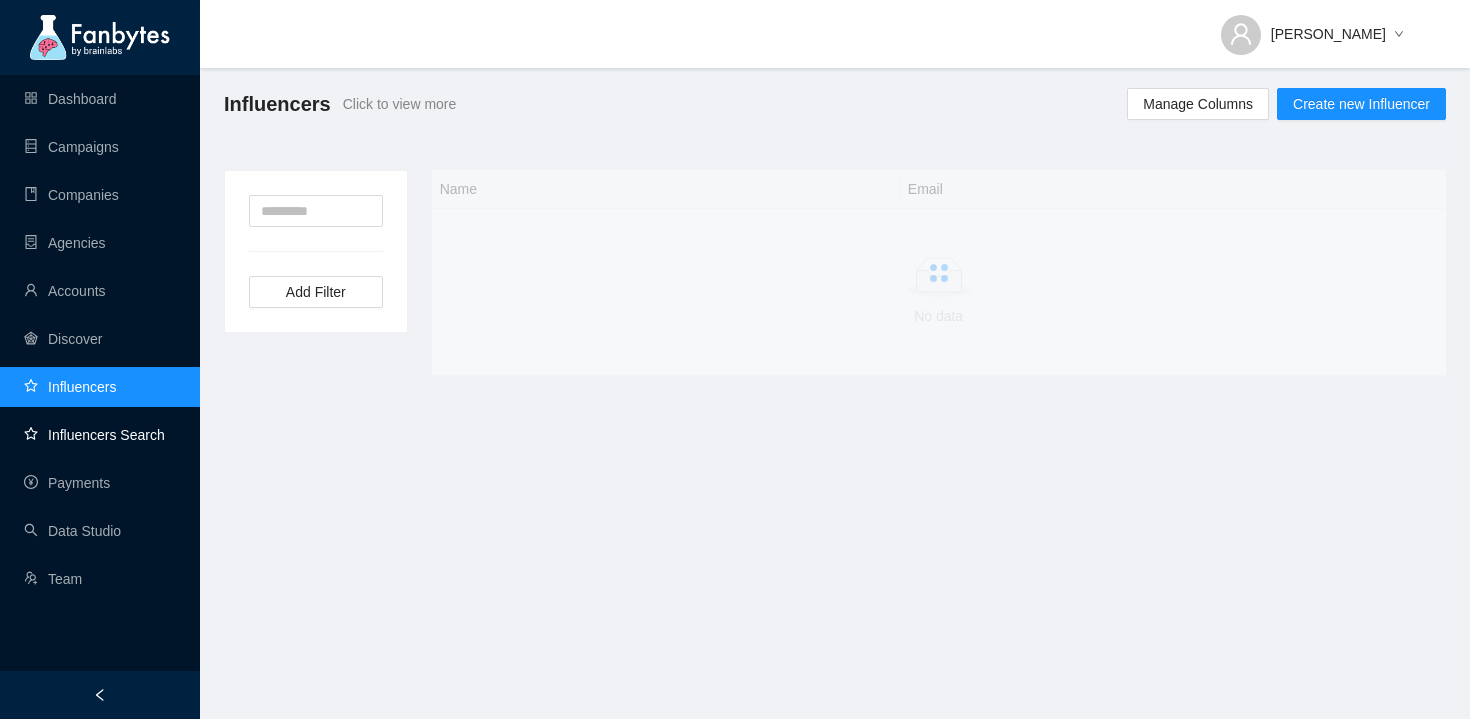 click on "Influencers Search" at bounding box center (94, 435) 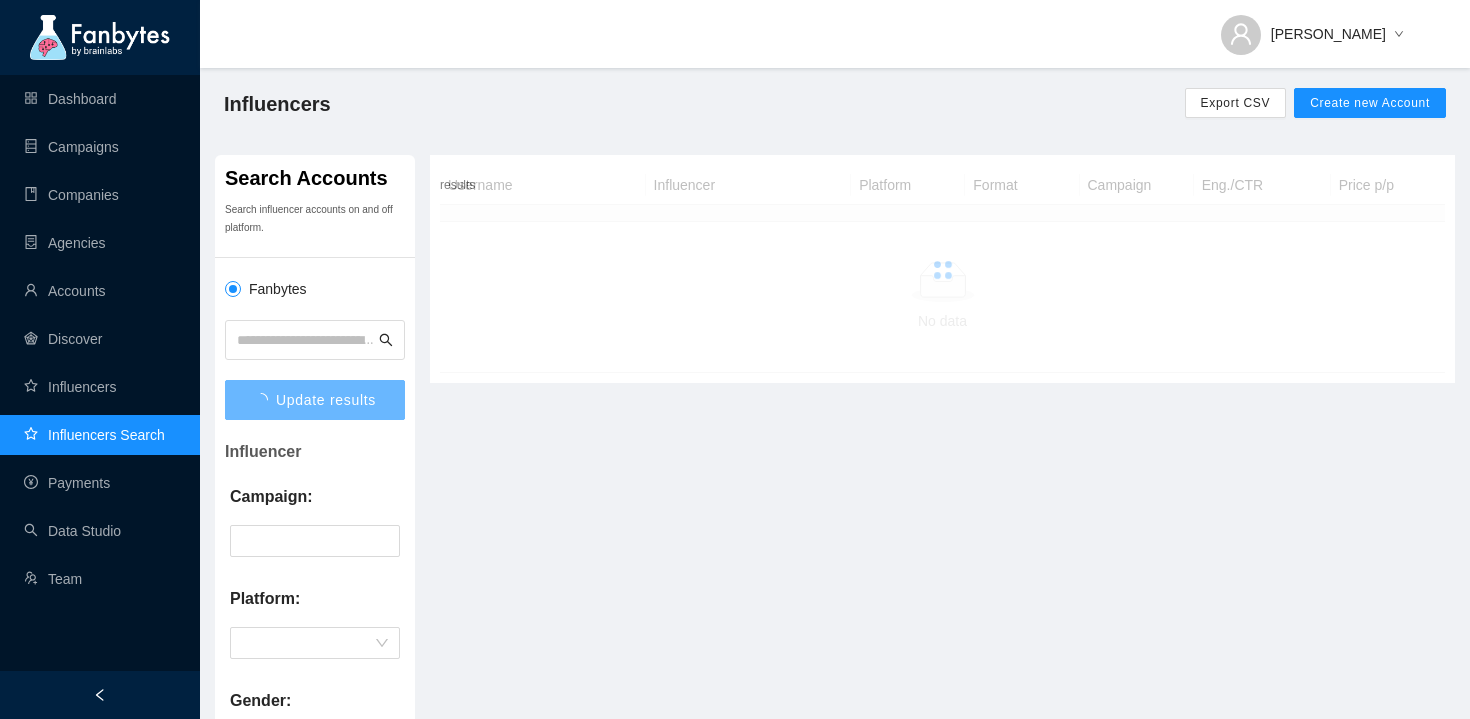 click on "Dashboard Campaigns Companies Agencies Accounts Discover Influencers Influencers Search Payments Data Studio Team" at bounding box center (100, 339) 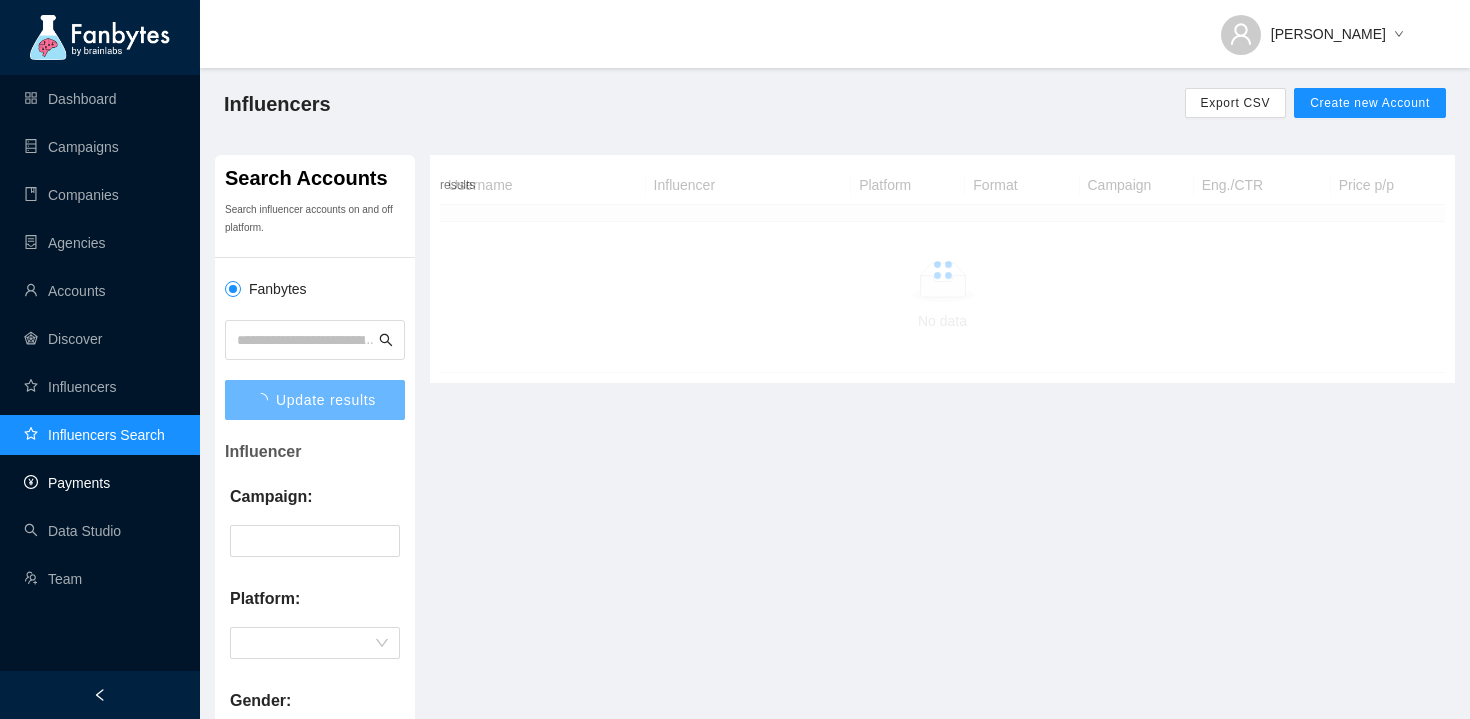 click on "Payments" at bounding box center [67, 483] 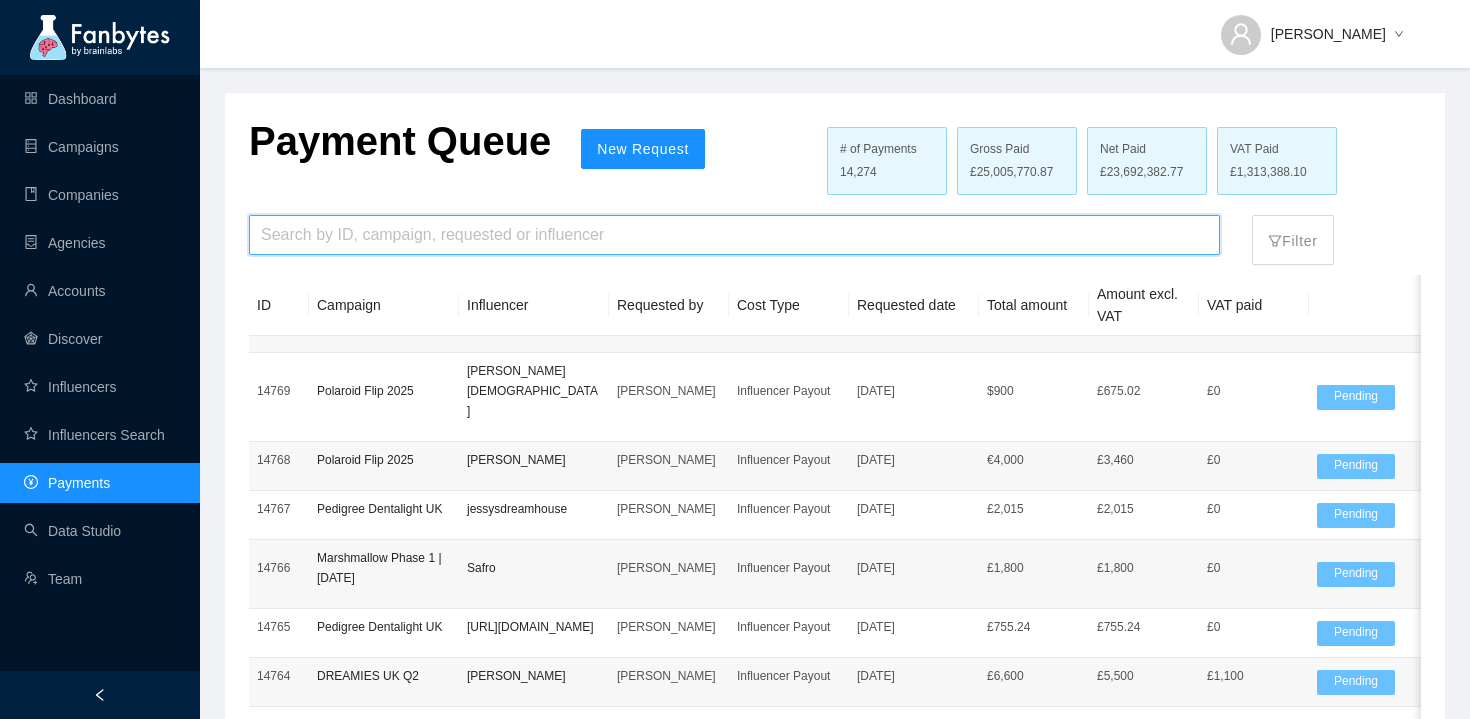 click at bounding box center [734, 235] 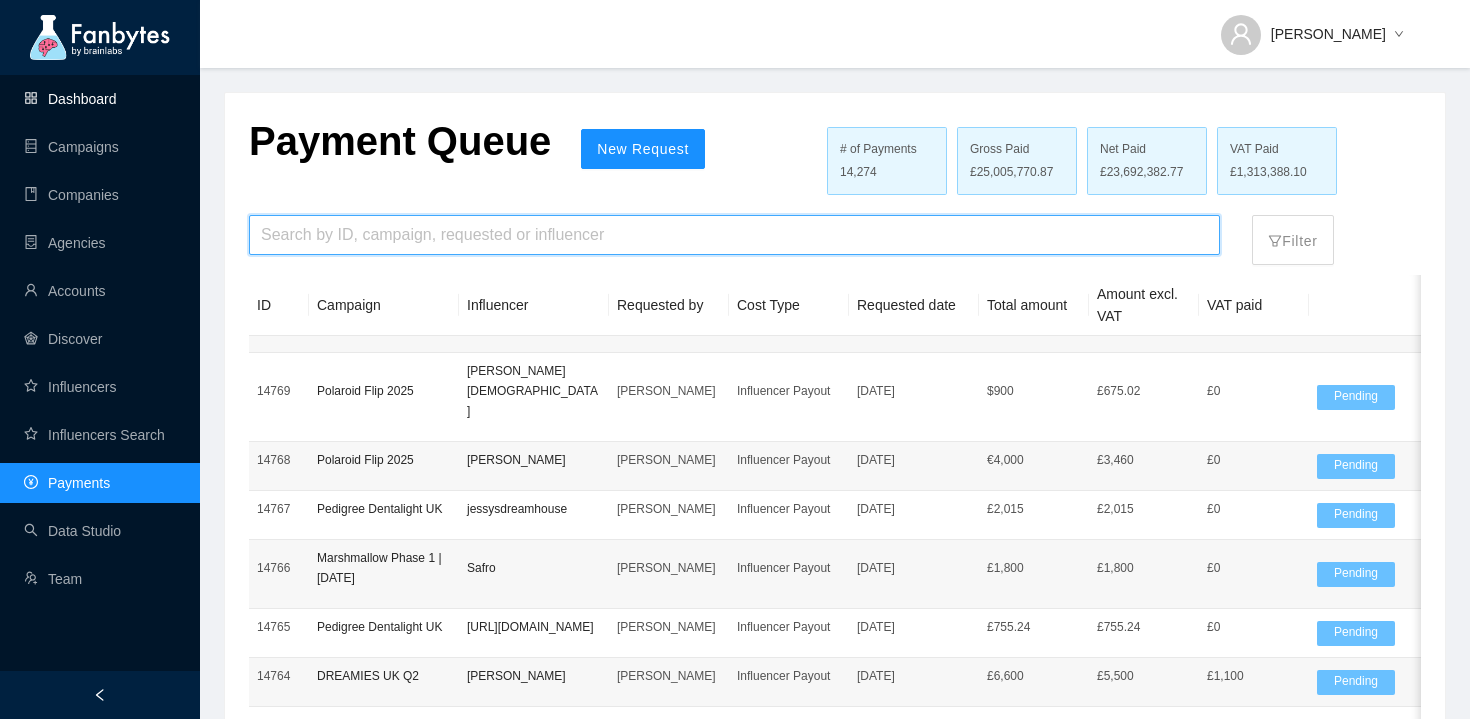 click on "Dashboard" at bounding box center [70, 99] 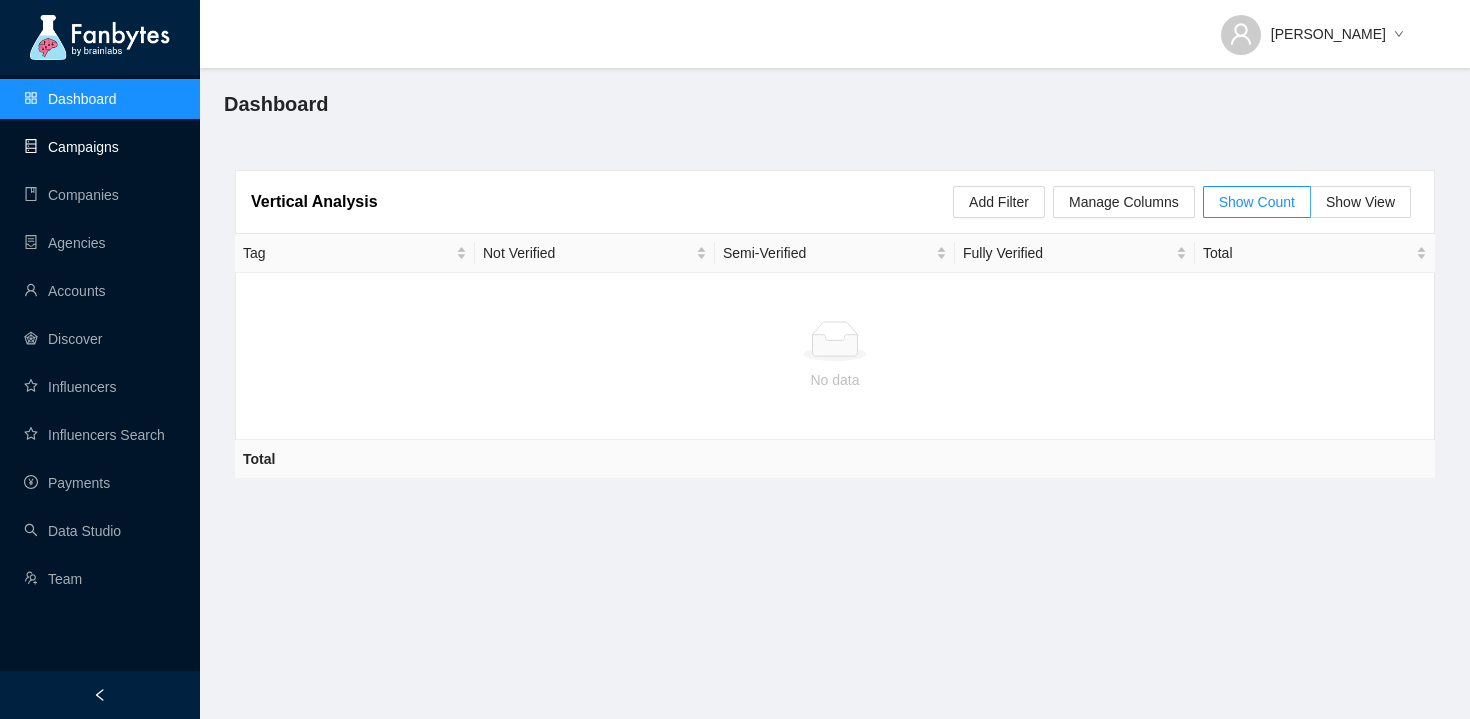 click on "Campaigns" at bounding box center [71, 147] 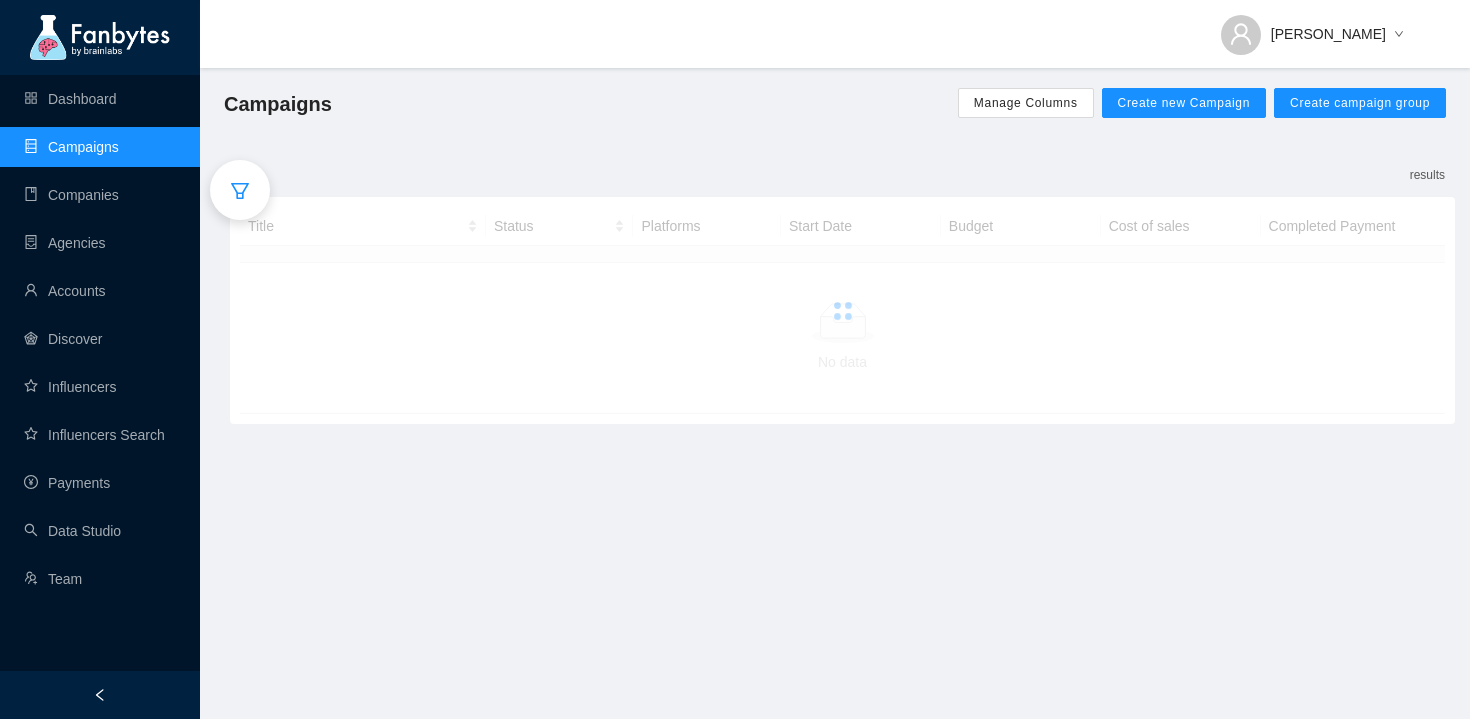 click 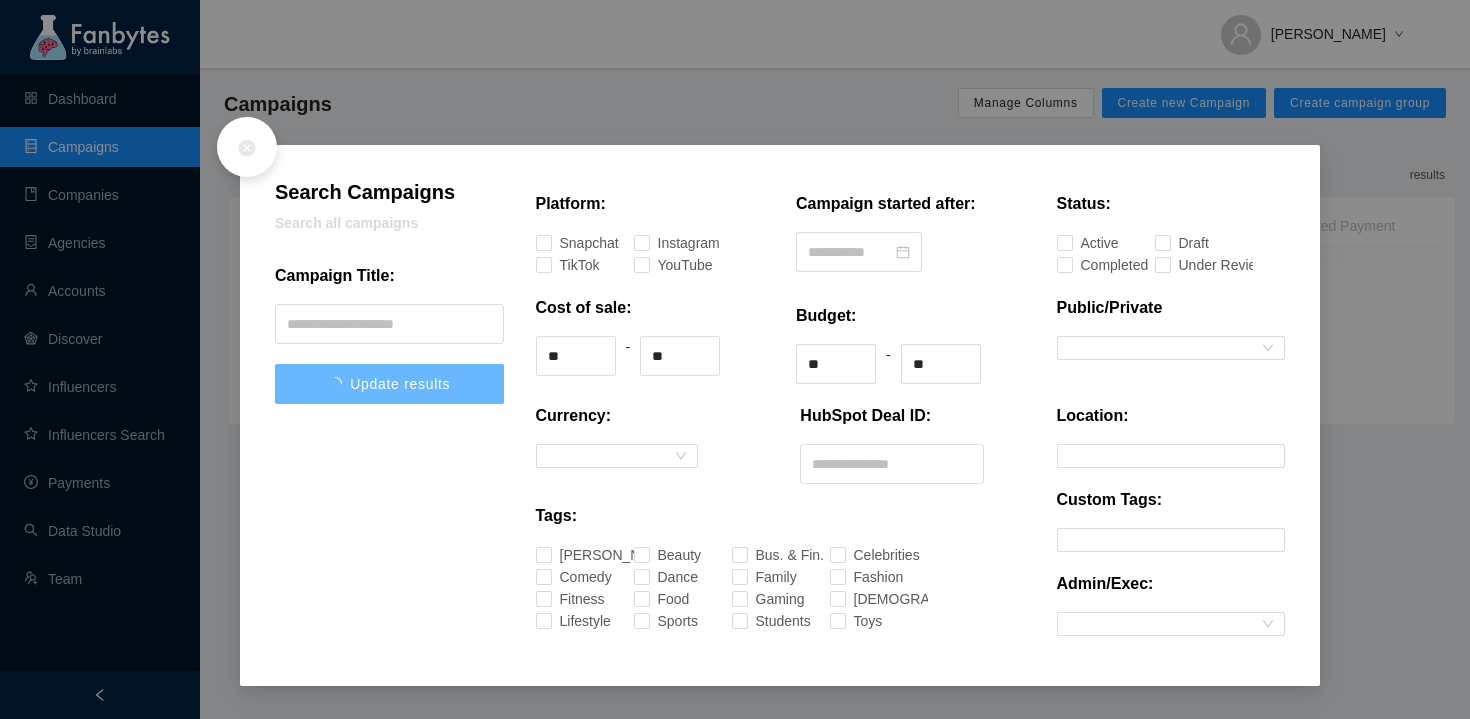 click on "Campaign Title:" at bounding box center (335, 276) 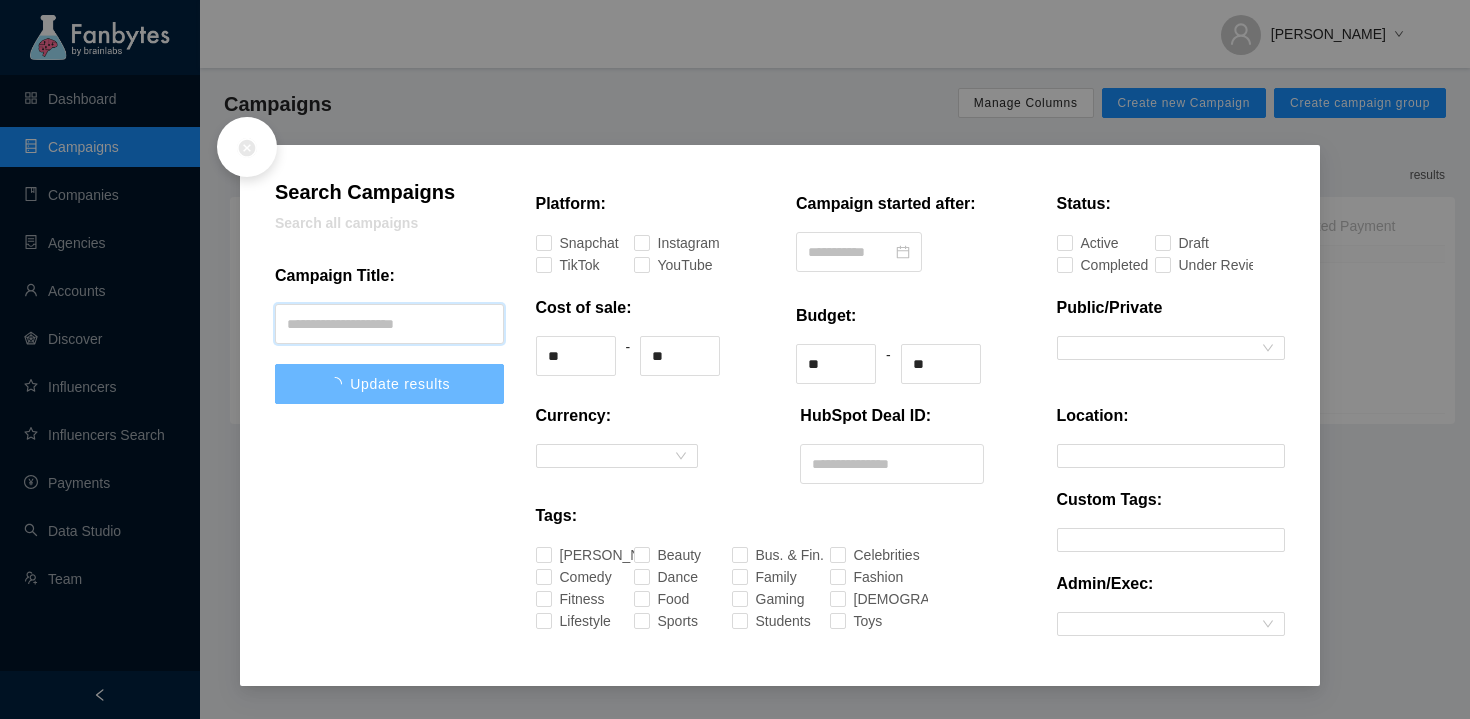 click at bounding box center [389, 324] 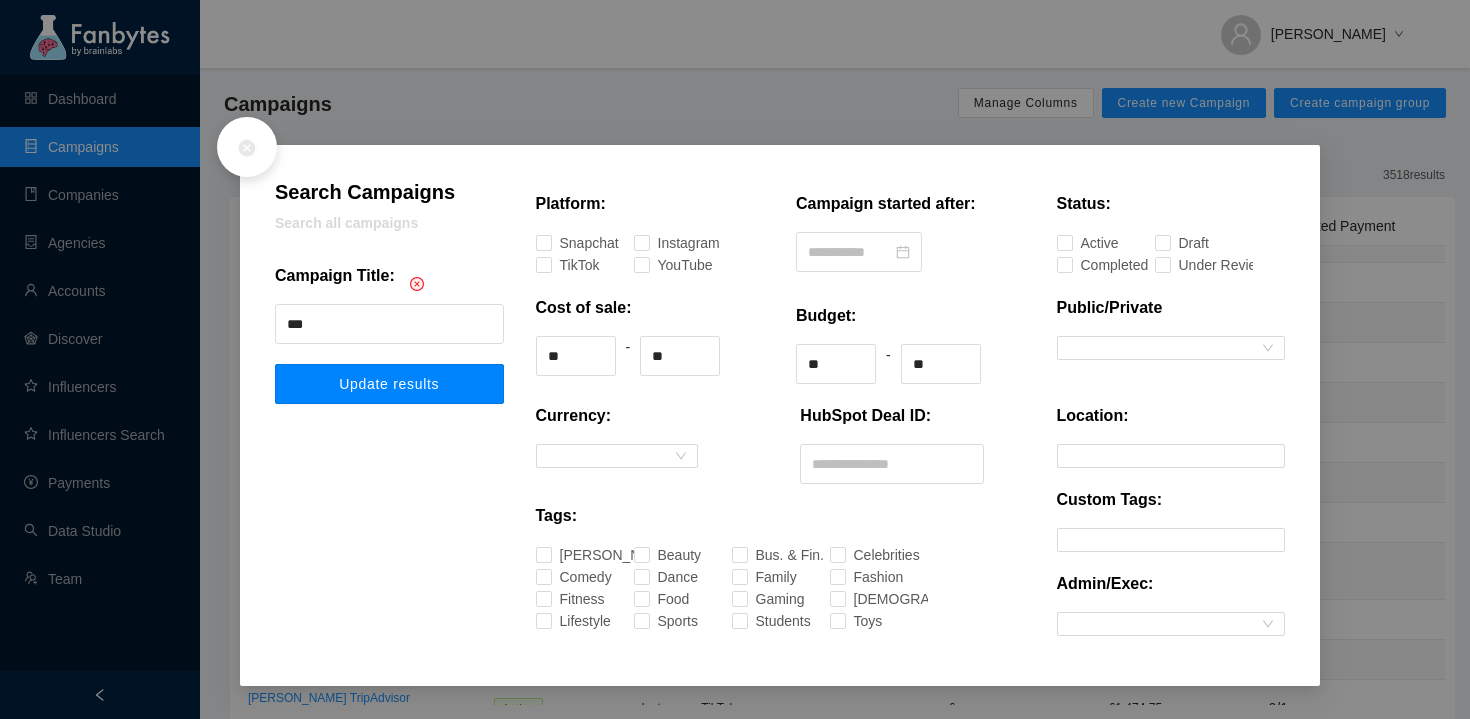 click on "Update results" at bounding box center (389, 384) 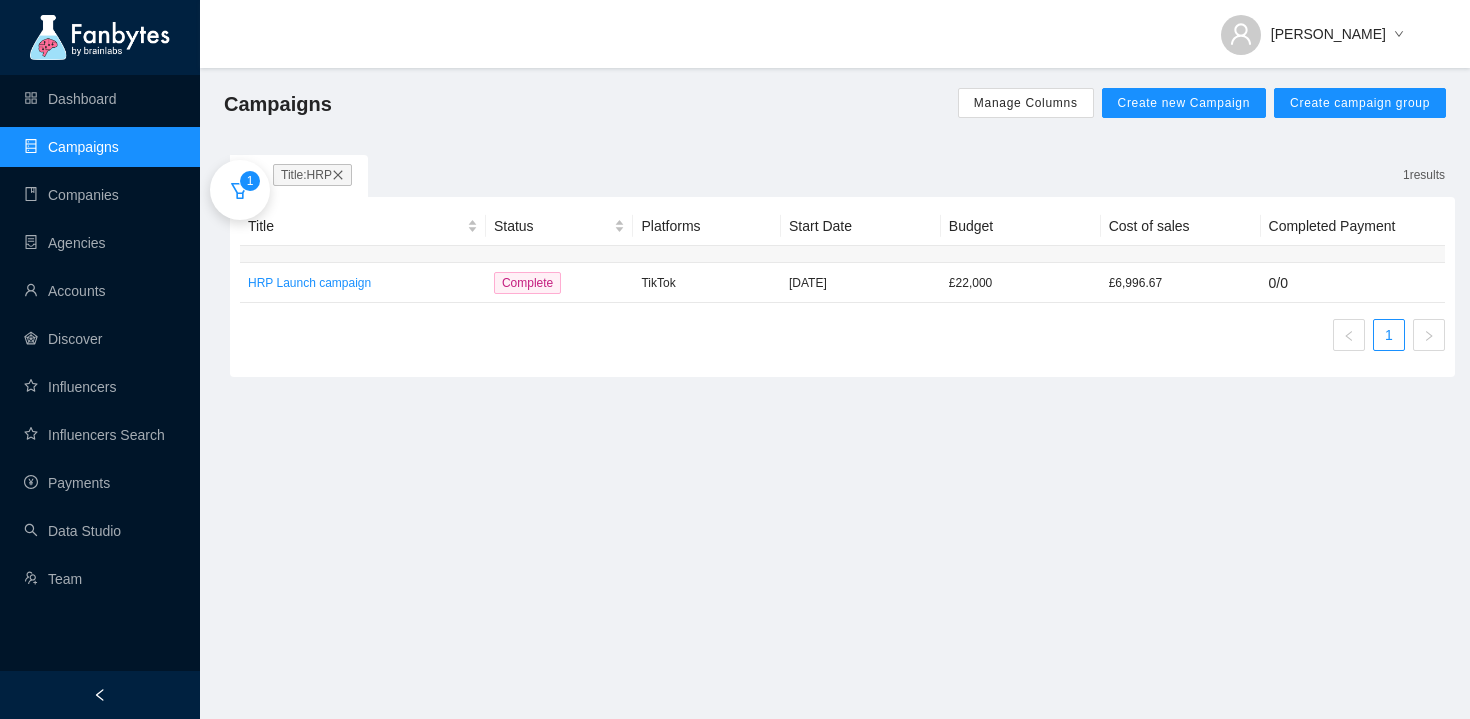 click 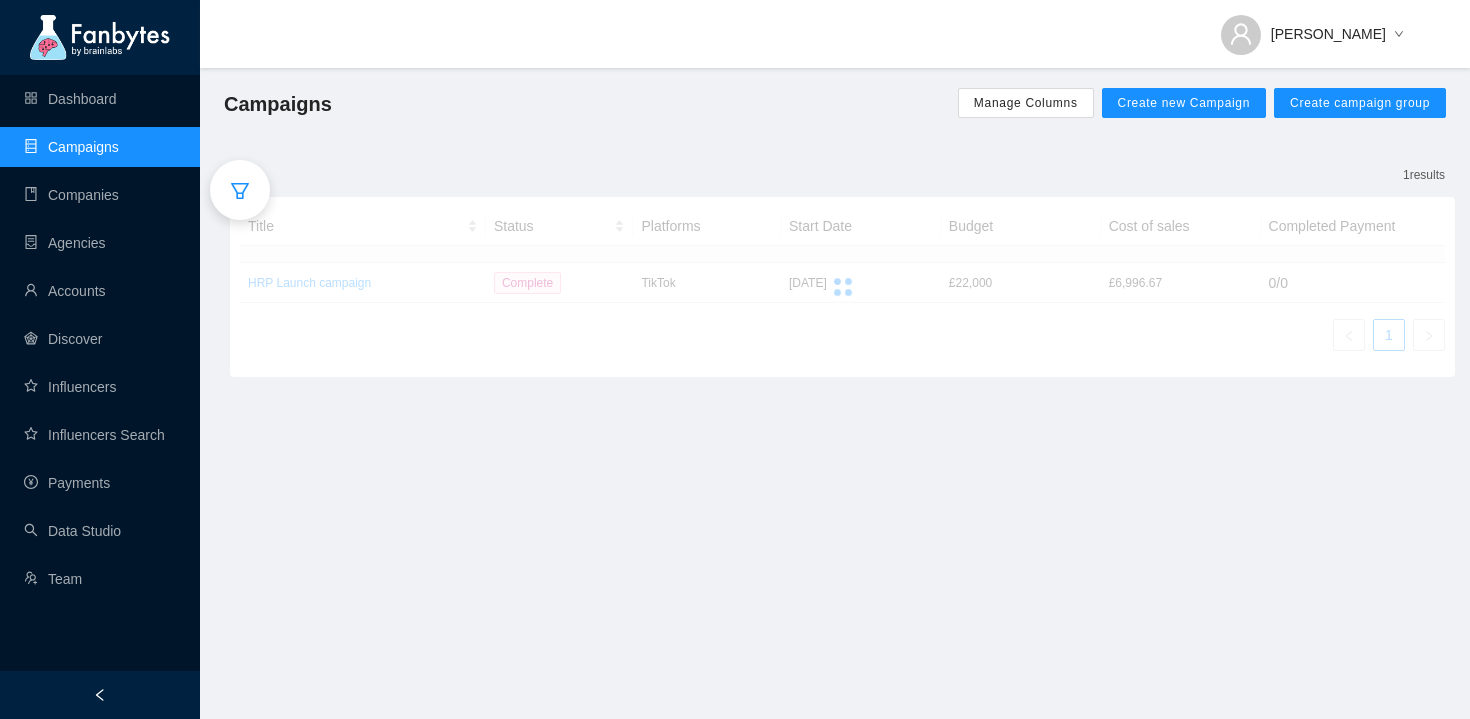 click on "1" at bounding box center [240, 190] 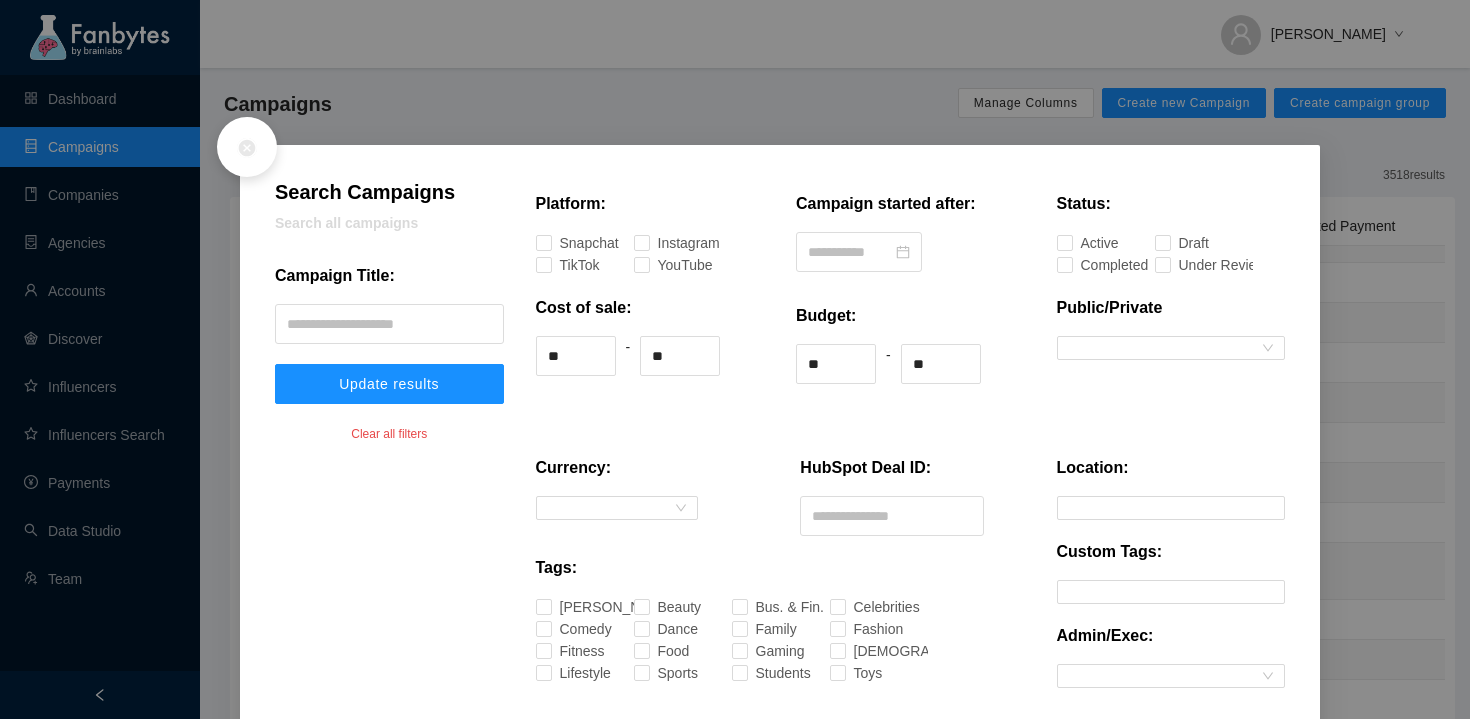 click on "Campaign Title:" at bounding box center (389, 284) 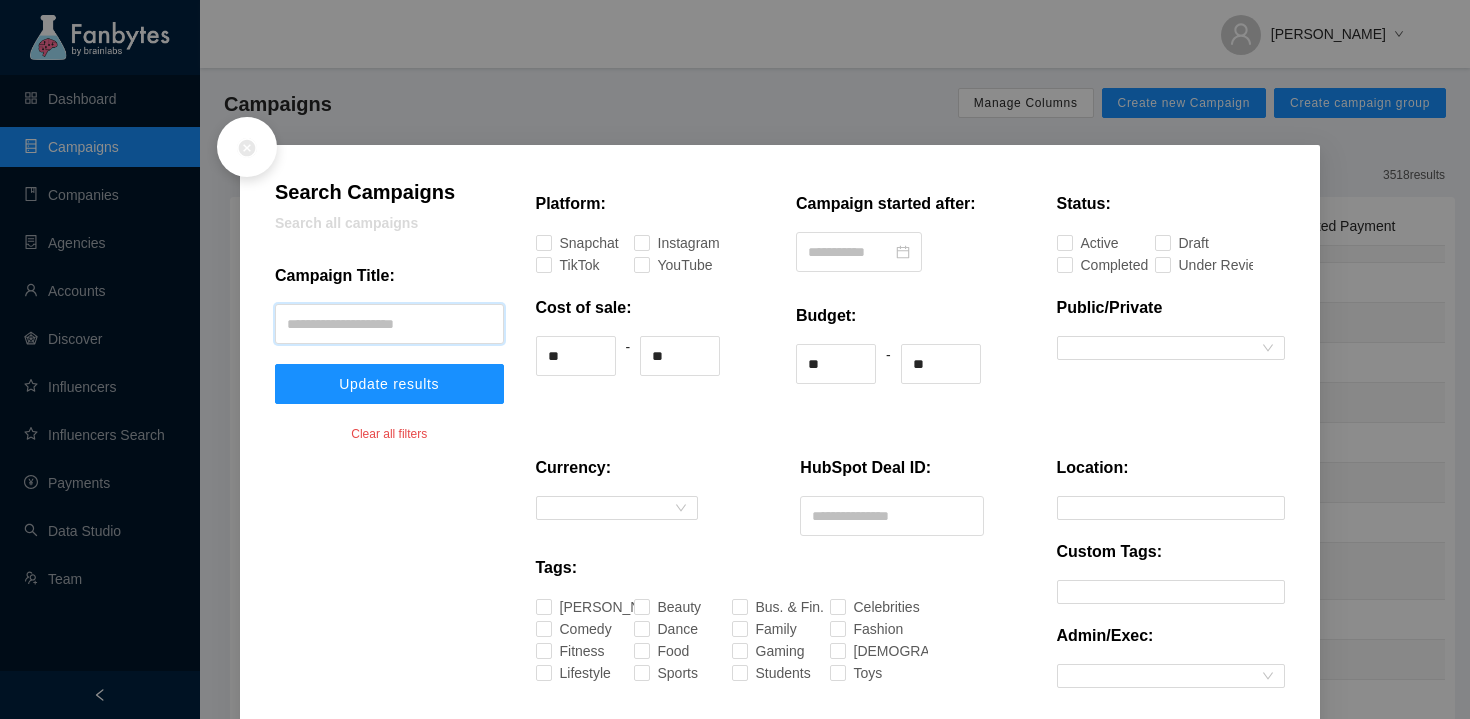 click at bounding box center (389, 324) 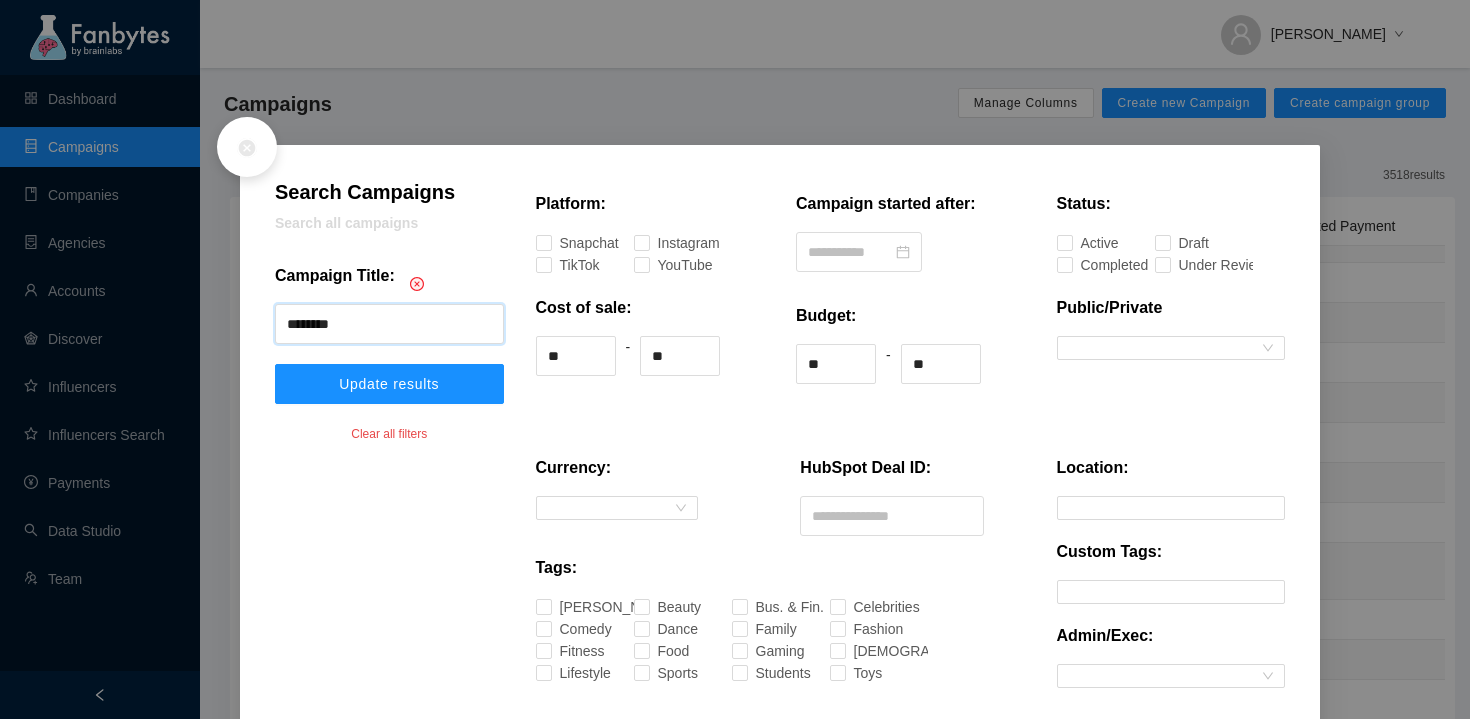 type on "********" 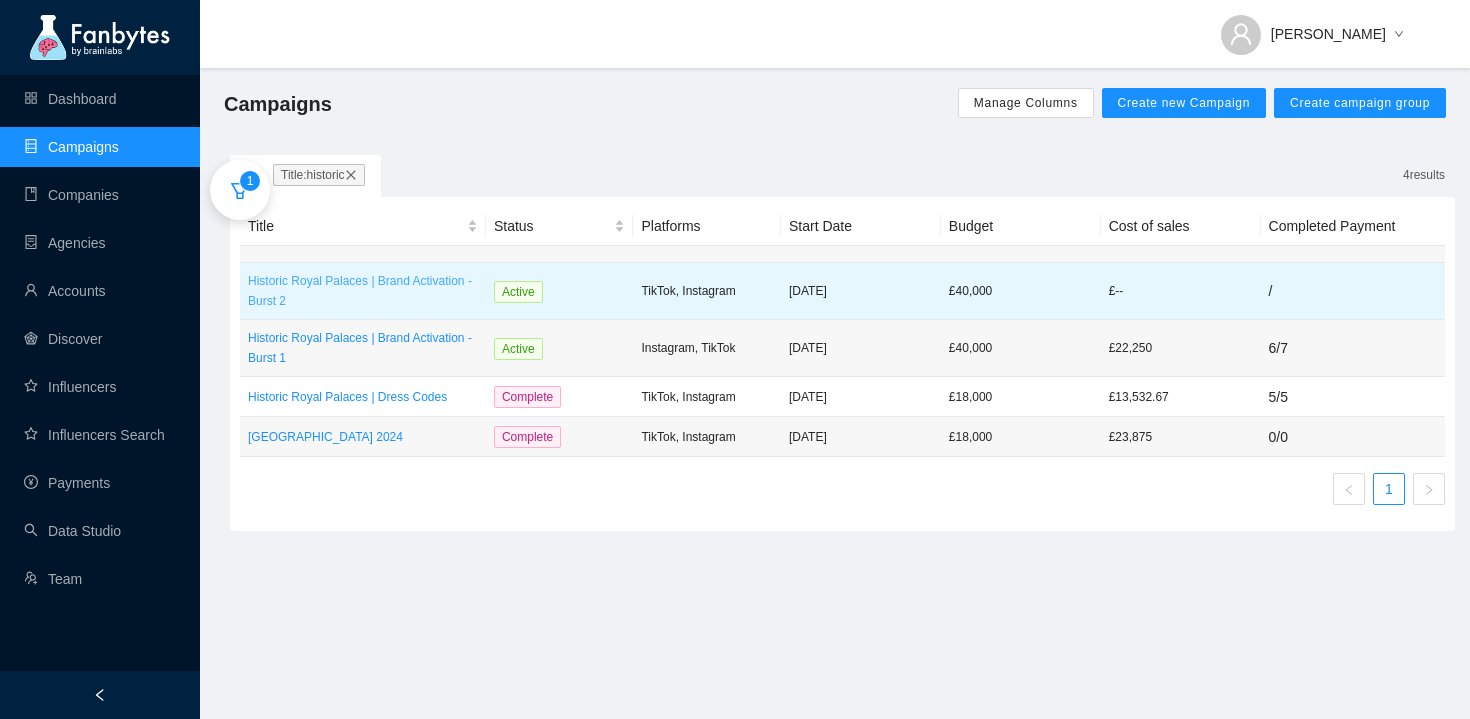 click on "Historic Royal Palaces | Brand Activation - Burst 2" at bounding box center (363, 291) 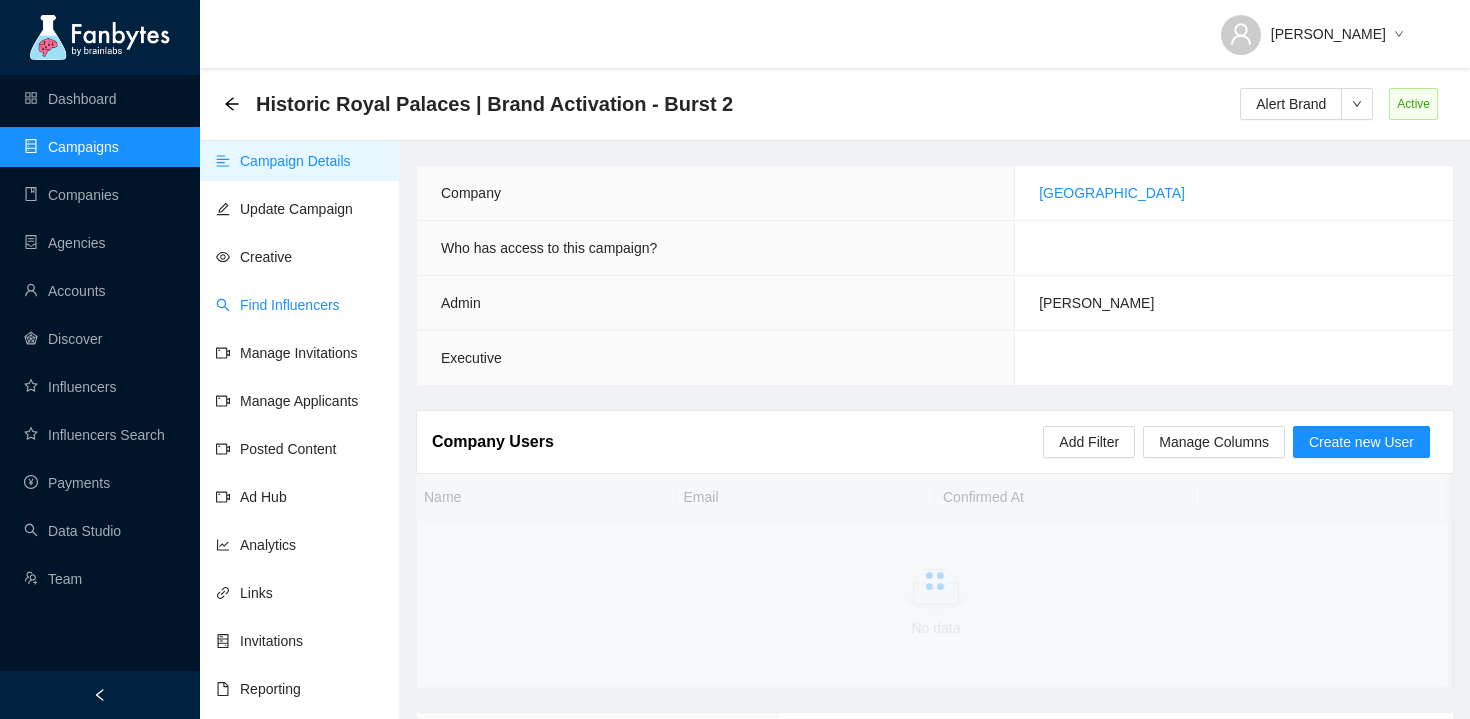 click on "Find Influencers" at bounding box center [278, 305] 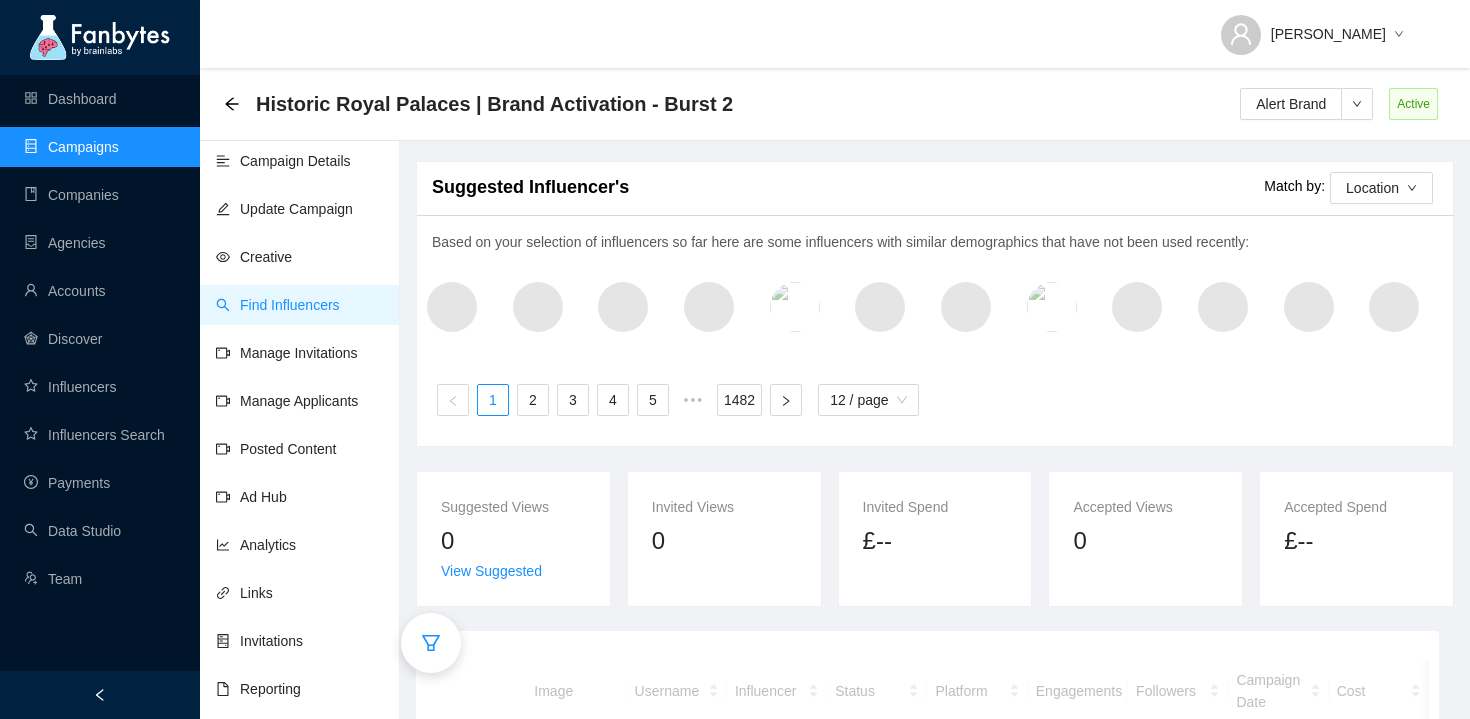 scroll, scrollTop: 180, scrollLeft: 0, axis: vertical 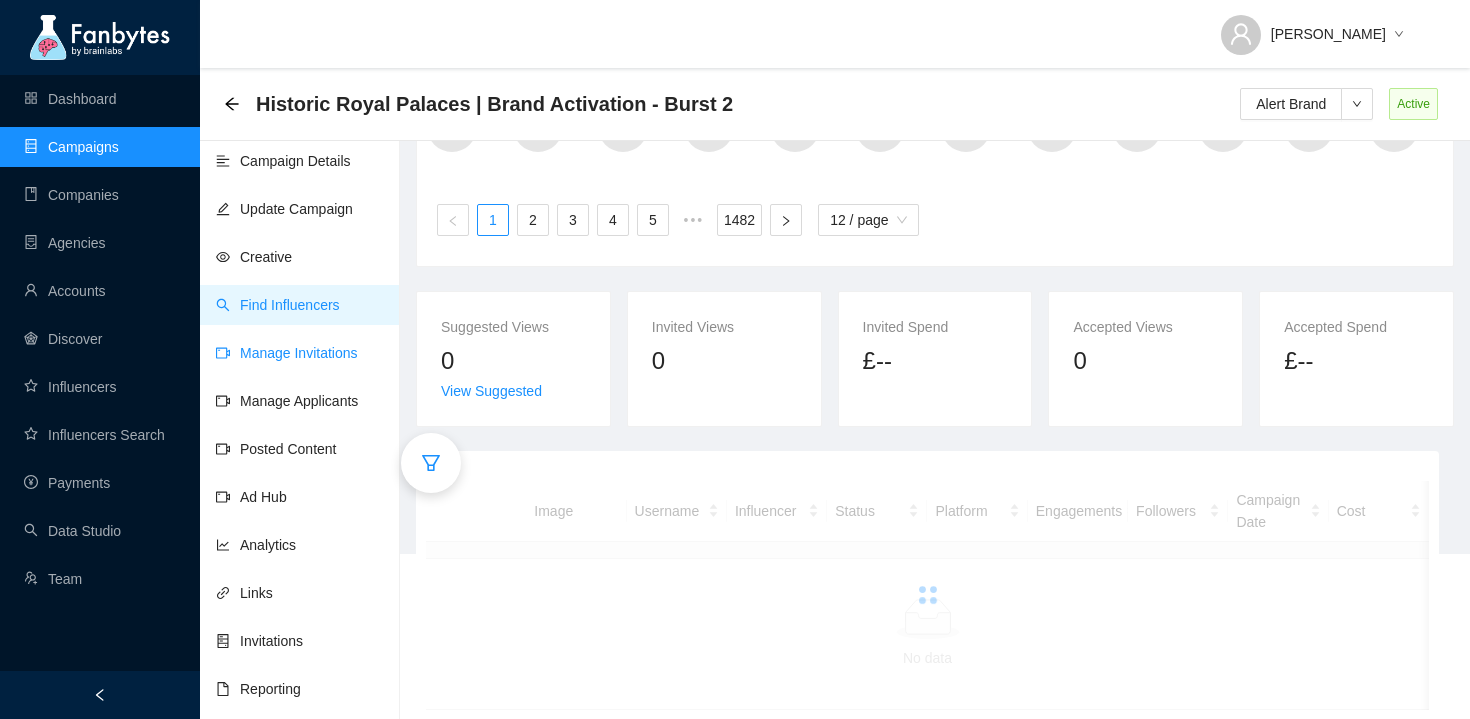 click on "Manage Invitations" at bounding box center [287, 353] 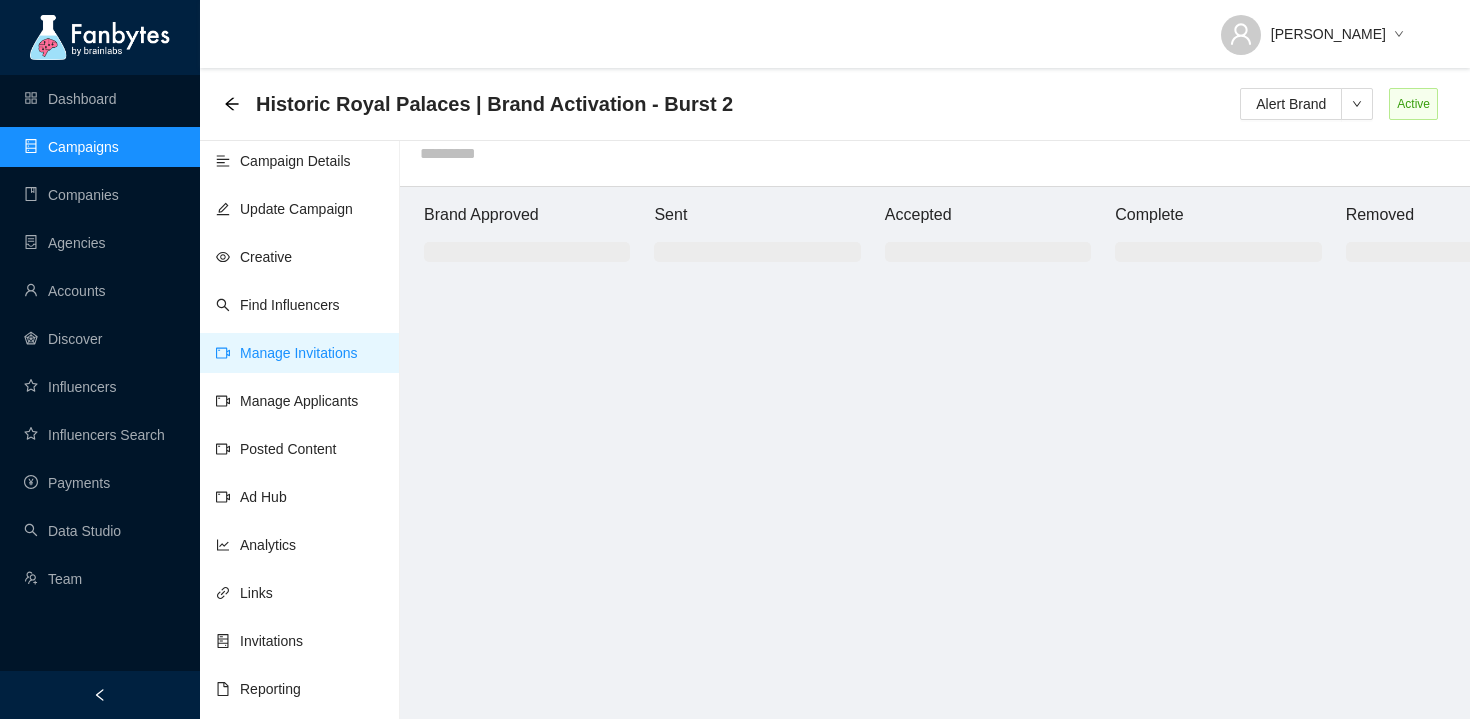 scroll, scrollTop: 20, scrollLeft: 0, axis: vertical 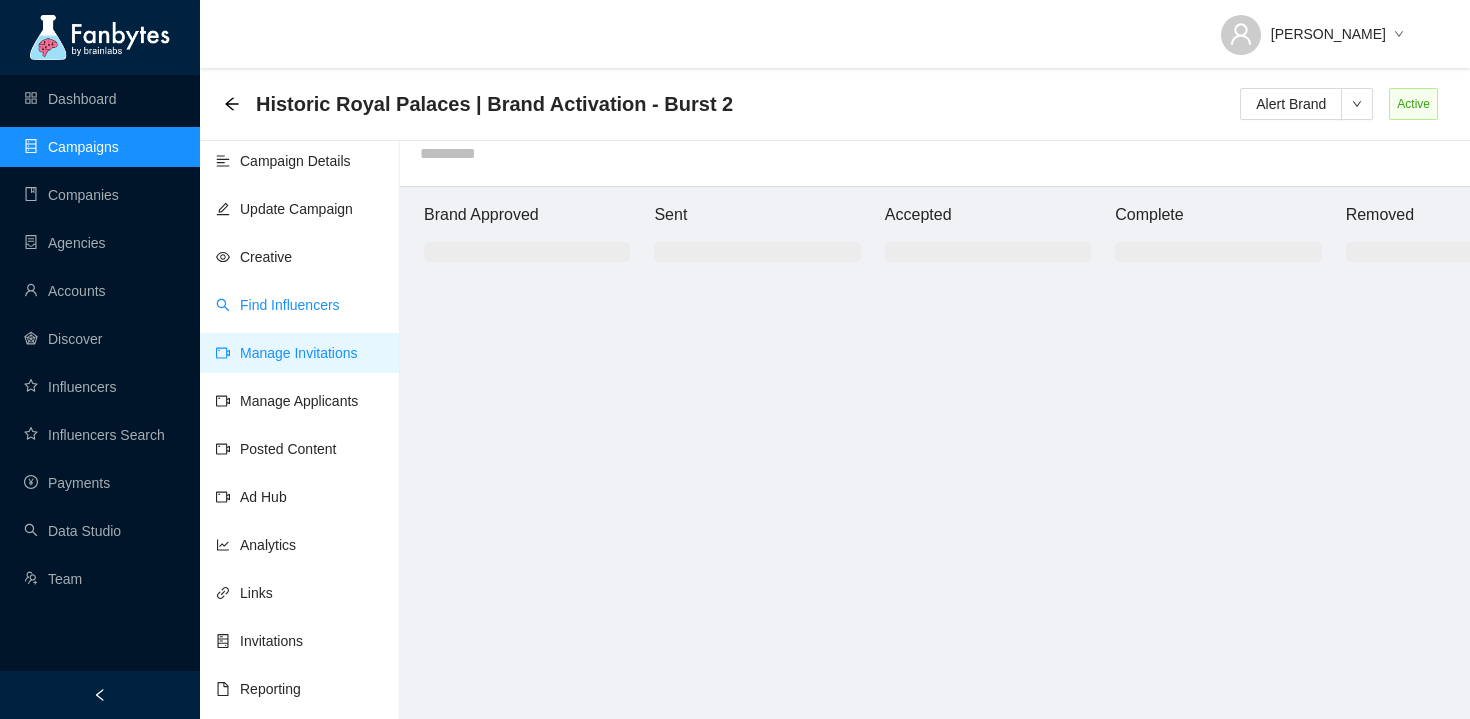 click on "Find Influencers" at bounding box center (278, 305) 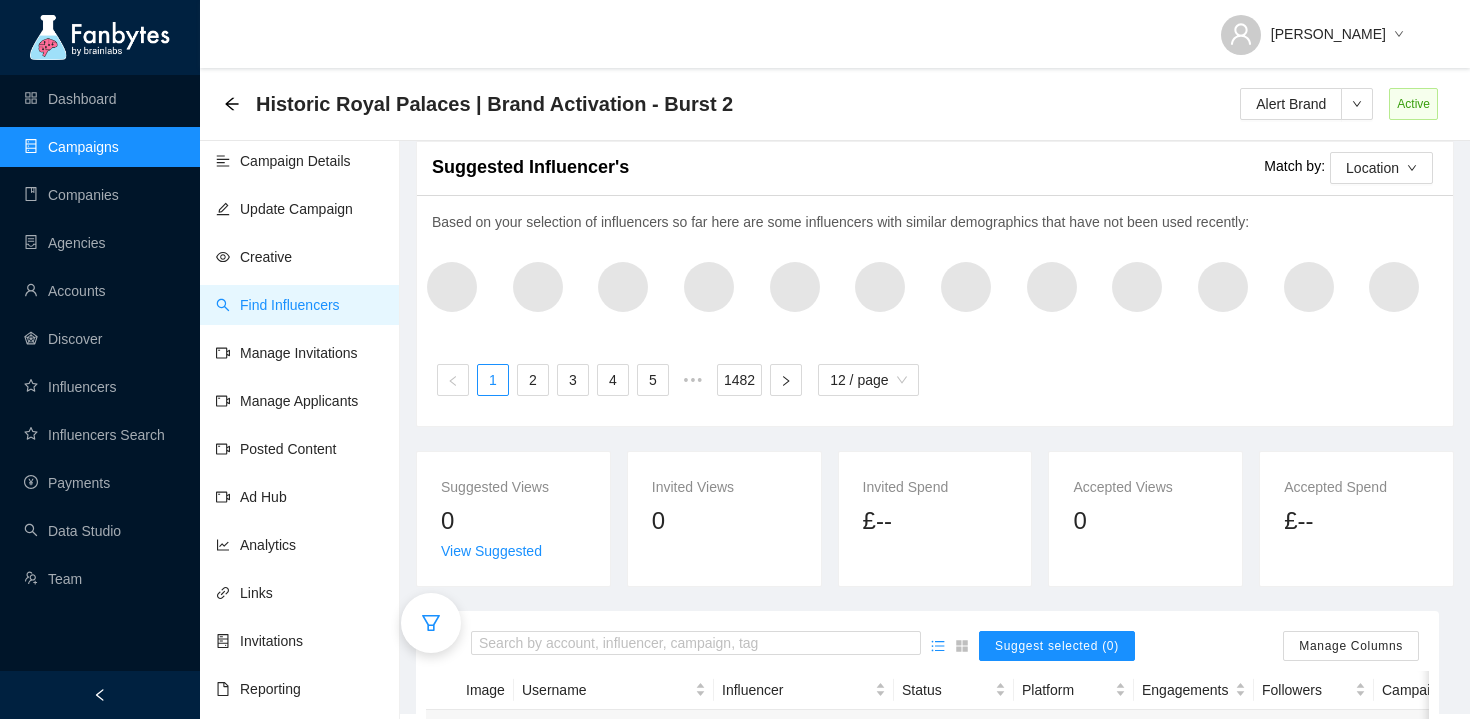 click at bounding box center (431, 623) 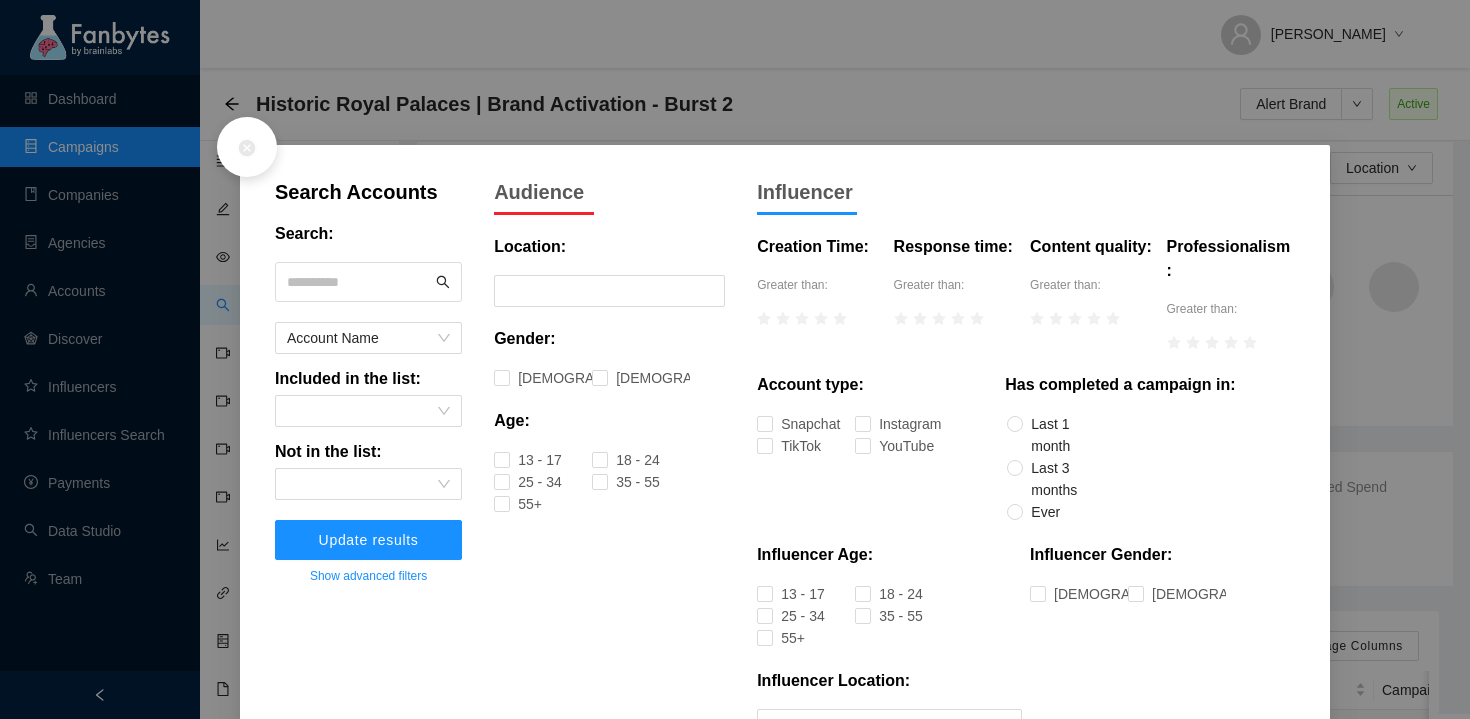 click at bounding box center (359, 282) 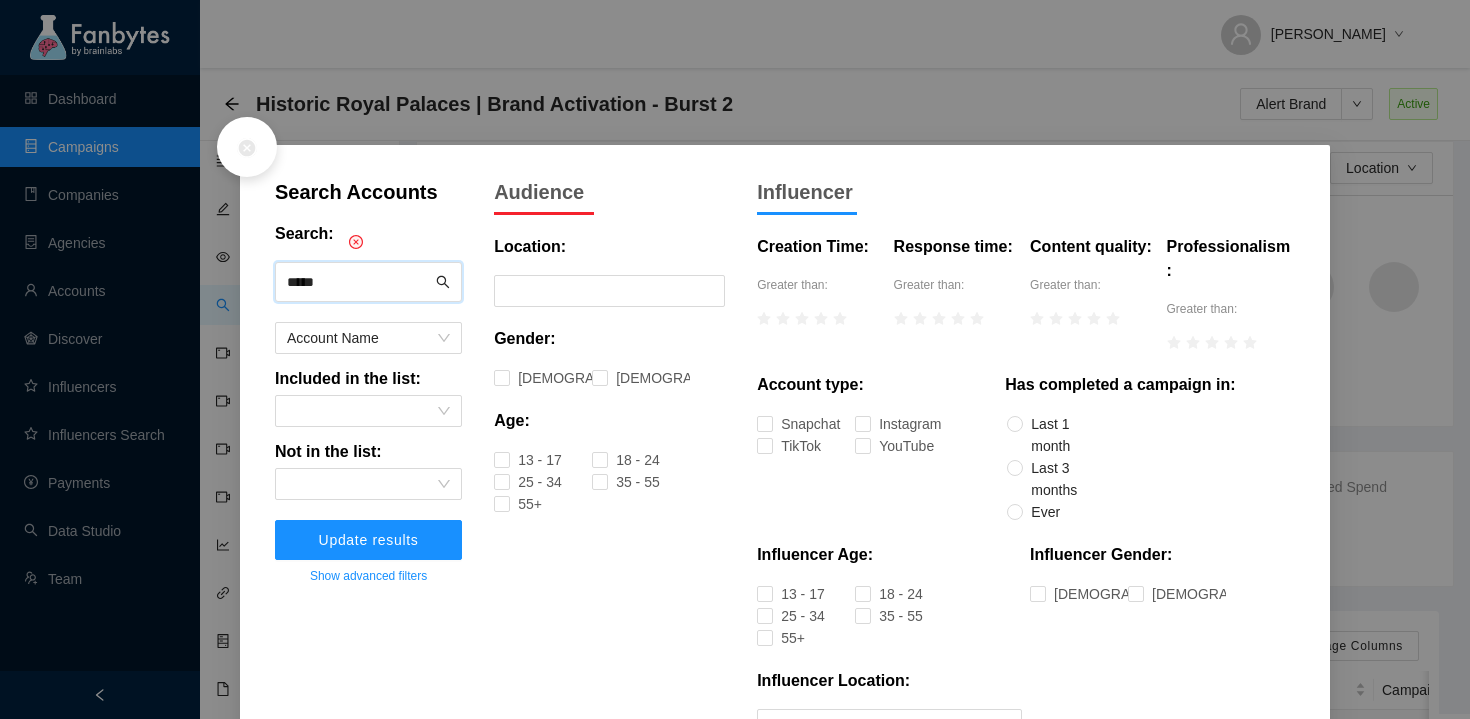 type on "*****" 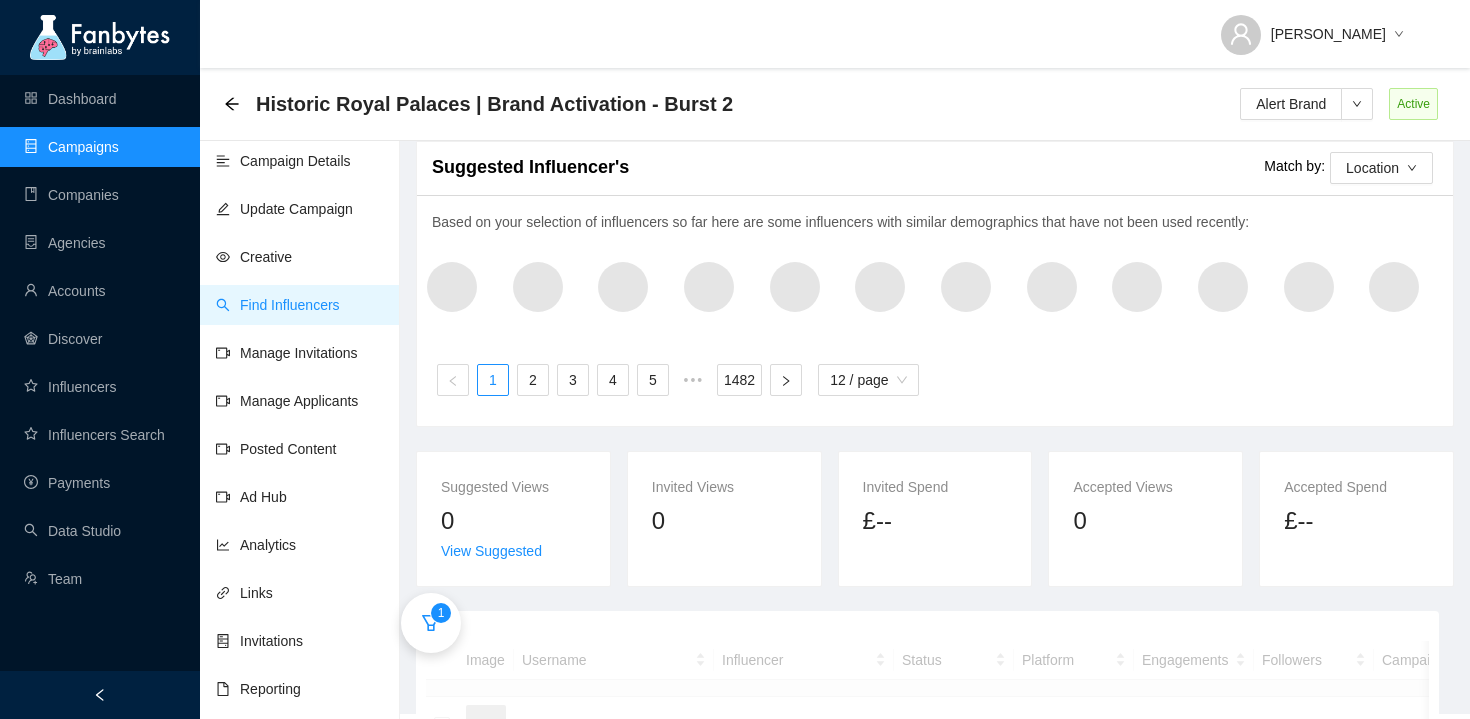 scroll, scrollTop: 366, scrollLeft: 0, axis: vertical 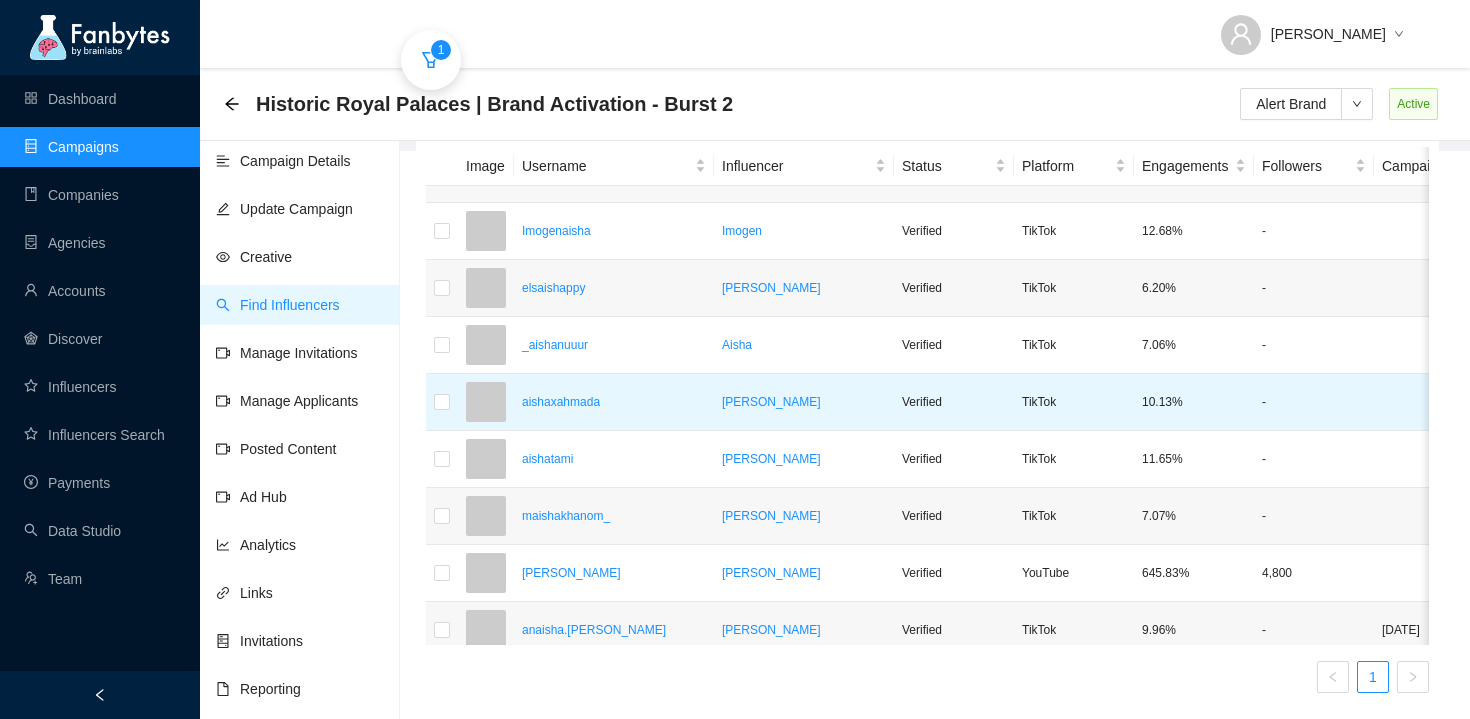 click on "aishaxahmada" at bounding box center [614, 402] 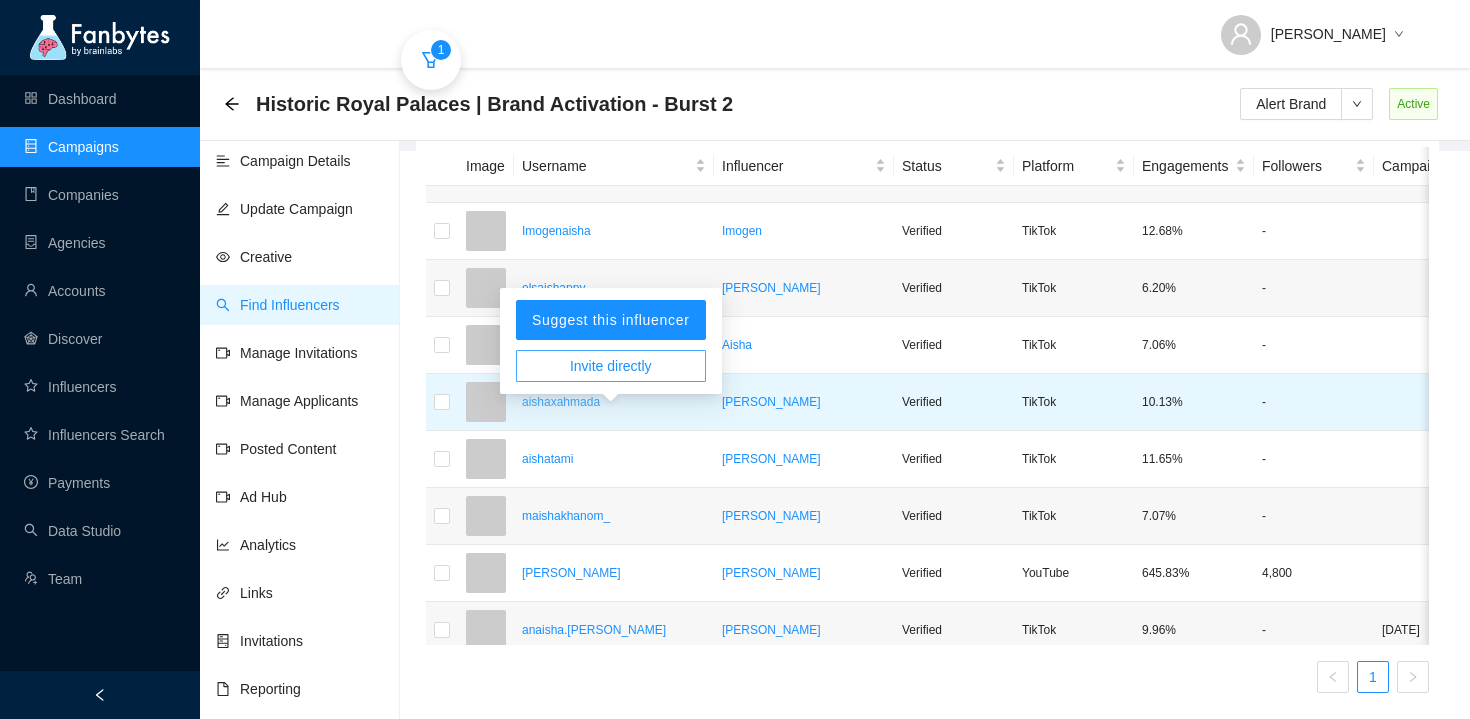 click on "aishaxahmada" at bounding box center [614, 402] 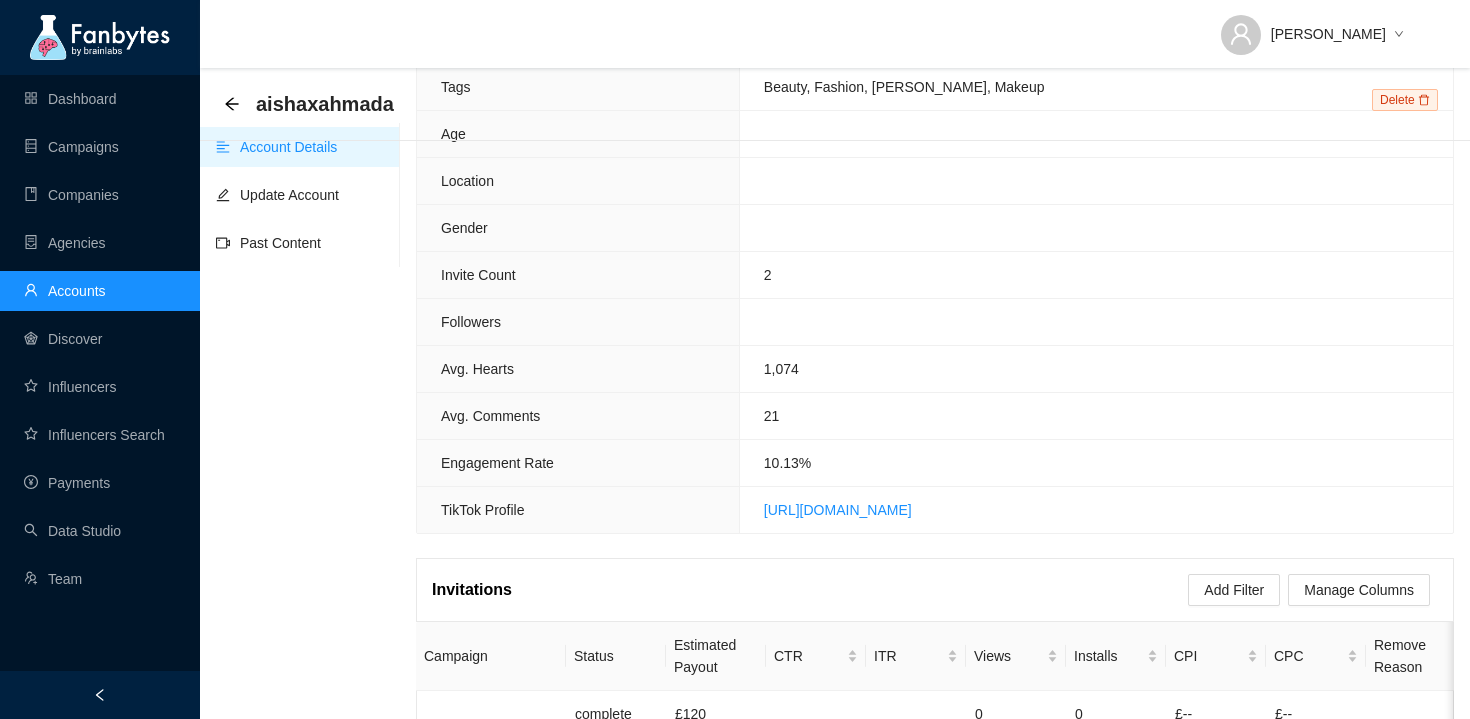 scroll, scrollTop: 1069, scrollLeft: 0, axis: vertical 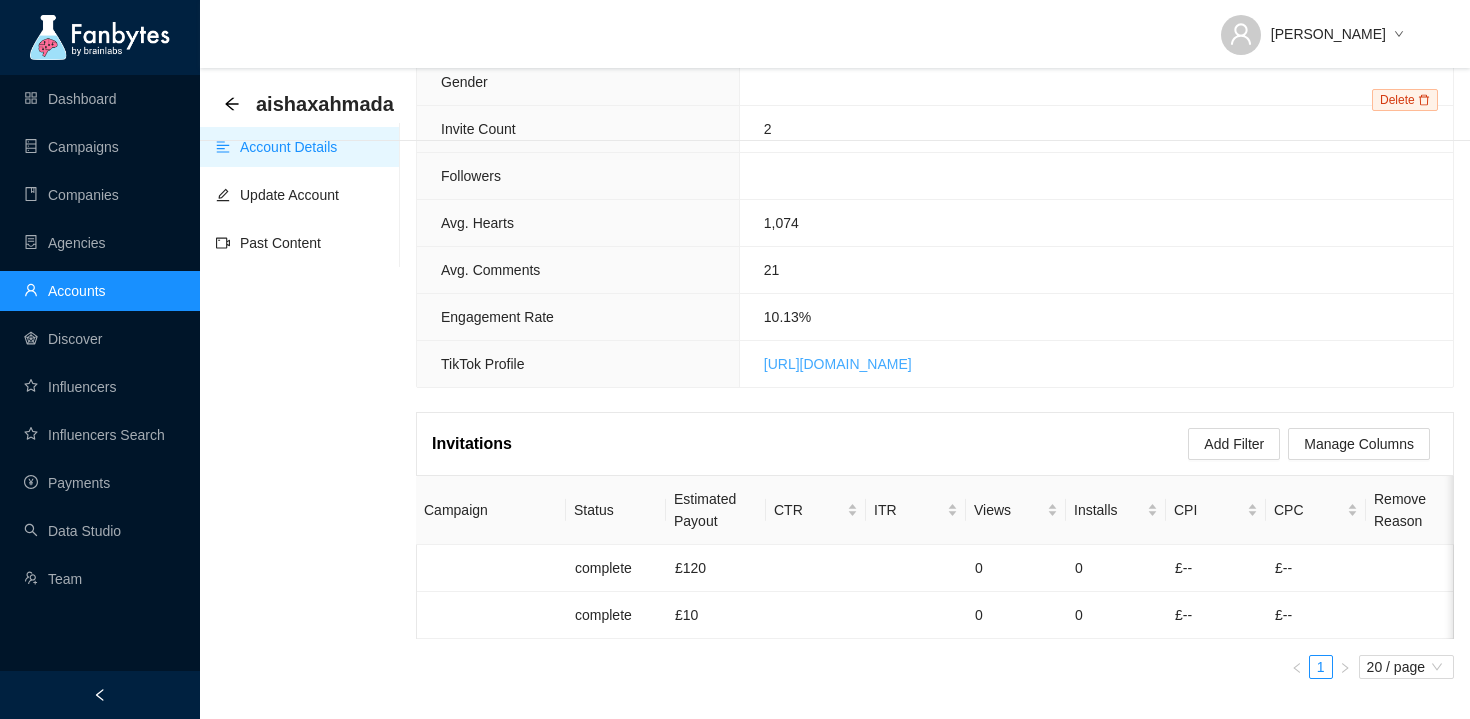 click on "[URL][DOMAIN_NAME]" at bounding box center (838, 364) 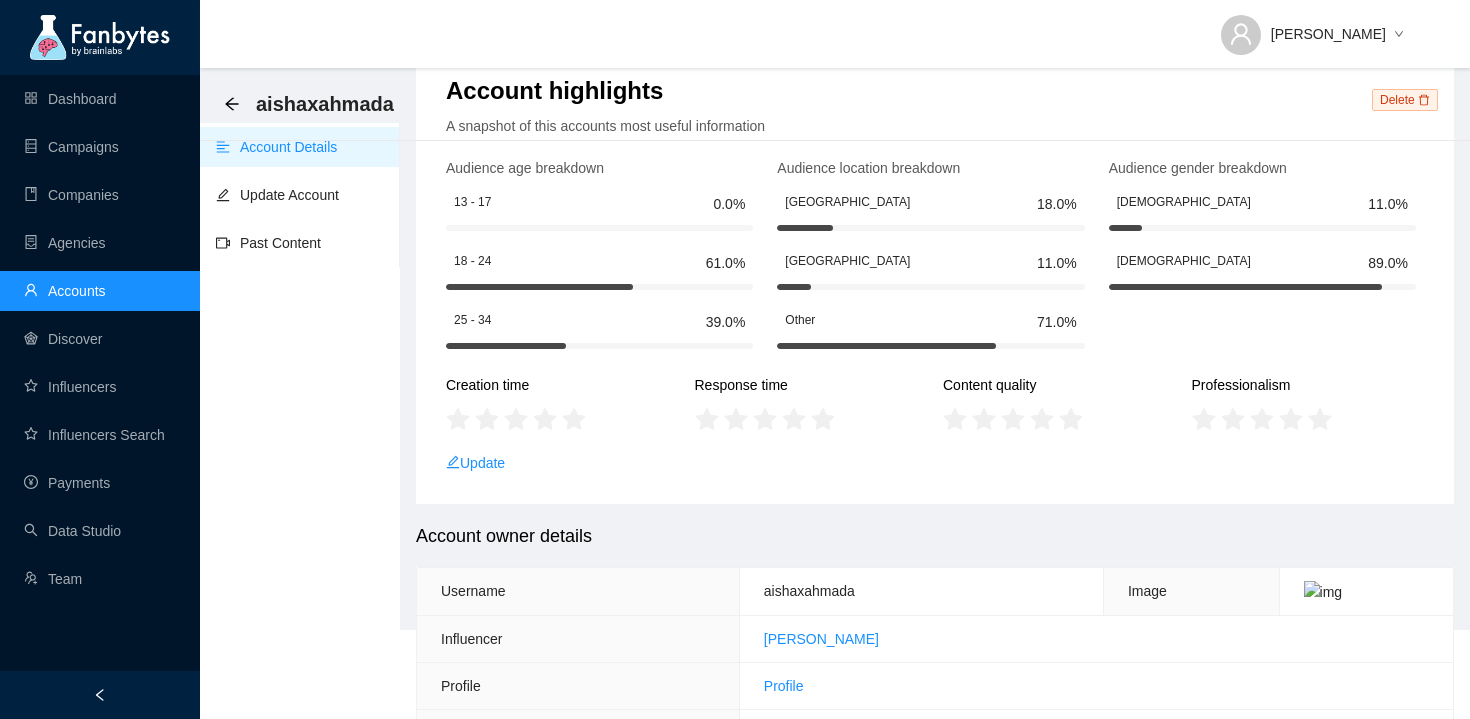 scroll, scrollTop: 0, scrollLeft: 0, axis: both 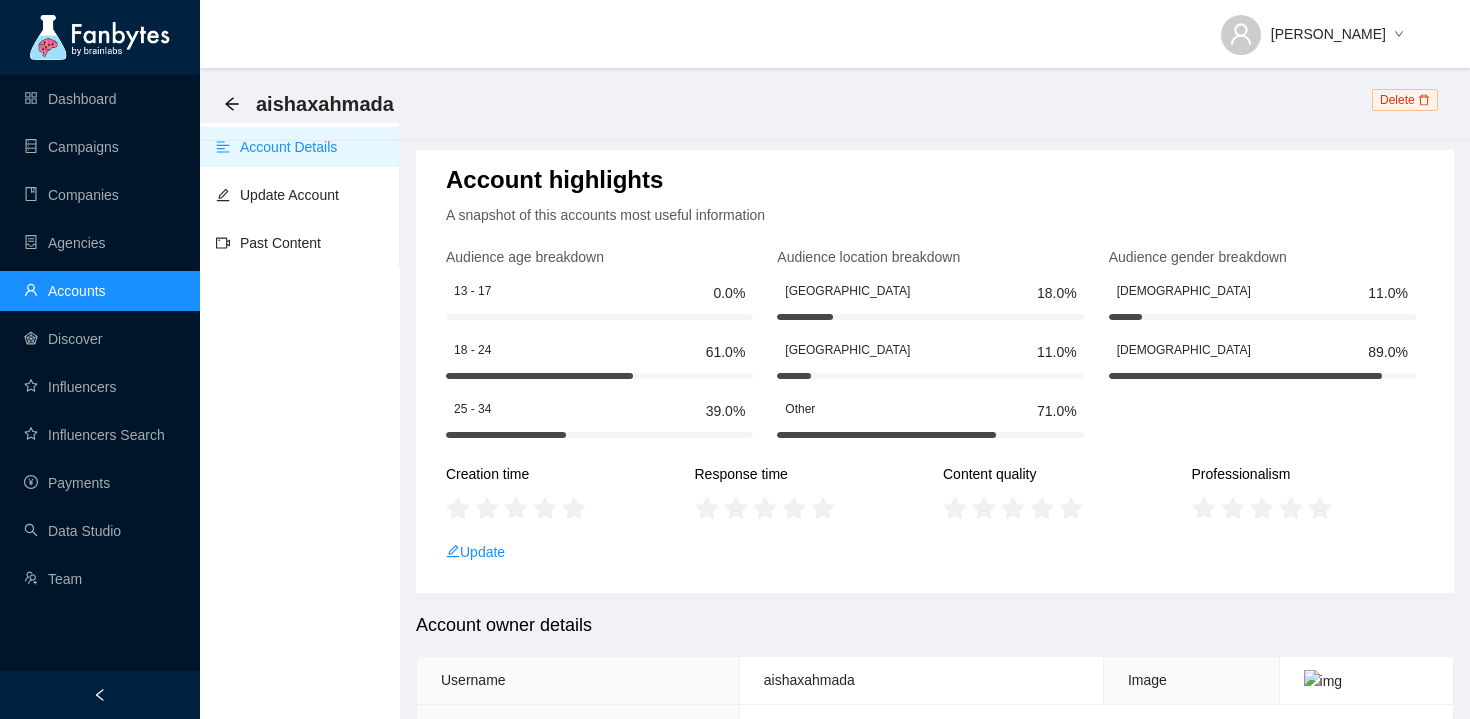 click on "aishaxahmada" at bounding box center [315, 104] 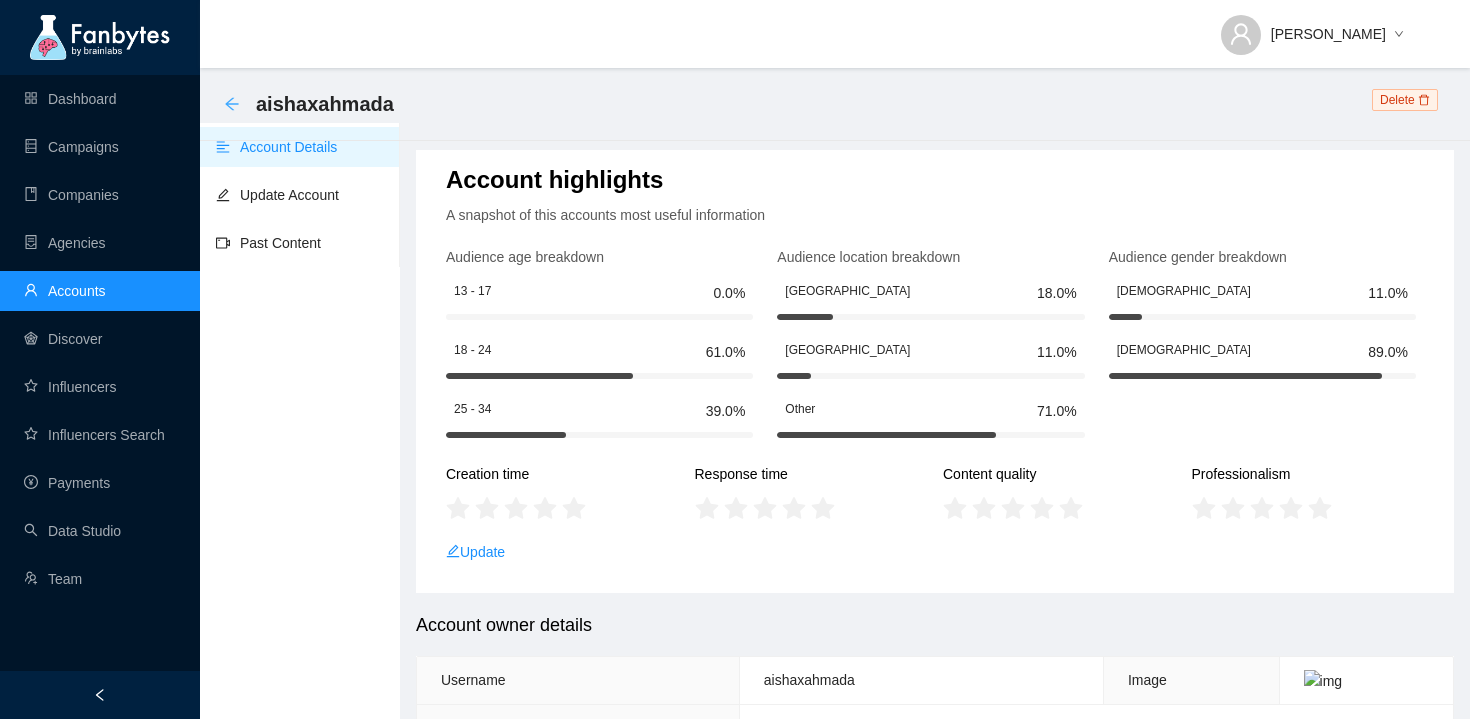 click 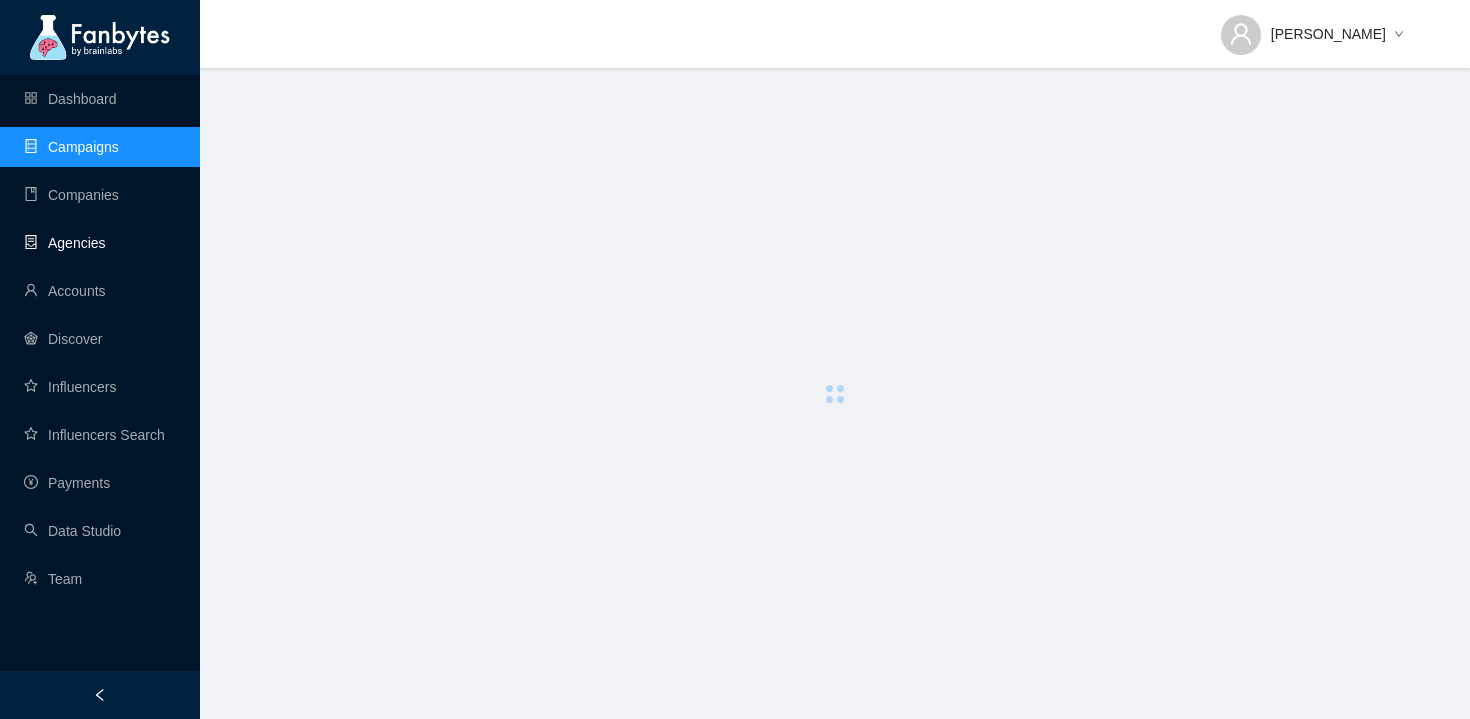 click on "Dashboard Campaigns Companies Agencies Accounts Discover Influencers Influencers Search Payments Data Studio Team" at bounding box center (100, 339) 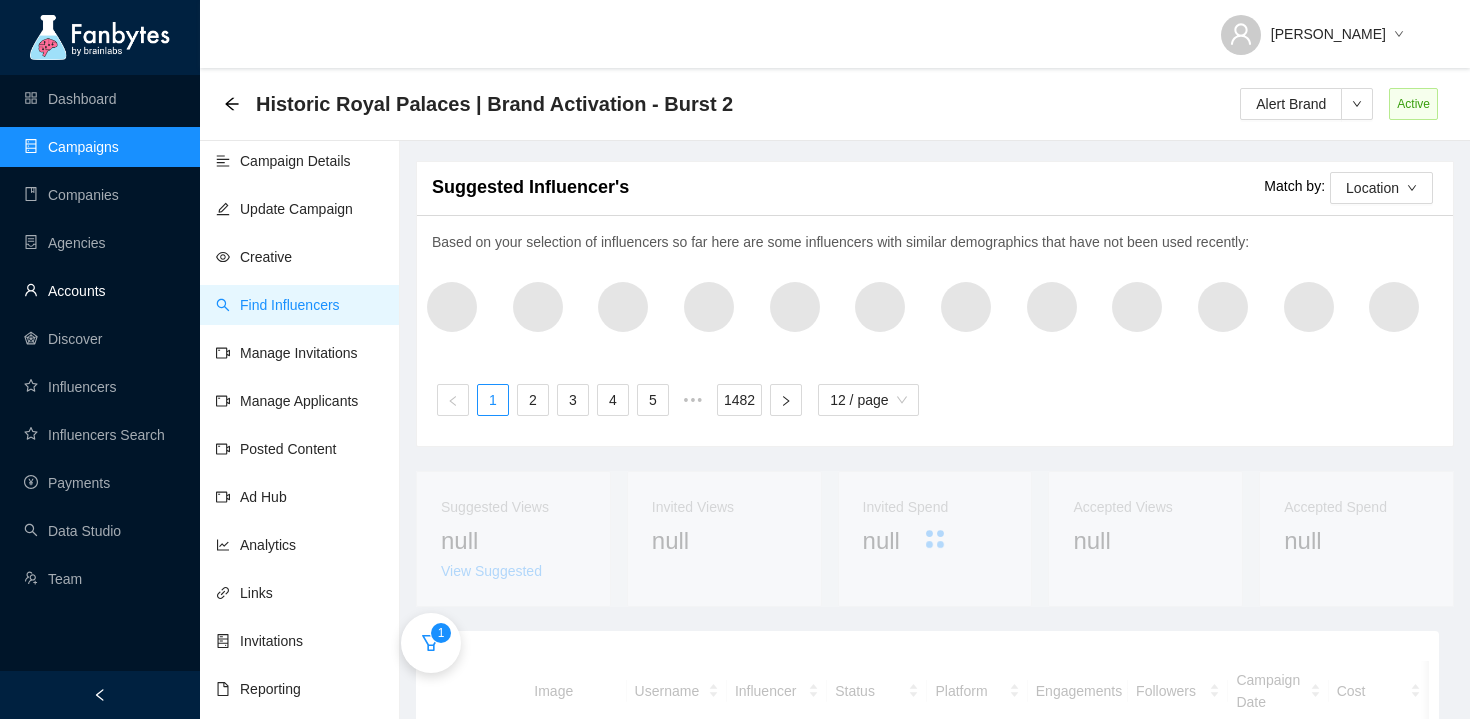 click on "Accounts" at bounding box center [65, 291] 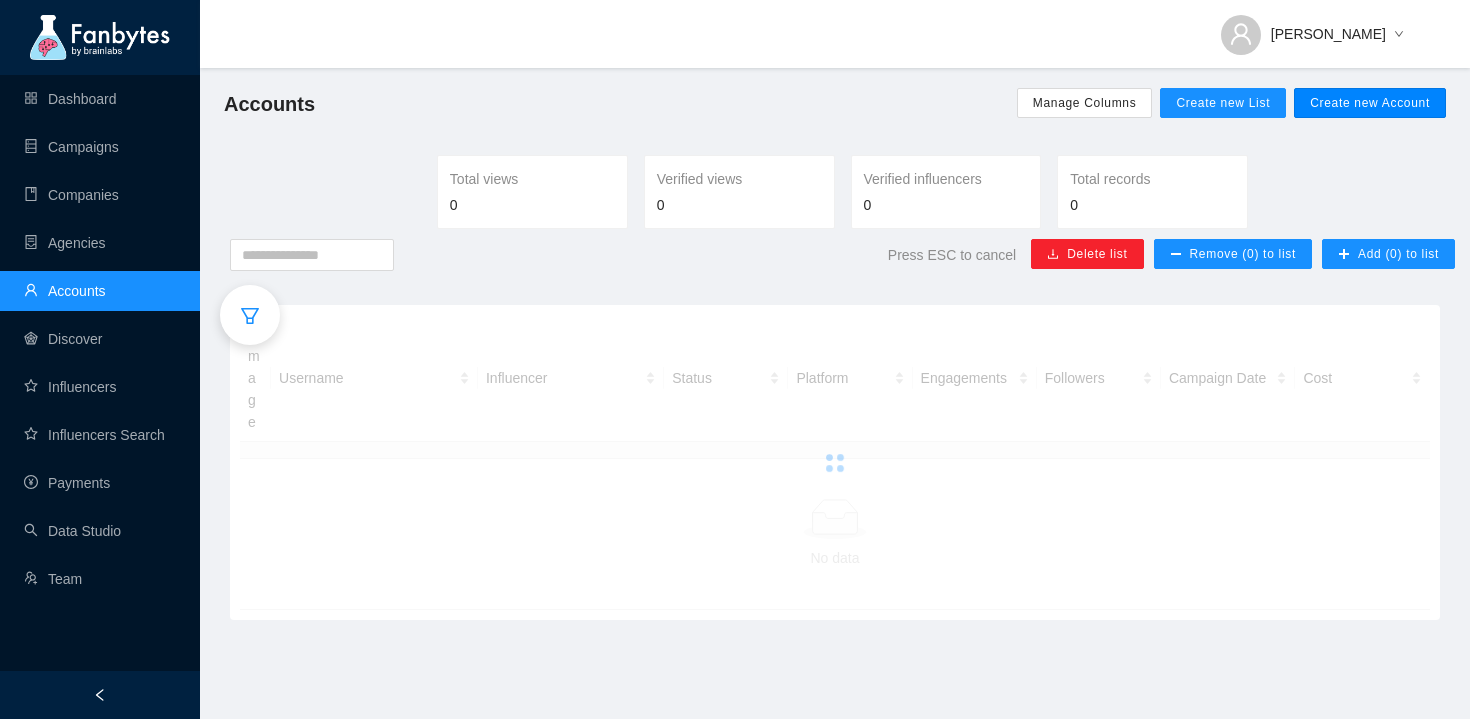 click on "Create new Account" at bounding box center (1370, 103) 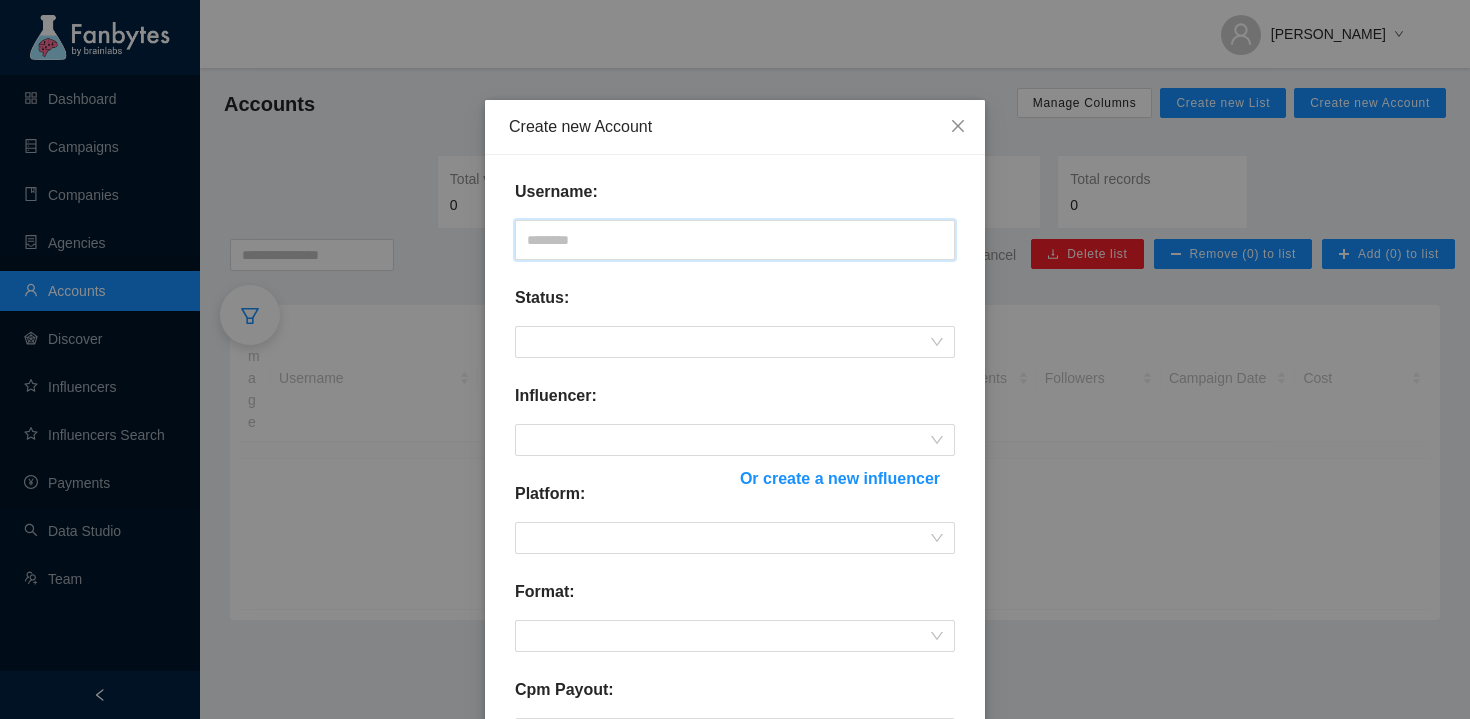 click at bounding box center (735, 240) 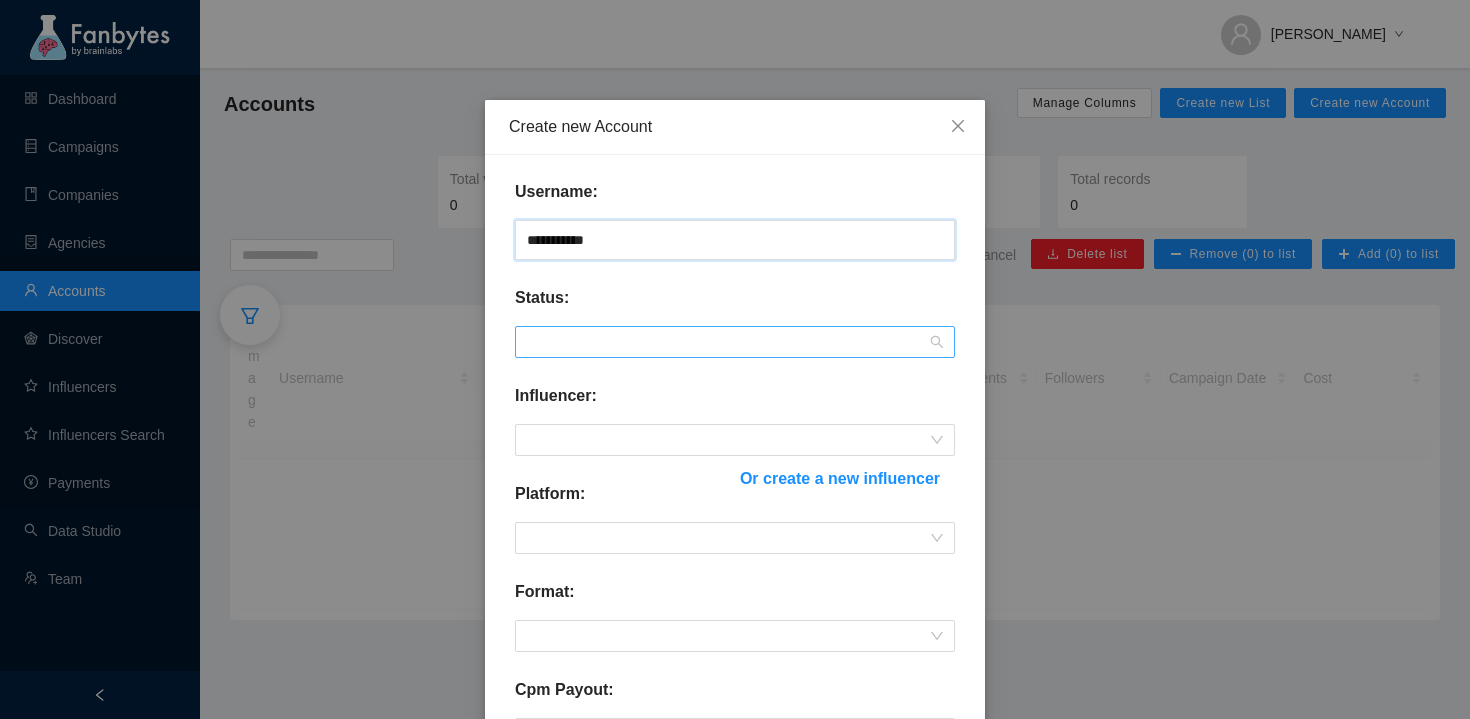 click at bounding box center [735, 342] 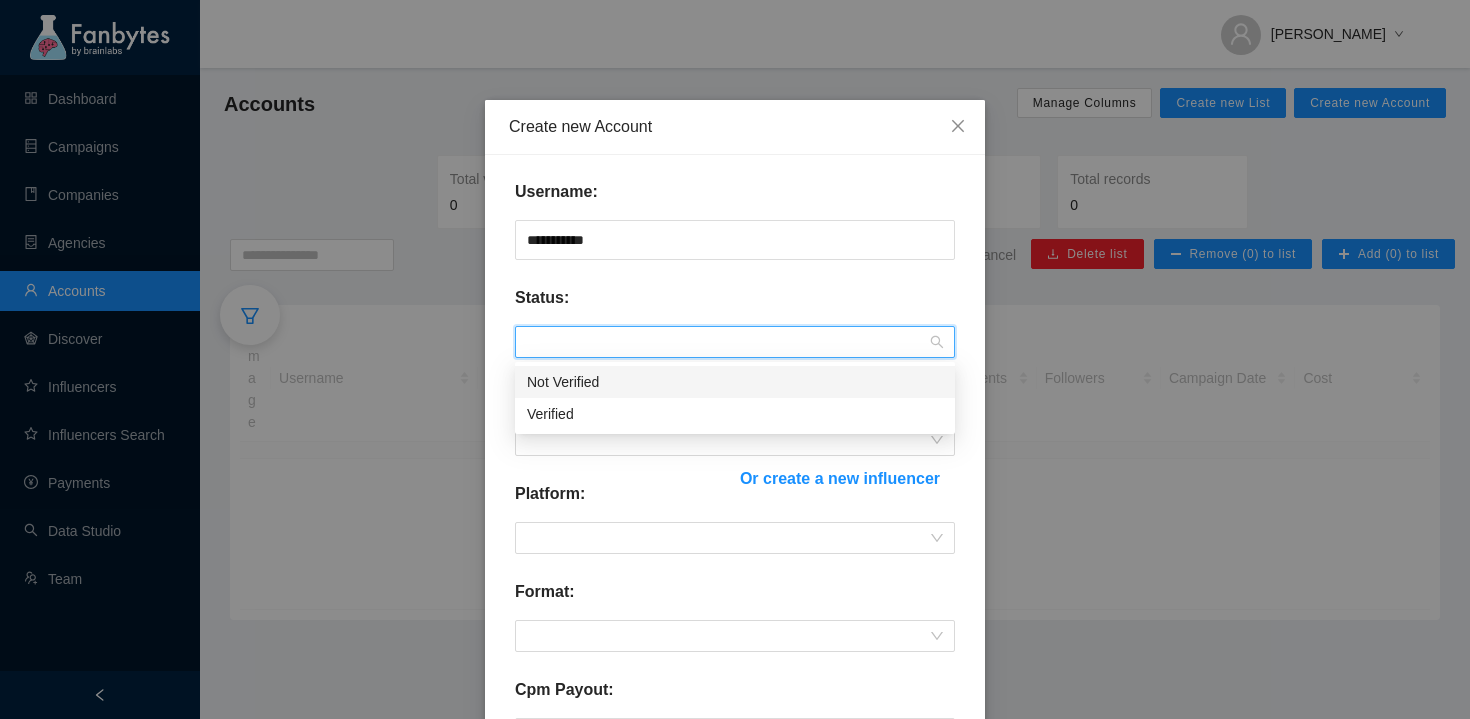 click on "Not Verified" at bounding box center [735, 382] 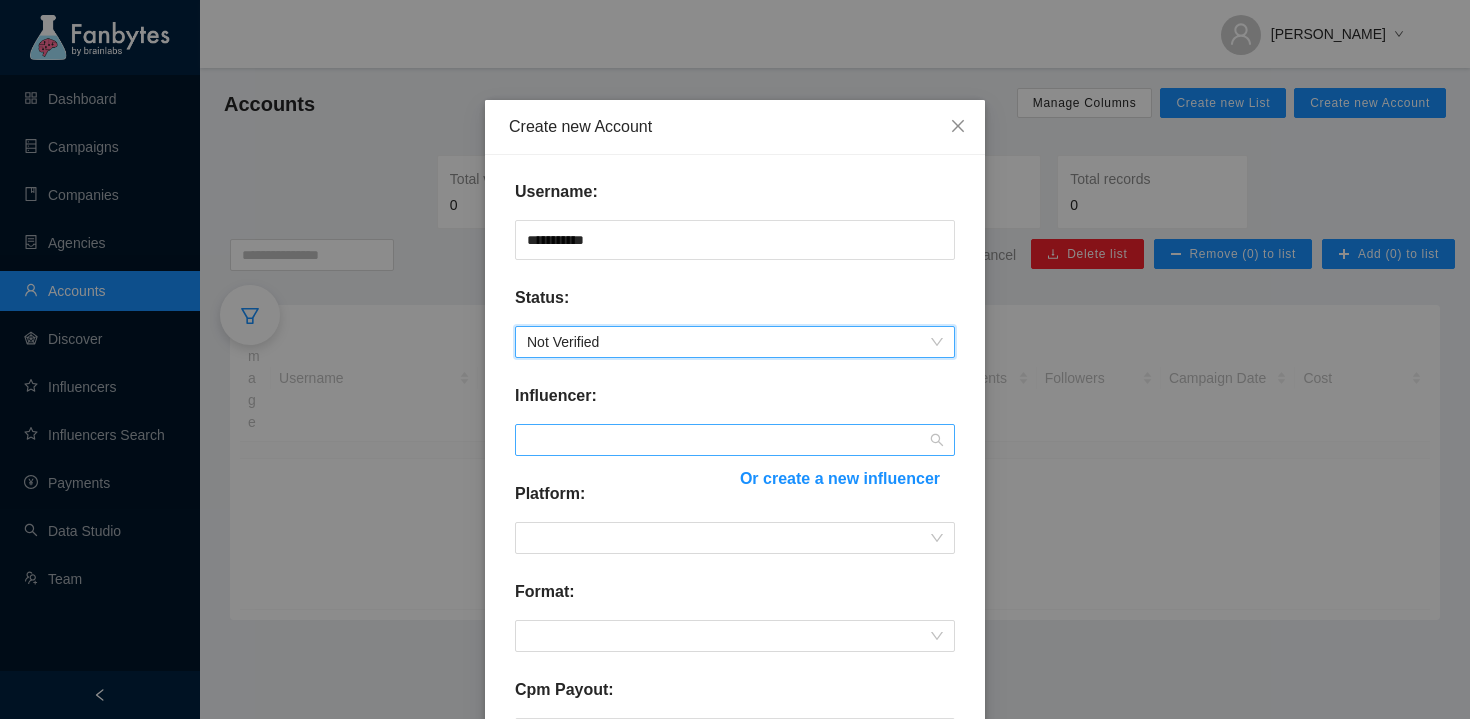 click at bounding box center (735, 440) 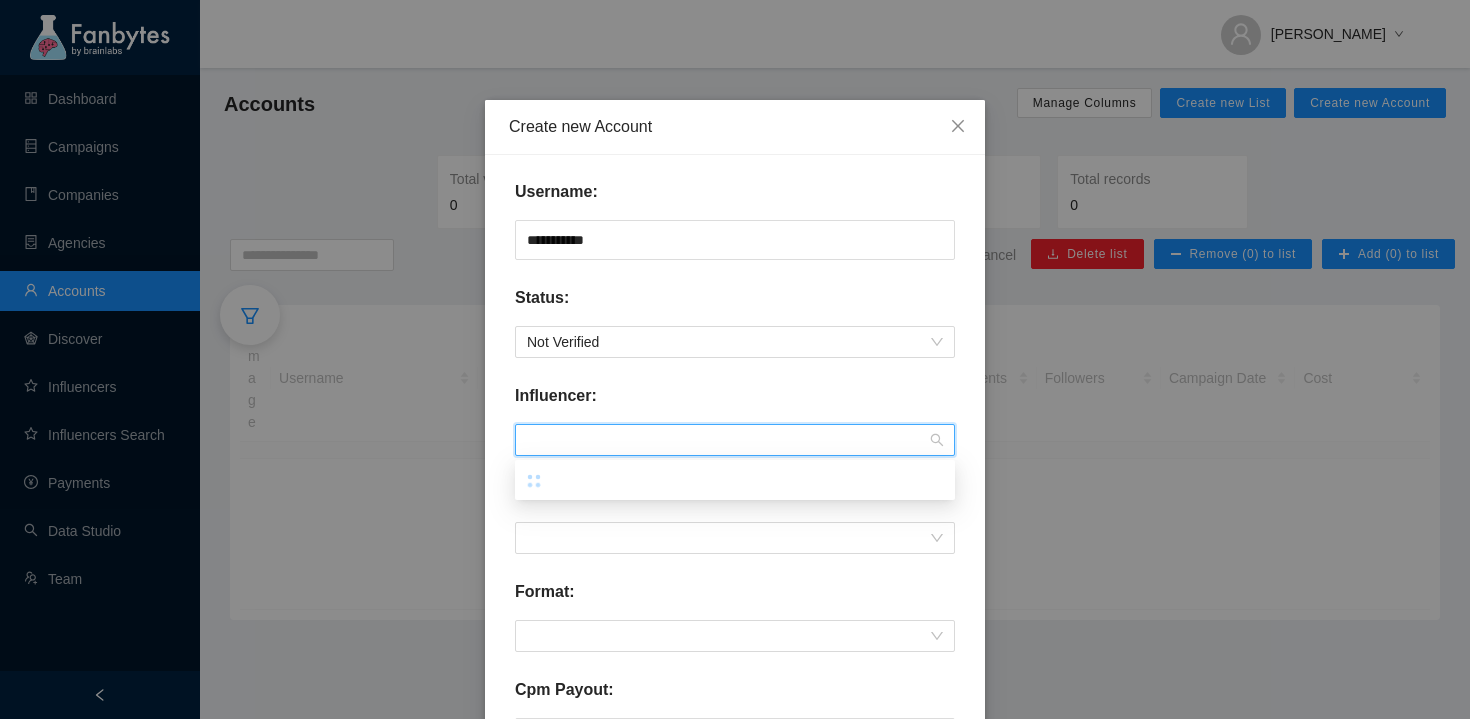 click on "Influencer:" at bounding box center [735, 404] 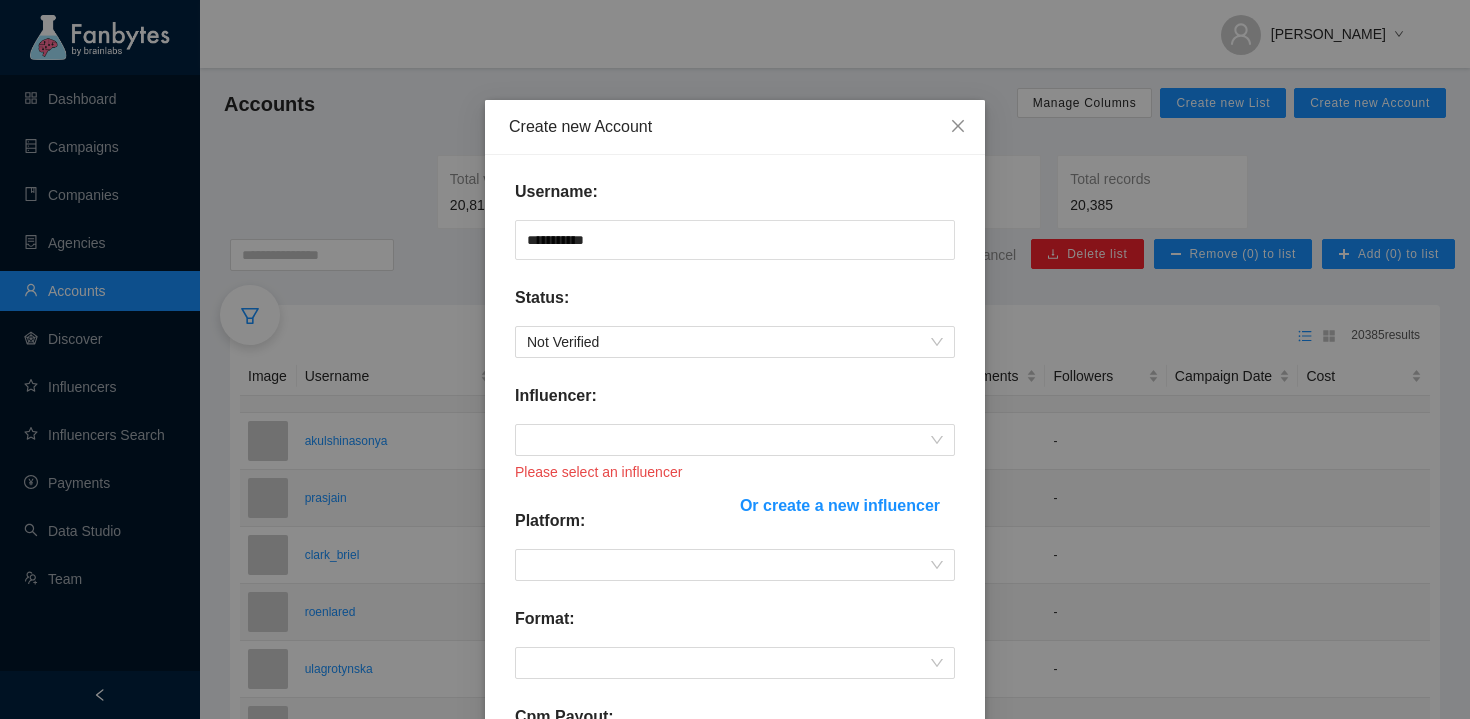 click on "Or create a new influencer" at bounding box center (840, 505) 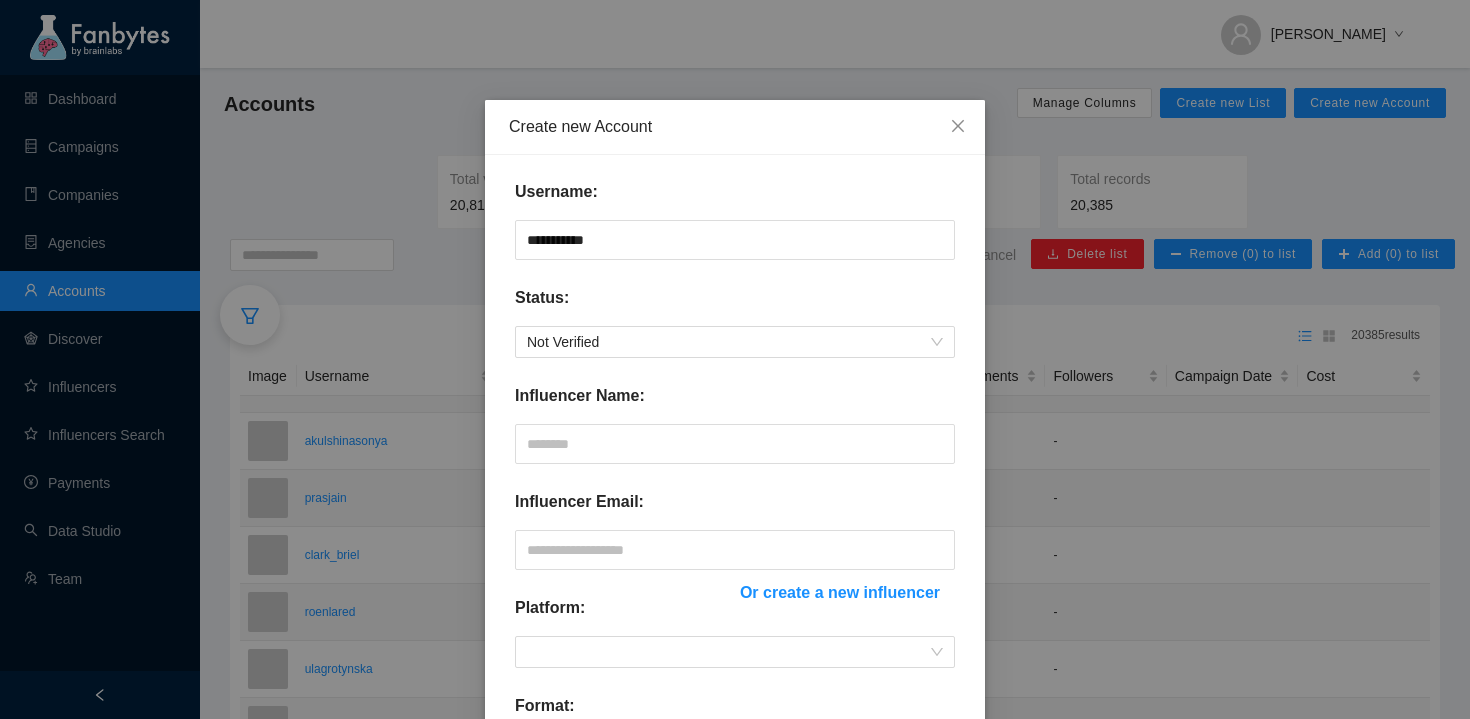 scroll, scrollTop: 54, scrollLeft: 0, axis: vertical 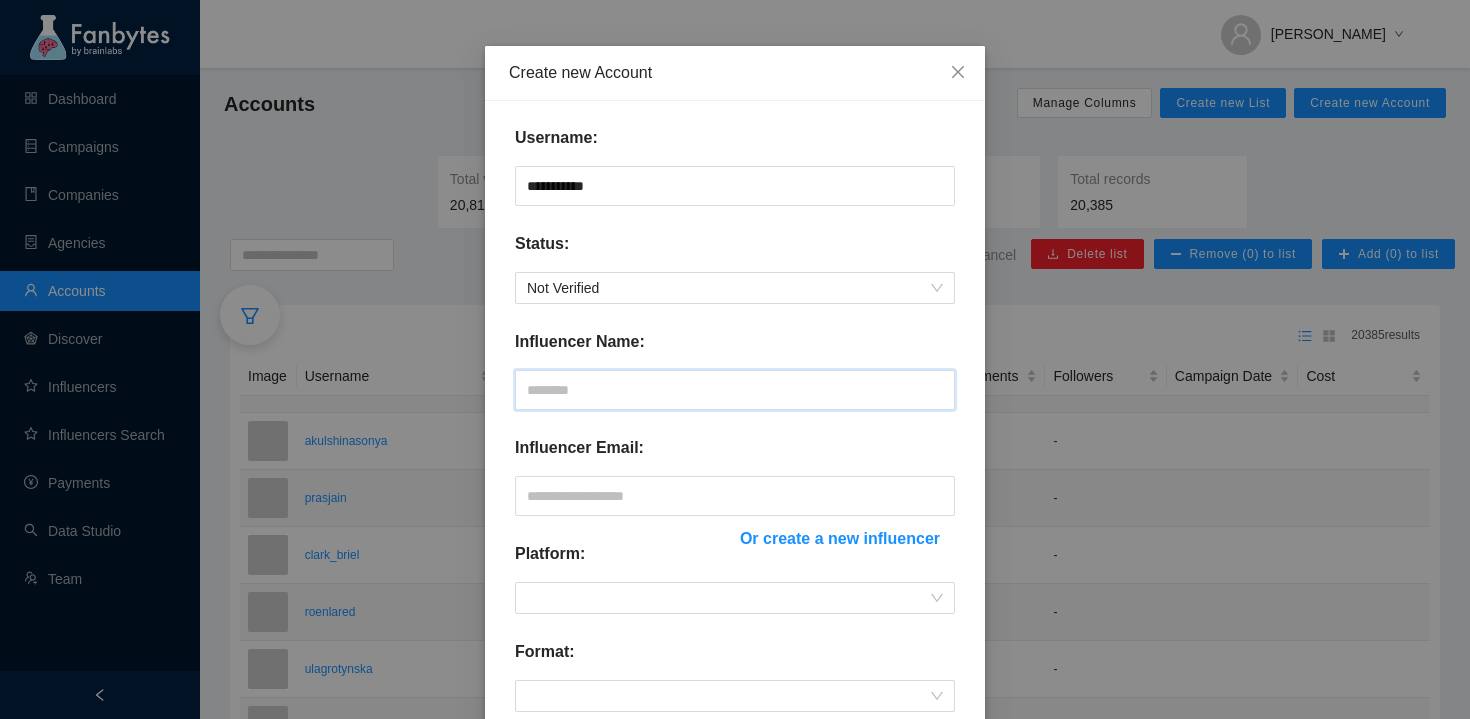 click at bounding box center [735, 390] 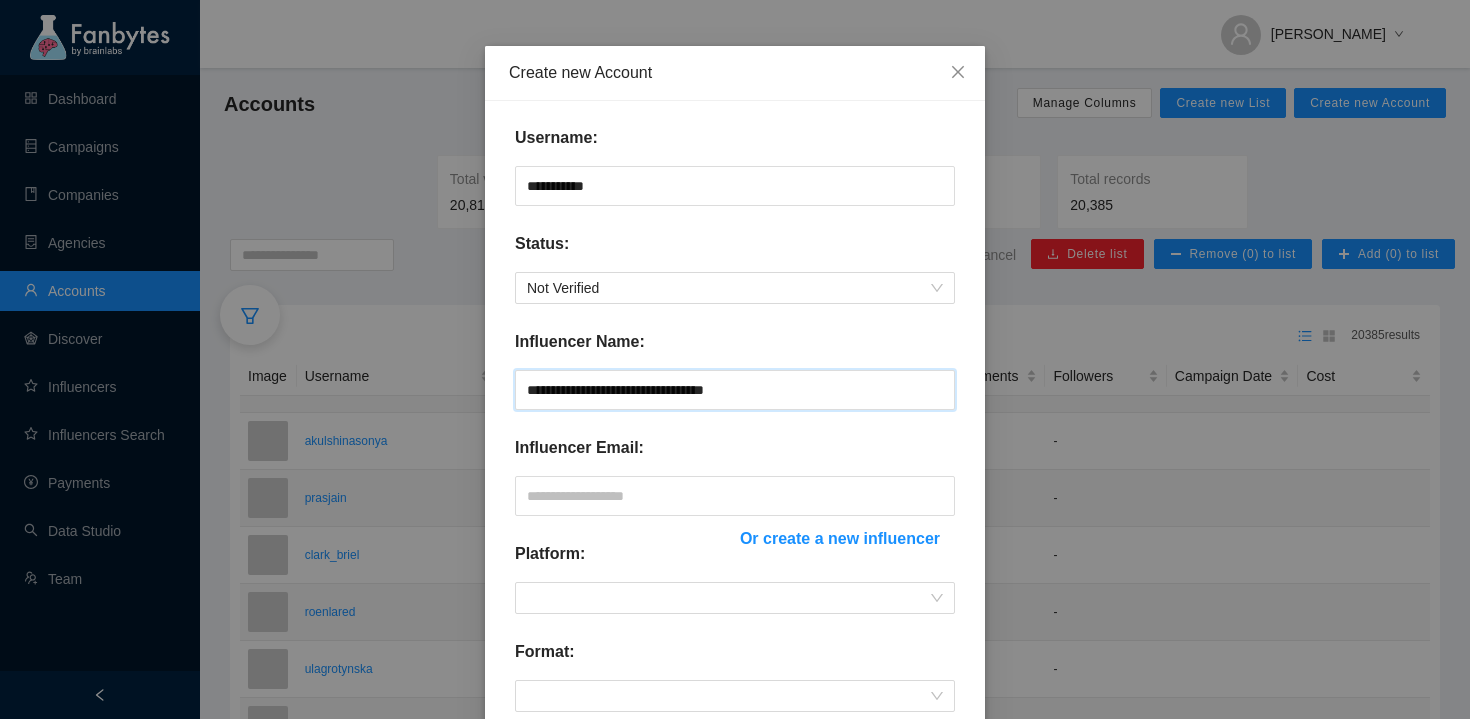 type on "**********" 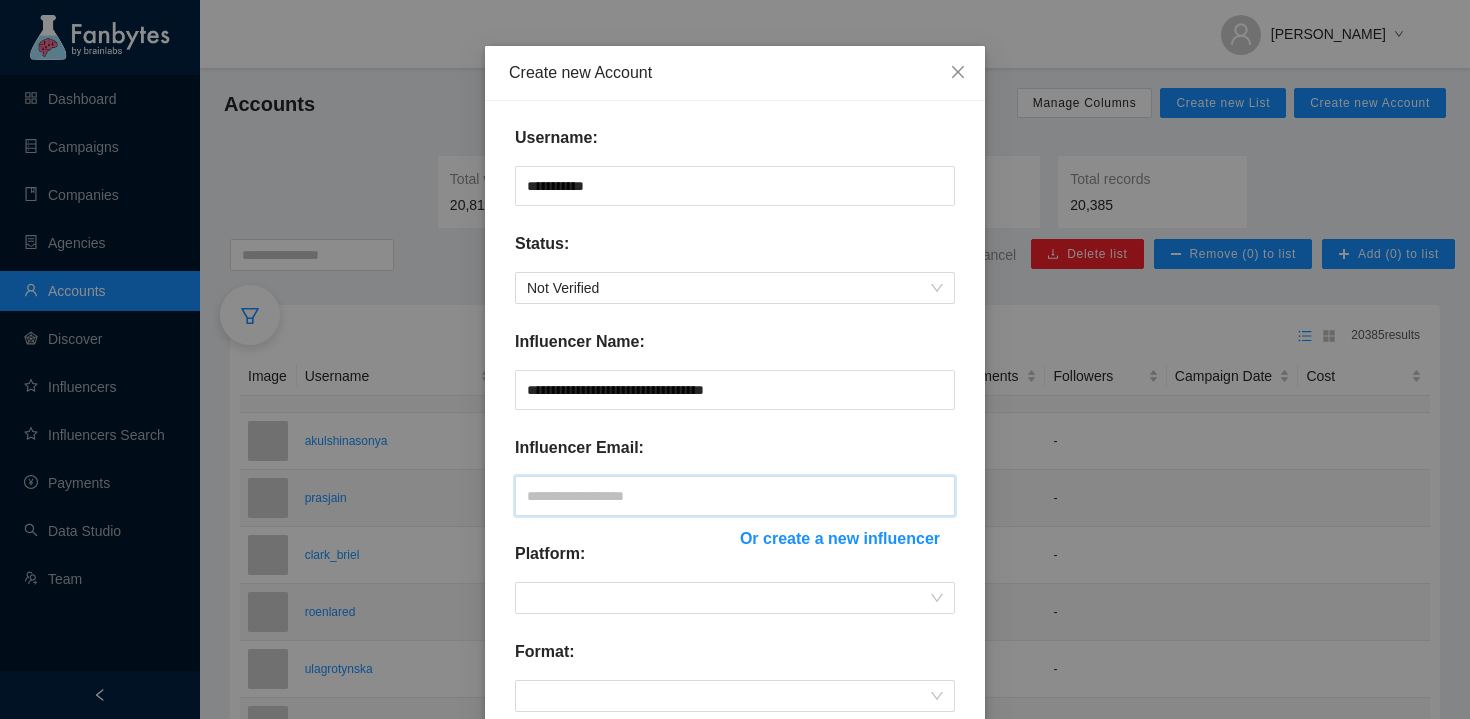 click at bounding box center (735, 496) 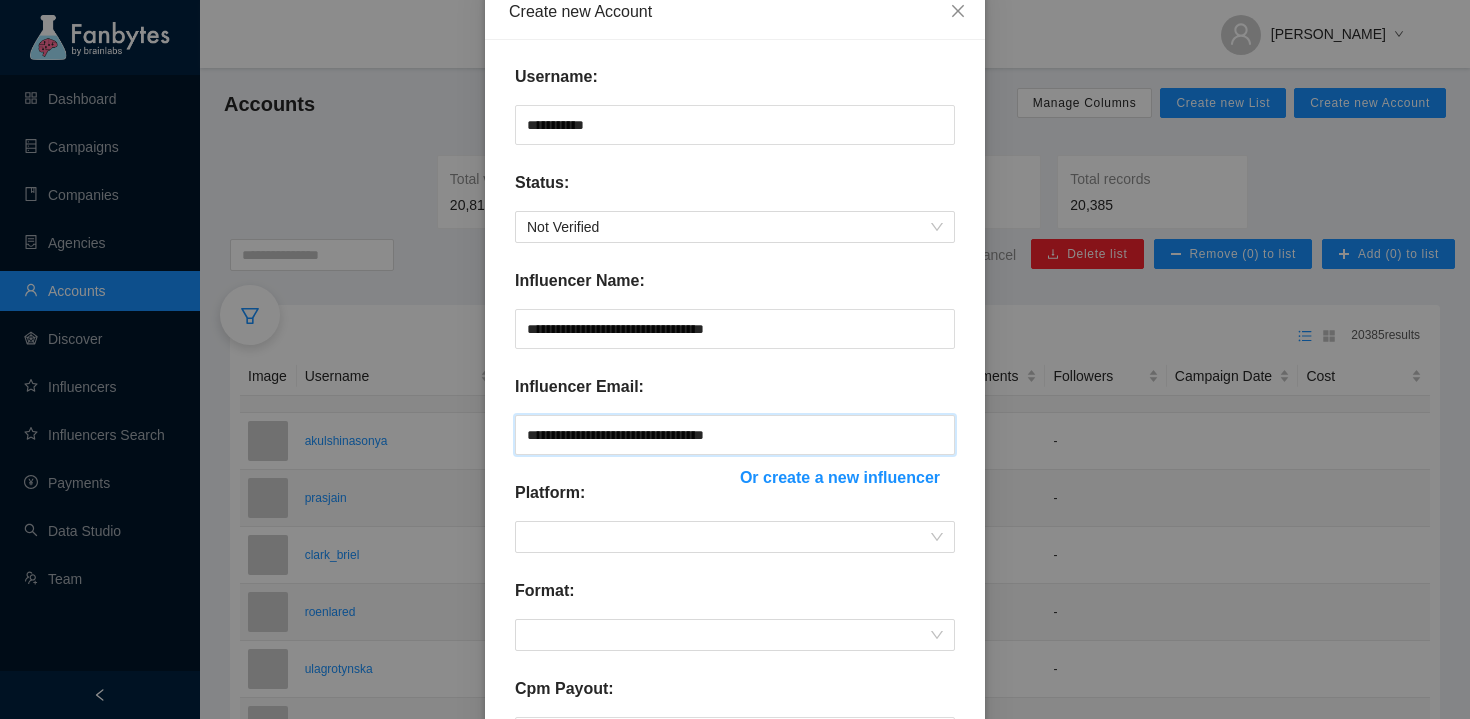 scroll, scrollTop: 181, scrollLeft: 0, axis: vertical 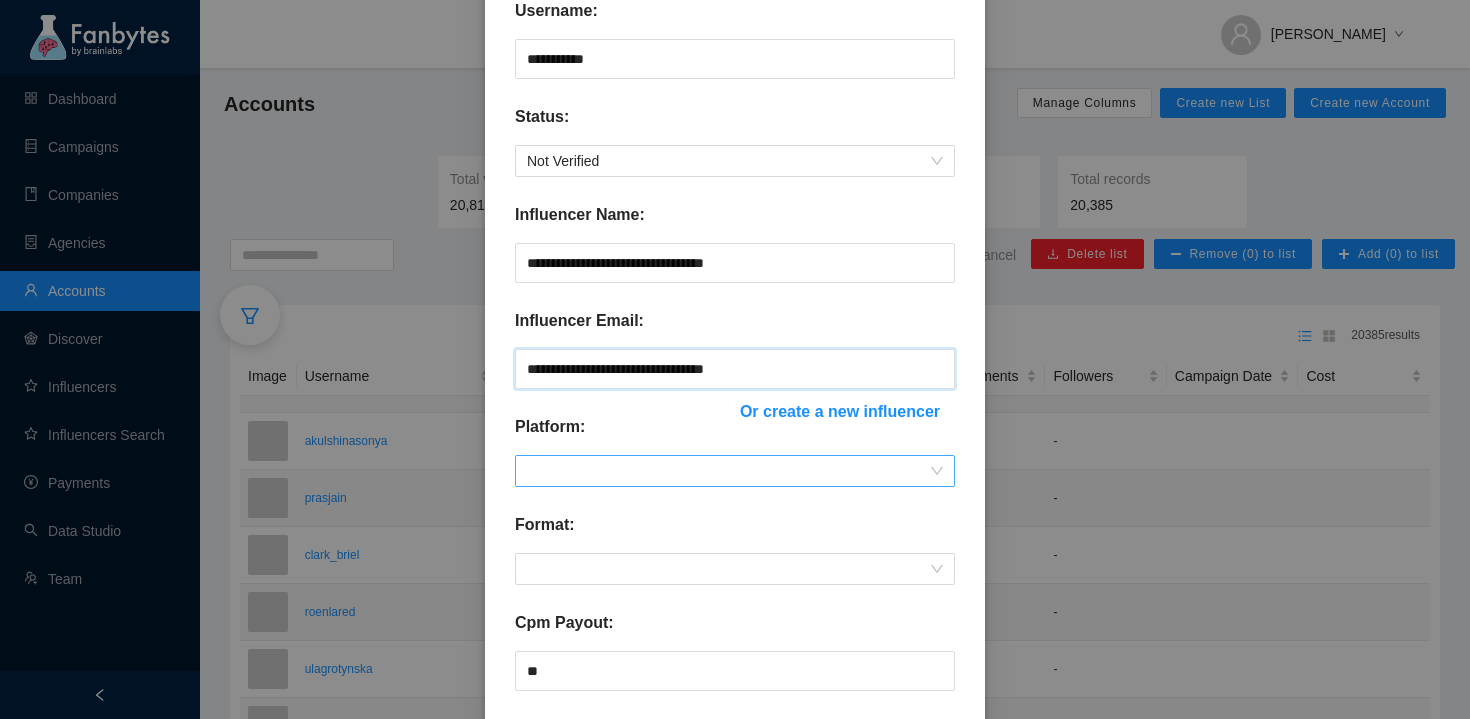 click at bounding box center (735, 471) 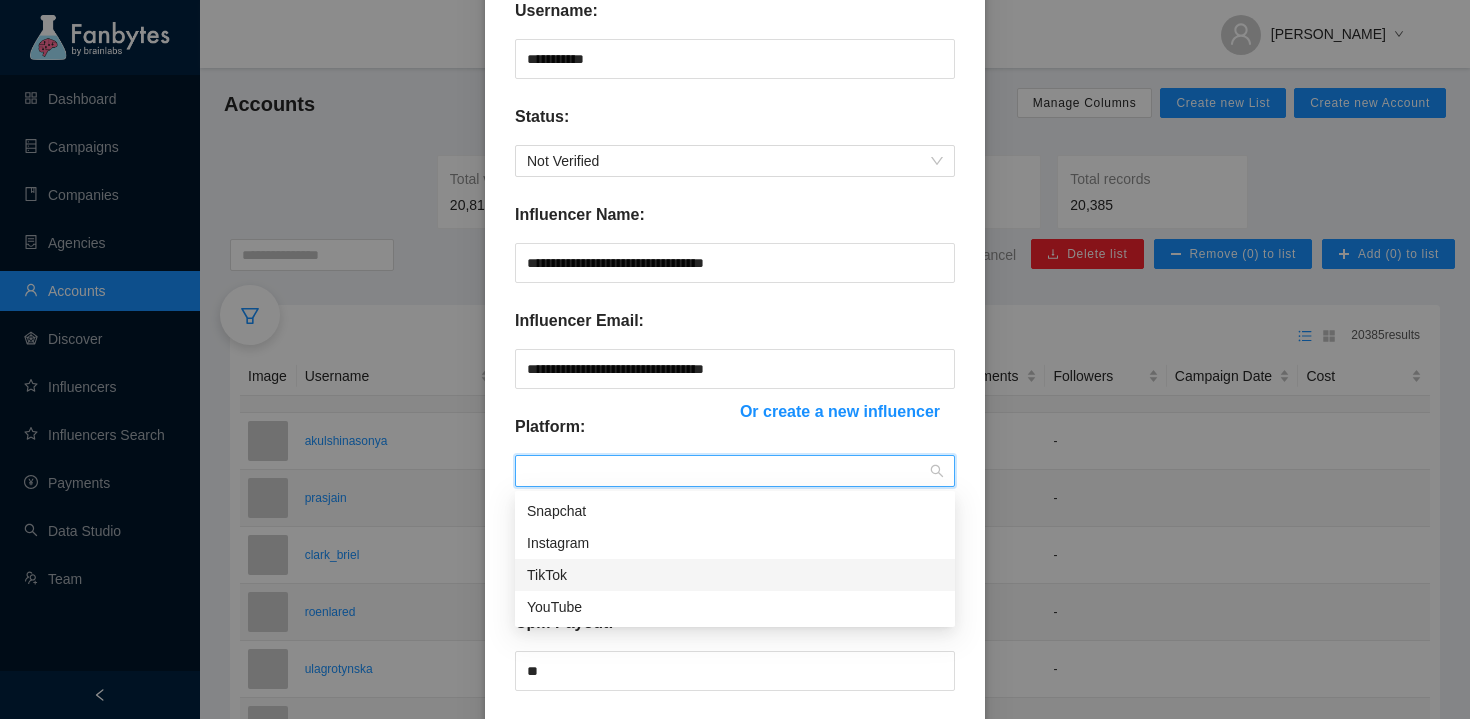 click on "TikTok" at bounding box center (735, 575) 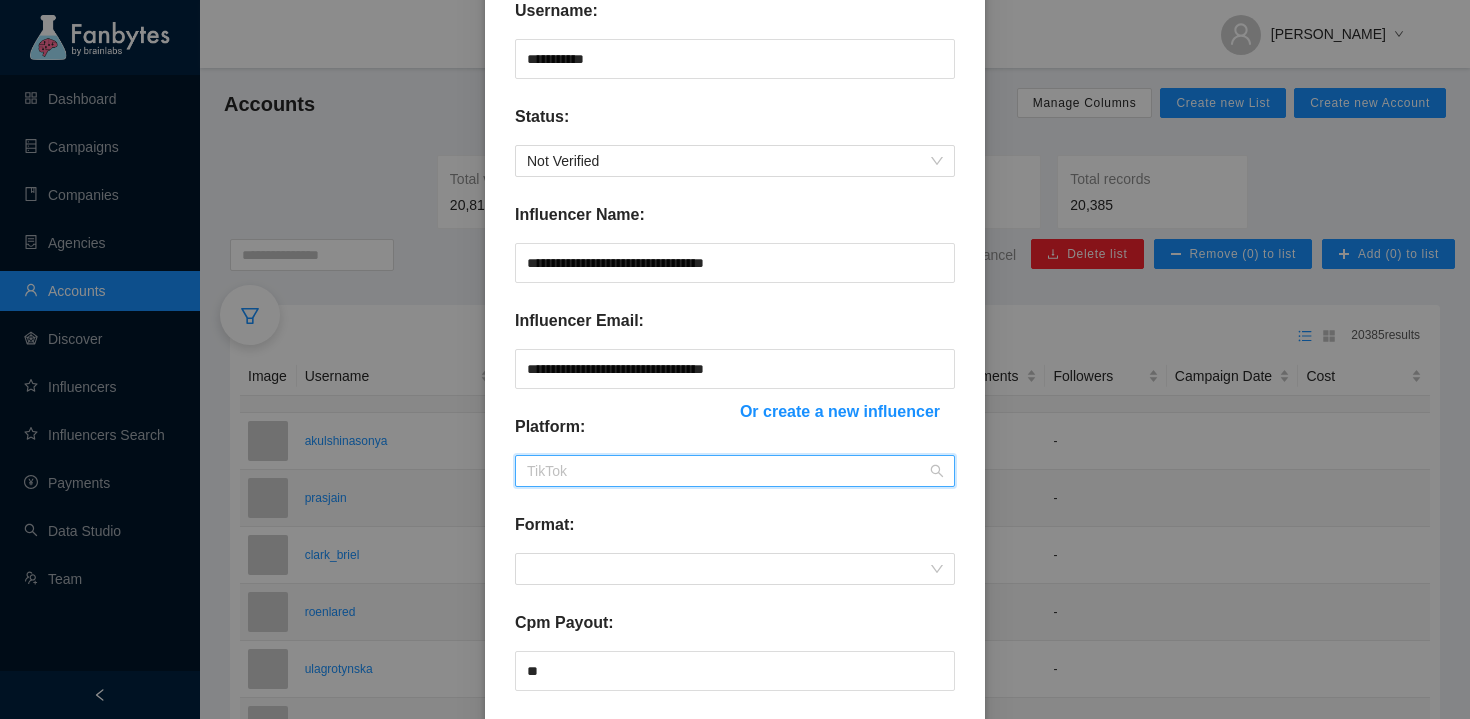 click on "TikTok" at bounding box center [735, 471] 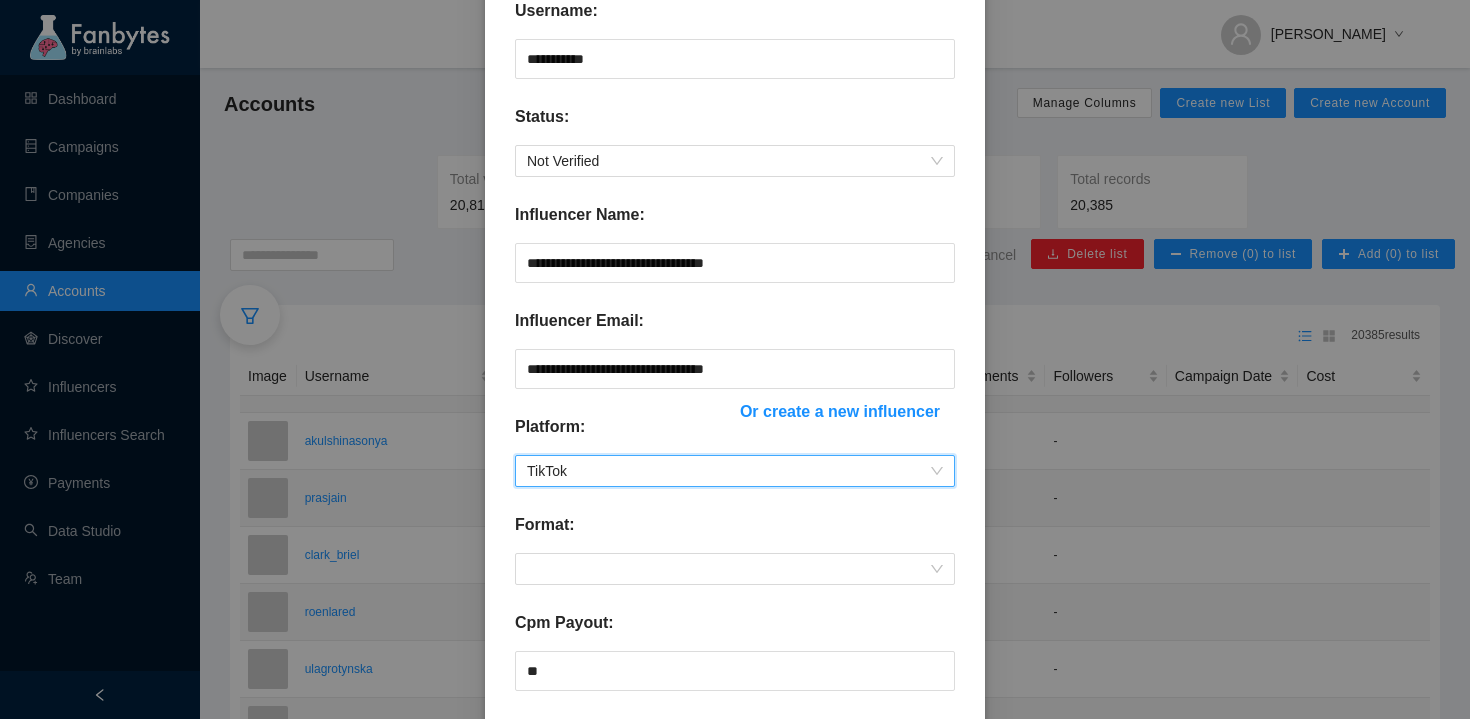 click on "Platform:" at bounding box center (620, 435) 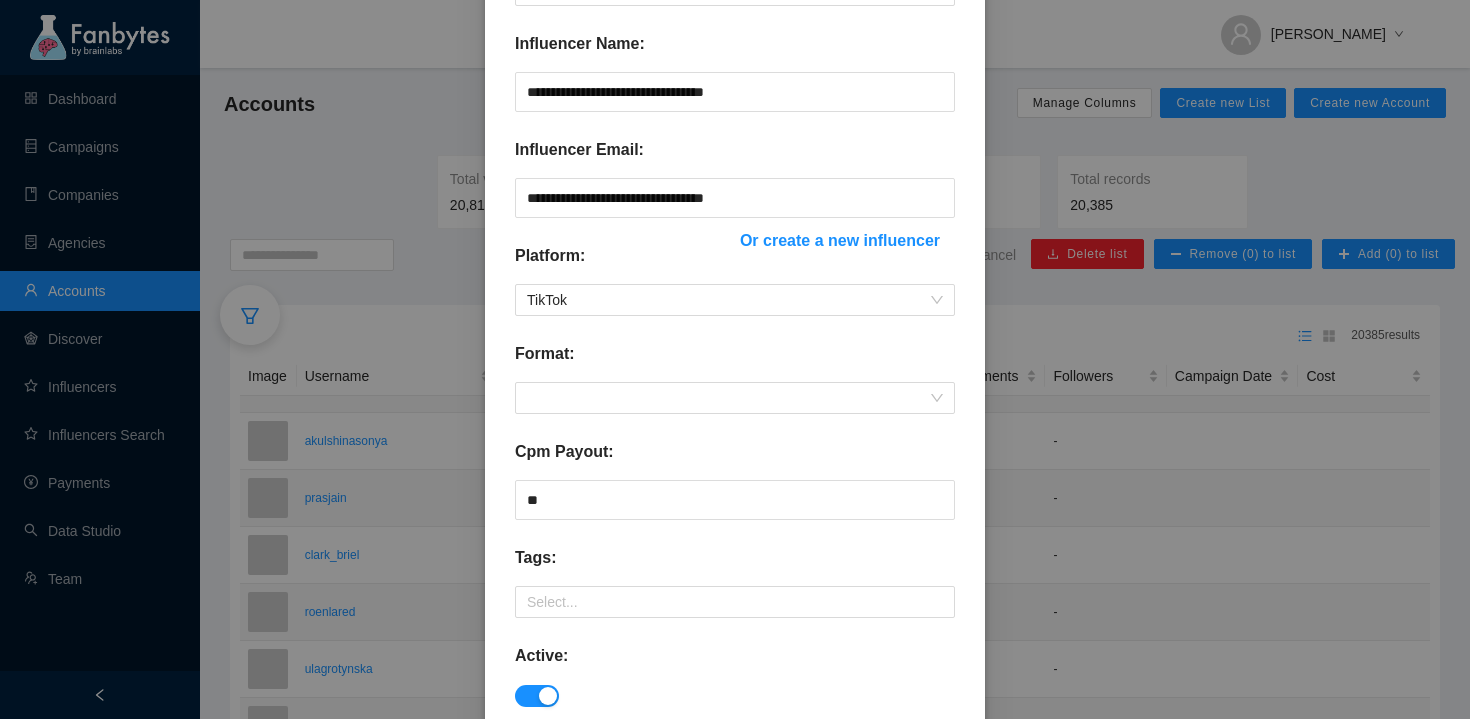 scroll, scrollTop: 425, scrollLeft: 0, axis: vertical 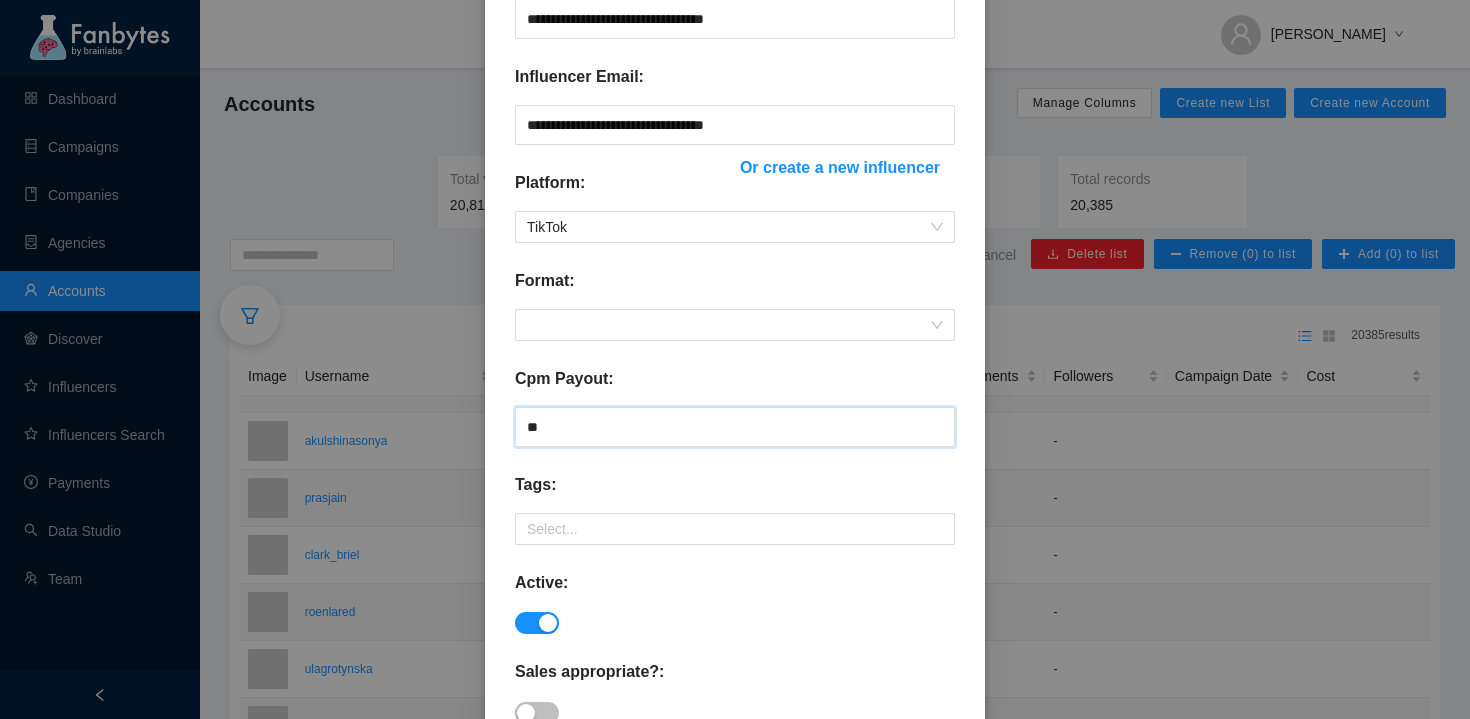 click on "**" at bounding box center (735, 427) 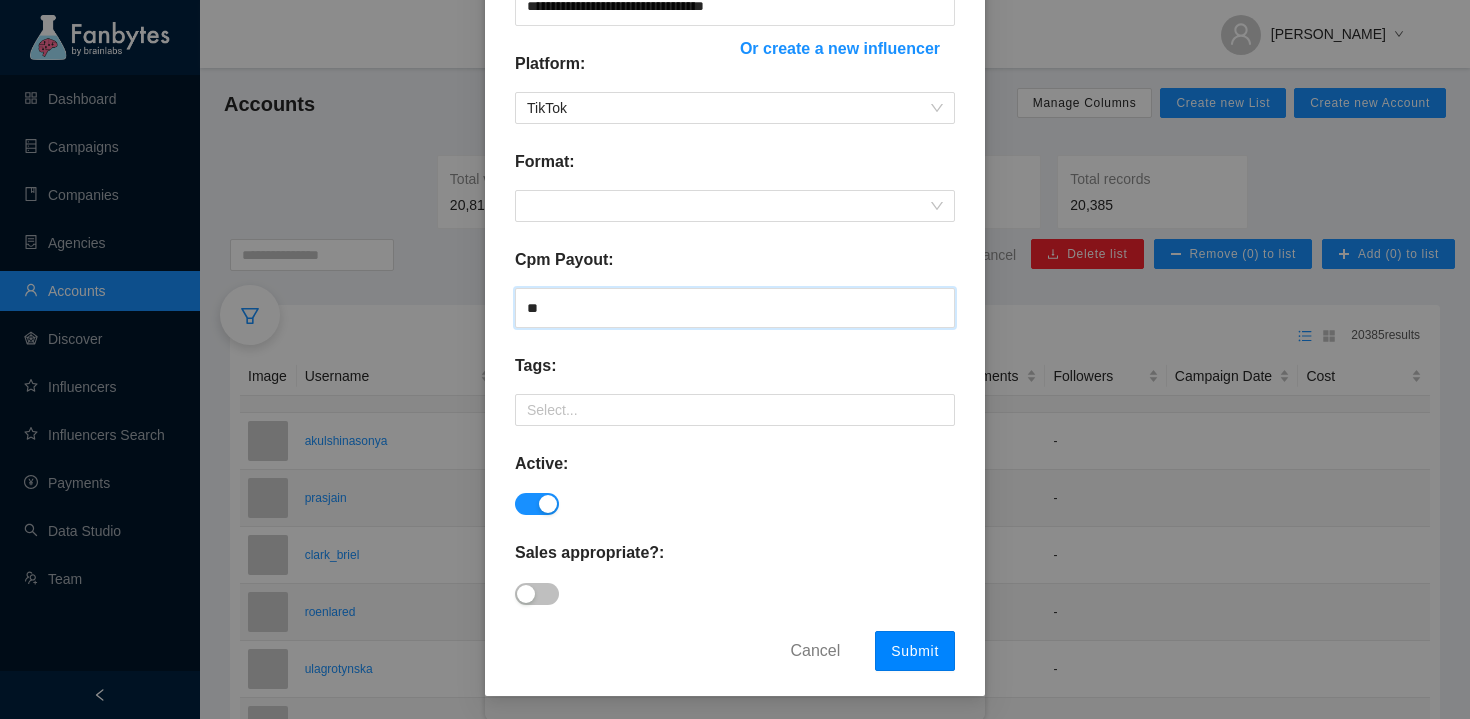 type on "**" 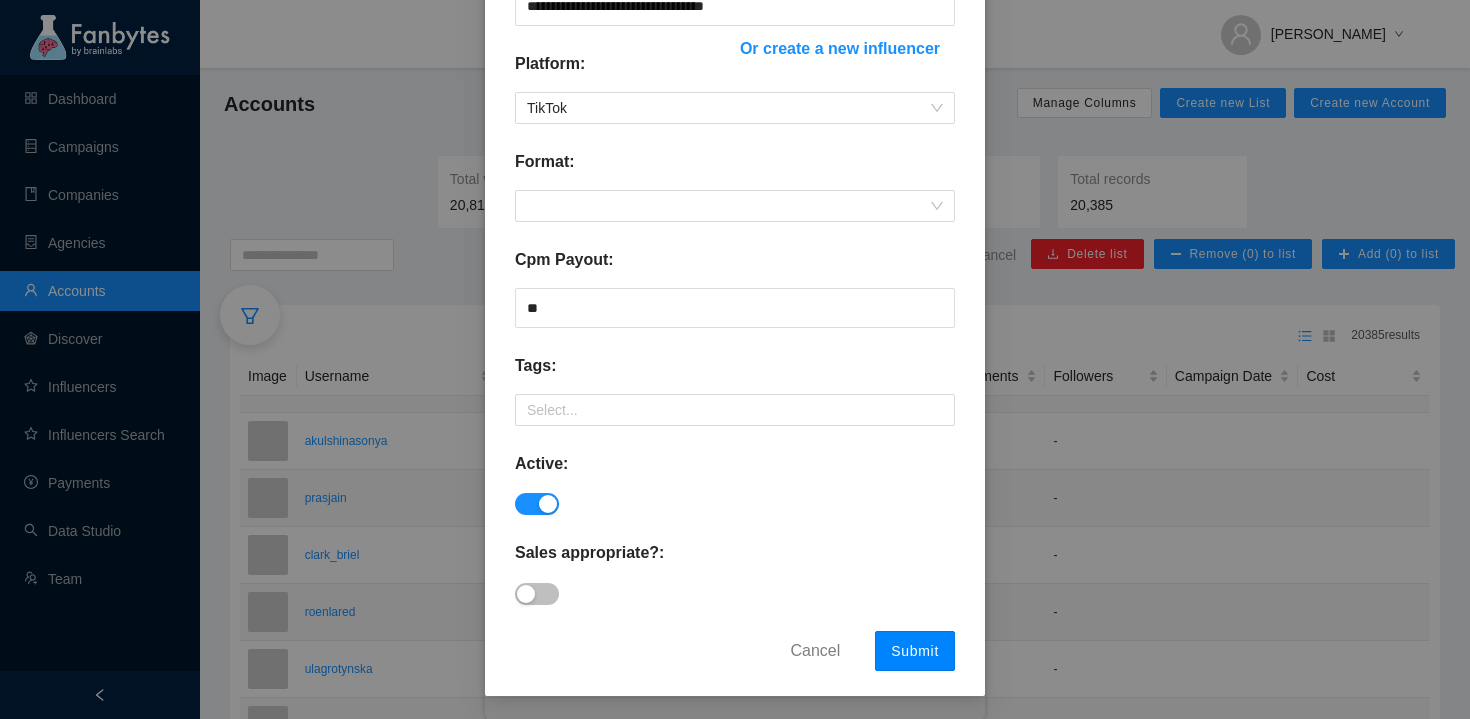 click on "Submit" at bounding box center [915, 651] 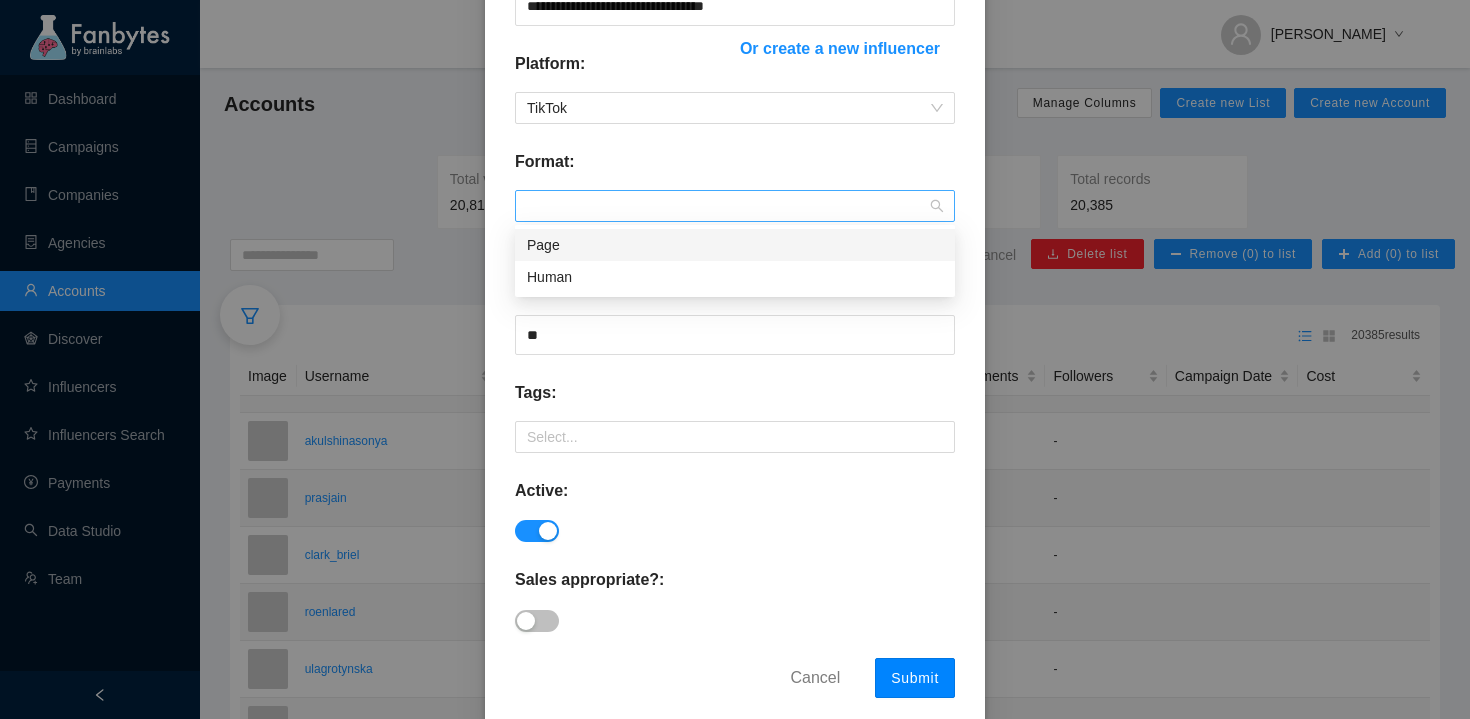 click at bounding box center [735, 206] 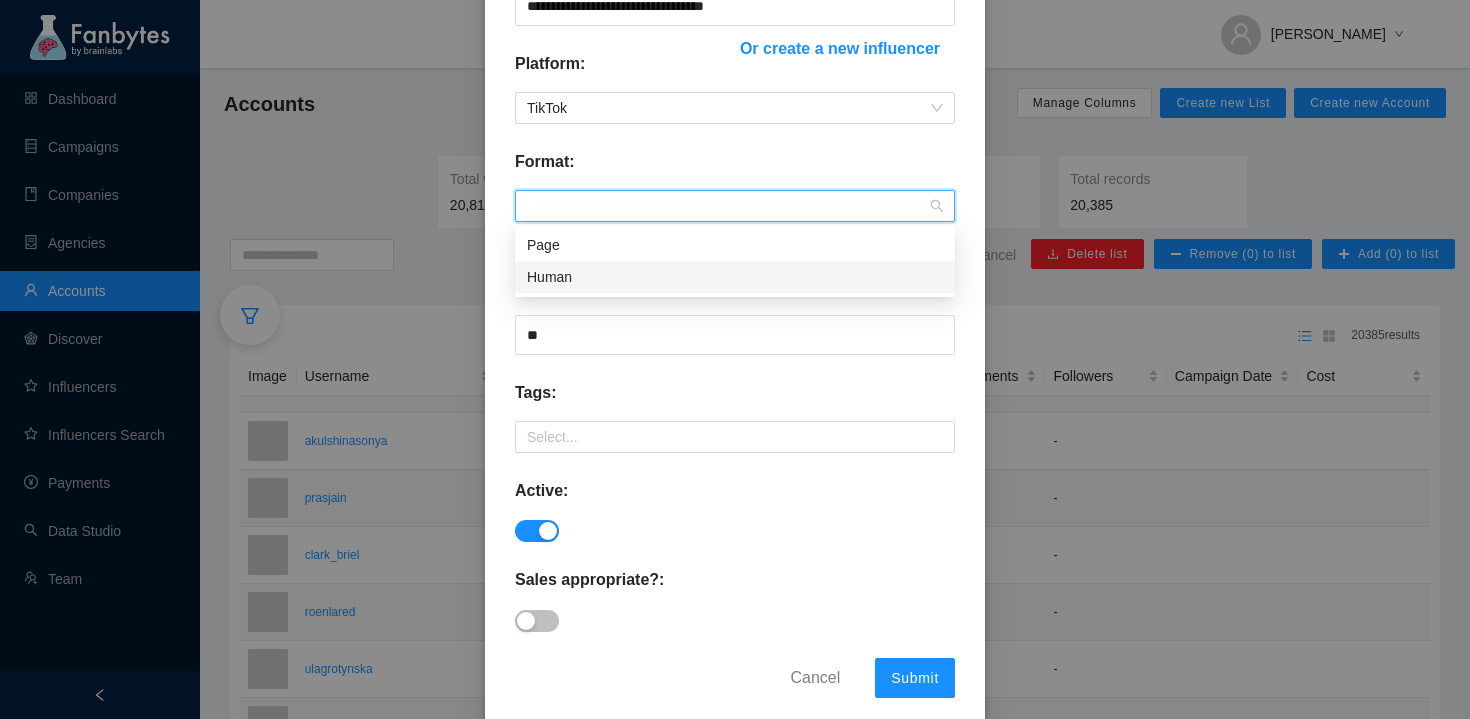 click on "Human" at bounding box center [735, 277] 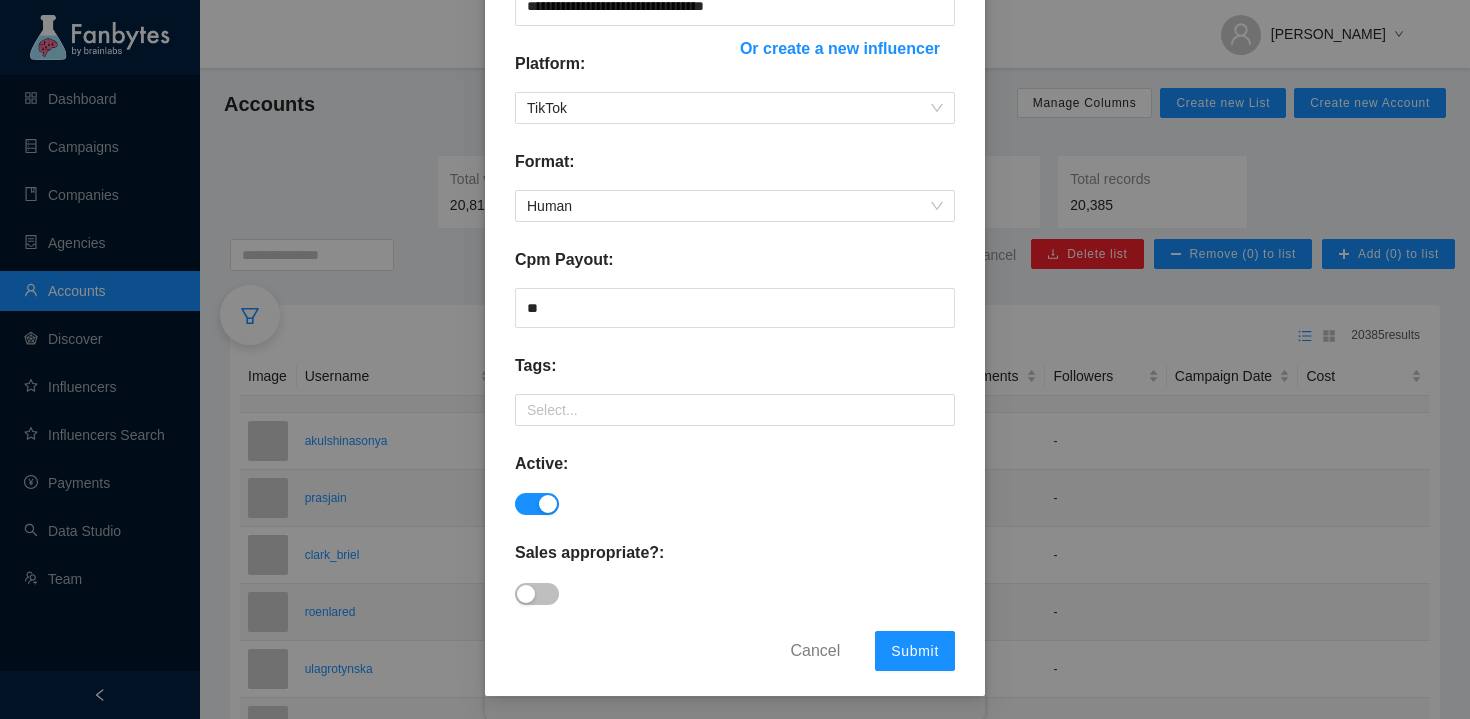click on "**********" at bounding box center [735, 153] 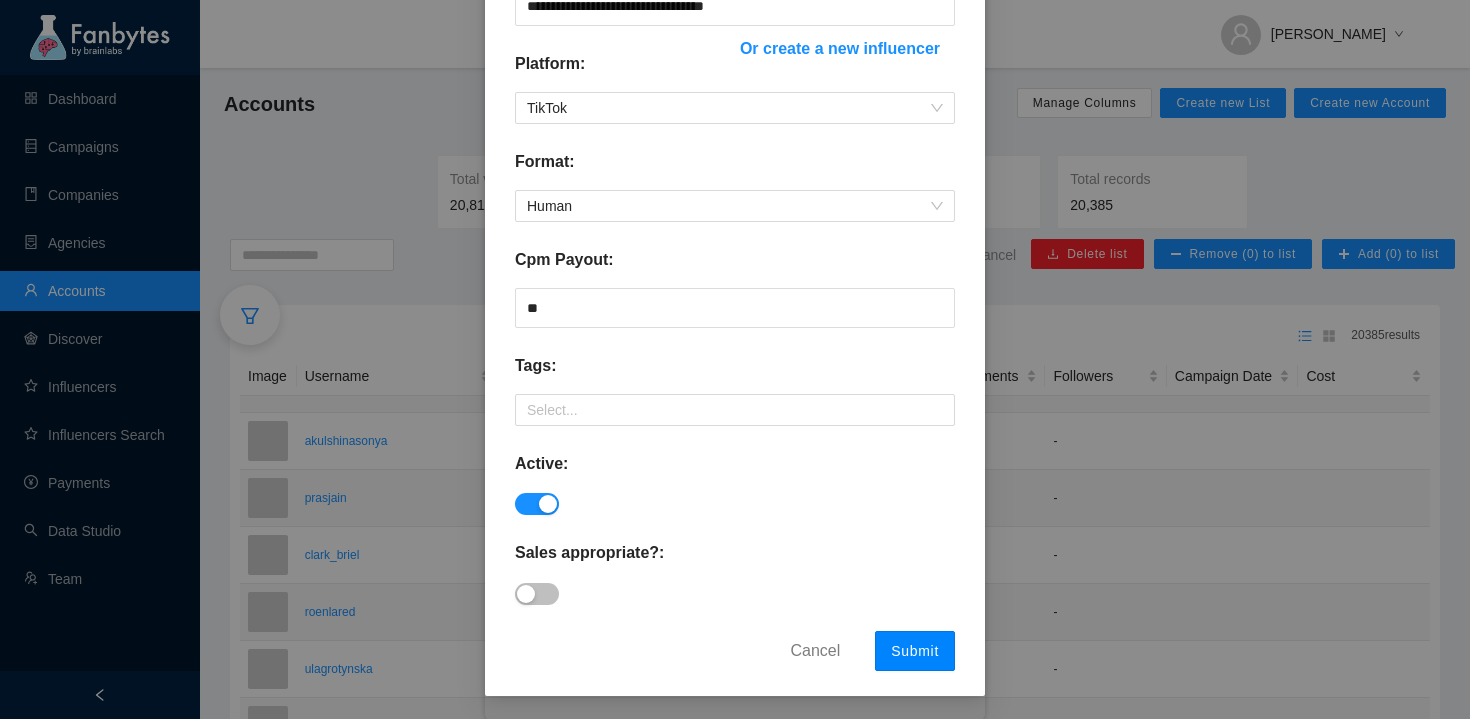 click on "Submit" at bounding box center (915, 651) 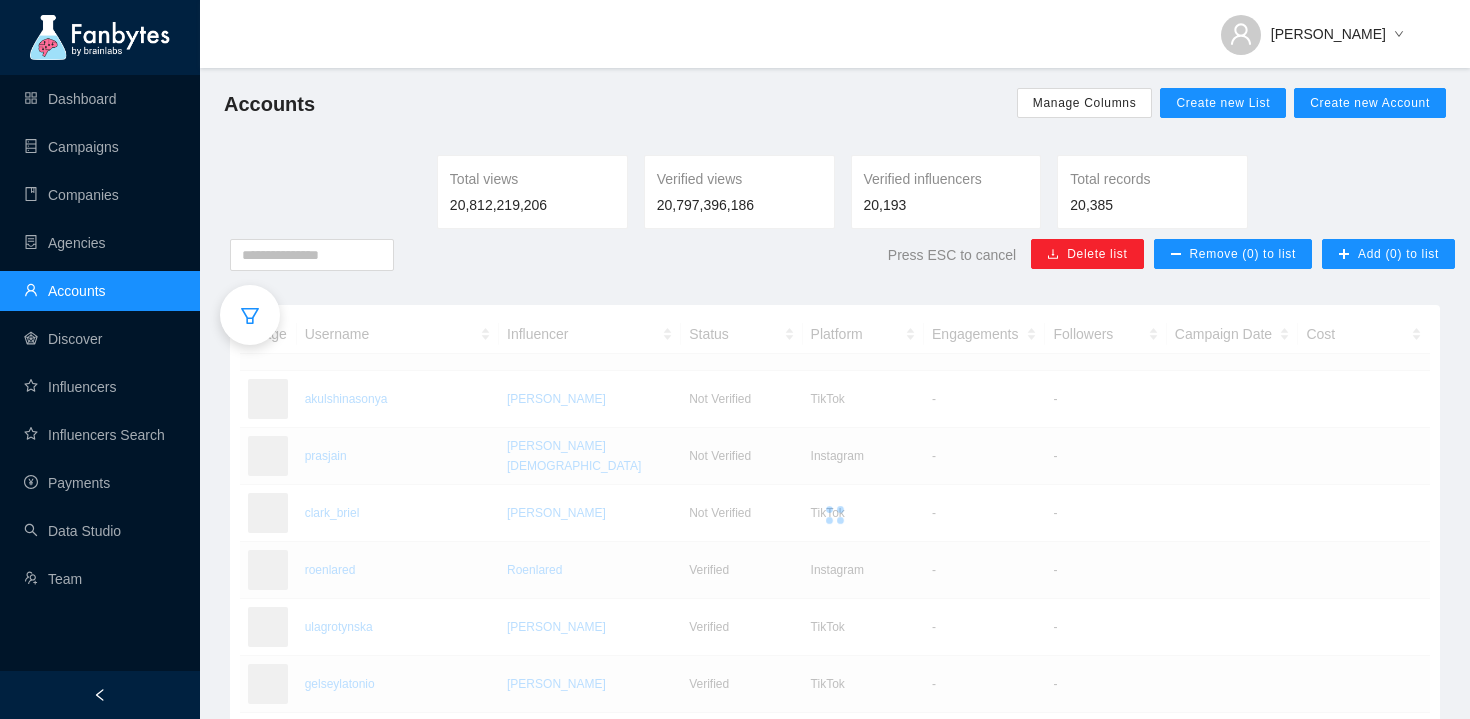 scroll, scrollTop: 444, scrollLeft: 0, axis: vertical 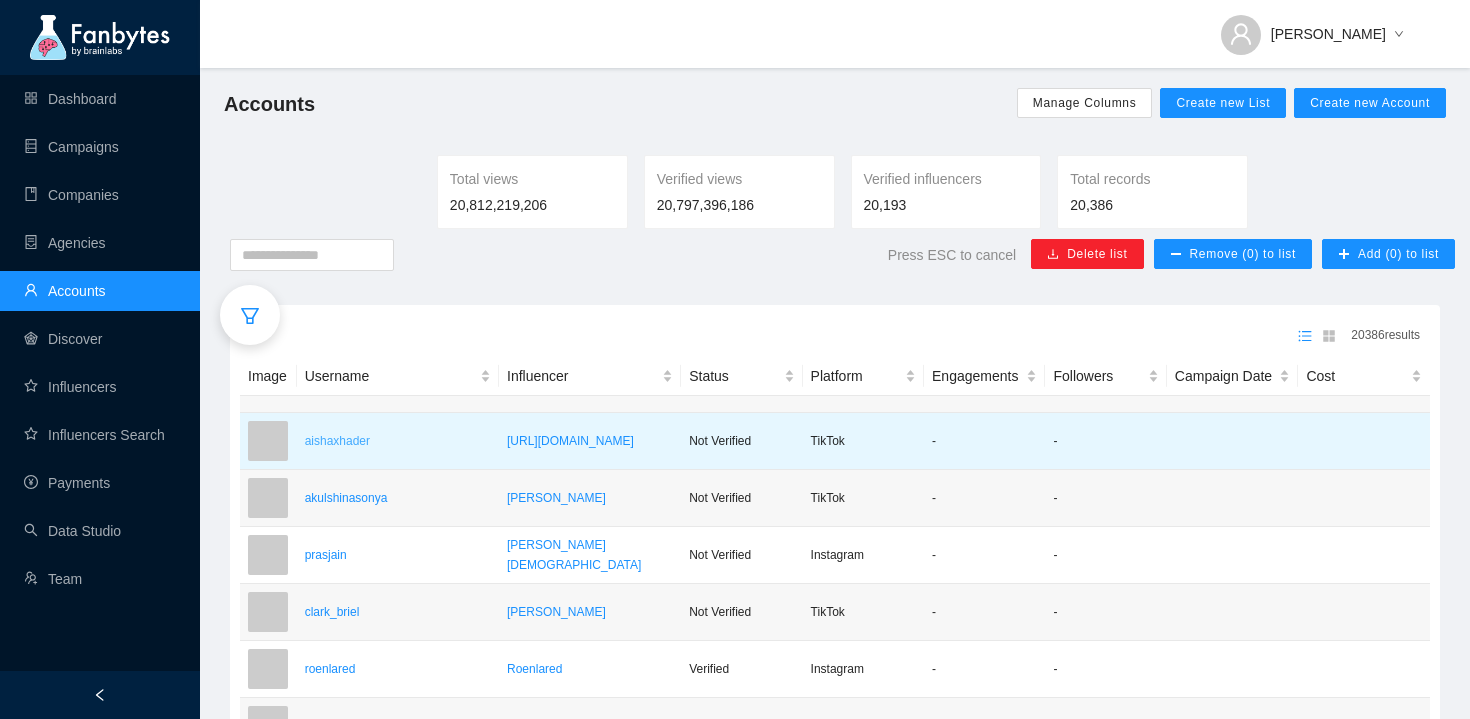 click on "aishaxhader" at bounding box center (398, 441) 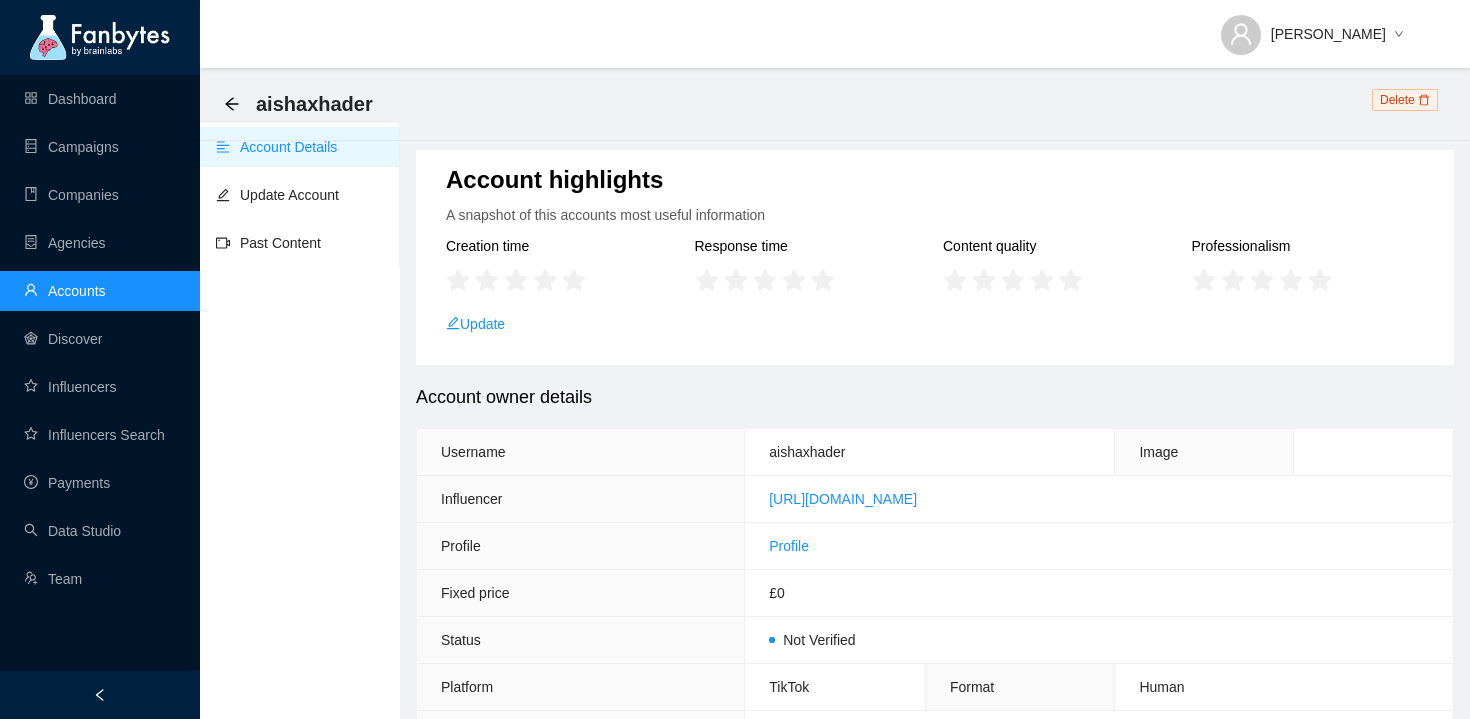 click on "Account Details Update Account Past Content" at bounding box center (300, 195) 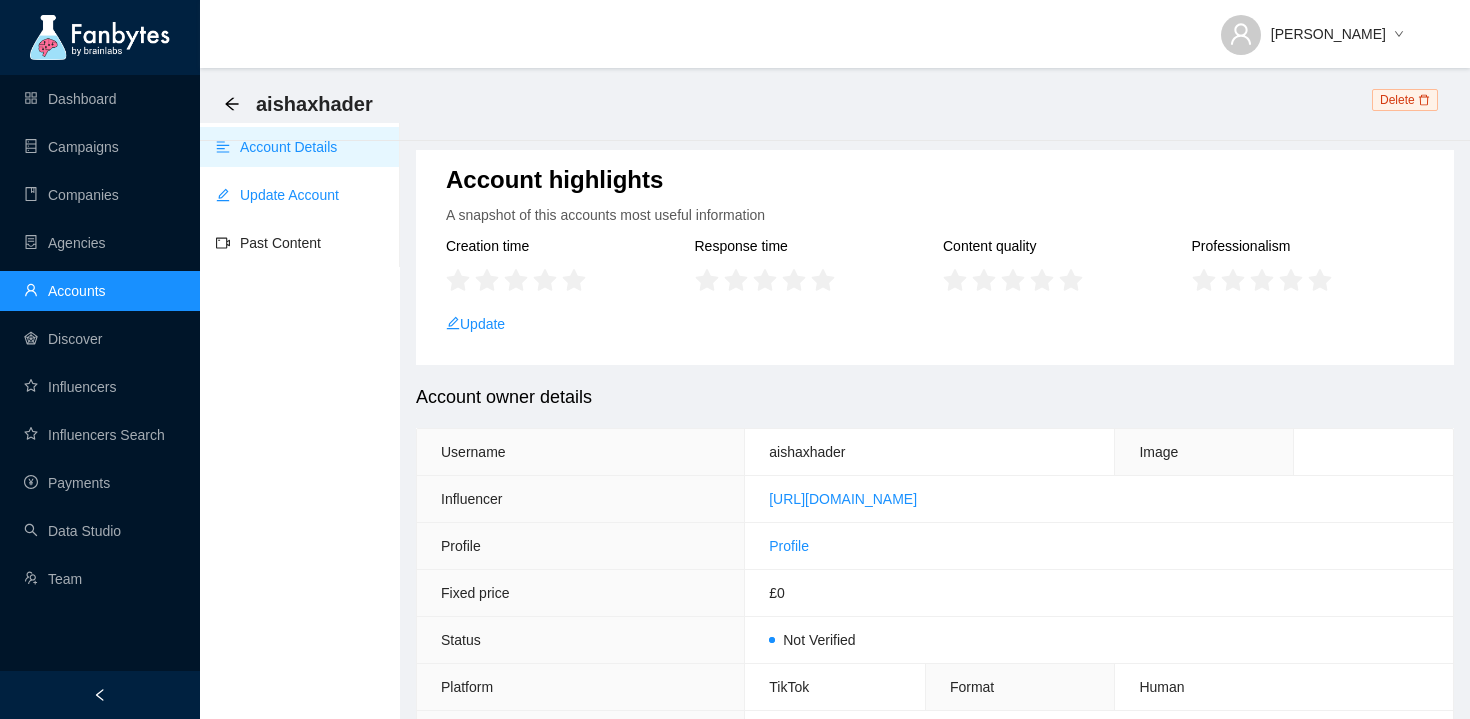 click on "Update Account" at bounding box center [277, 195] 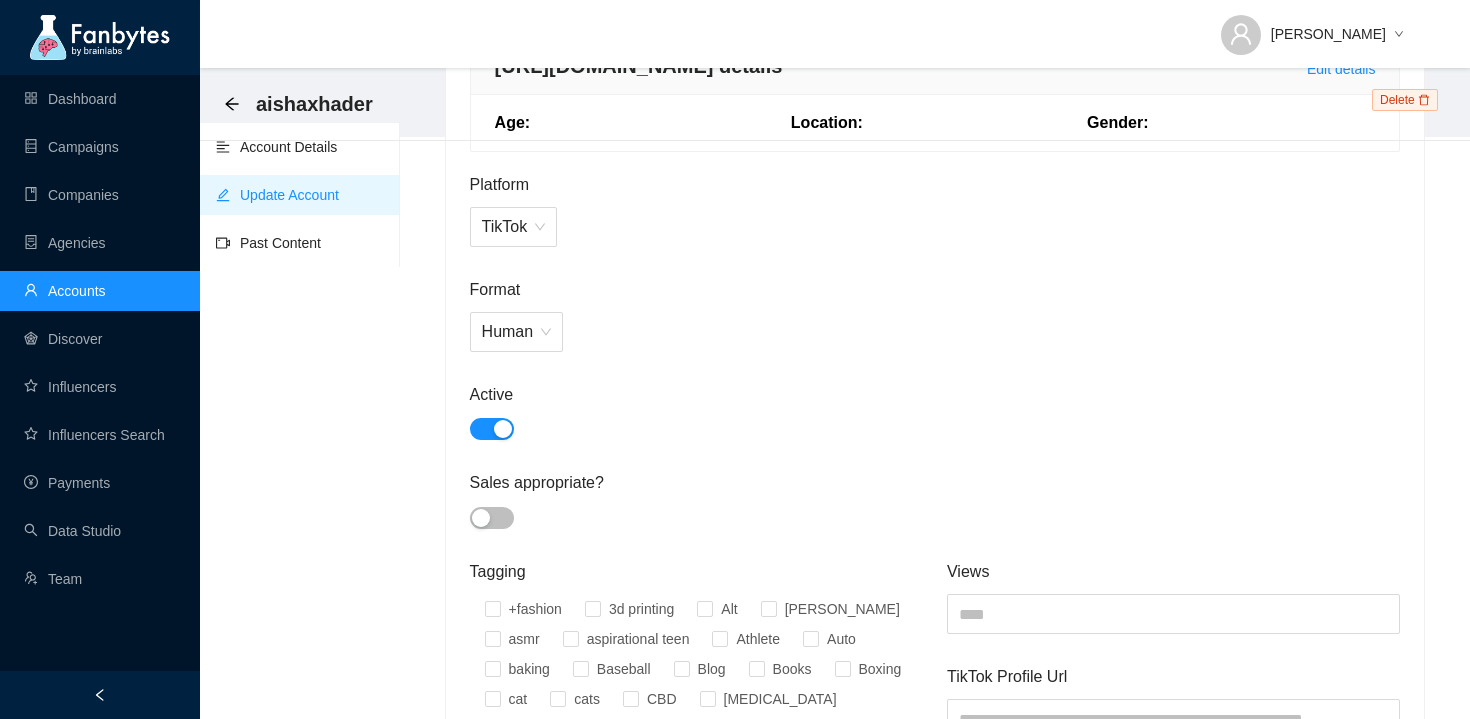 scroll, scrollTop: 744, scrollLeft: 0, axis: vertical 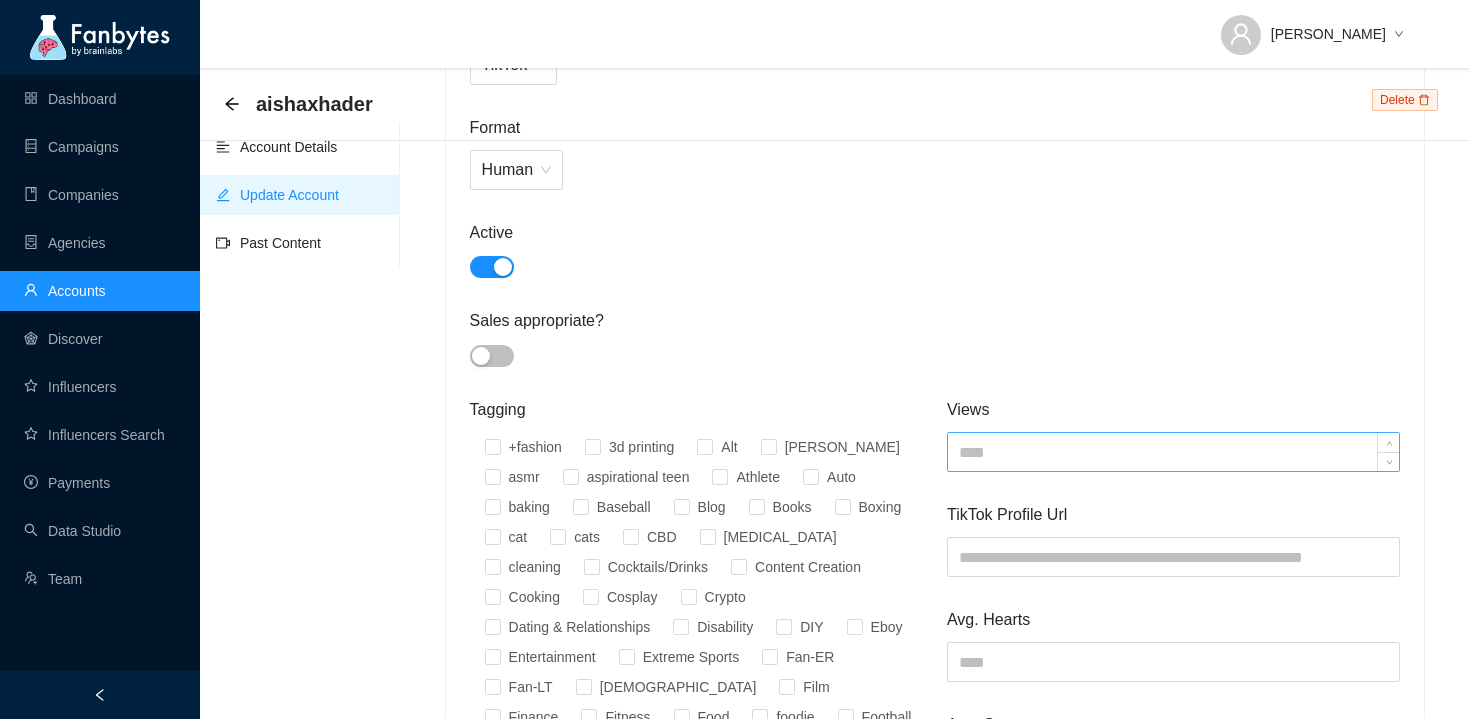 click at bounding box center (1173, 452) 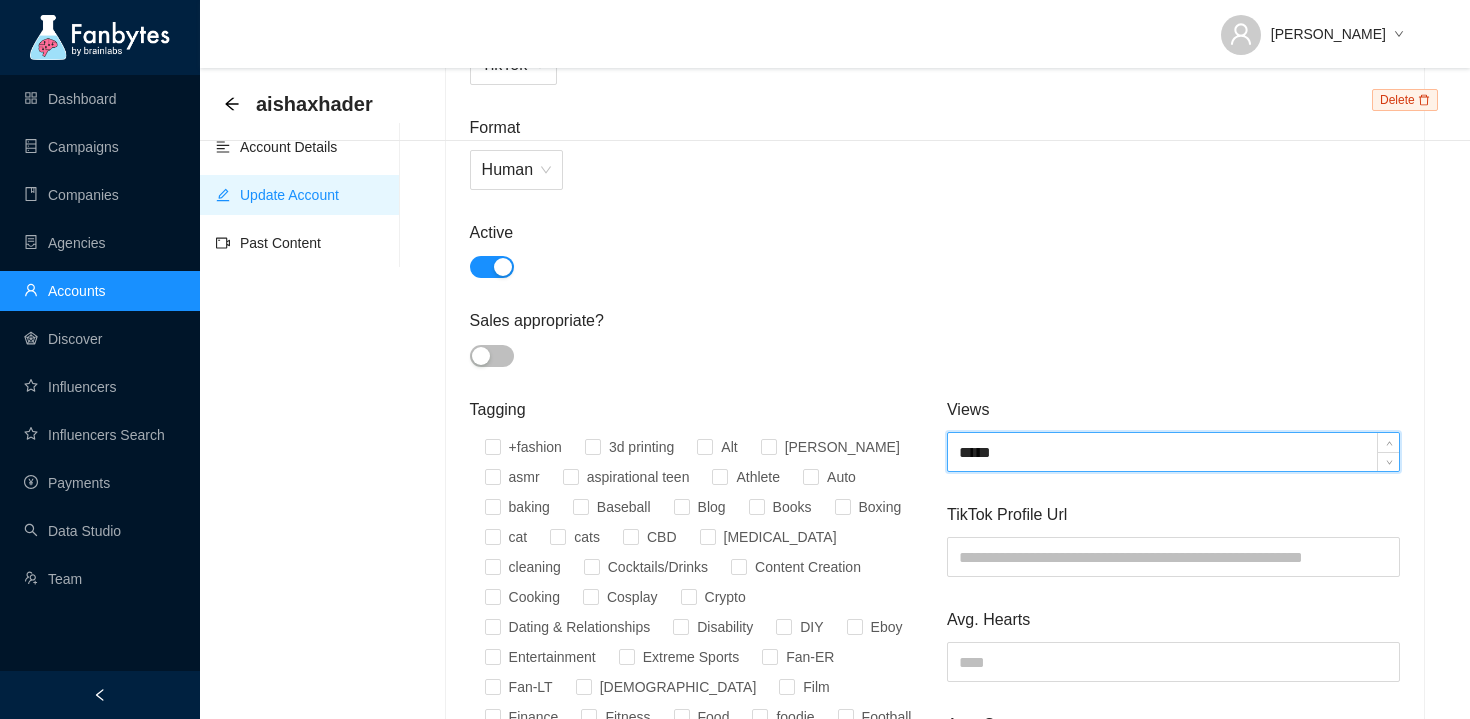 type on "*****" 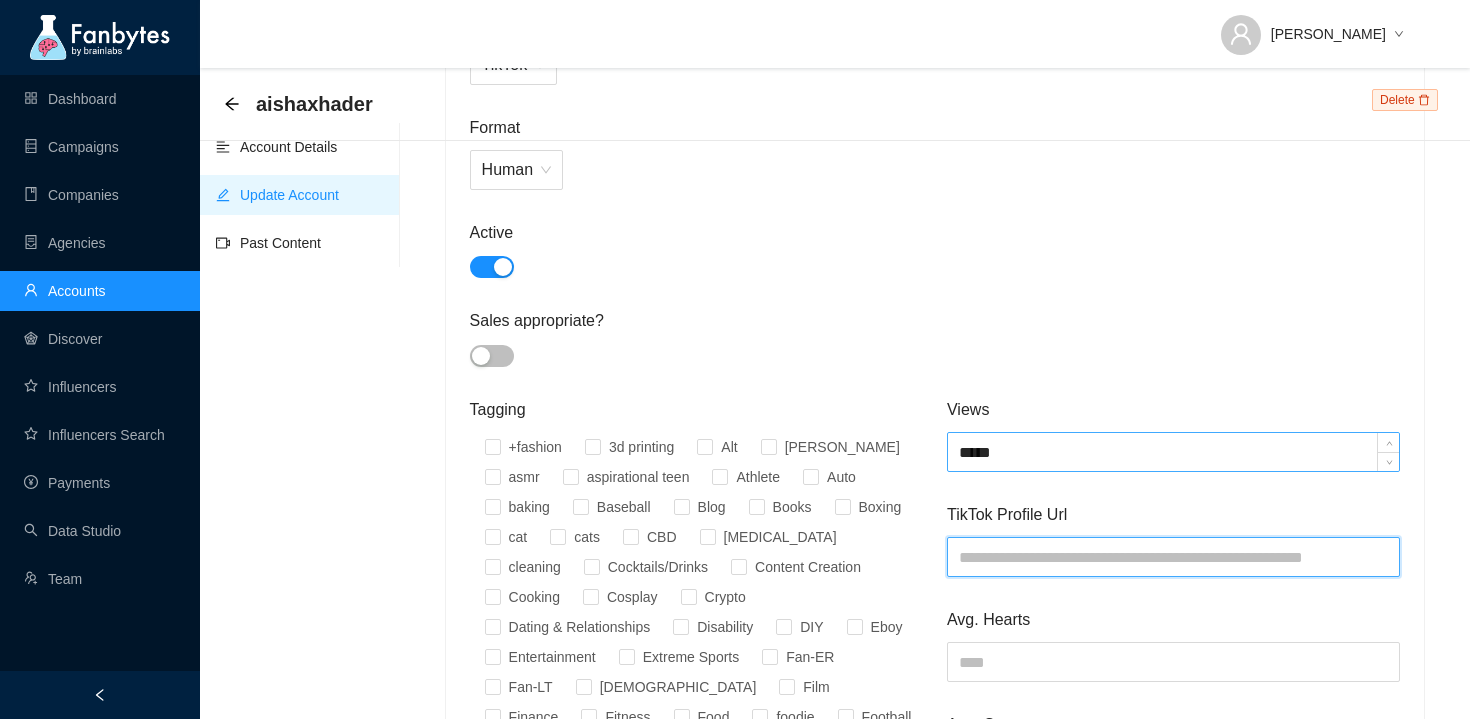 paste on "**********" 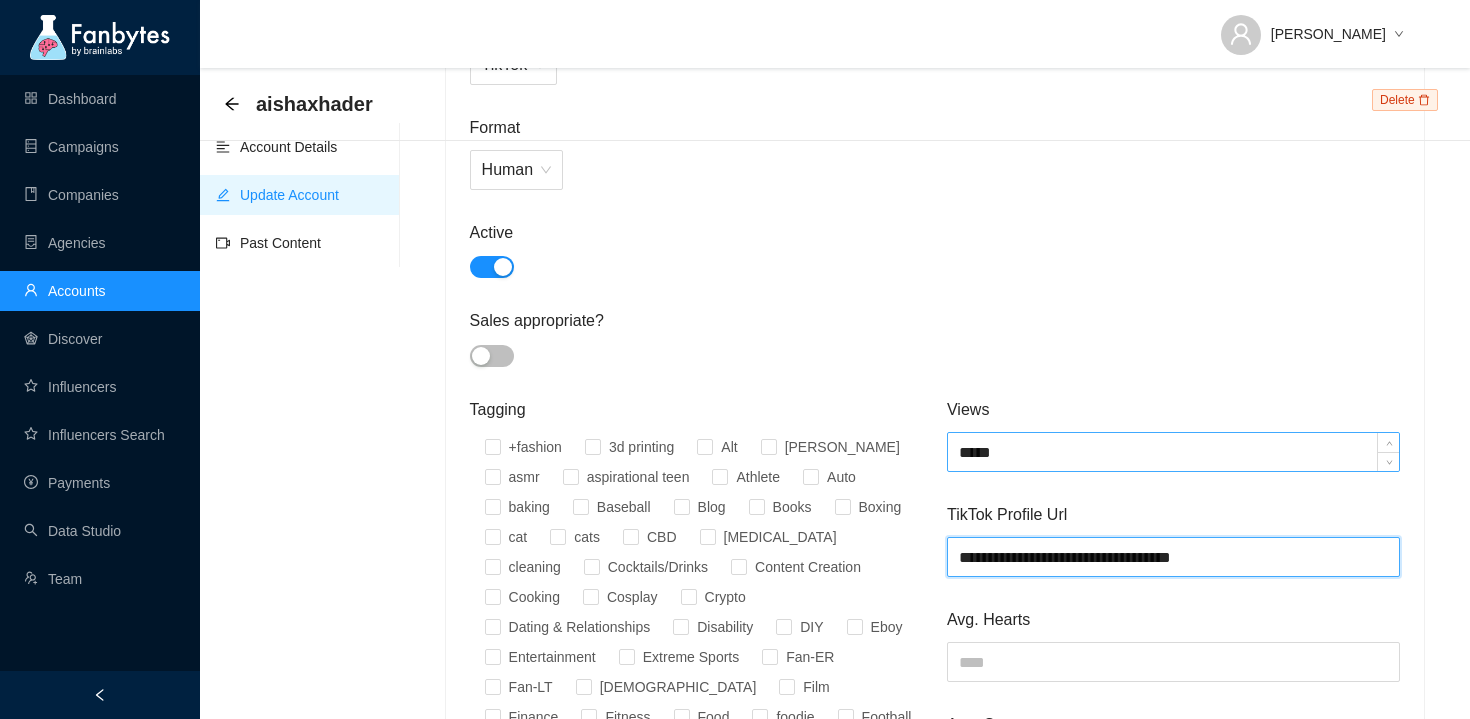 scroll, scrollTop: 1121, scrollLeft: 0, axis: vertical 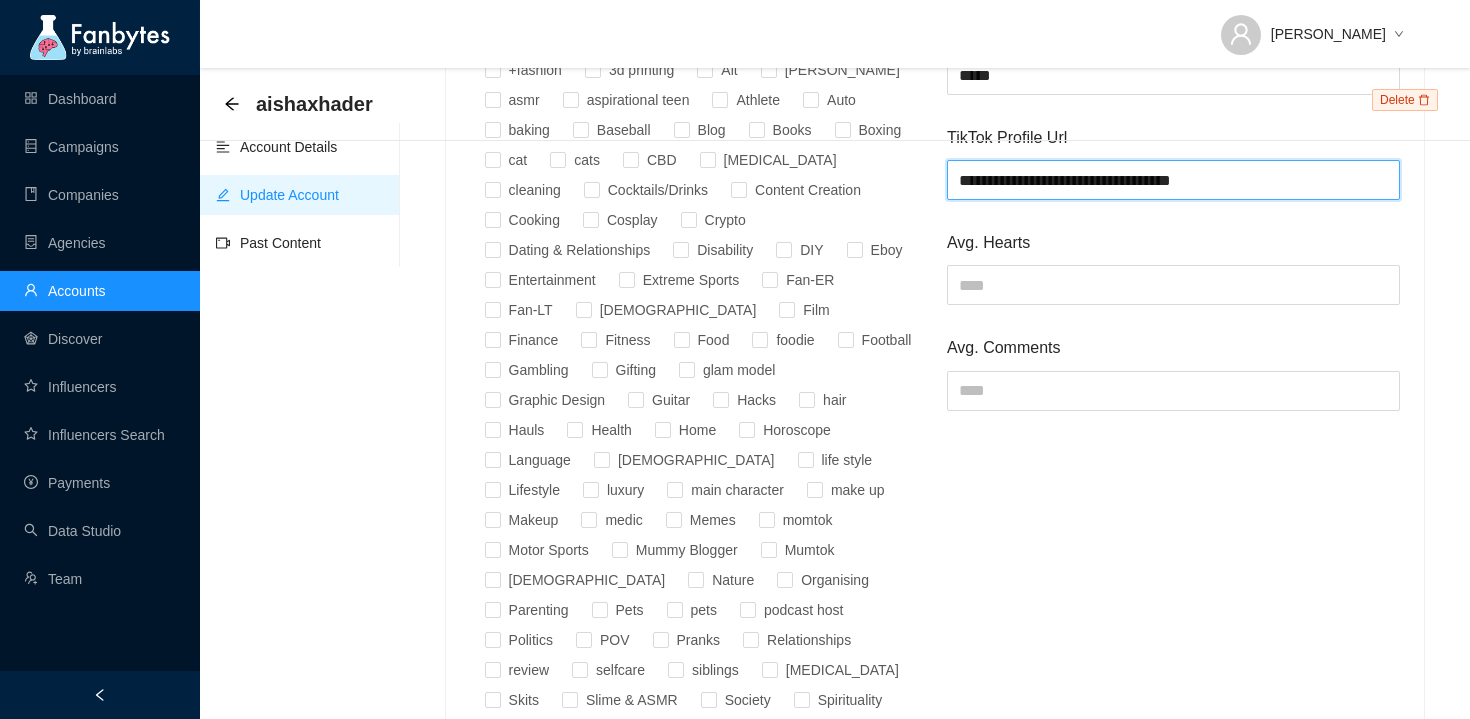 type on "**********" 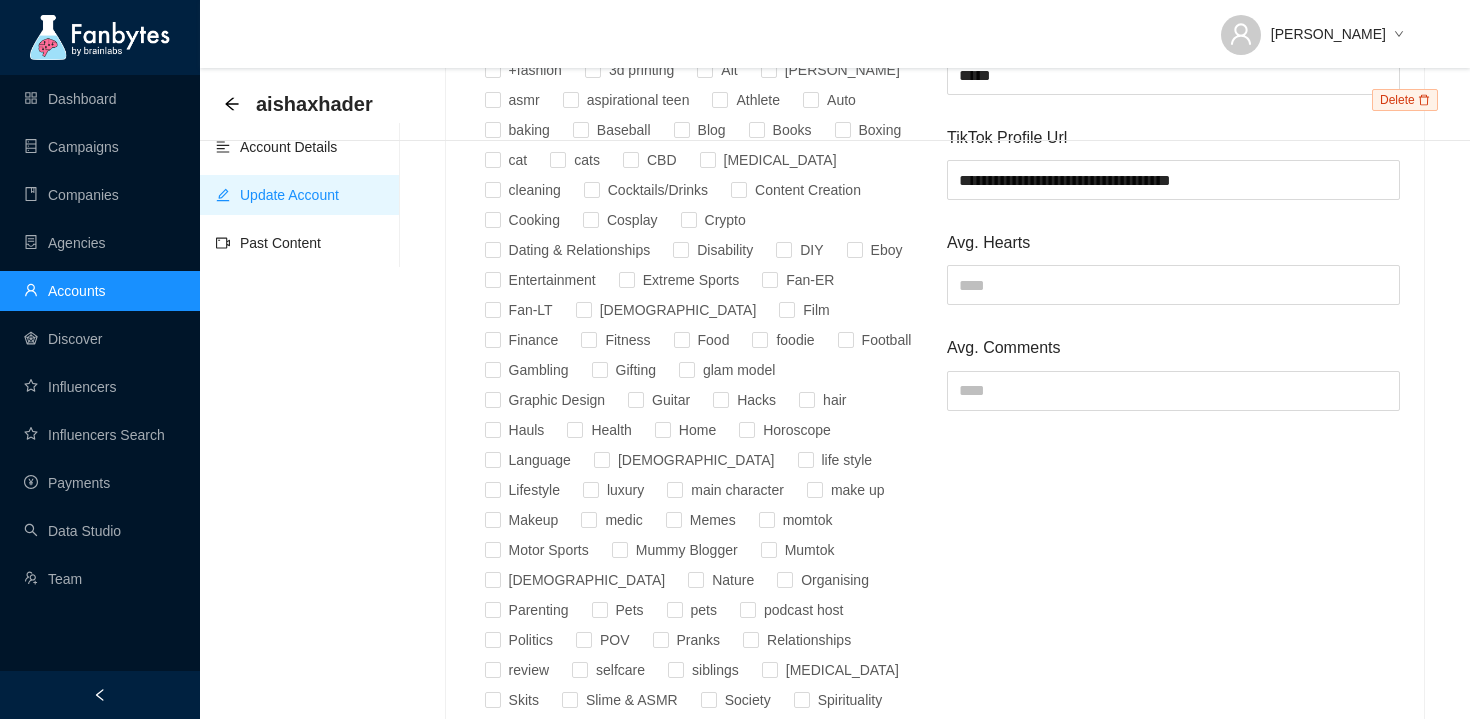 click on "Avg. Hearts" at bounding box center (1173, 267) 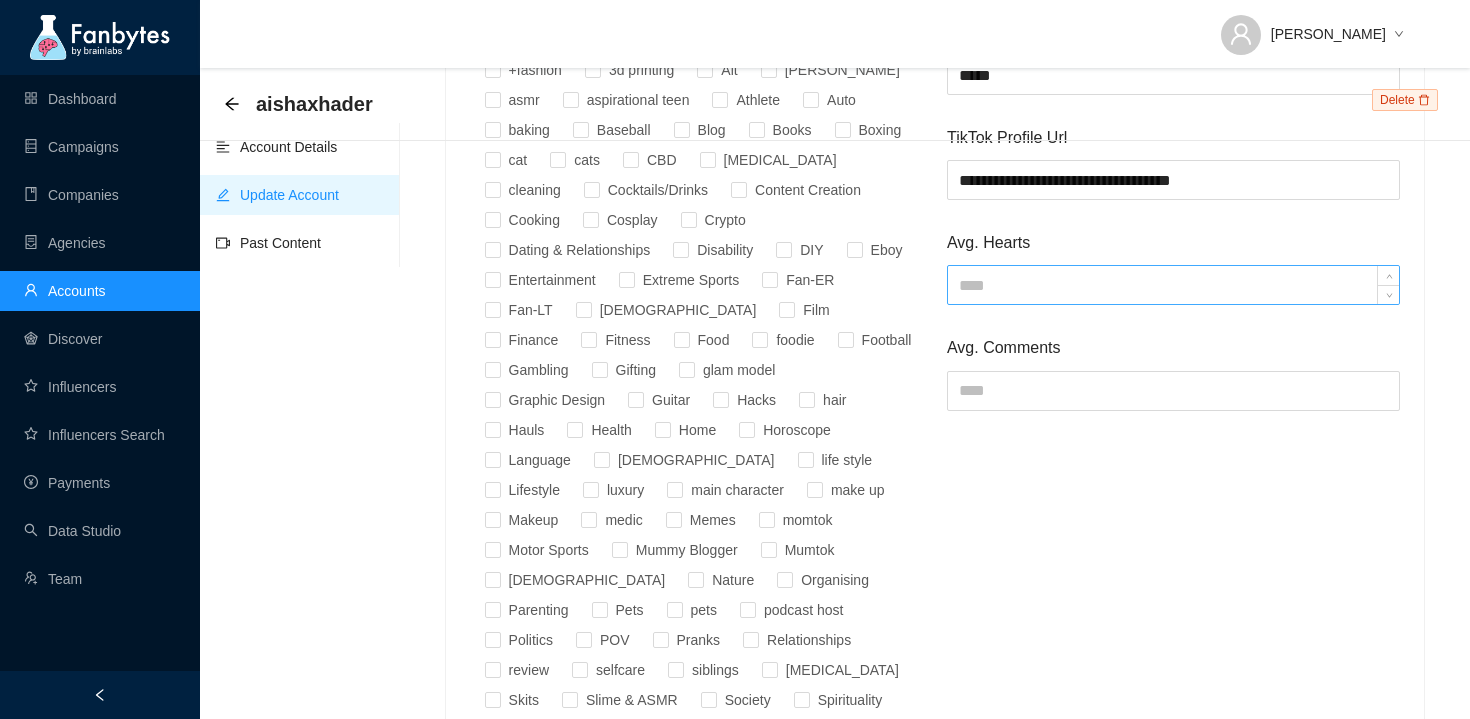 click at bounding box center [1173, 285] 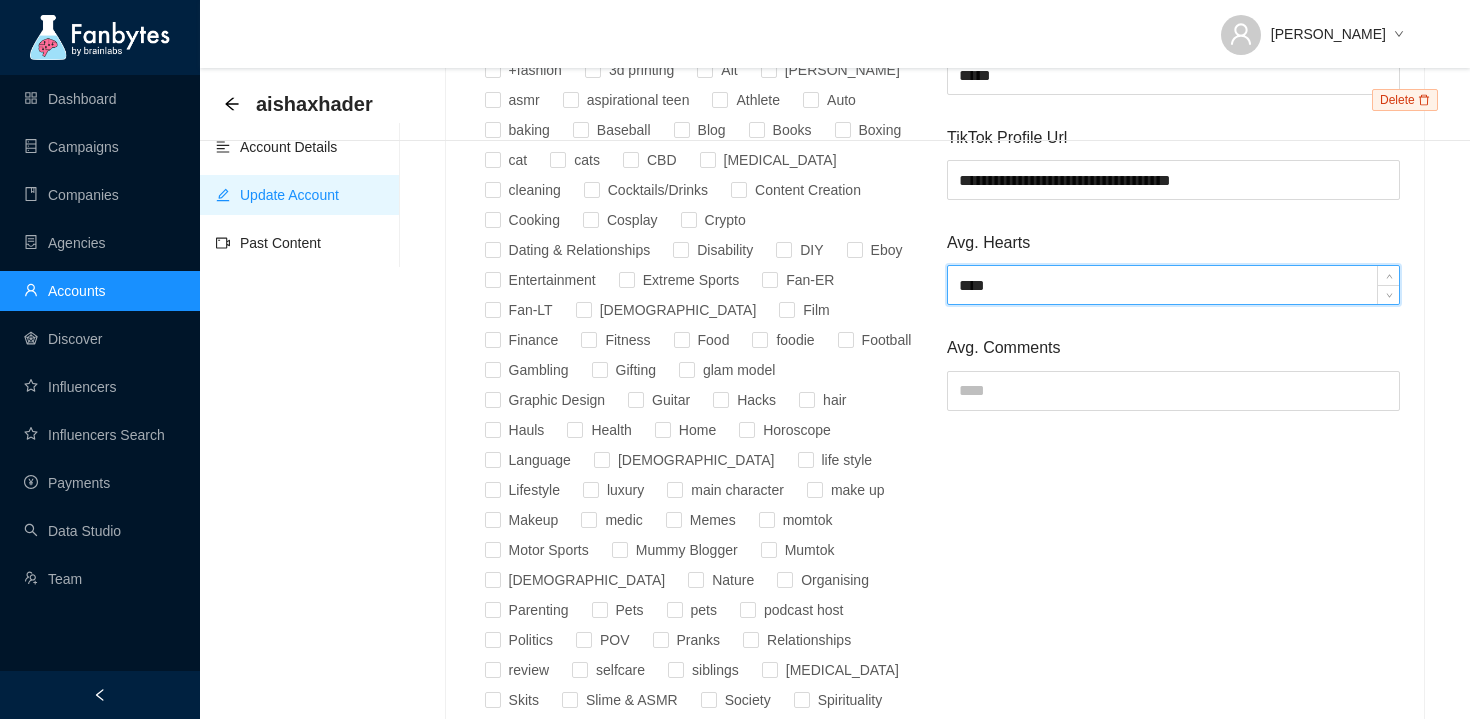 type on "****" 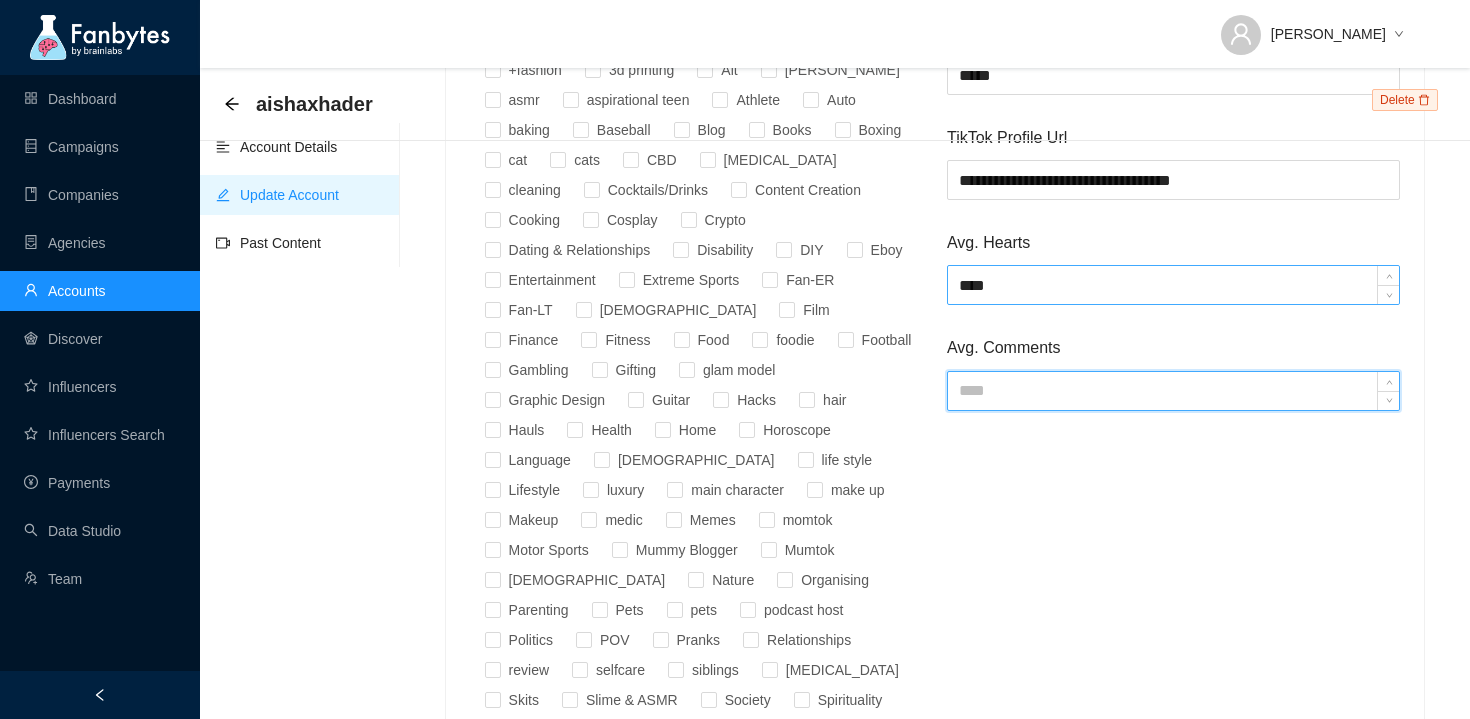 type on "*" 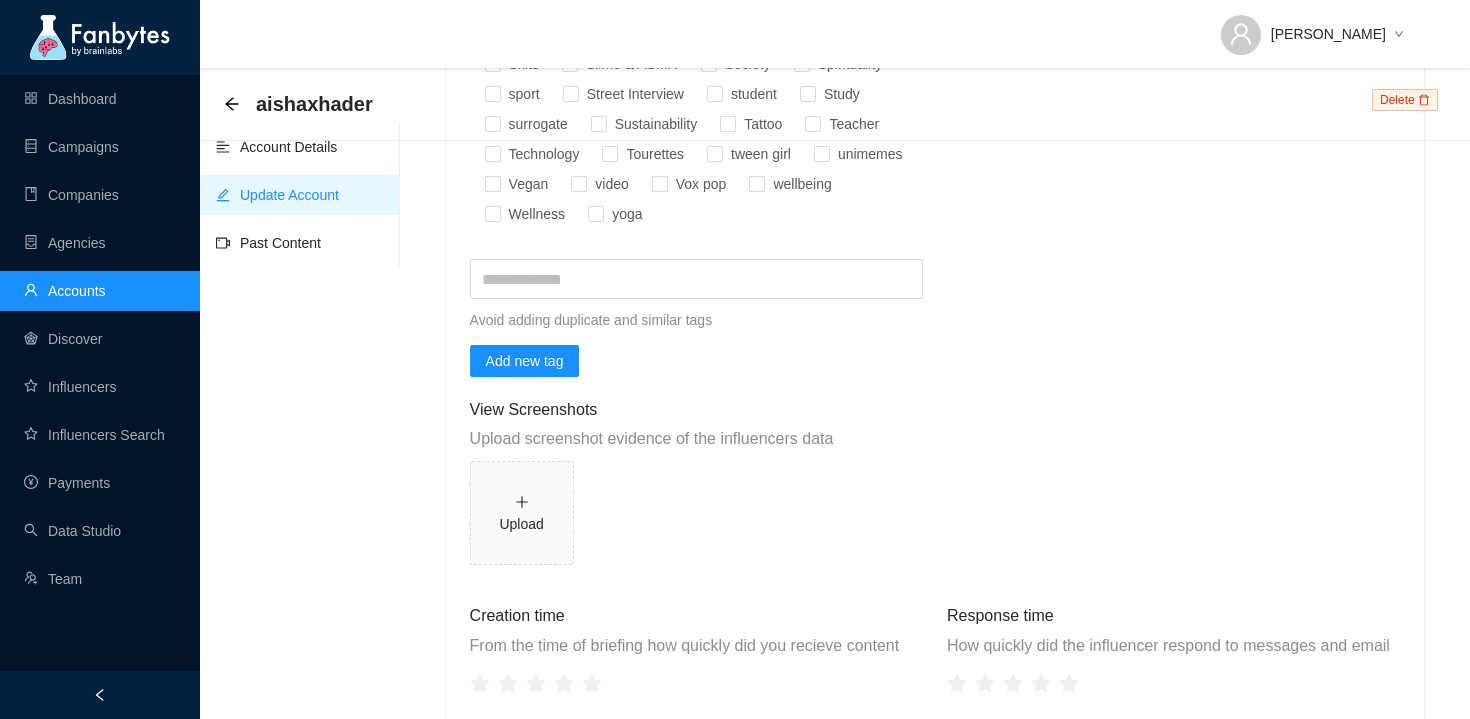 scroll, scrollTop: 2336, scrollLeft: 0, axis: vertical 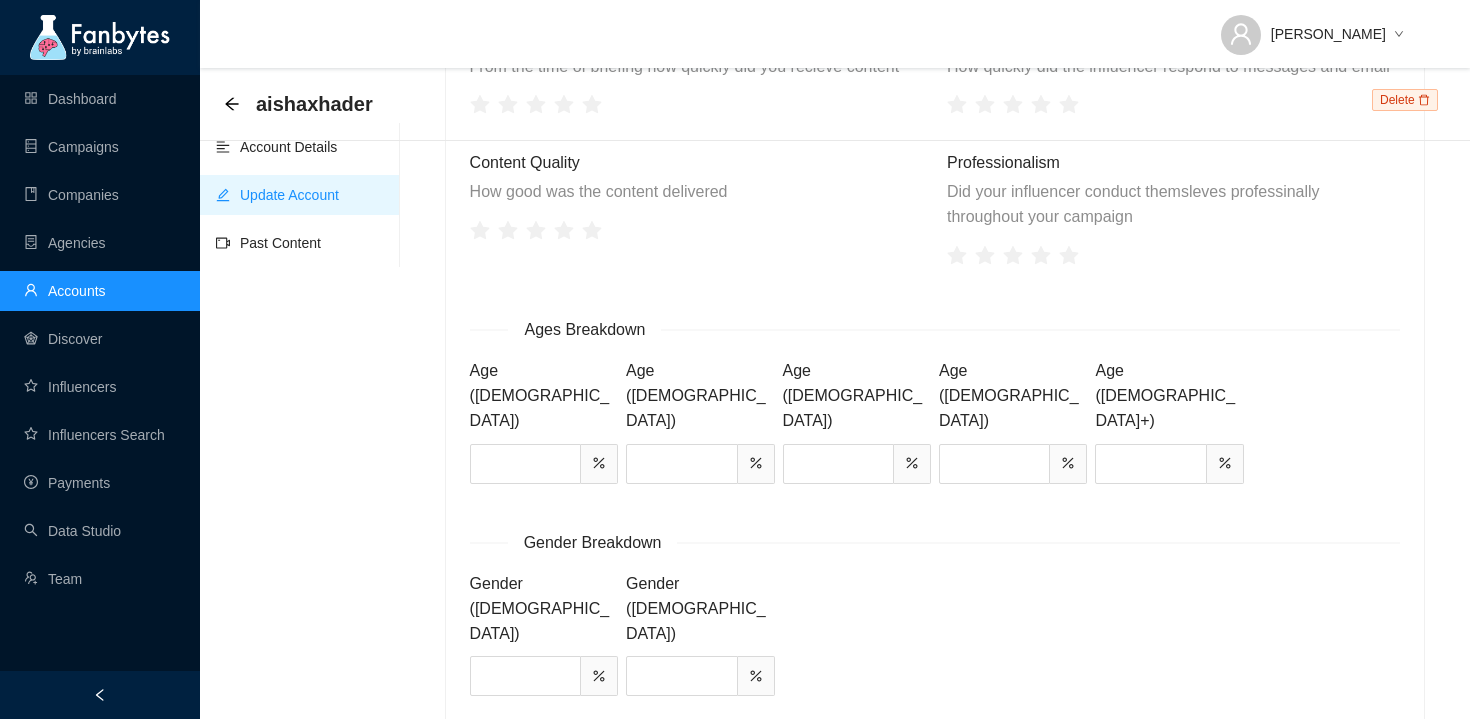 type on "****" 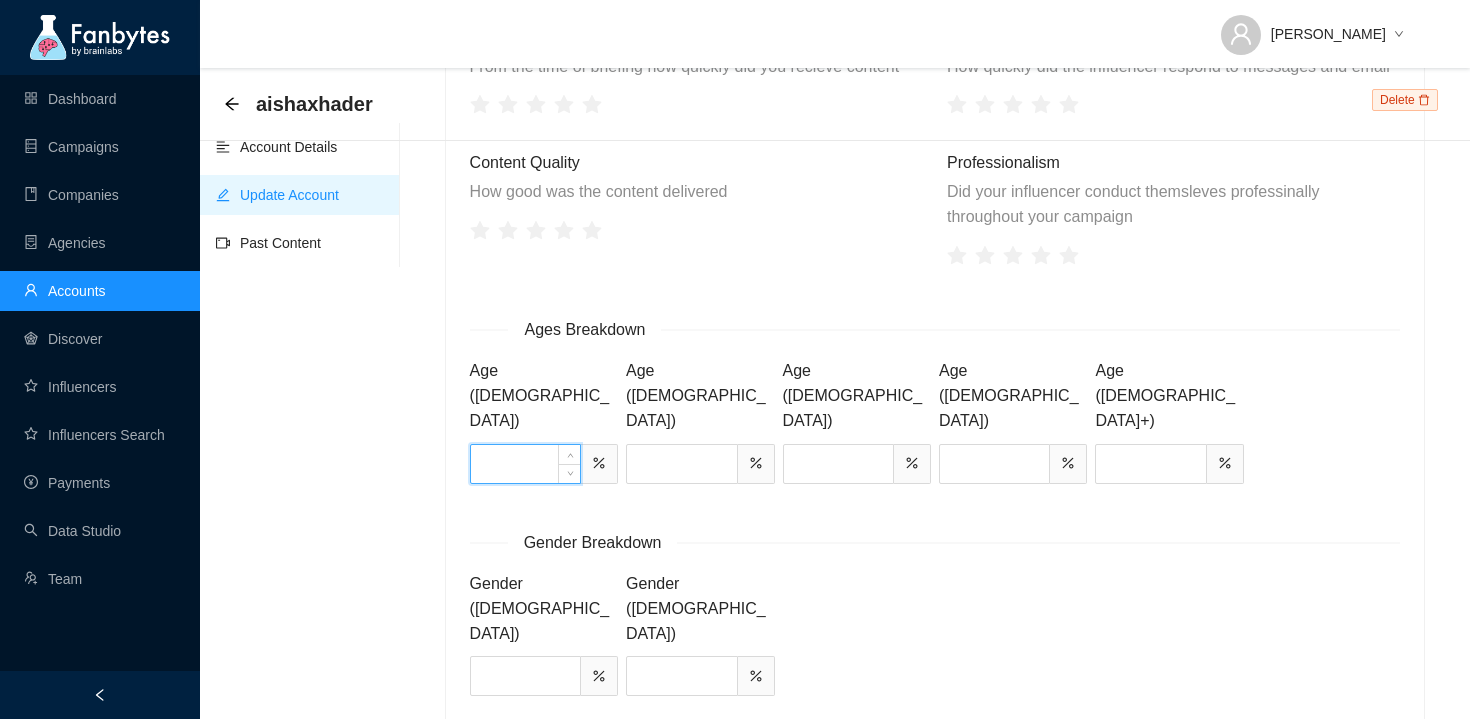 click at bounding box center [525, 464] 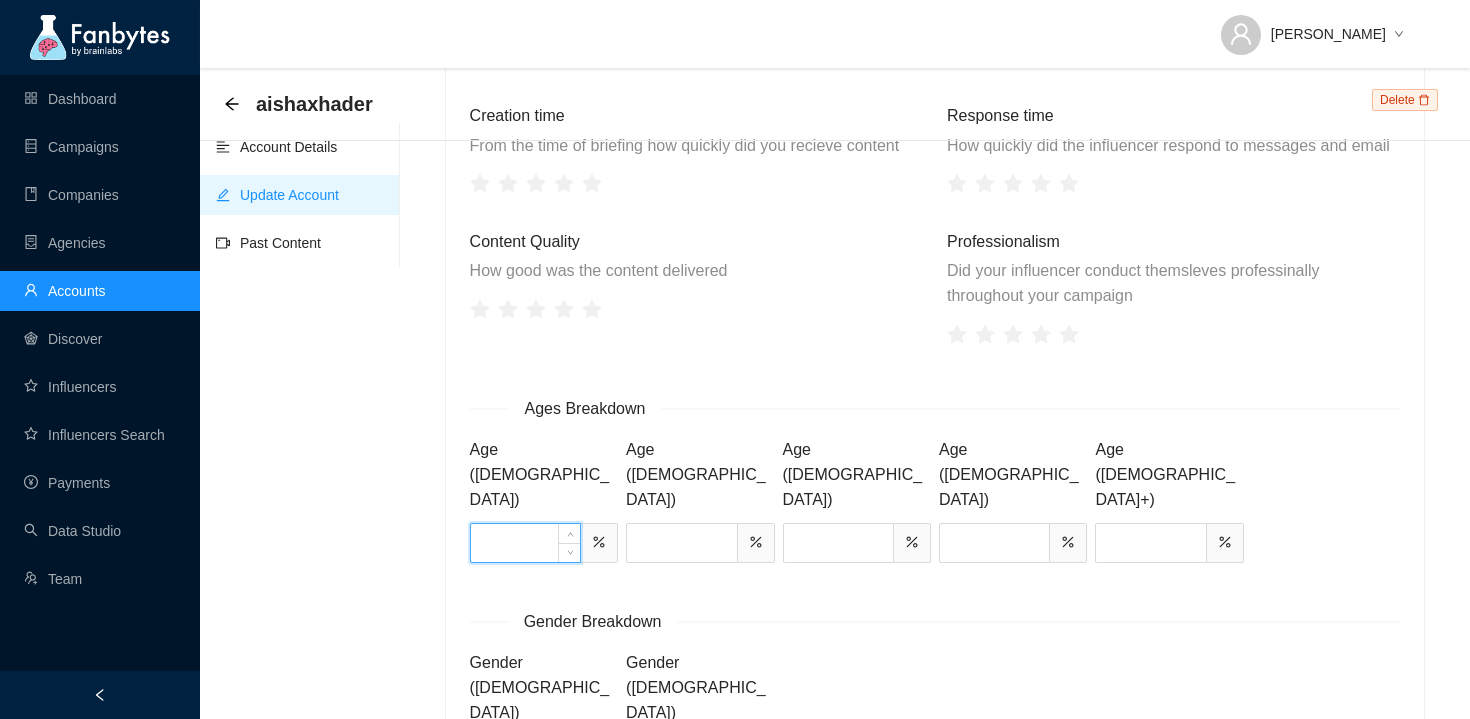 scroll, scrollTop: 2269, scrollLeft: 0, axis: vertical 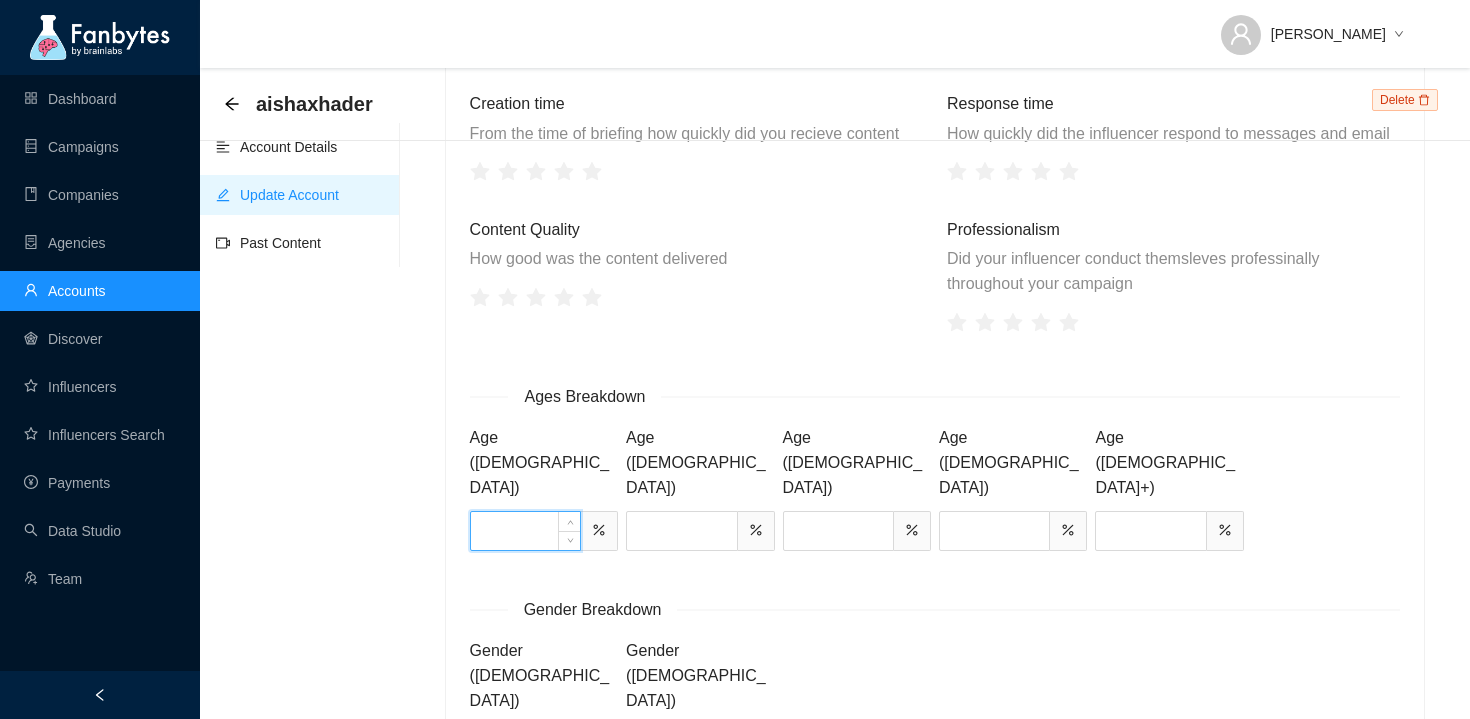 type on "*" 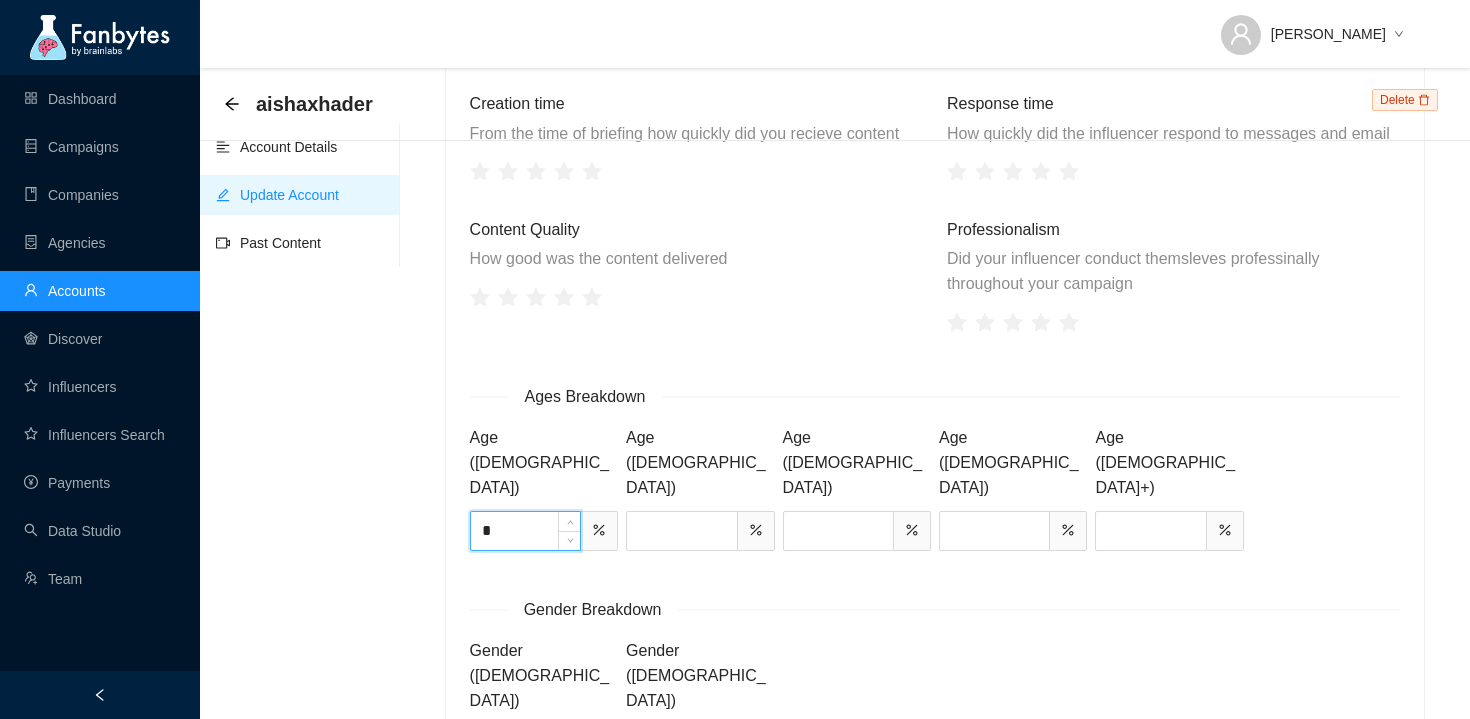 type 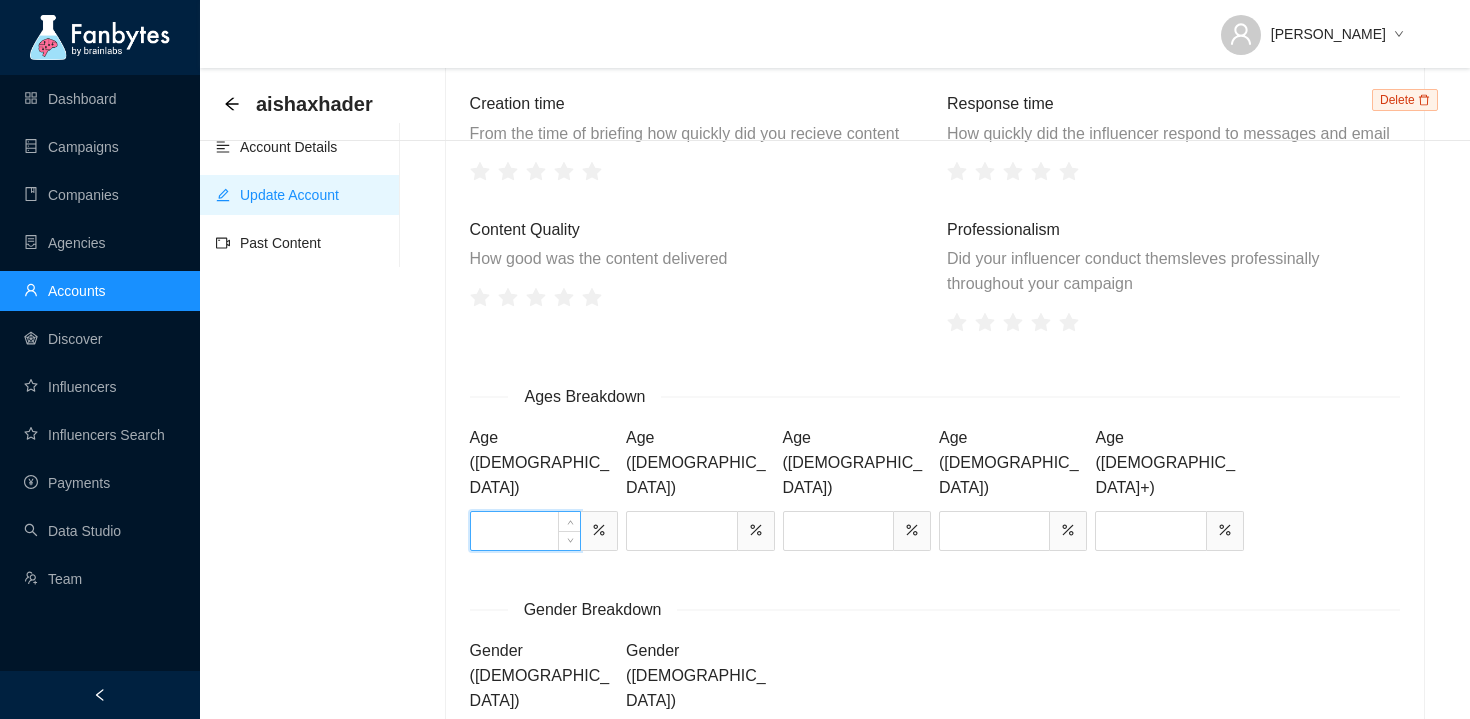 scroll, scrollTop: 2336, scrollLeft: 0, axis: vertical 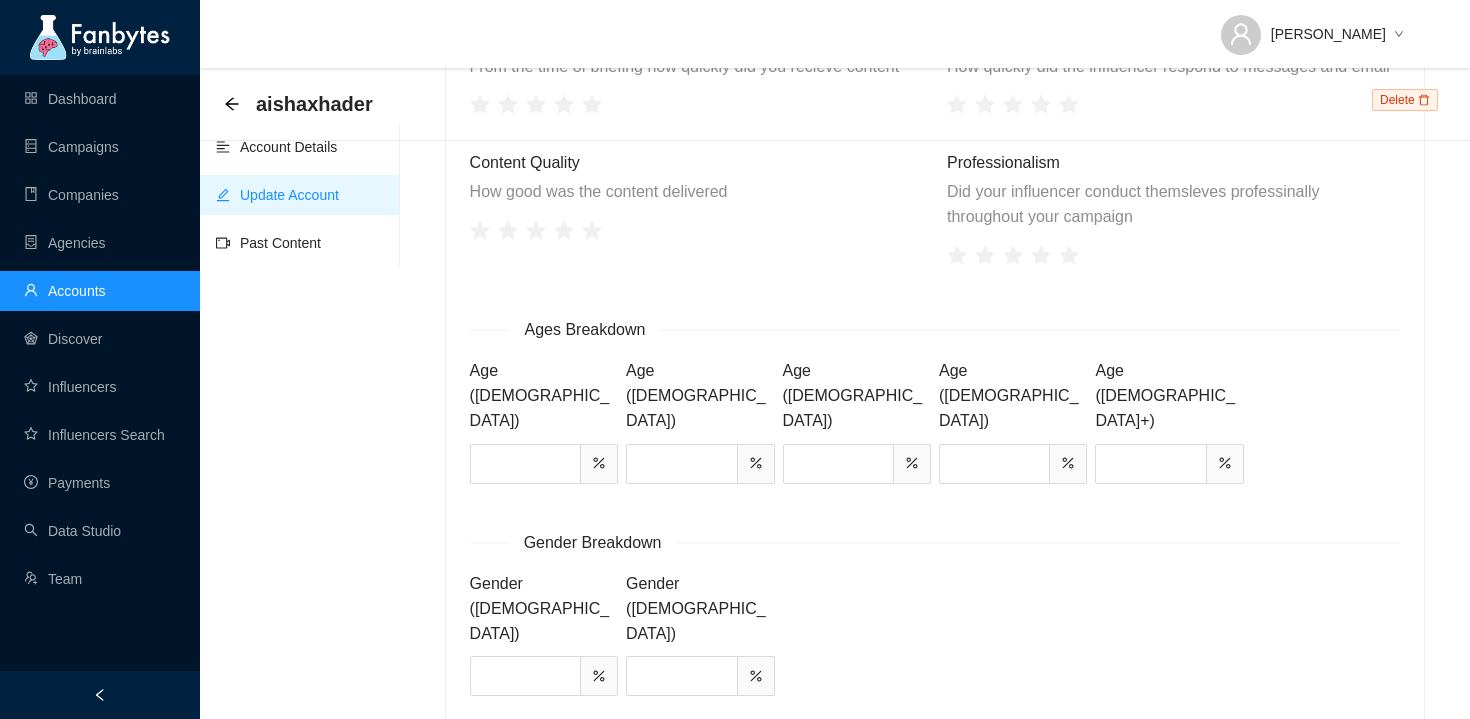 click on "Update" at bounding box center (512, 835) 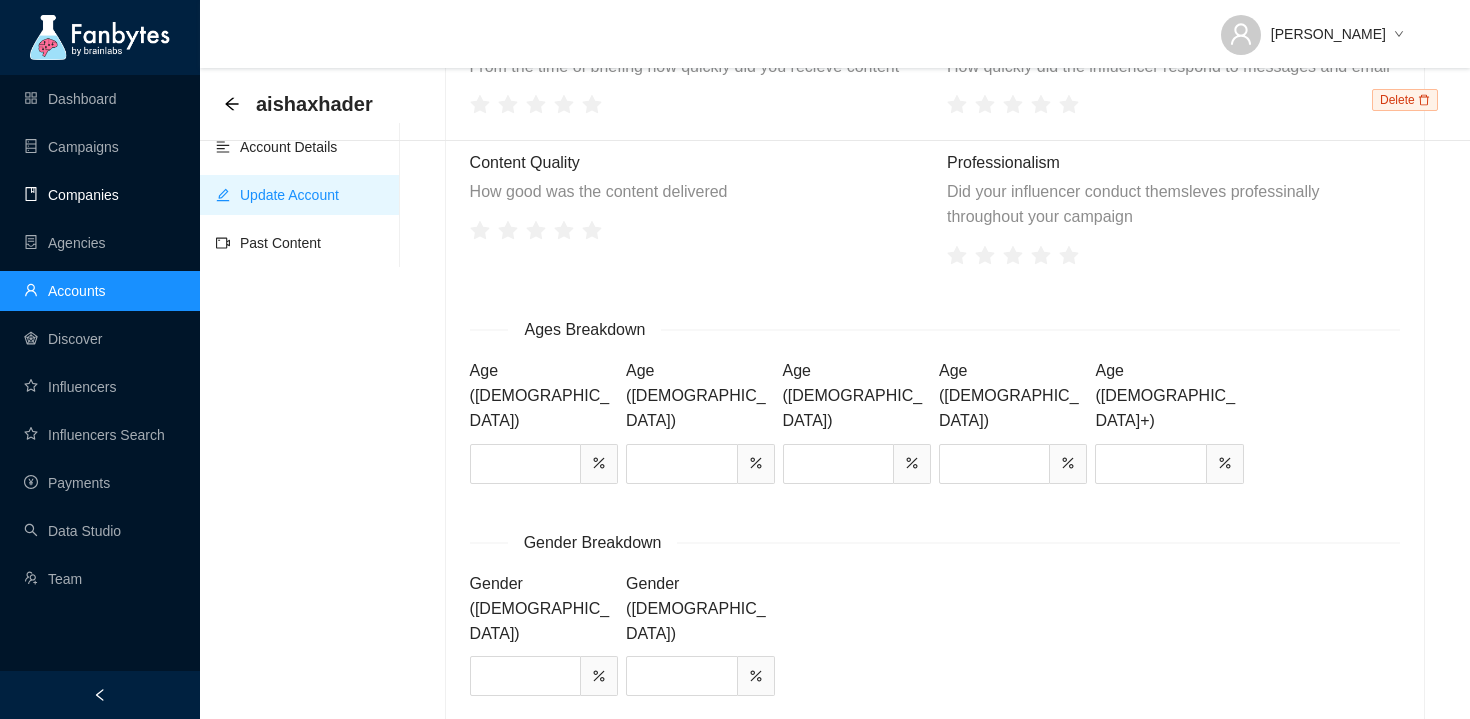 click on "Companies" at bounding box center [71, 195] 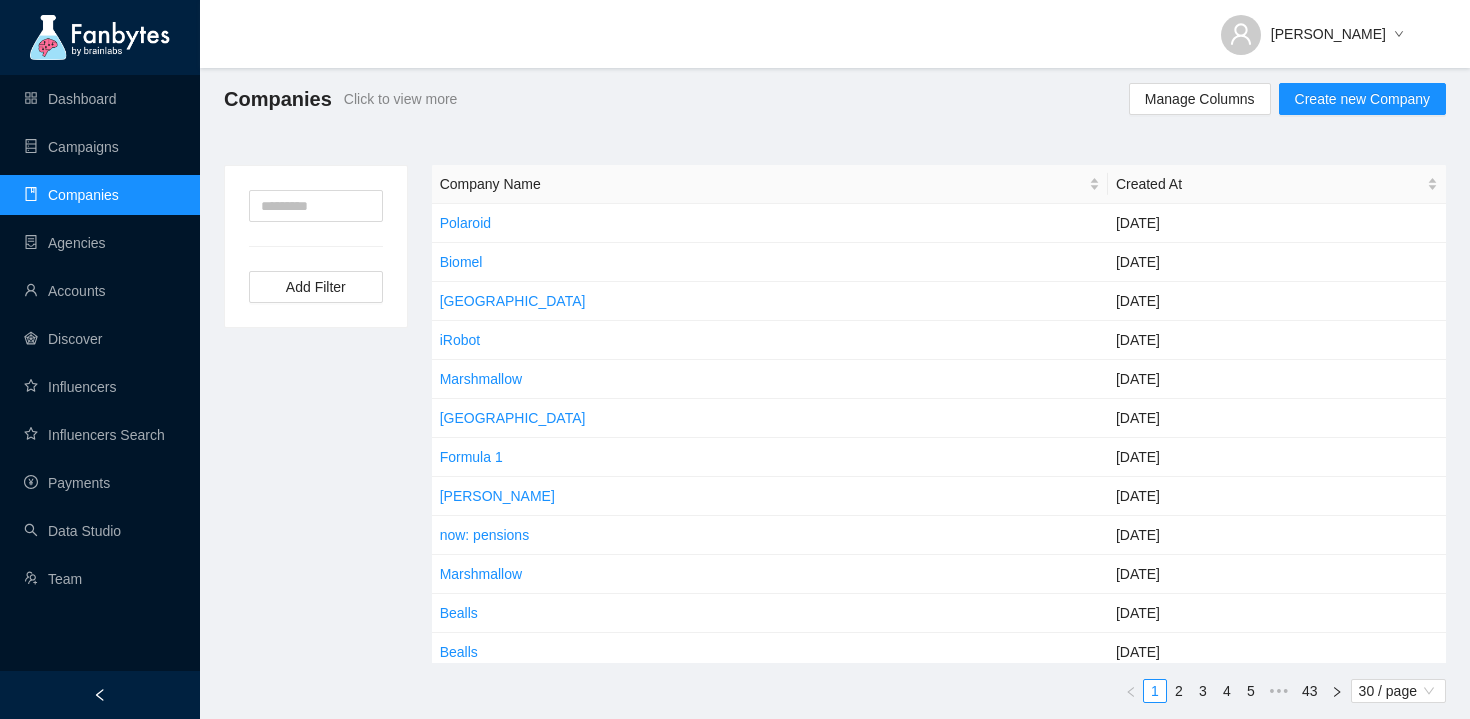 scroll, scrollTop: 5, scrollLeft: 0, axis: vertical 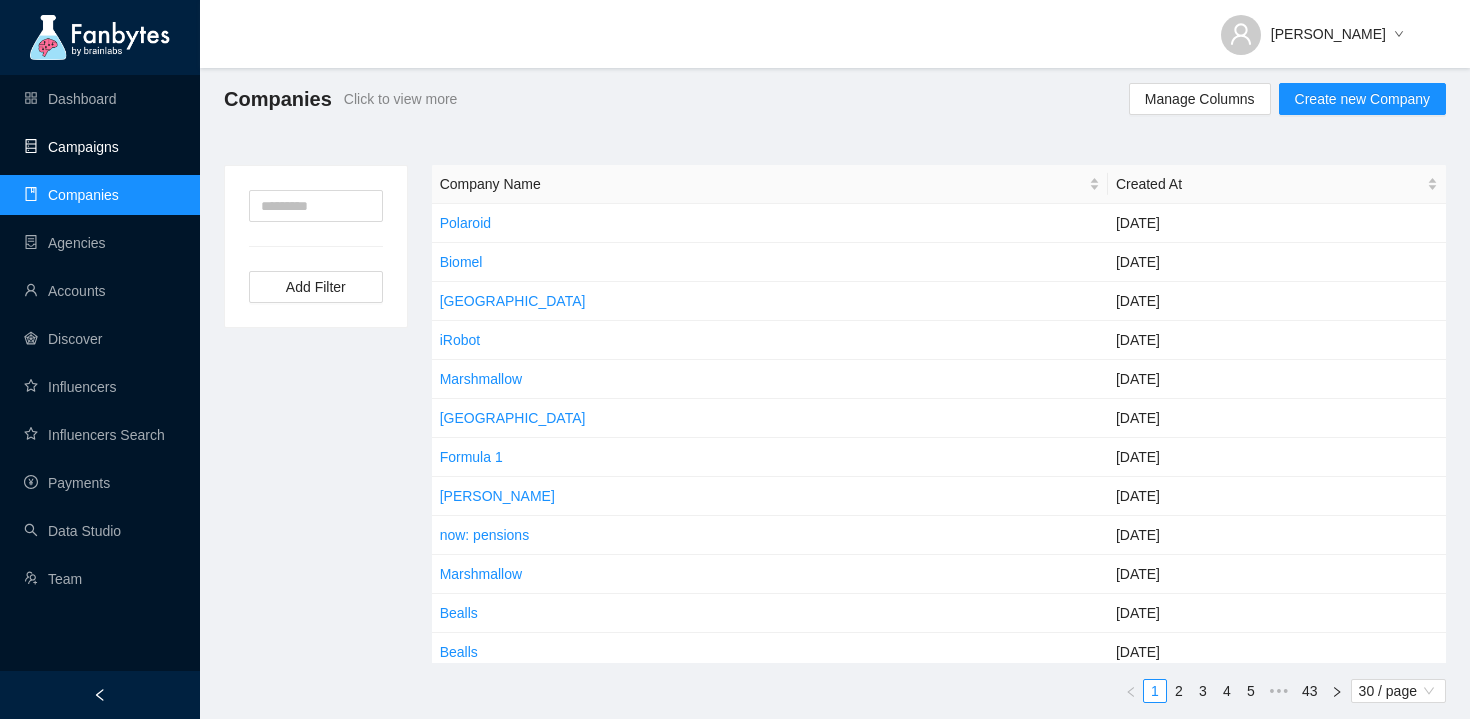 click on "Campaigns" at bounding box center [71, 147] 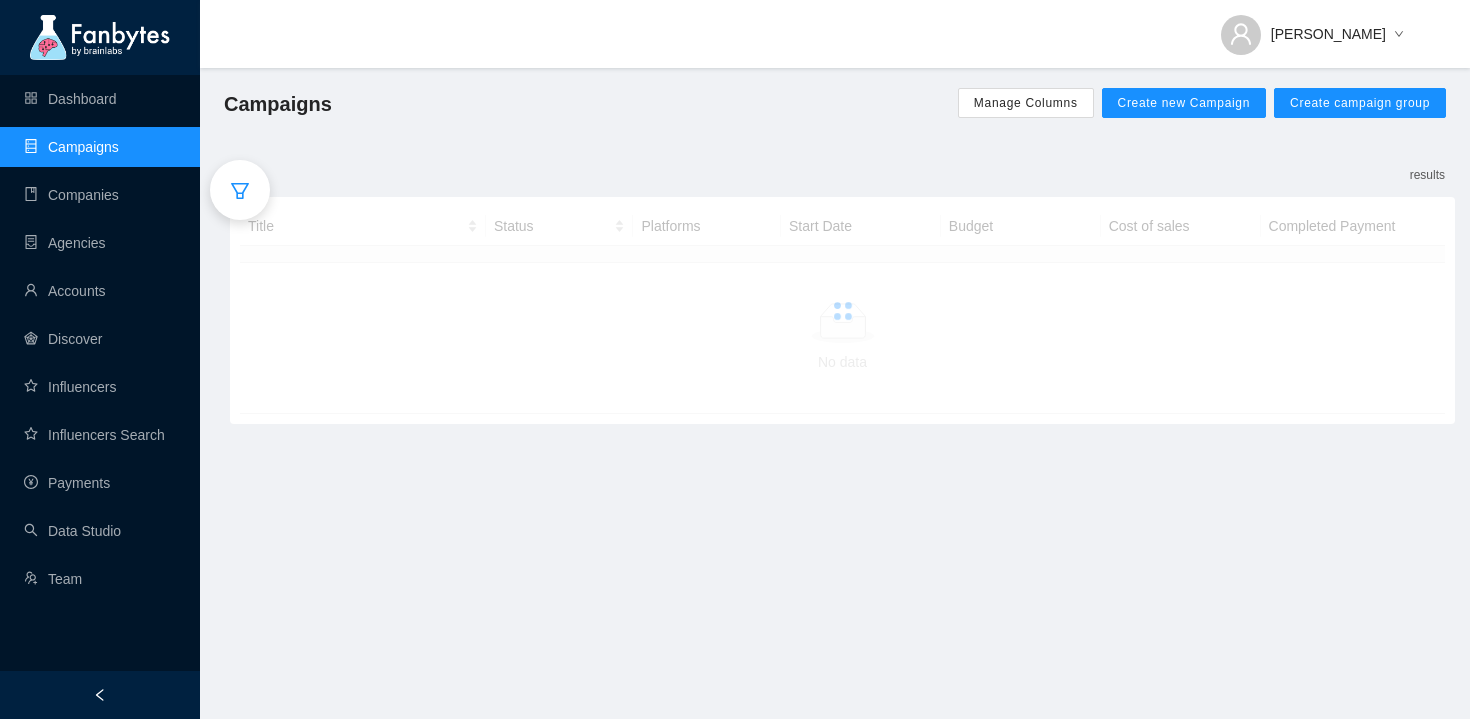 click at bounding box center (240, 190) 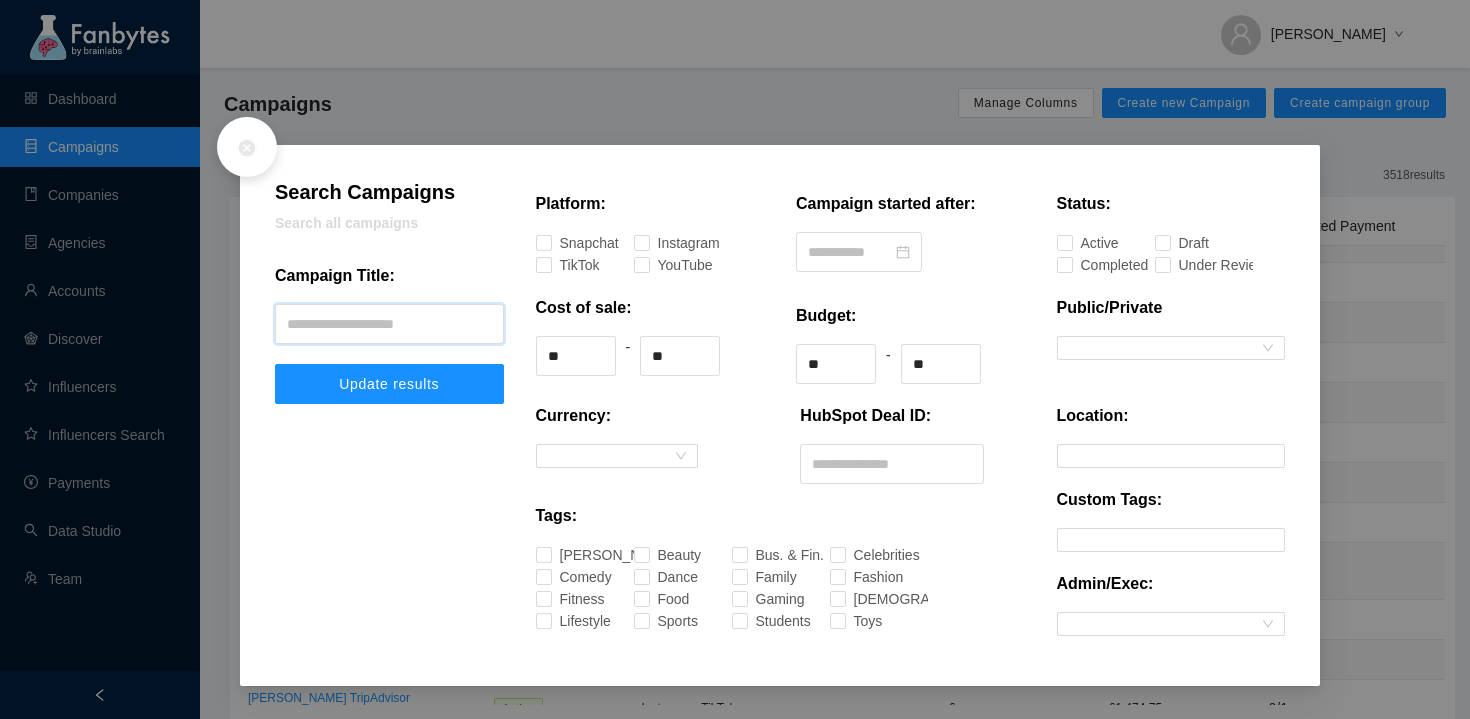 click at bounding box center [389, 324] 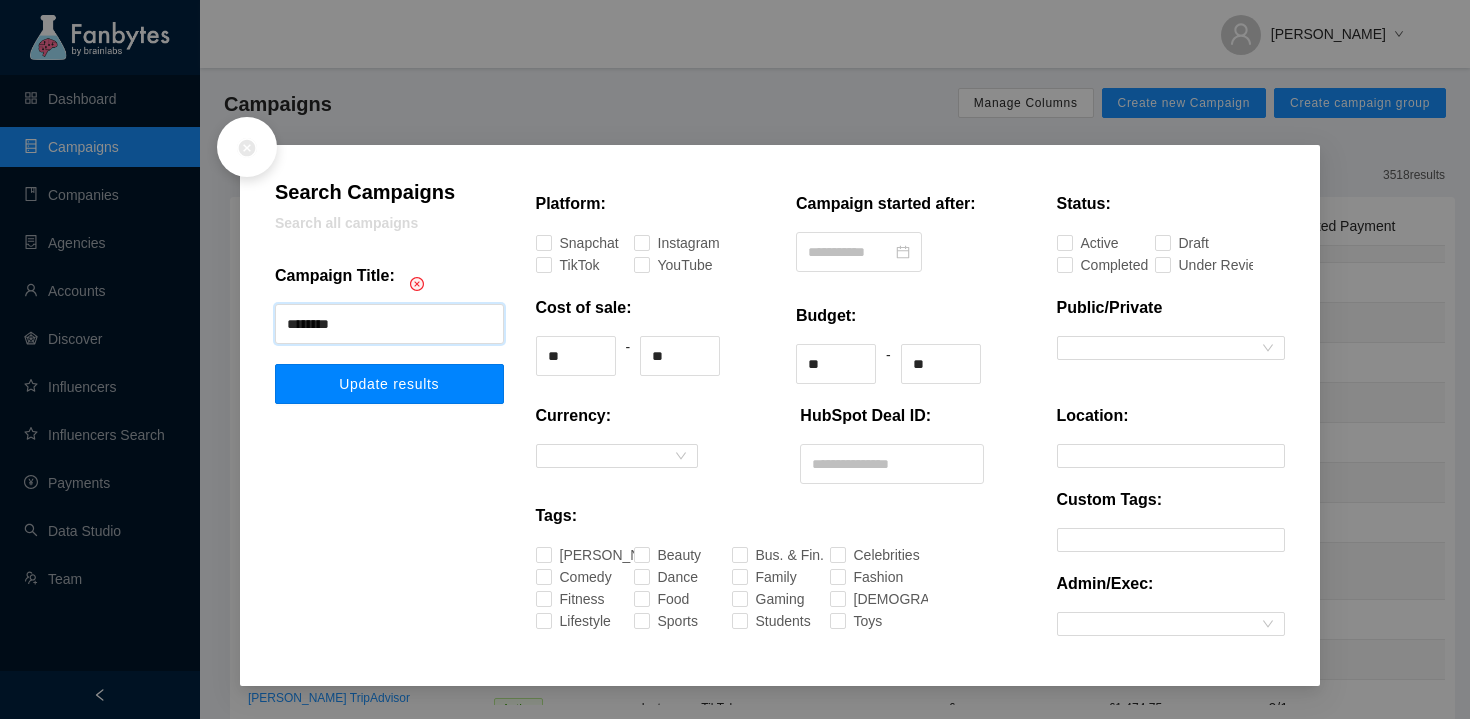type on "********" 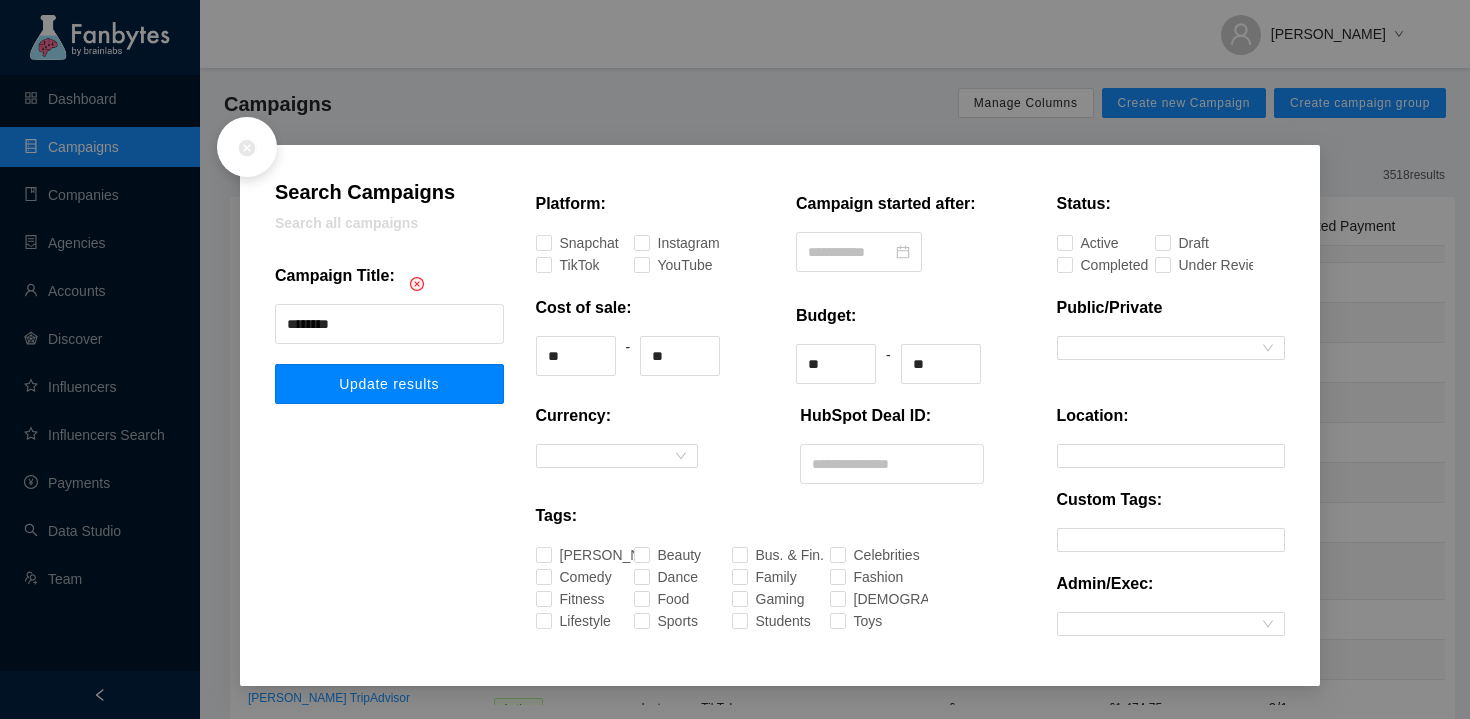 click on "Update results" at bounding box center [389, 384] 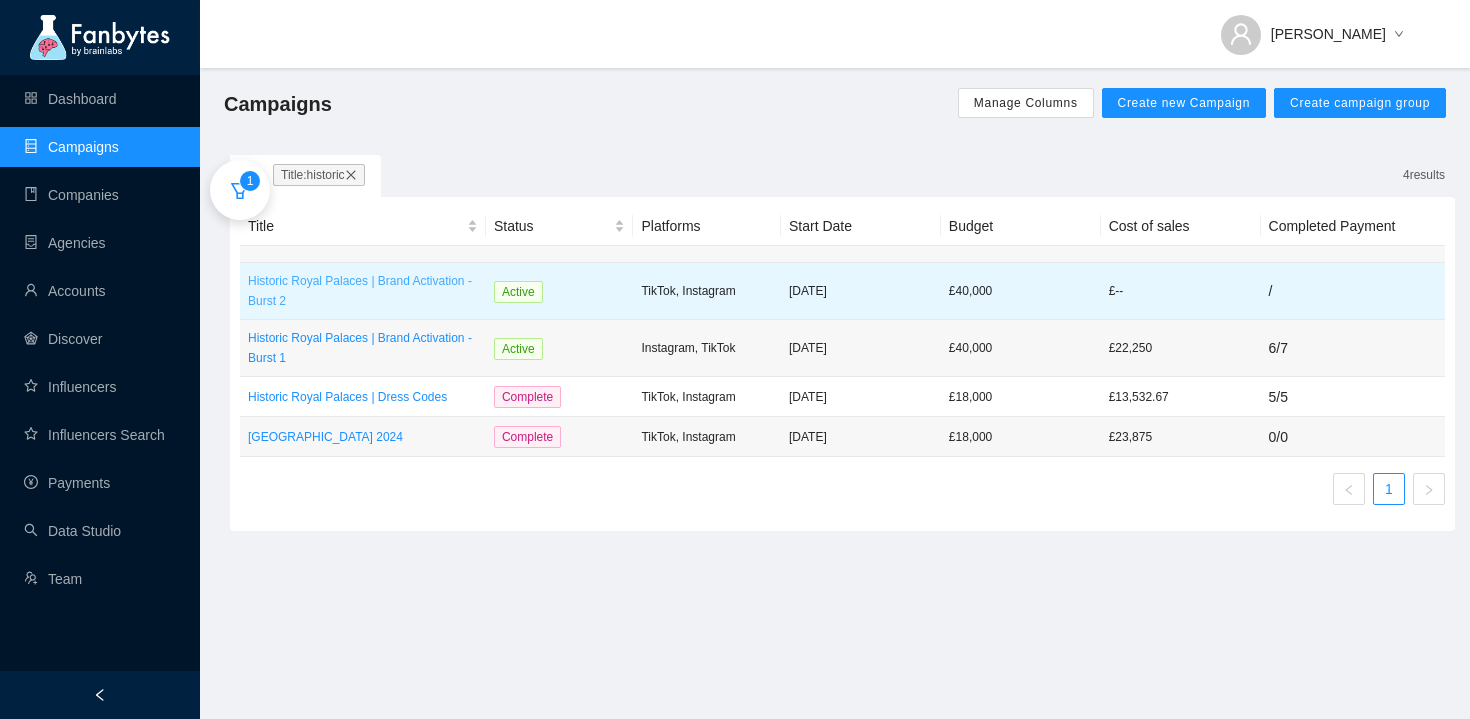 click on "Historic Royal Palaces | Brand Activation - Burst 2" at bounding box center (363, 291) 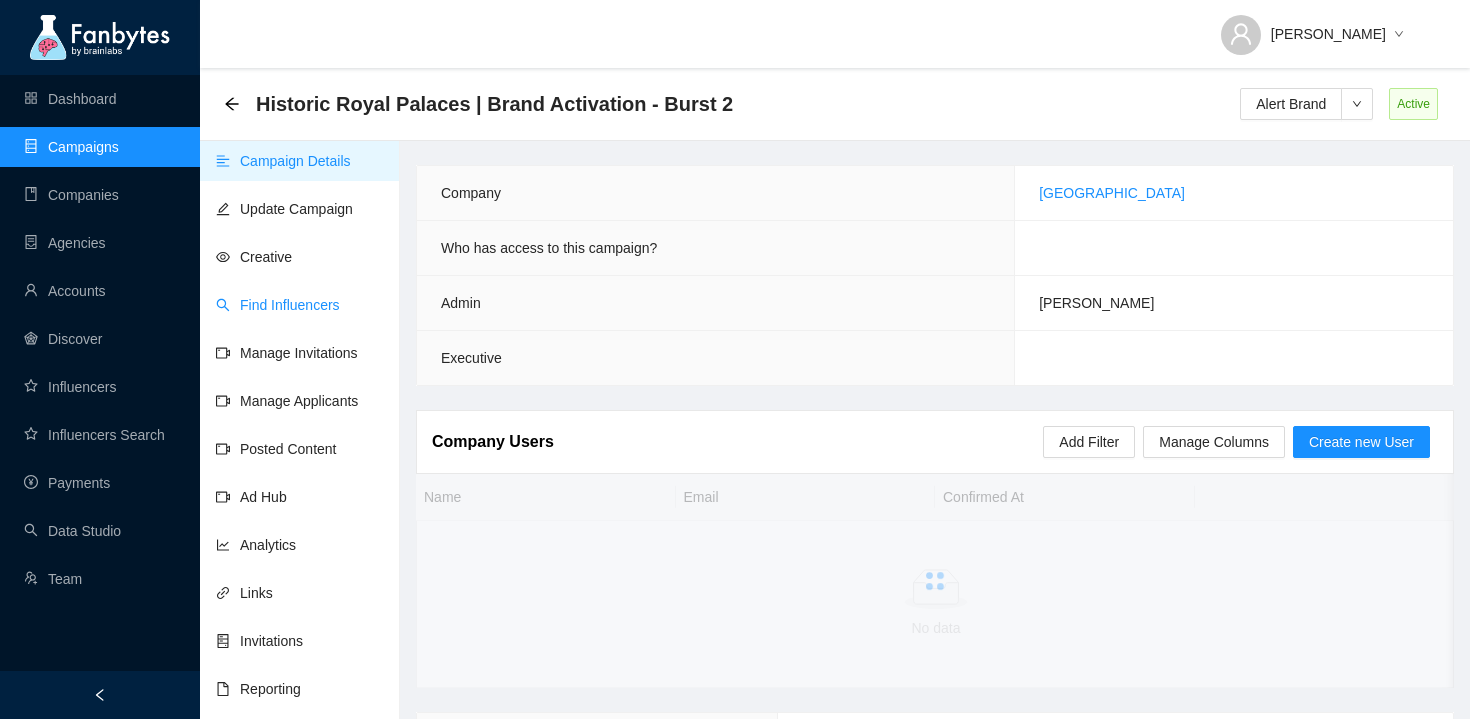 click on "Find Influencers" at bounding box center [278, 305] 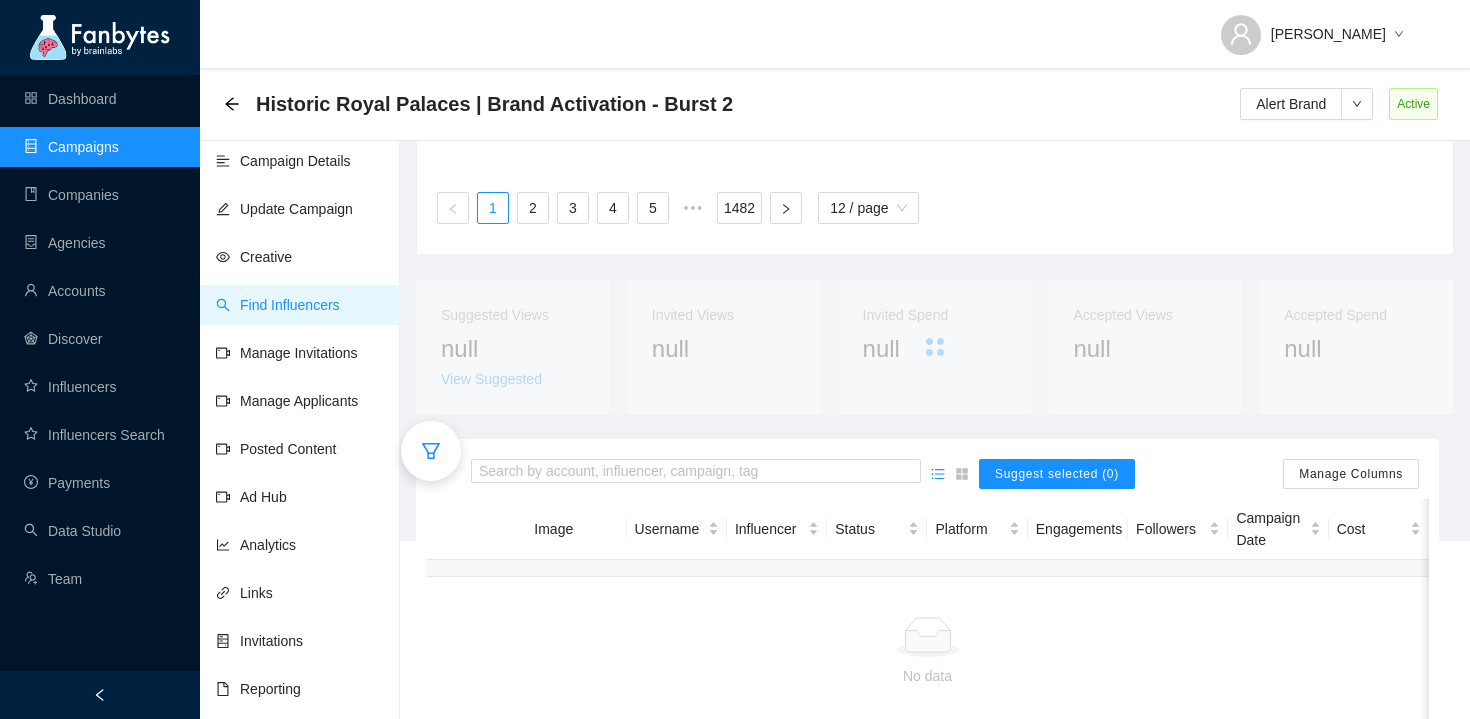 scroll, scrollTop: 211, scrollLeft: 0, axis: vertical 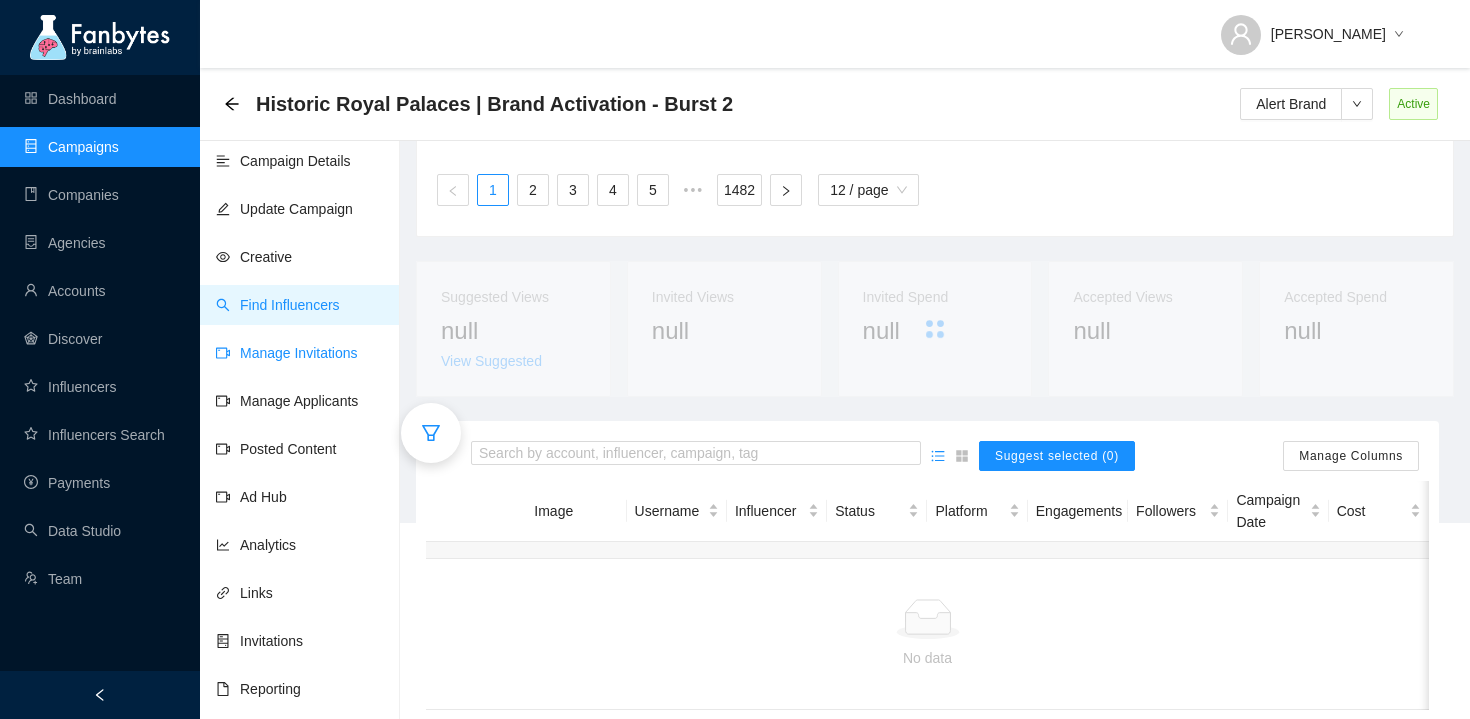 click on "Manage Invitations" at bounding box center (287, 353) 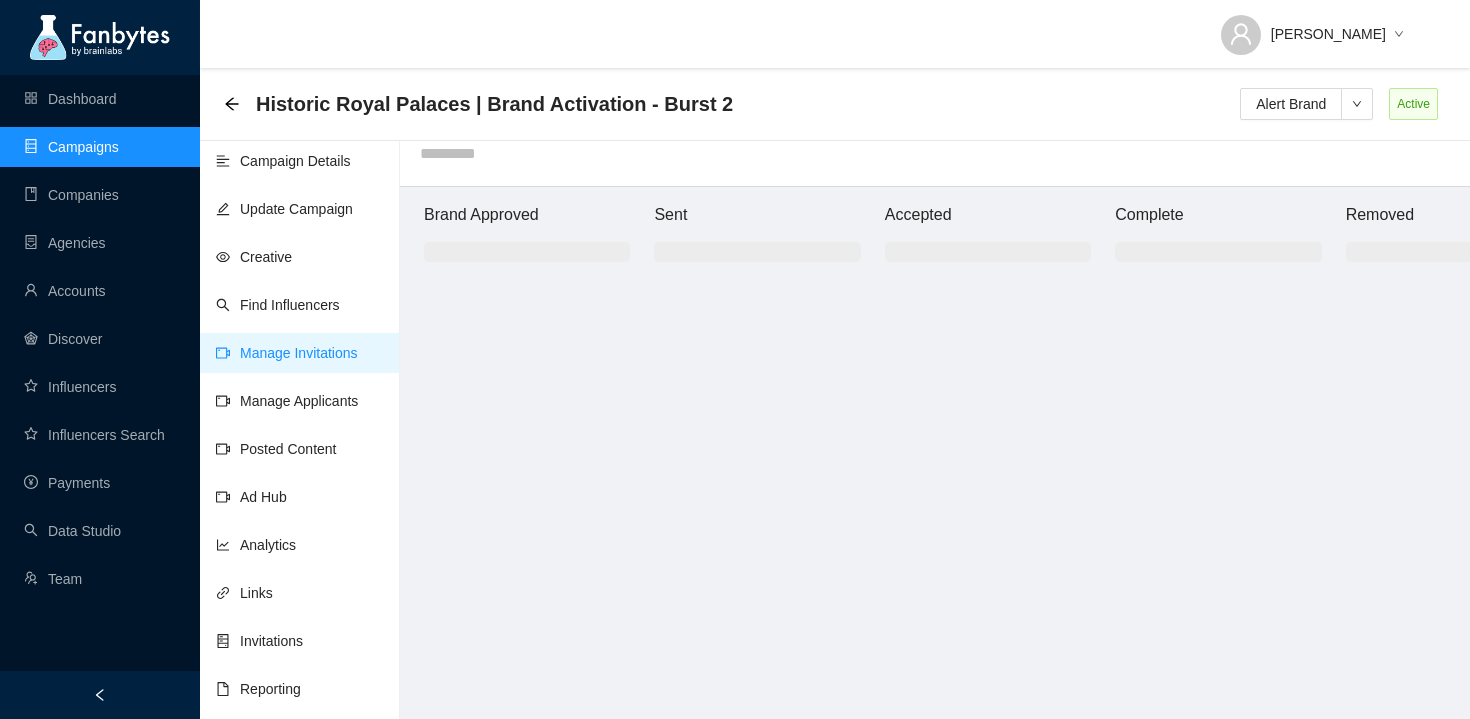 scroll, scrollTop: 20, scrollLeft: 0, axis: vertical 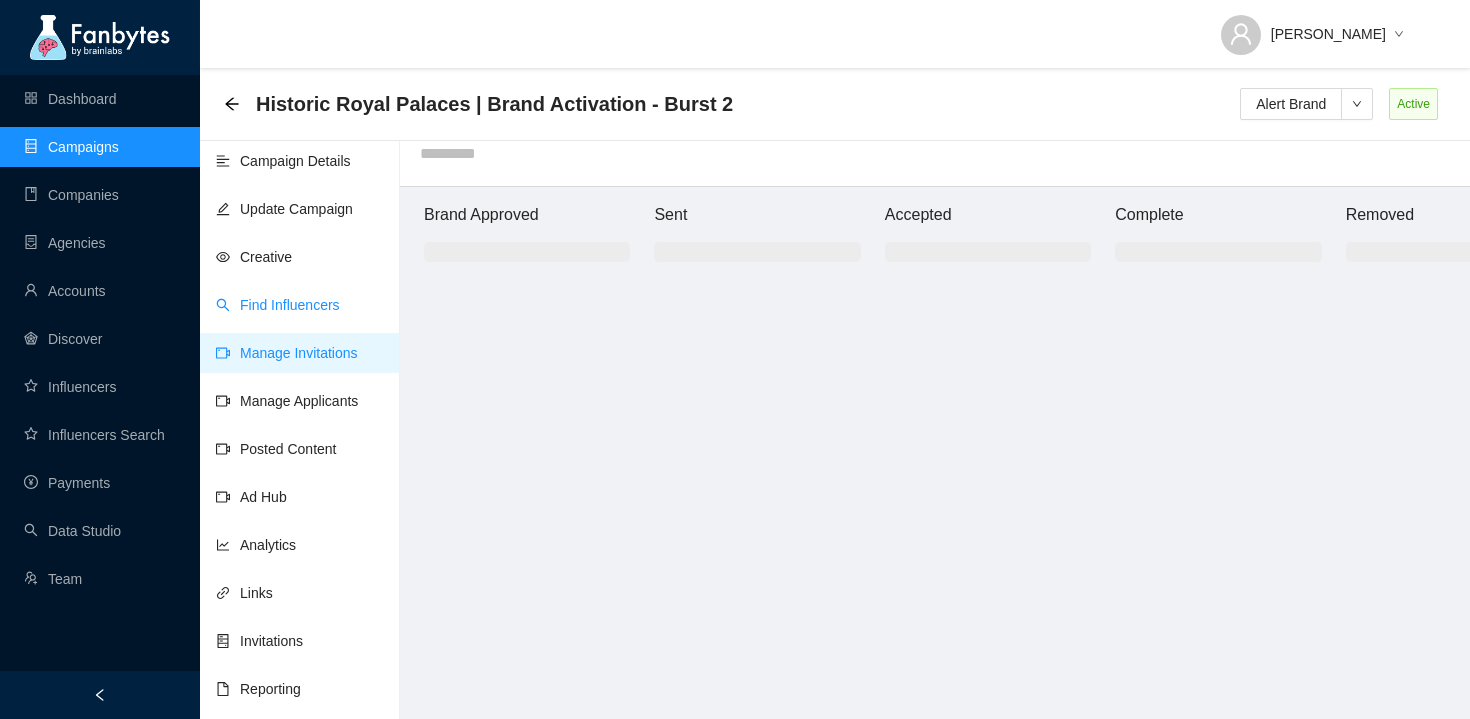 click on "Find Influencers" at bounding box center [278, 305] 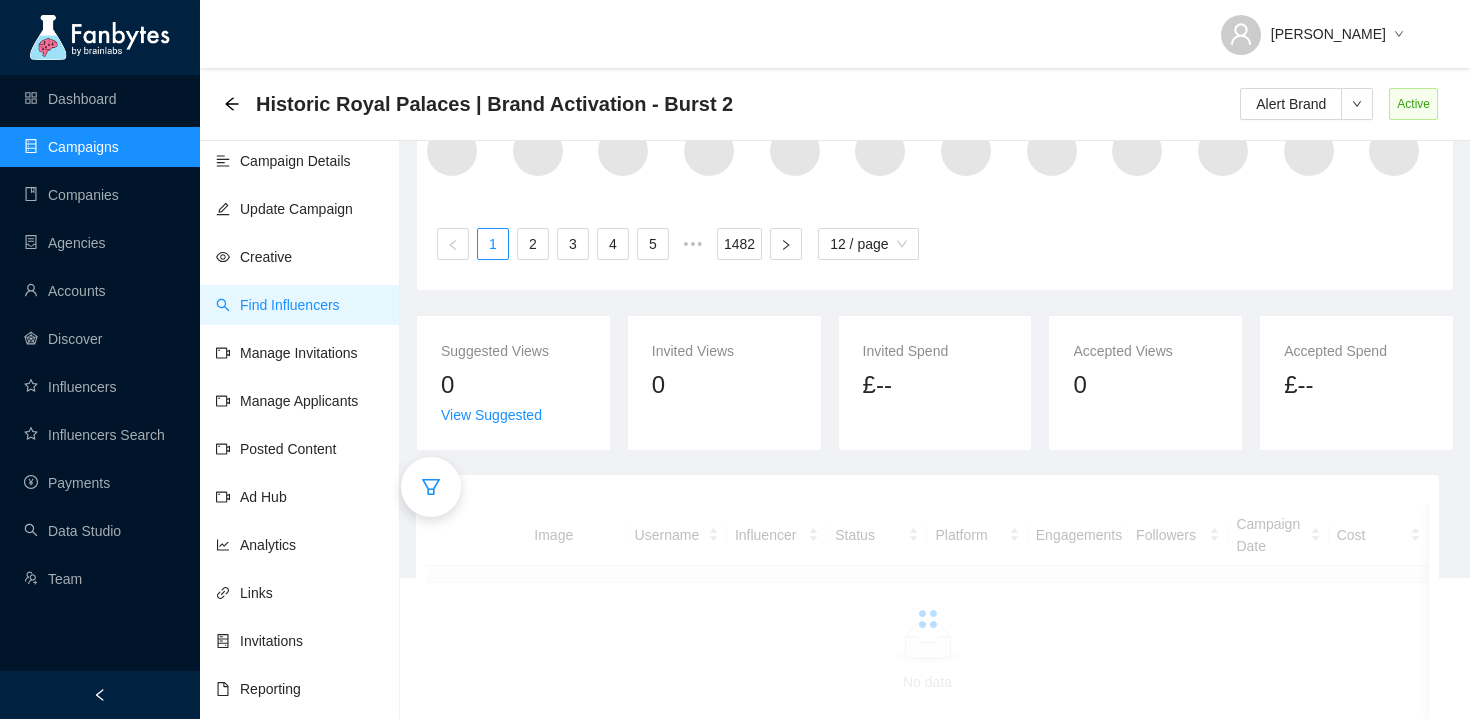 scroll, scrollTop: 180, scrollLeft: 0, axis: vertical 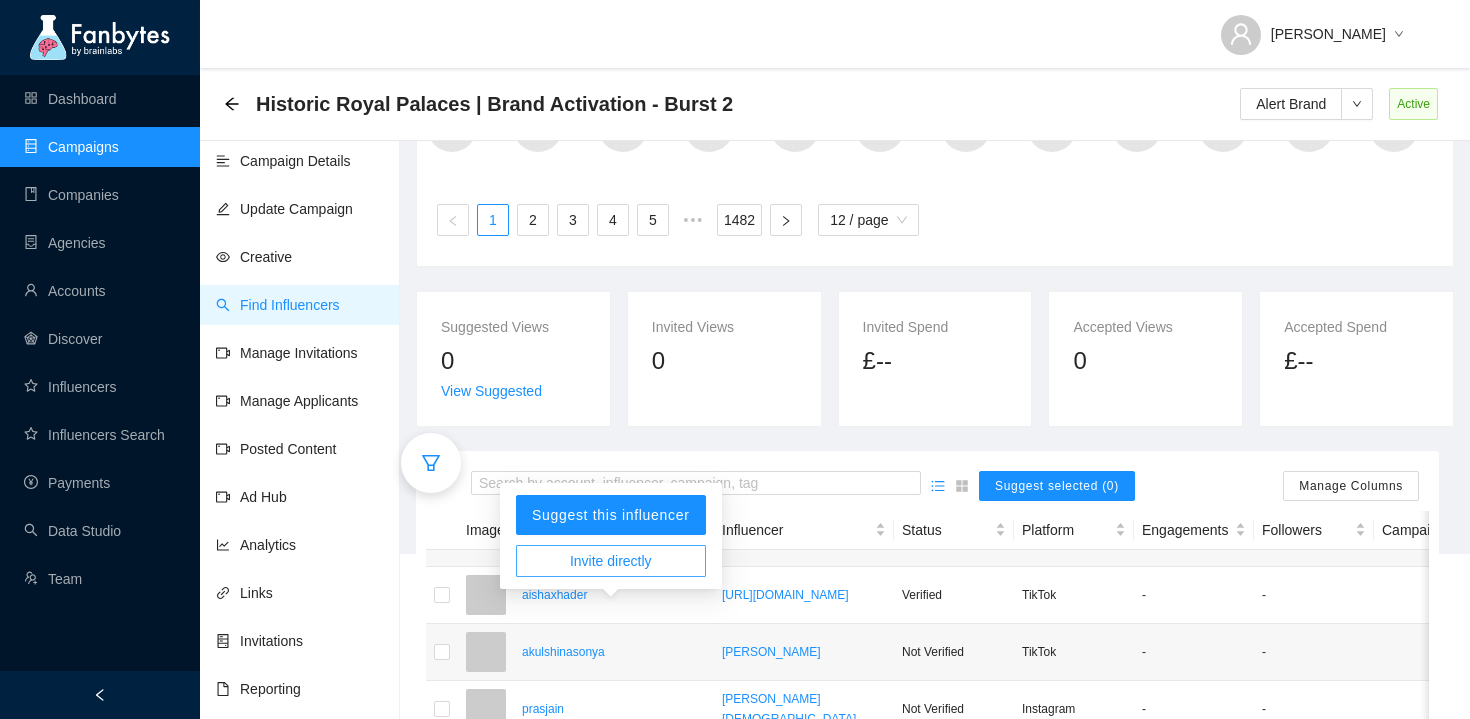 click on "Invite directly" at bounding box center [611, 561] 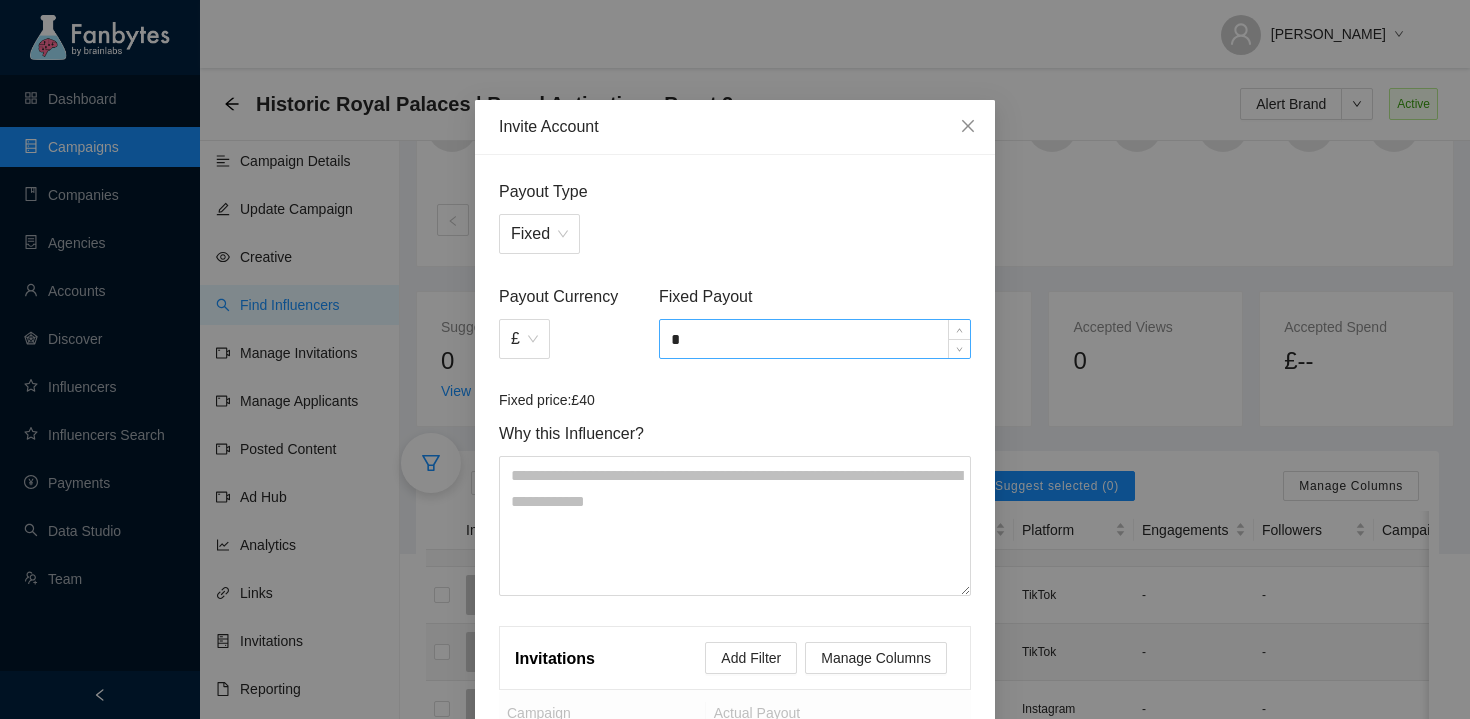 click on "*" at bounding box center [815, 339] 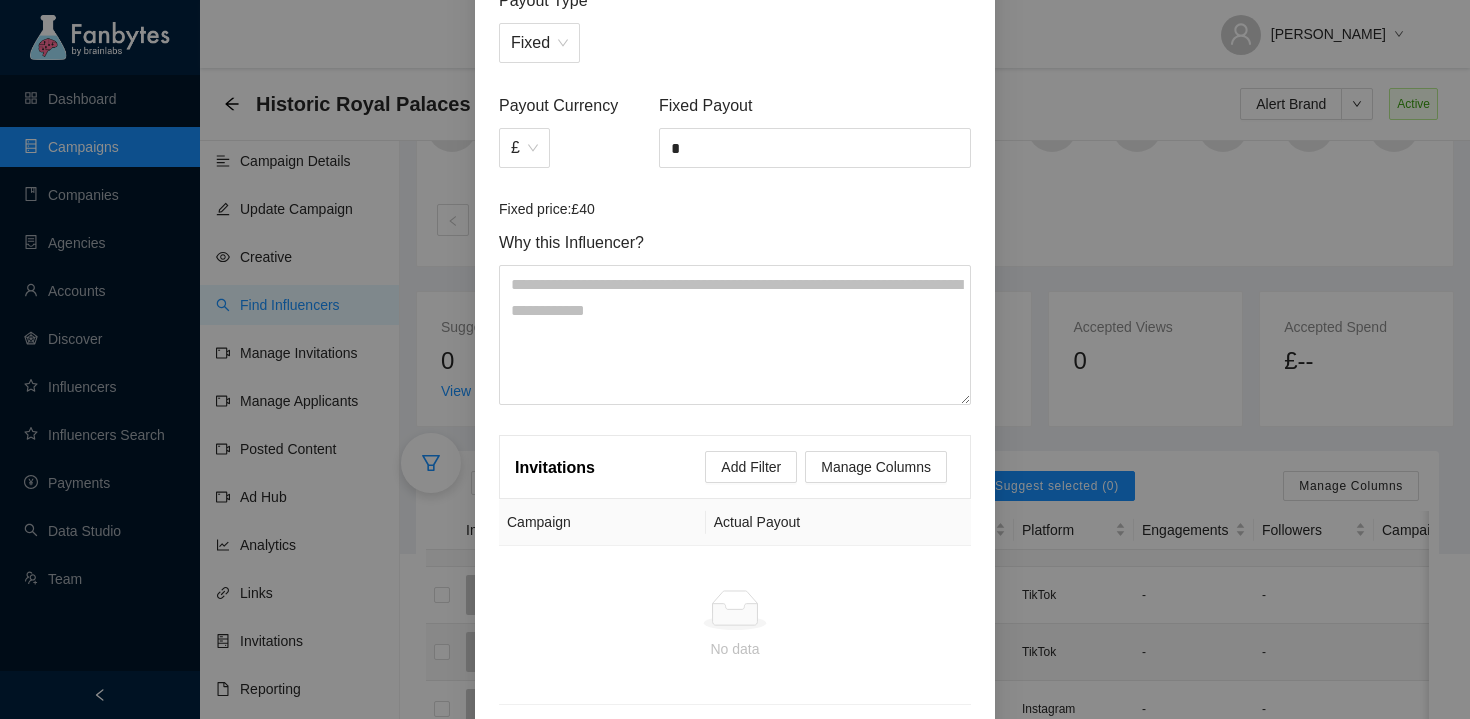 scroll, scrollTop: 278, scrollLeft: 0, axis: vertical 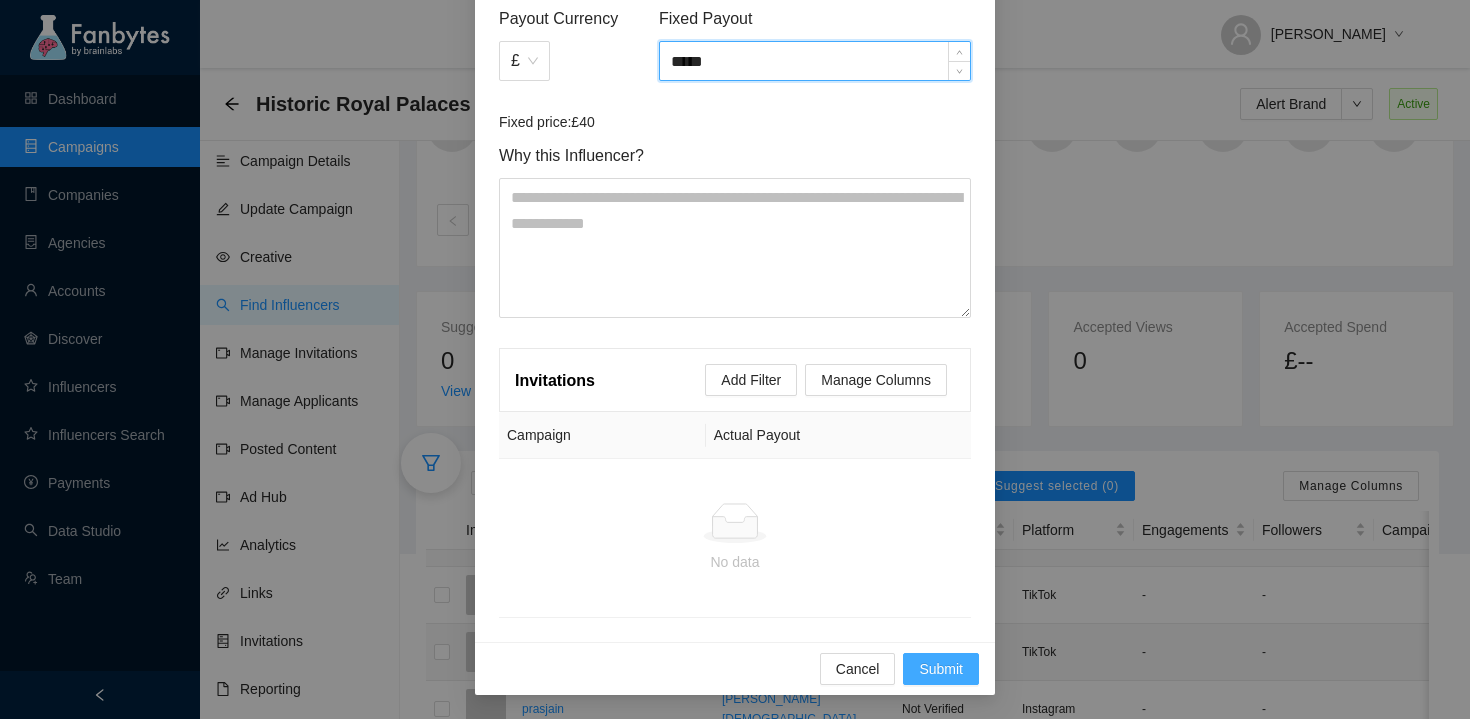type on "*****" 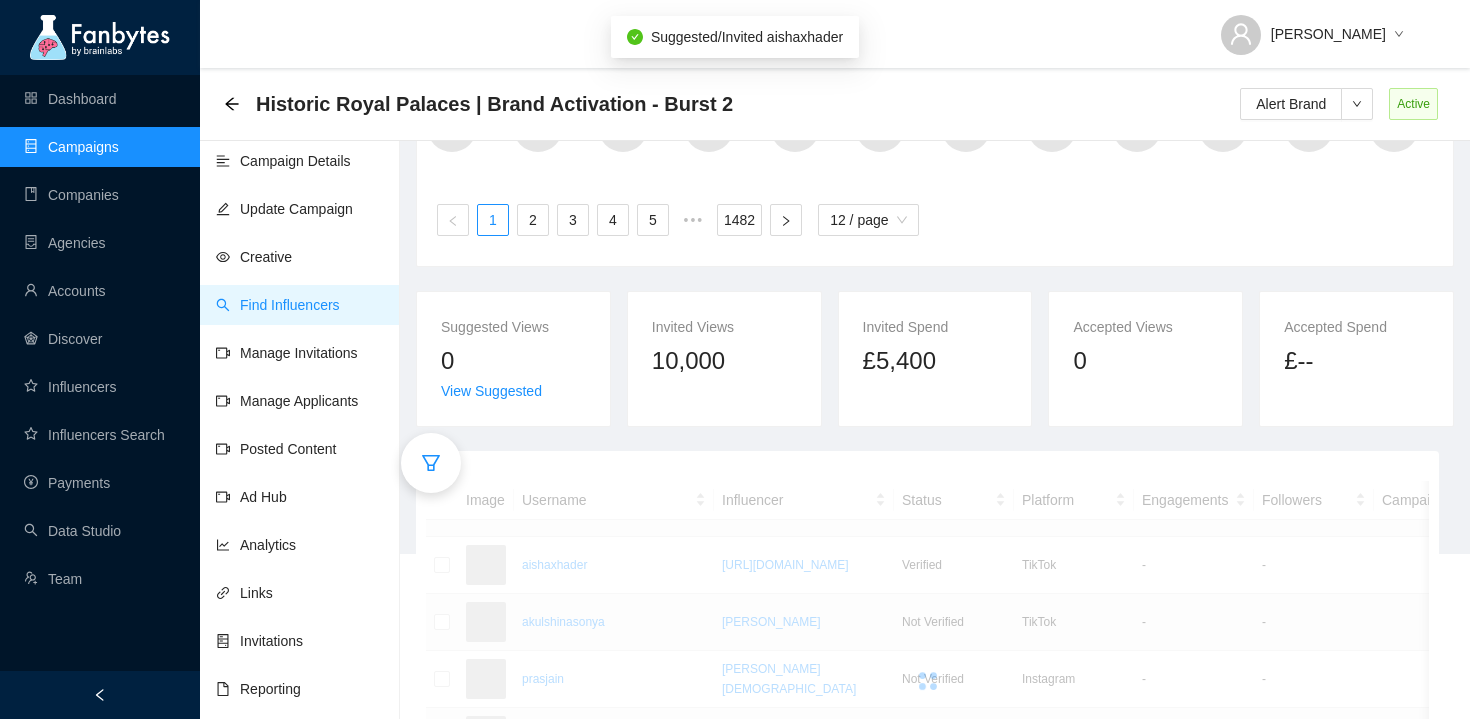 click at bounding box center [431, 463] 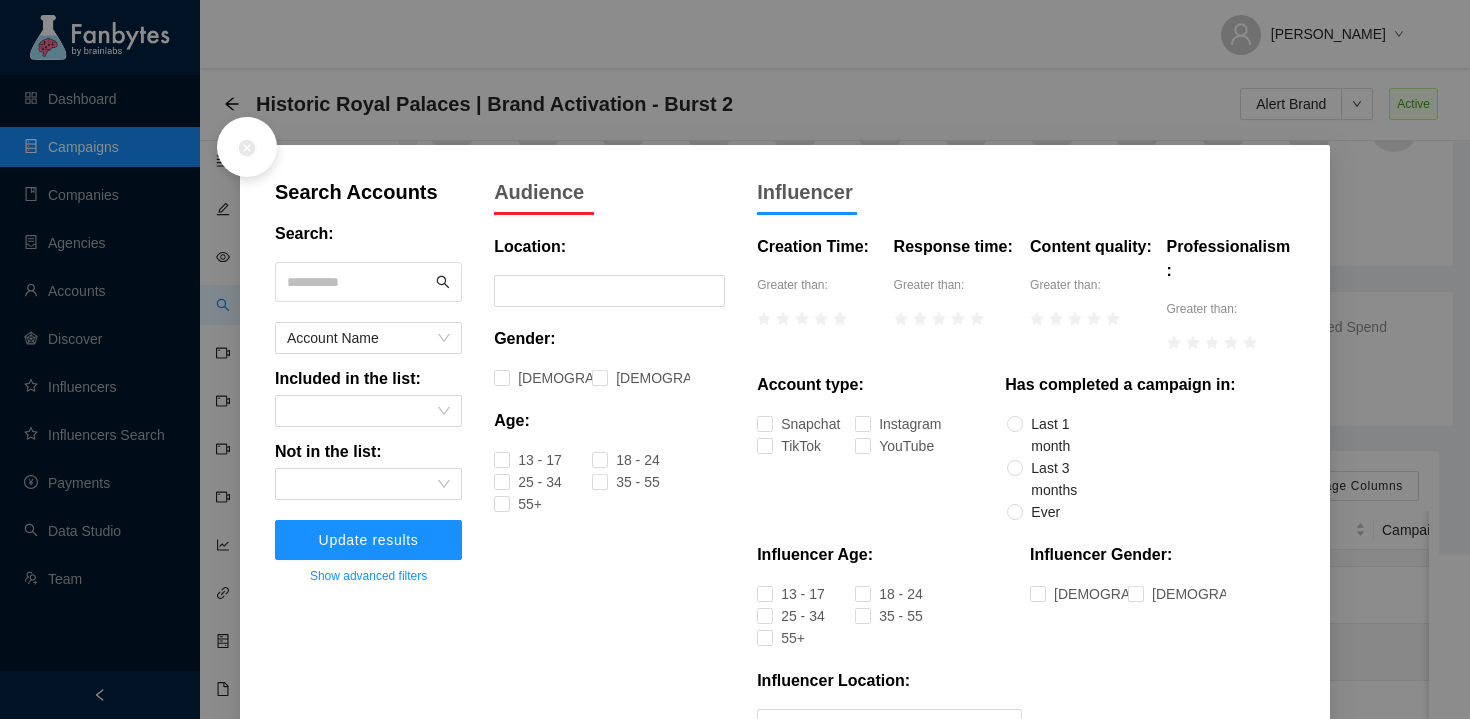 click at bounding box center [359, 282] 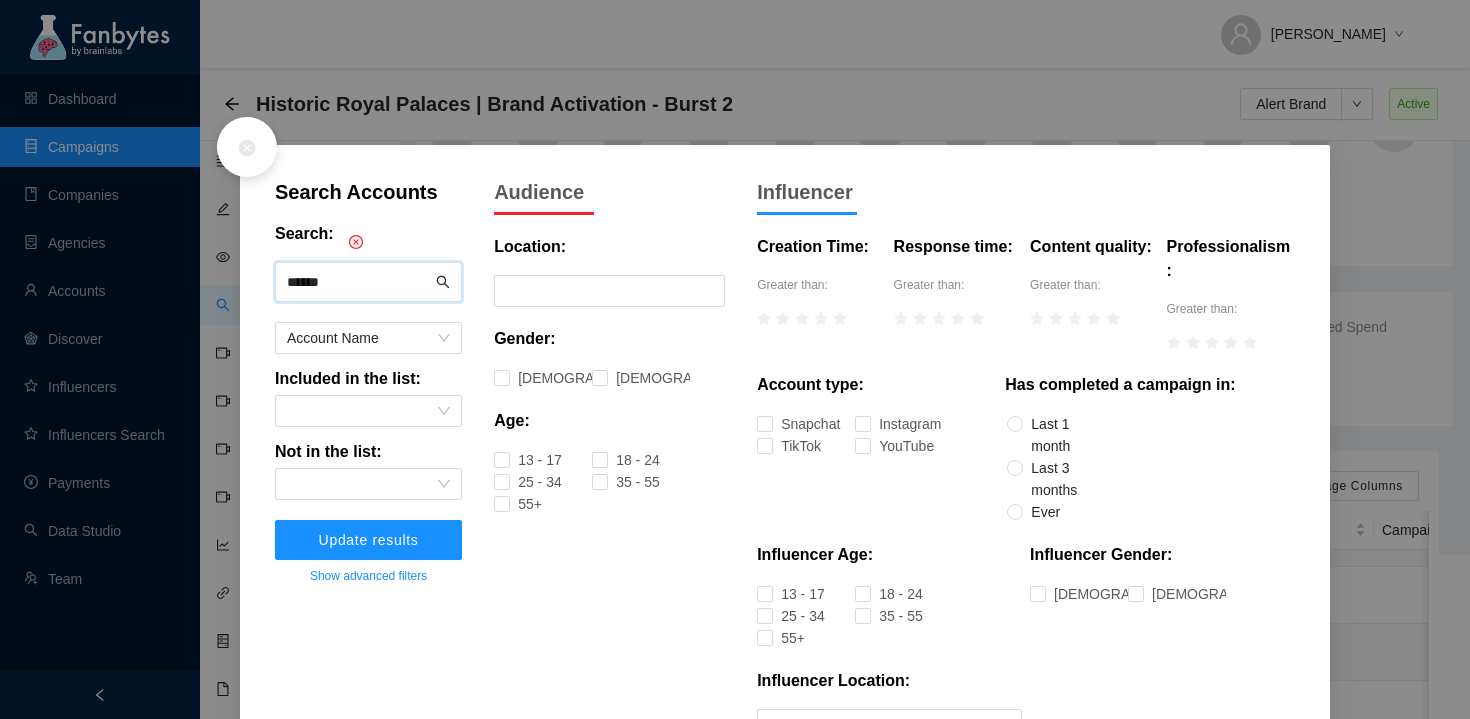 type on "******" 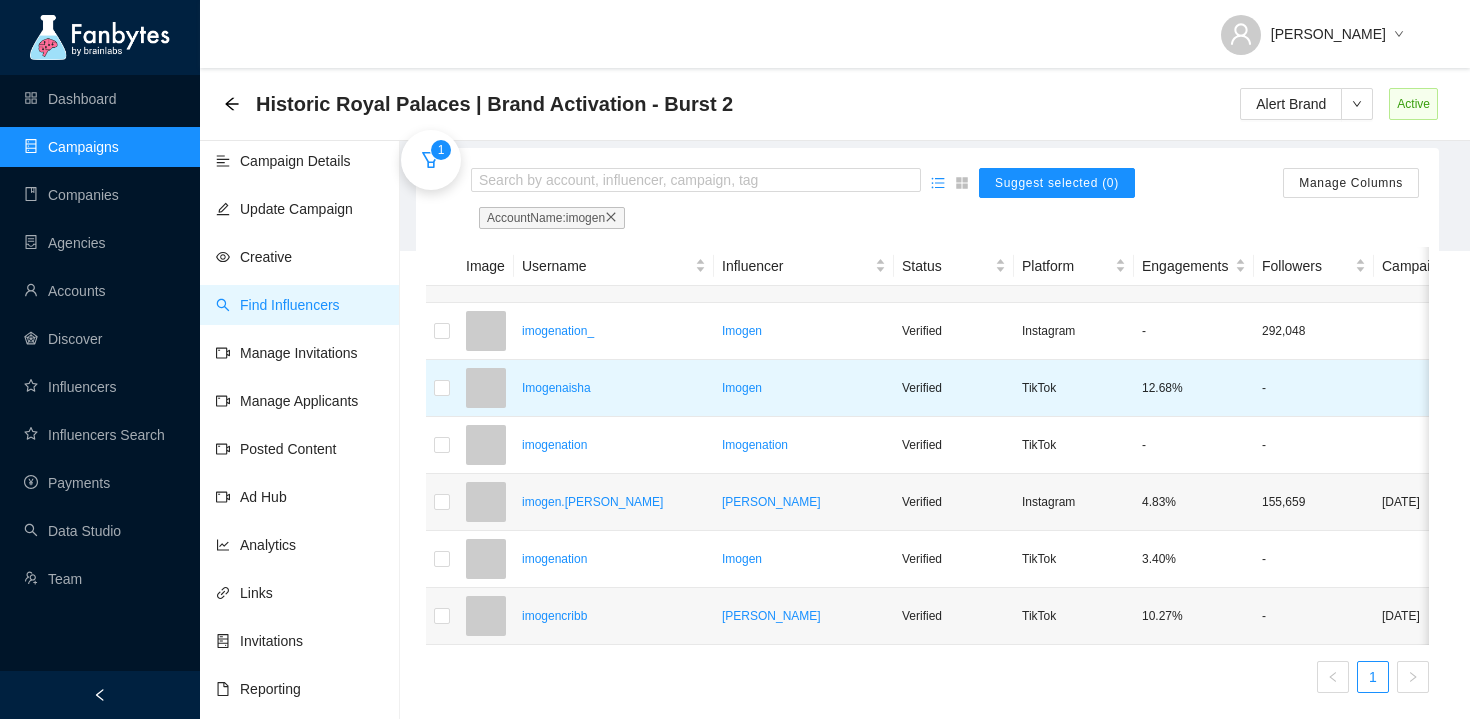 scroll, scrollTop: 252, scrollLeft: 0, axis: vertical 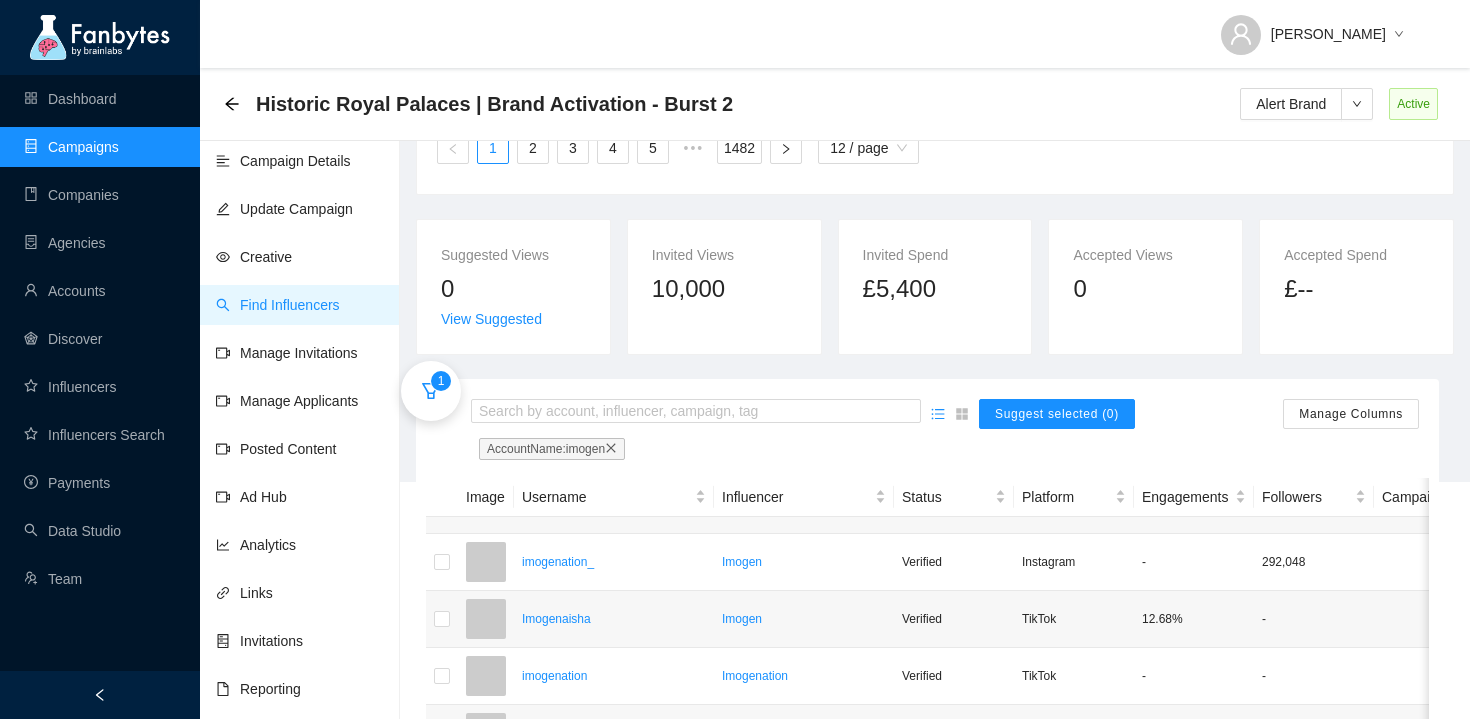 click on "AccountName : imogen" at bounding box center (552, 449) 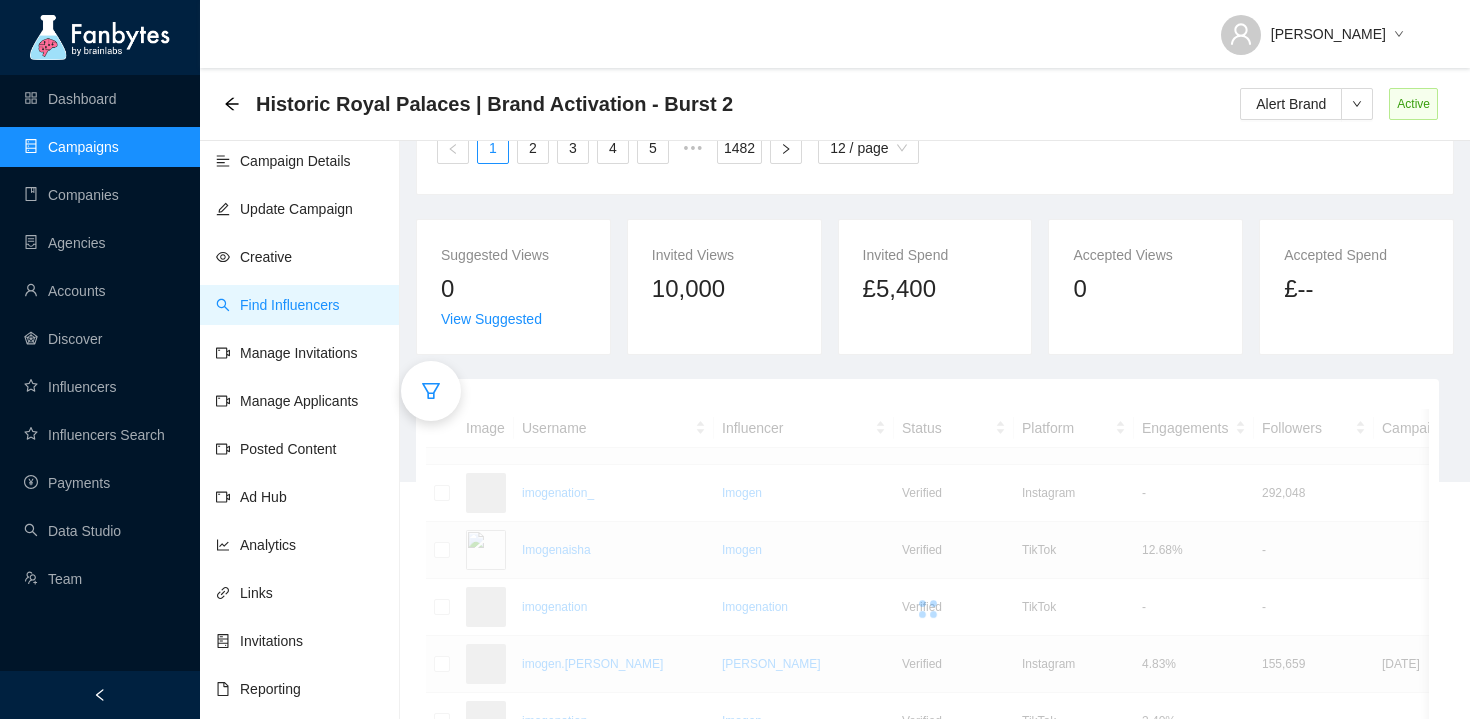 click at bounding box center [927, 609] 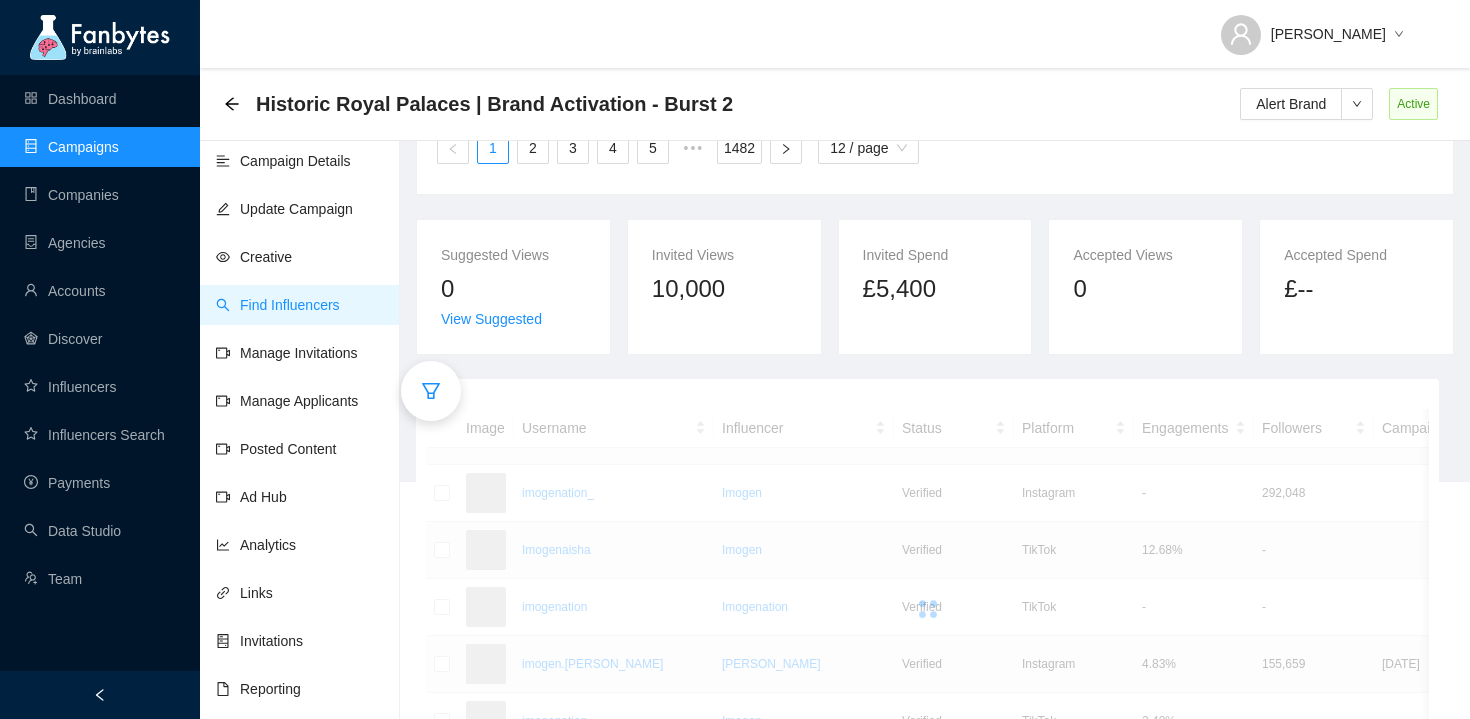 click at bounding box center (927, 399) 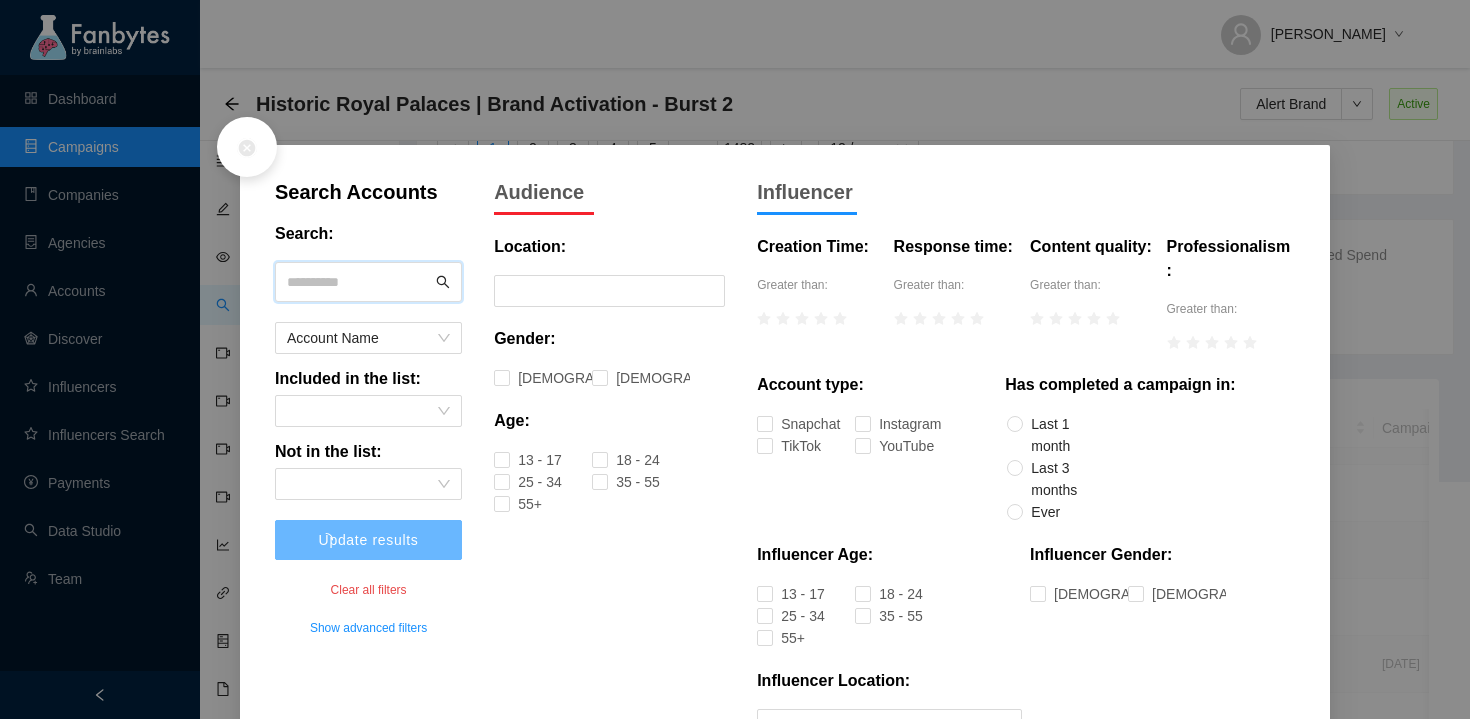 click at bounding box center (359, 282) 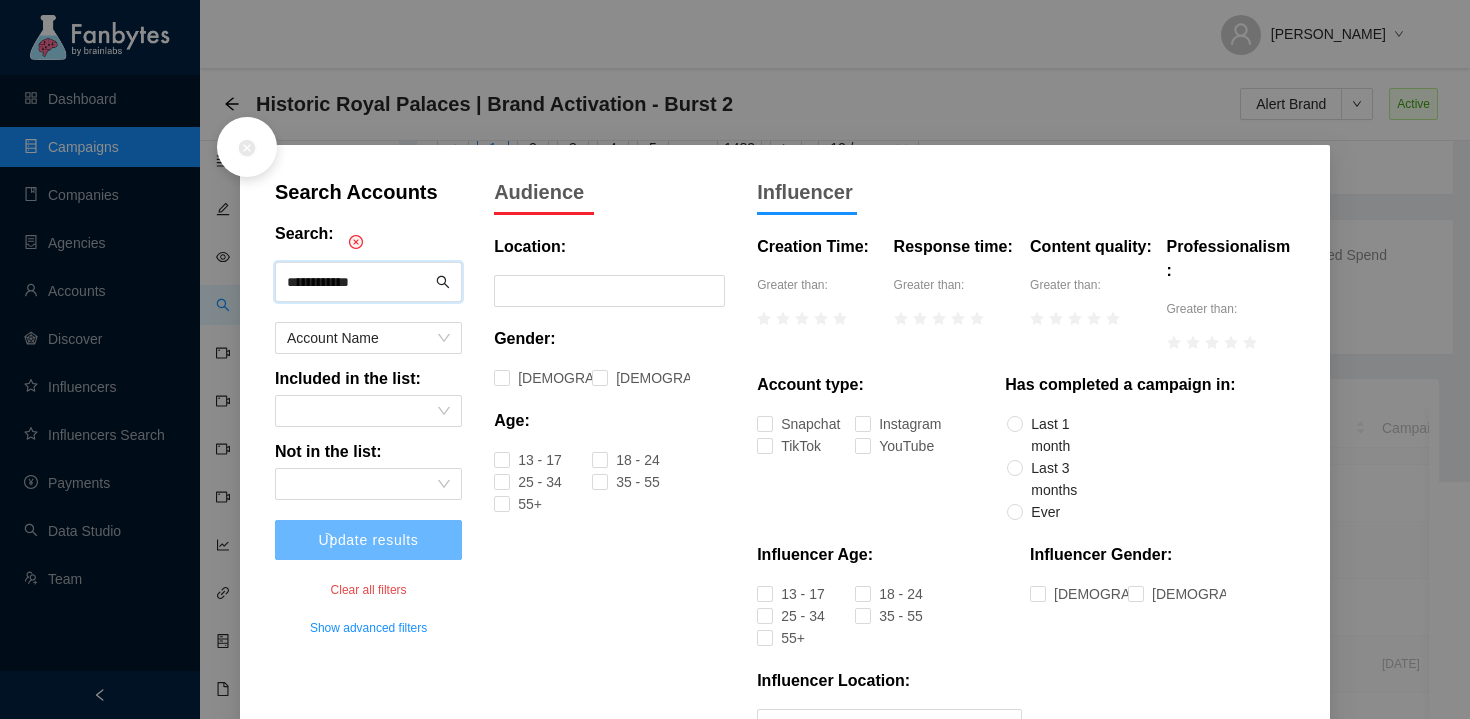 type on "**********" 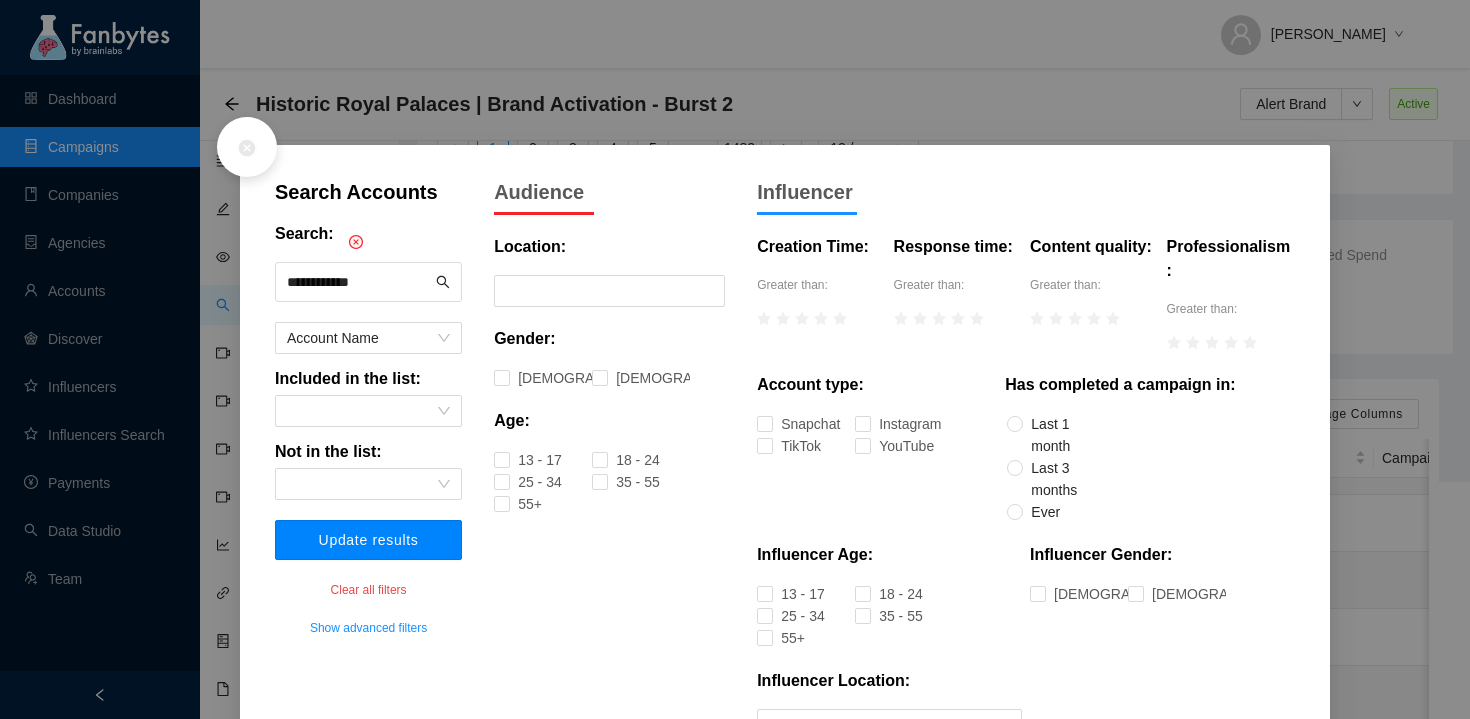 click on "Update results" at bounding box center [369, 540] 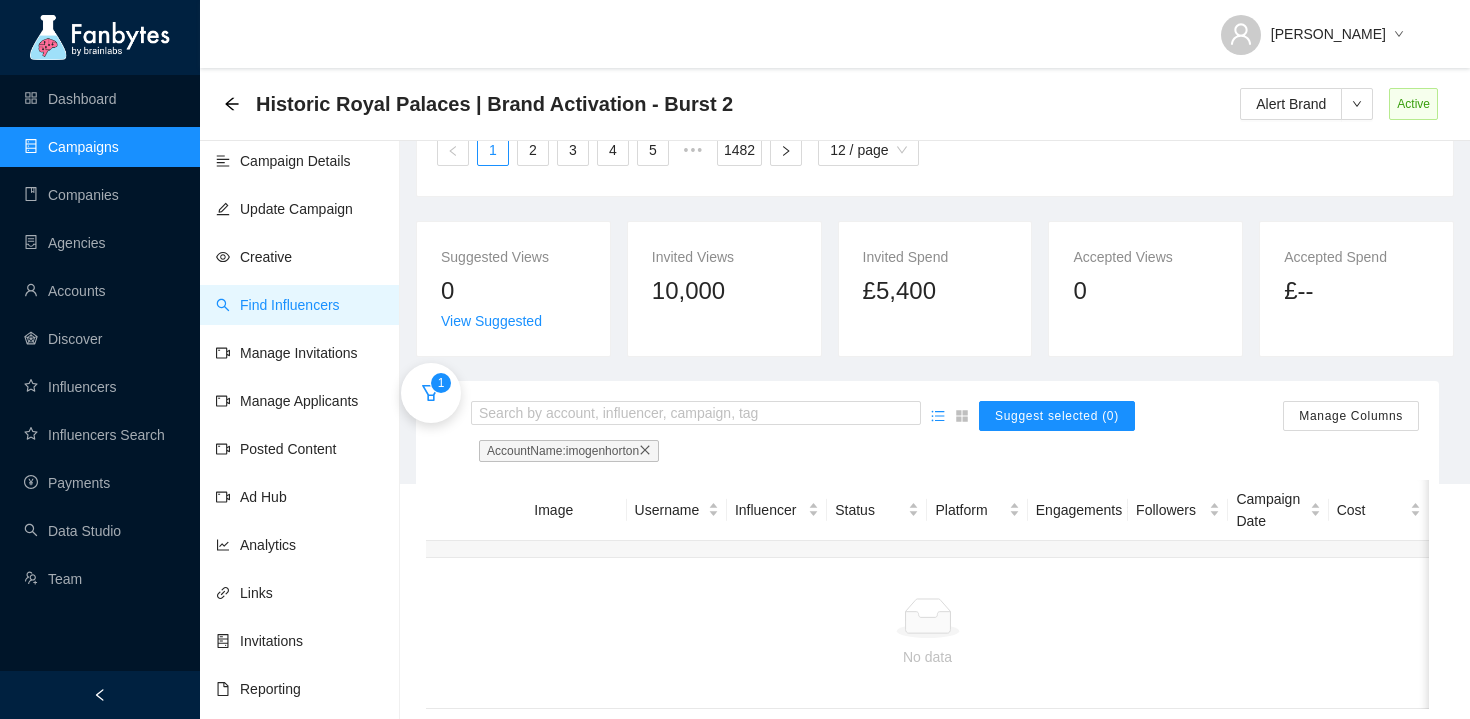 scroll, scrollTop: 249, scrollLeft: 0, axis: vertical 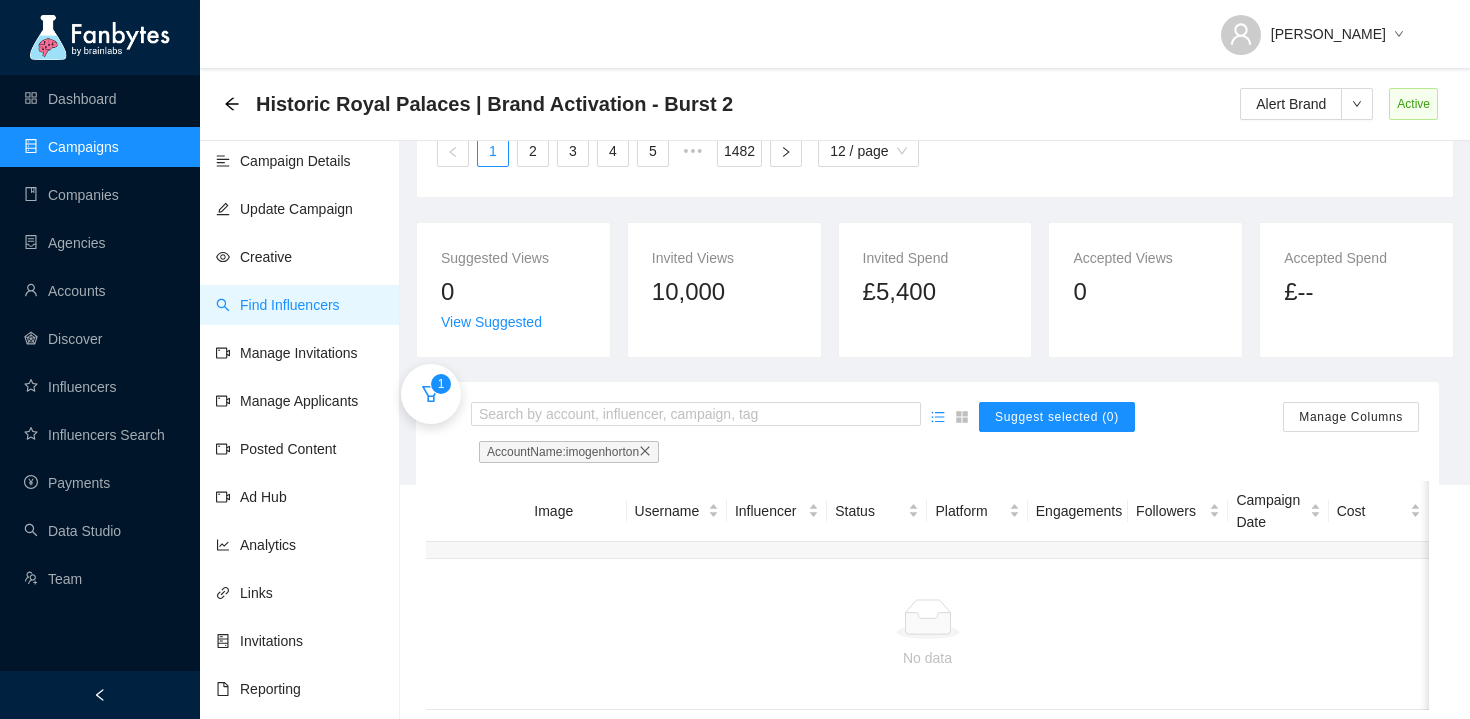 click on "AccountName : [GEOGRAPHIC_DATA]" at bounding box center [569, 452] 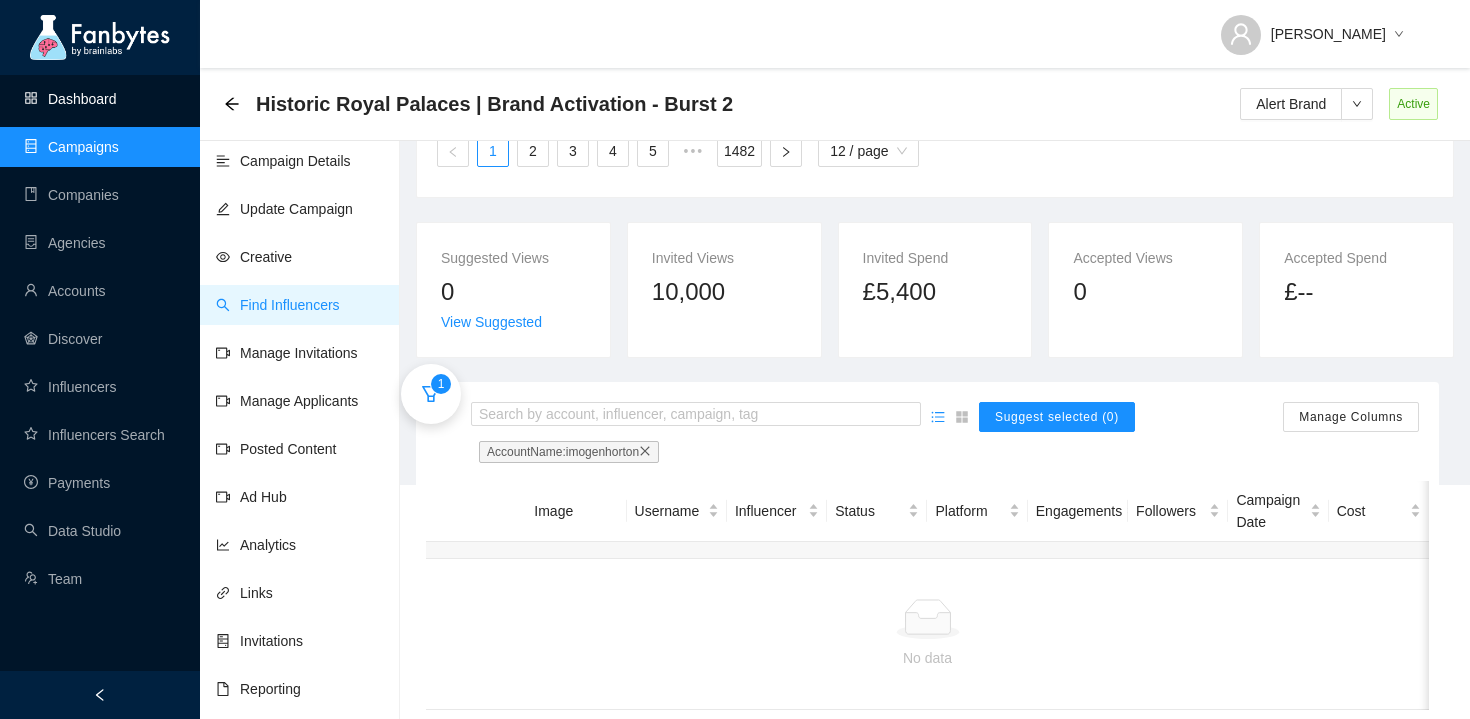 click on "Dashboard" at bounding box center (70, 99) 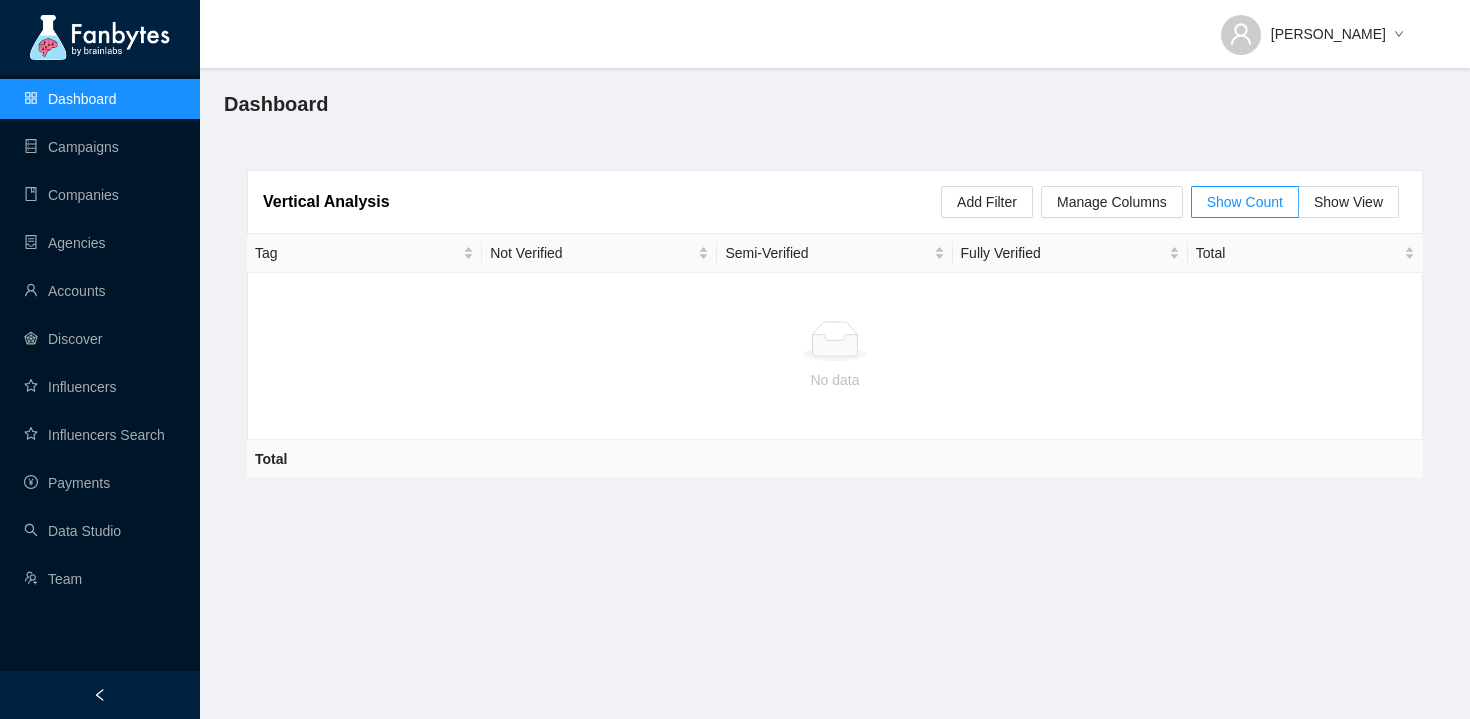 scroll, scrollTop: 0, scrollLeft: 0, axis: both 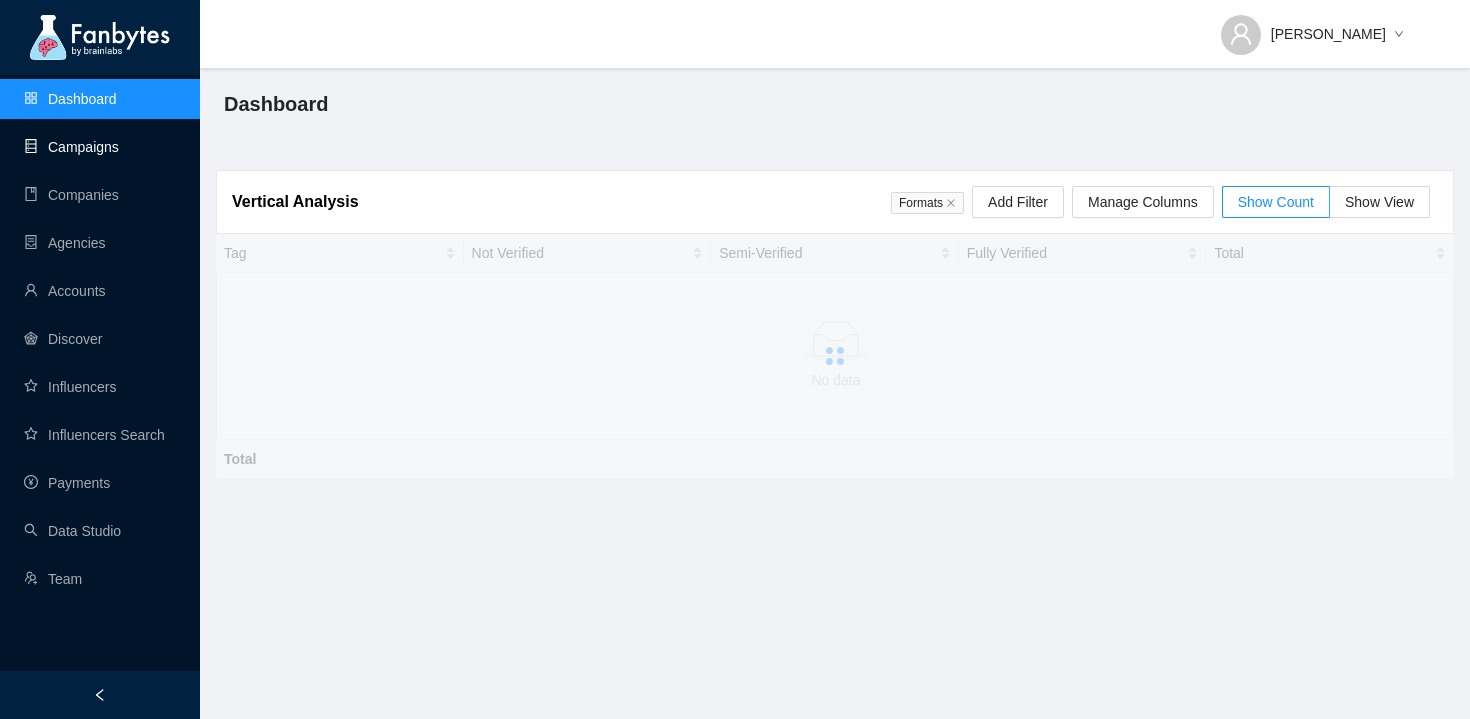 click on "Campaigns" at bounding box center [71, 147] 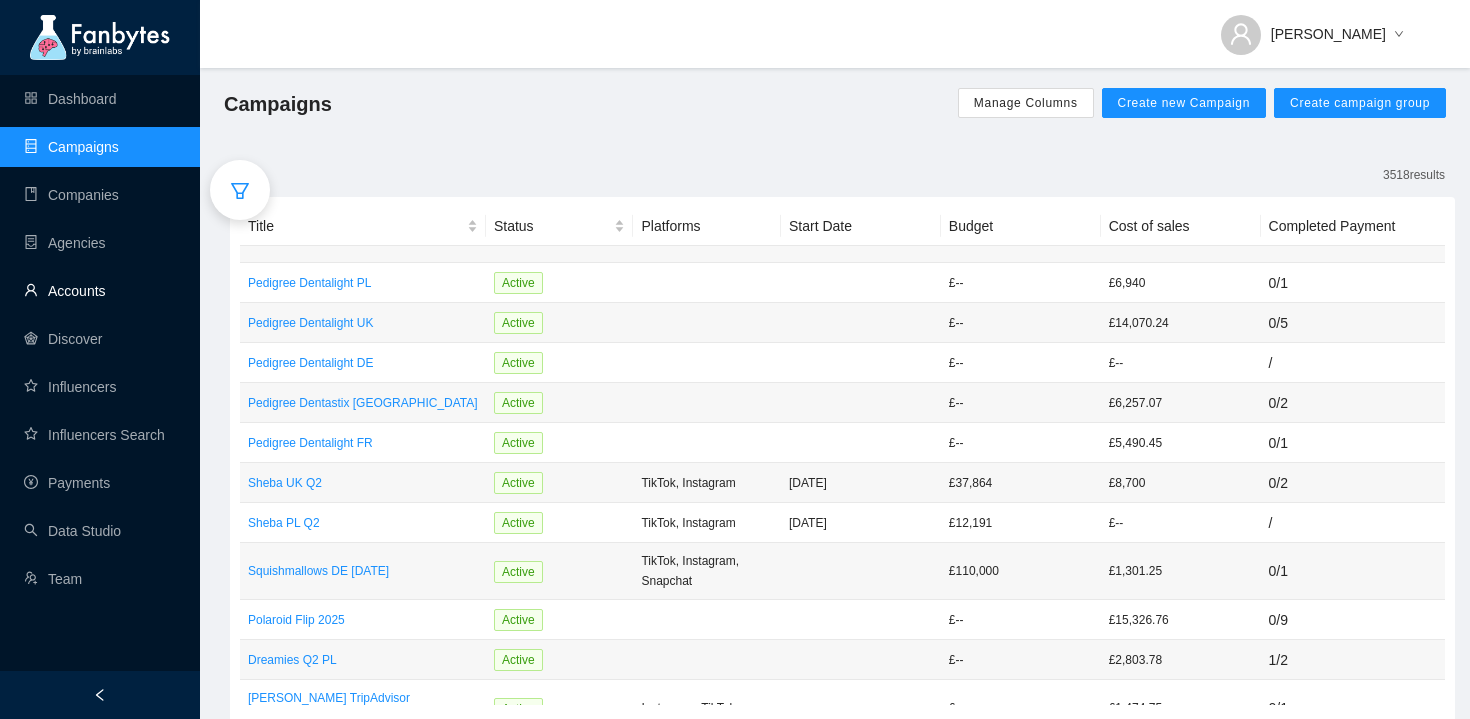 click on "Accounts" at bounding box center (65, 291) 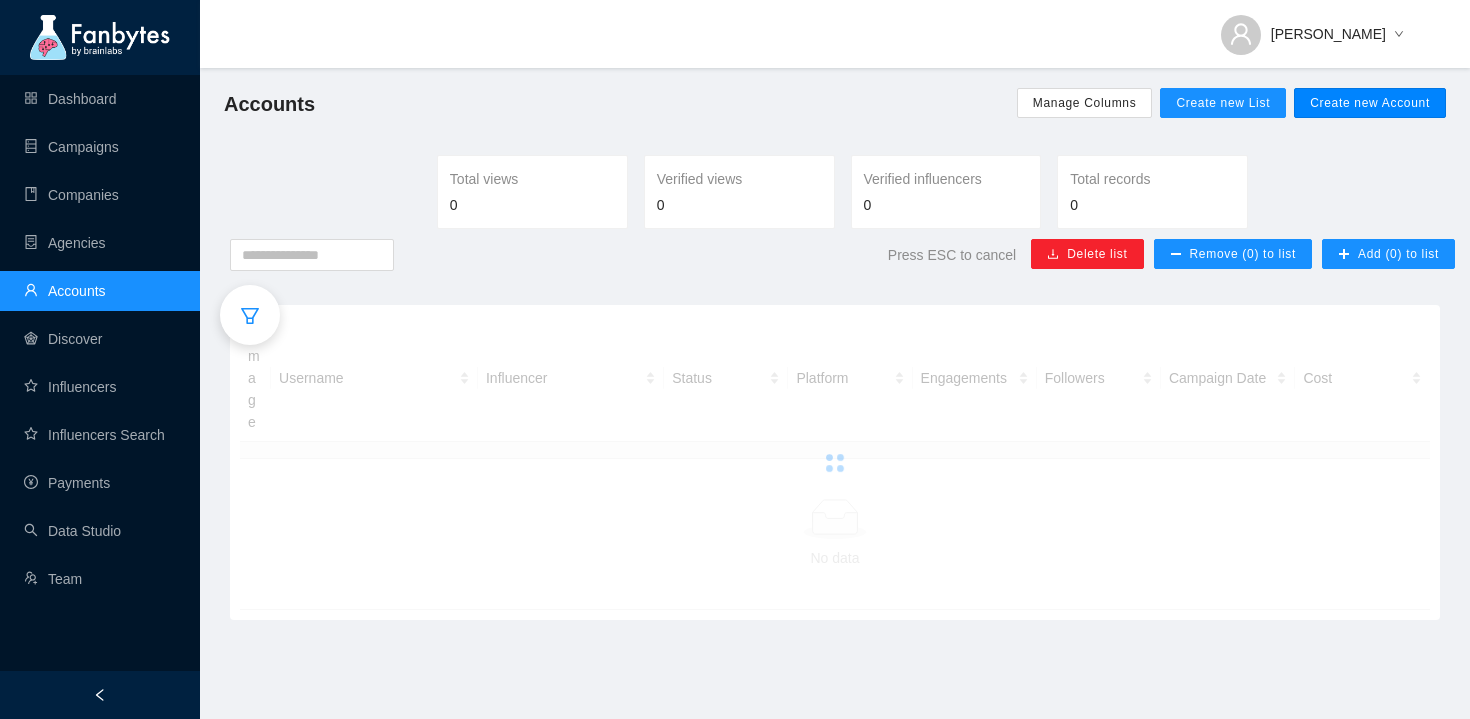 click on "Create new Account" at bounding box center (1370, 103) 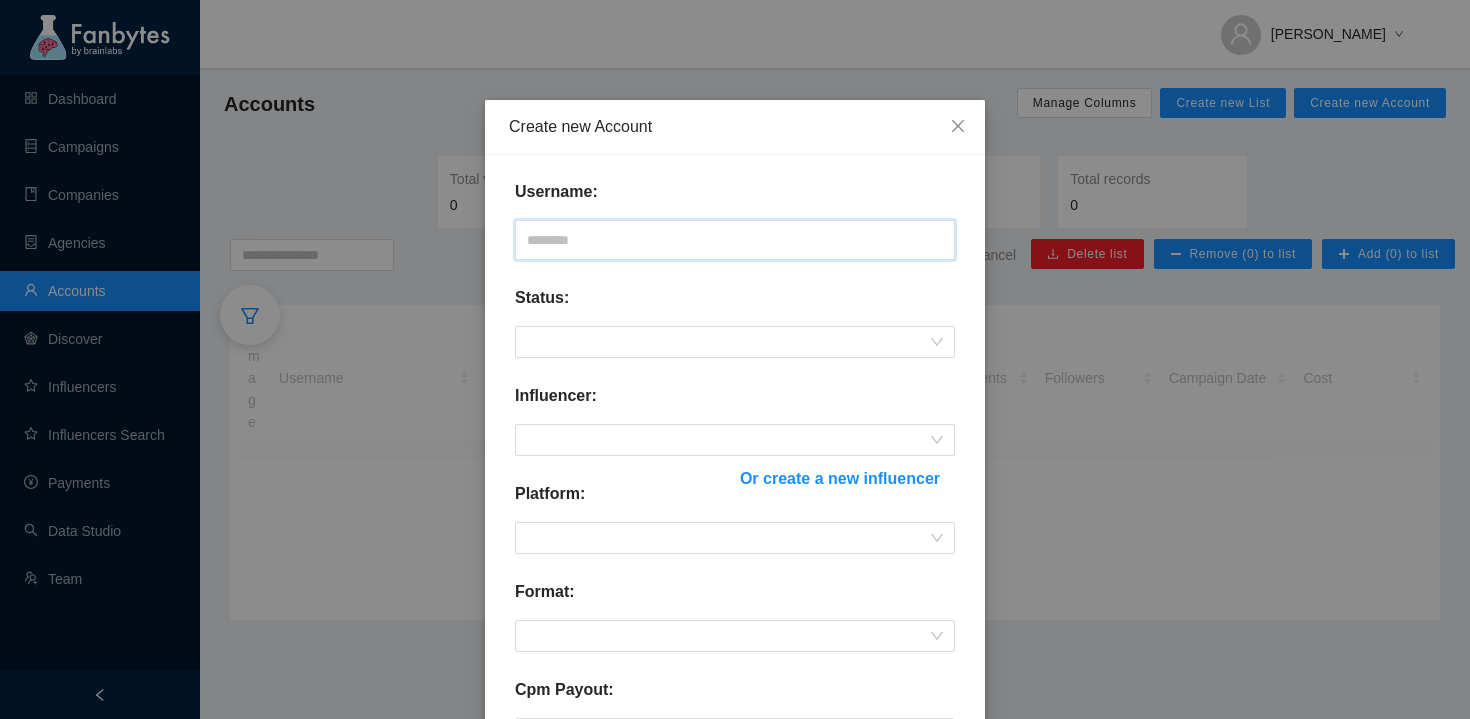 click at bounding box center [735, 240] 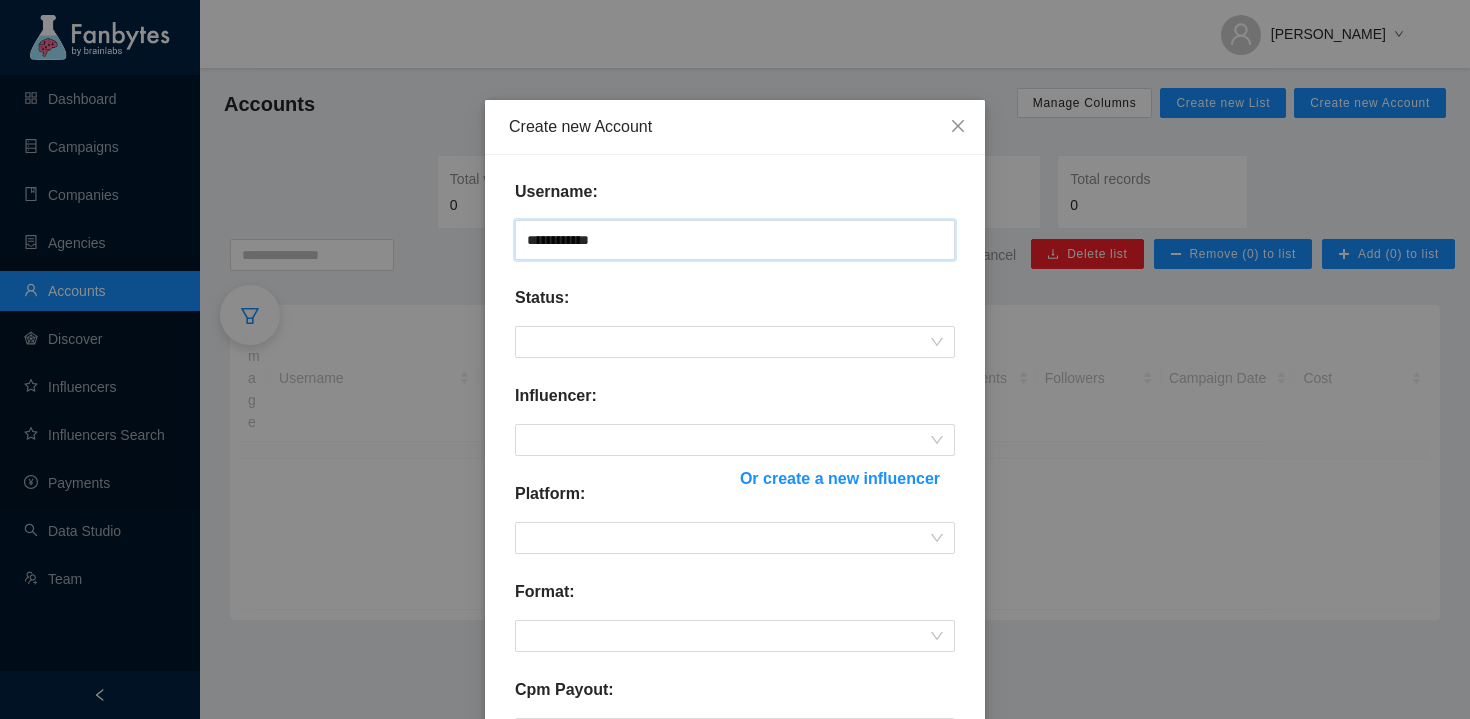 type on "**********" 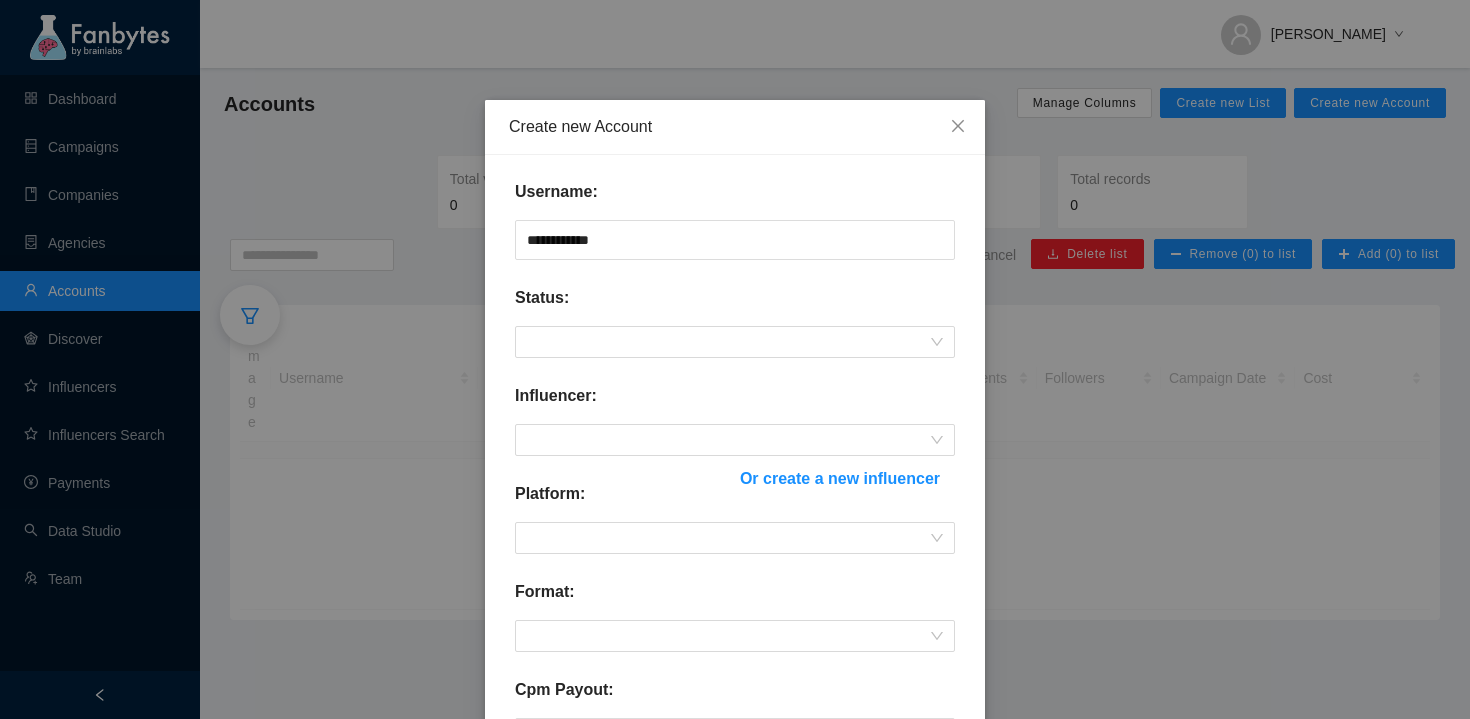 click on "**********" at bounding box center [735, 640] 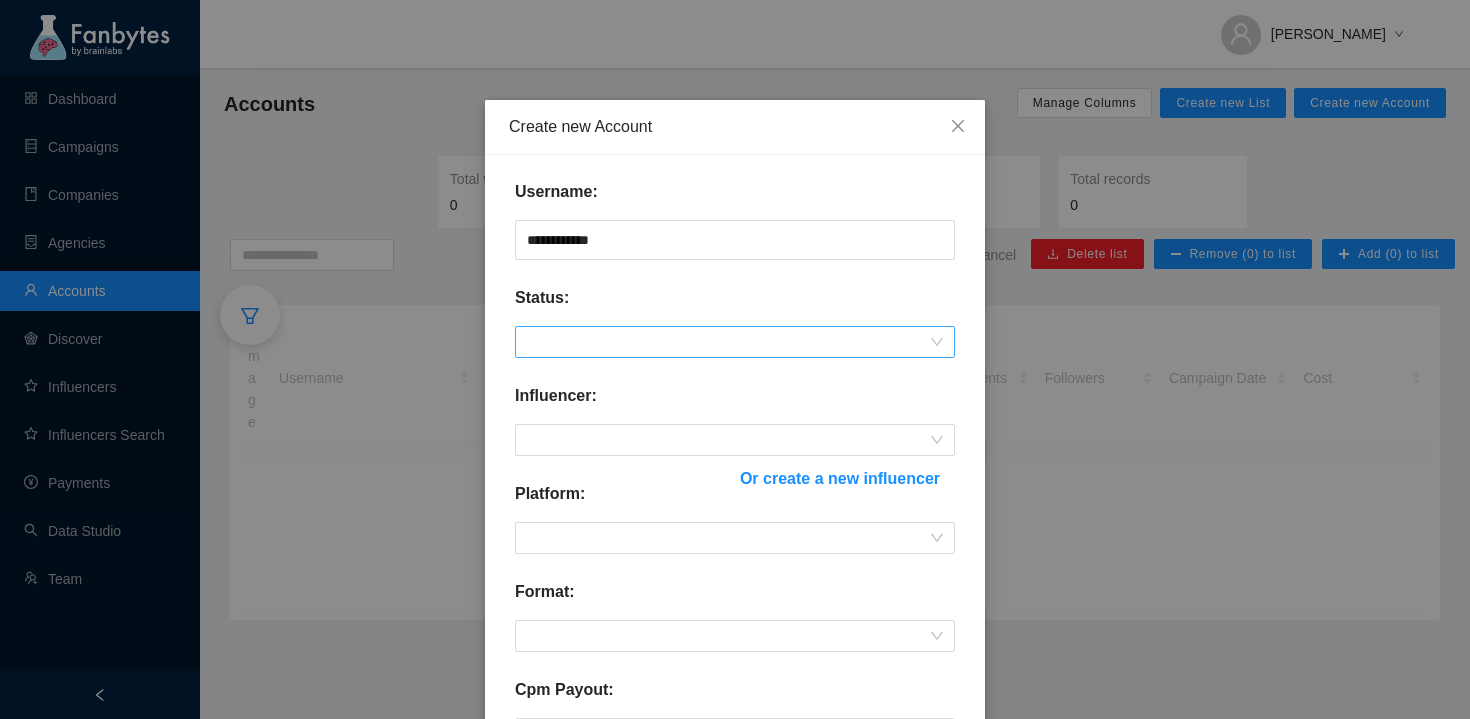 click at bounding box center (735, 342) 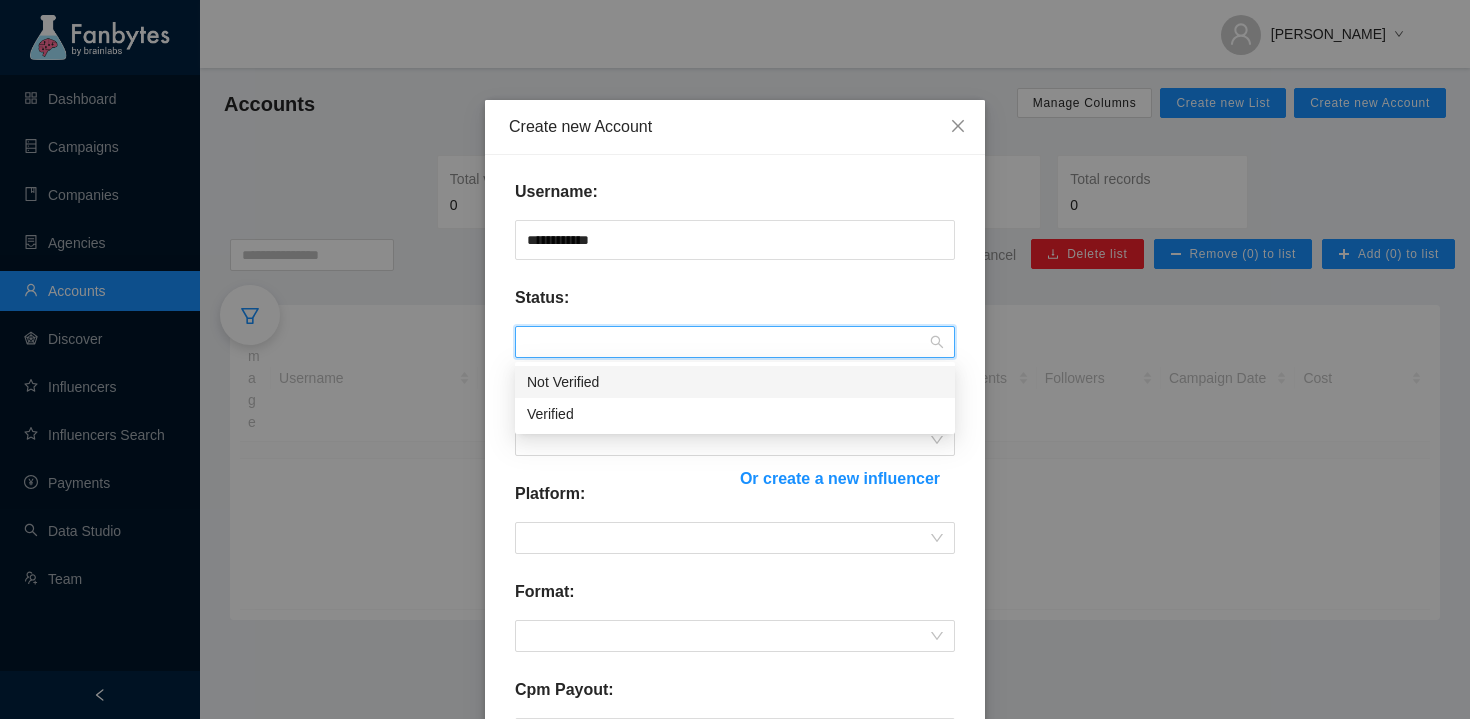 click on "Not Verified" at bounding box center [735, 382] 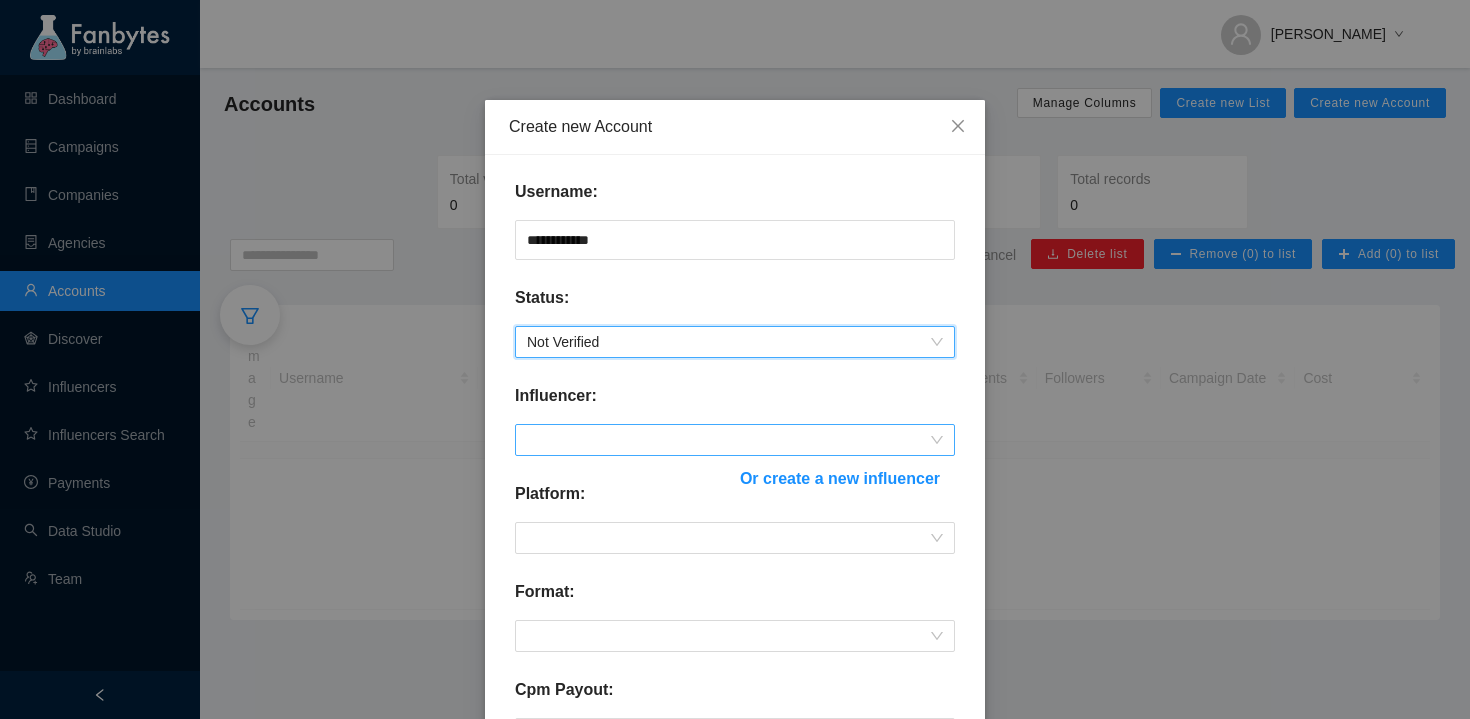 click at bounding box center [735, 440] 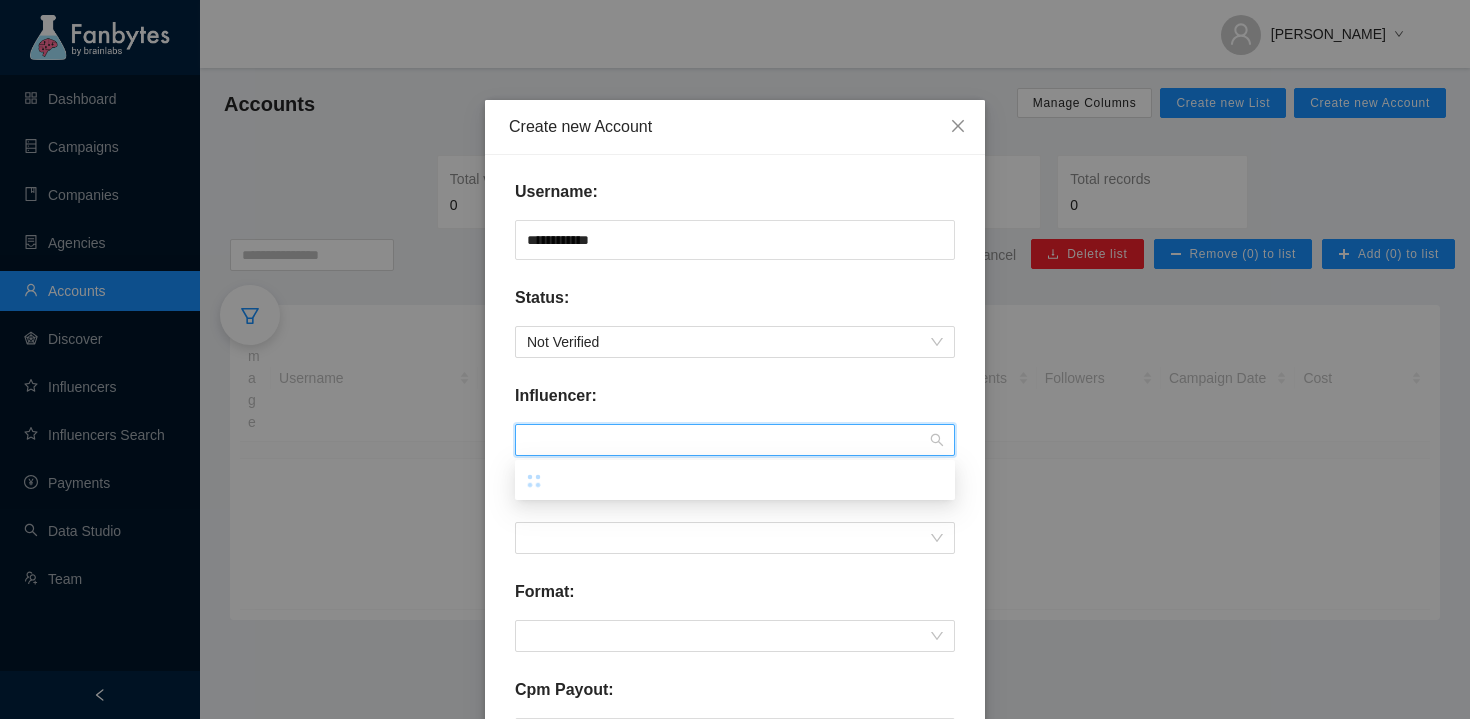 click on "Influencer:" at bounding box center (735, 404) 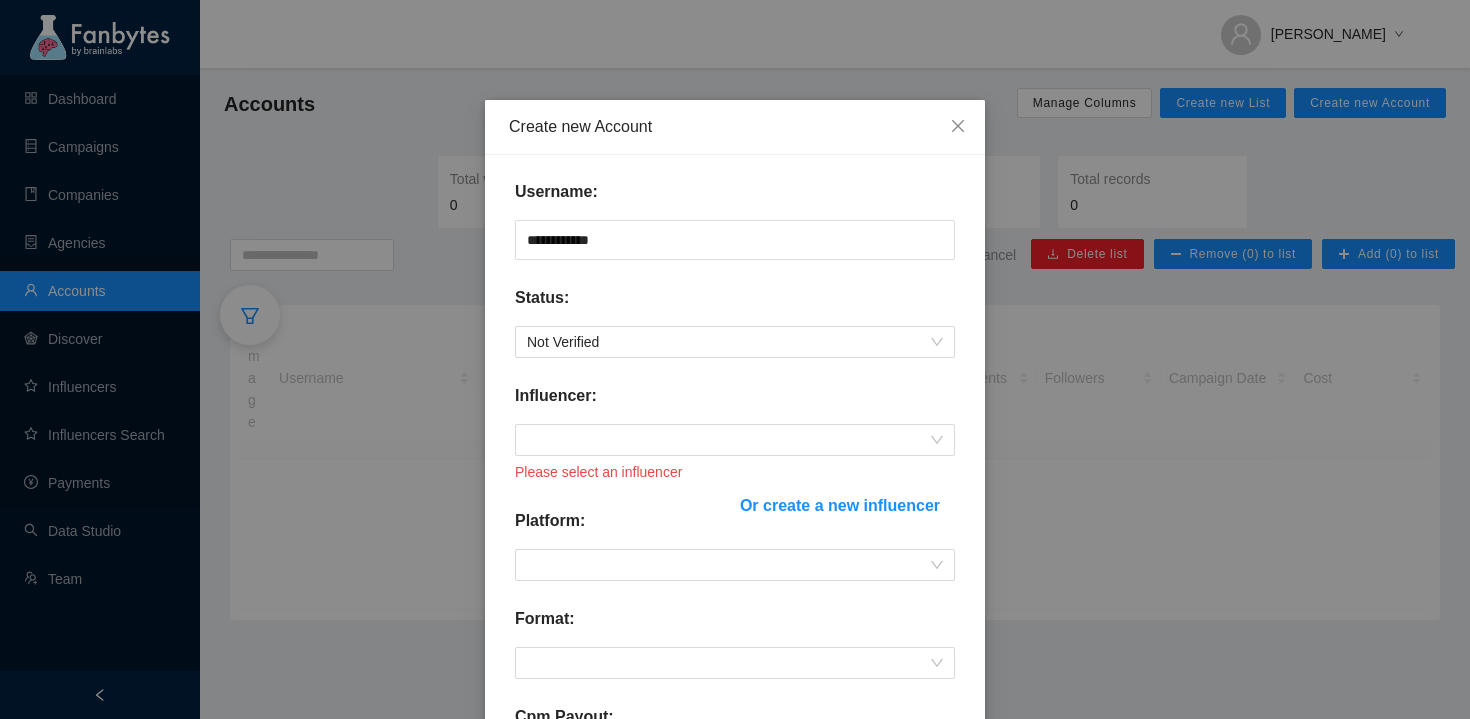 click on "Or create a new influencer" at bounding box center [840, 505] 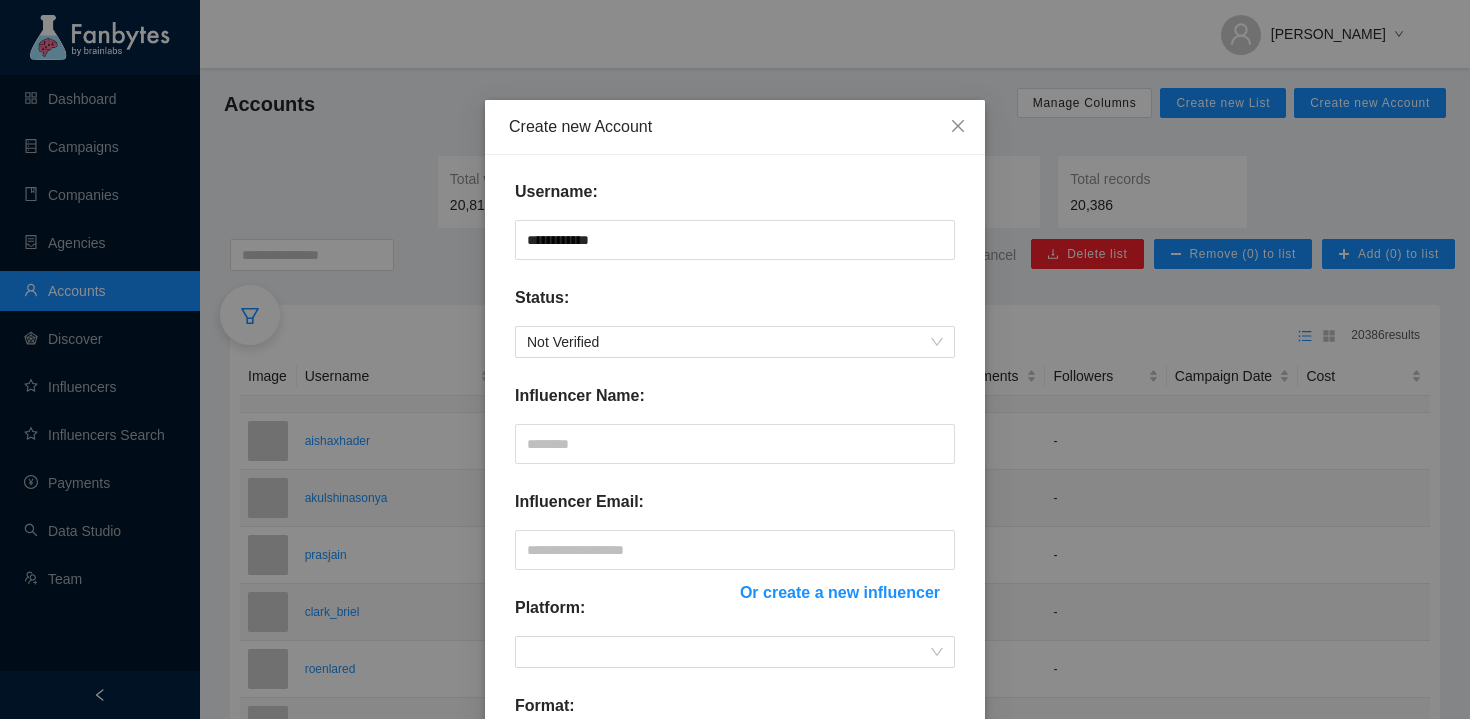 type 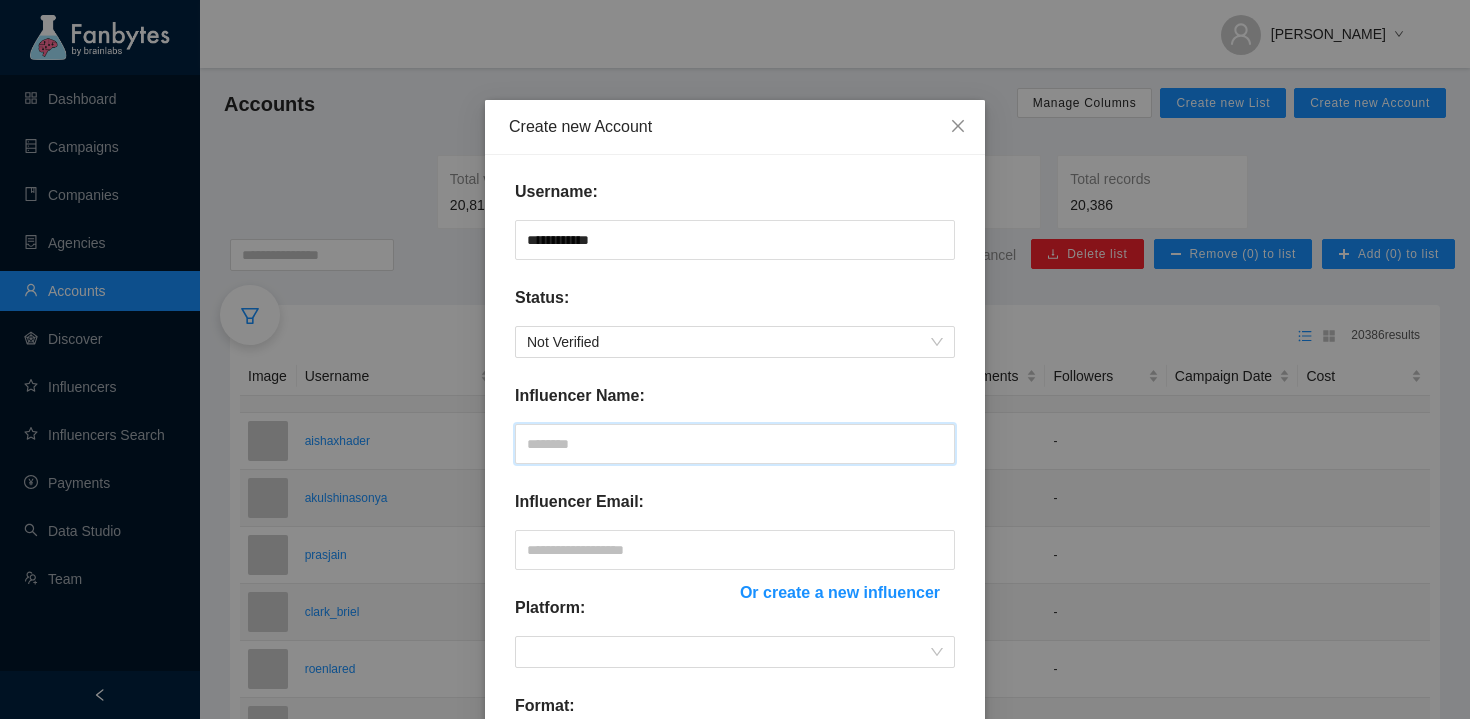 click at bounding box center (735, 444) 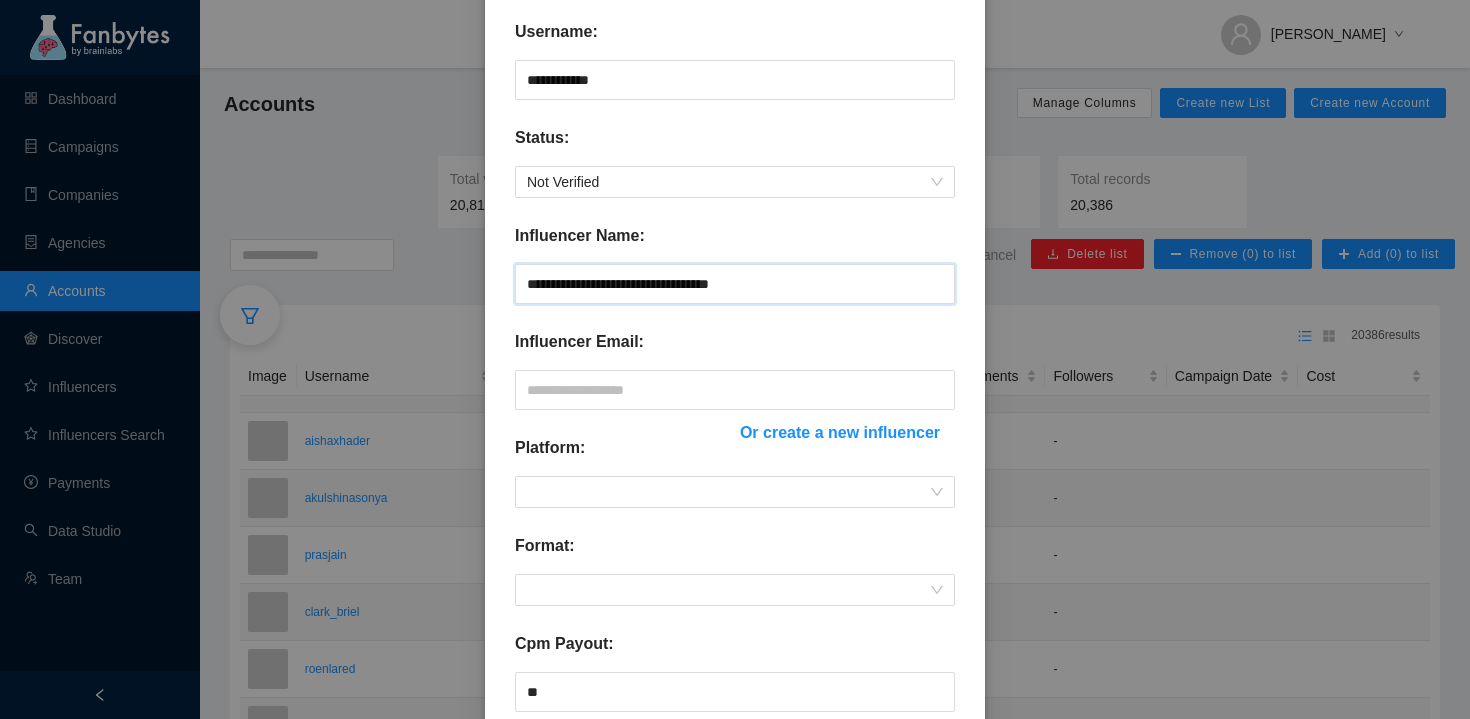 type on "**********" 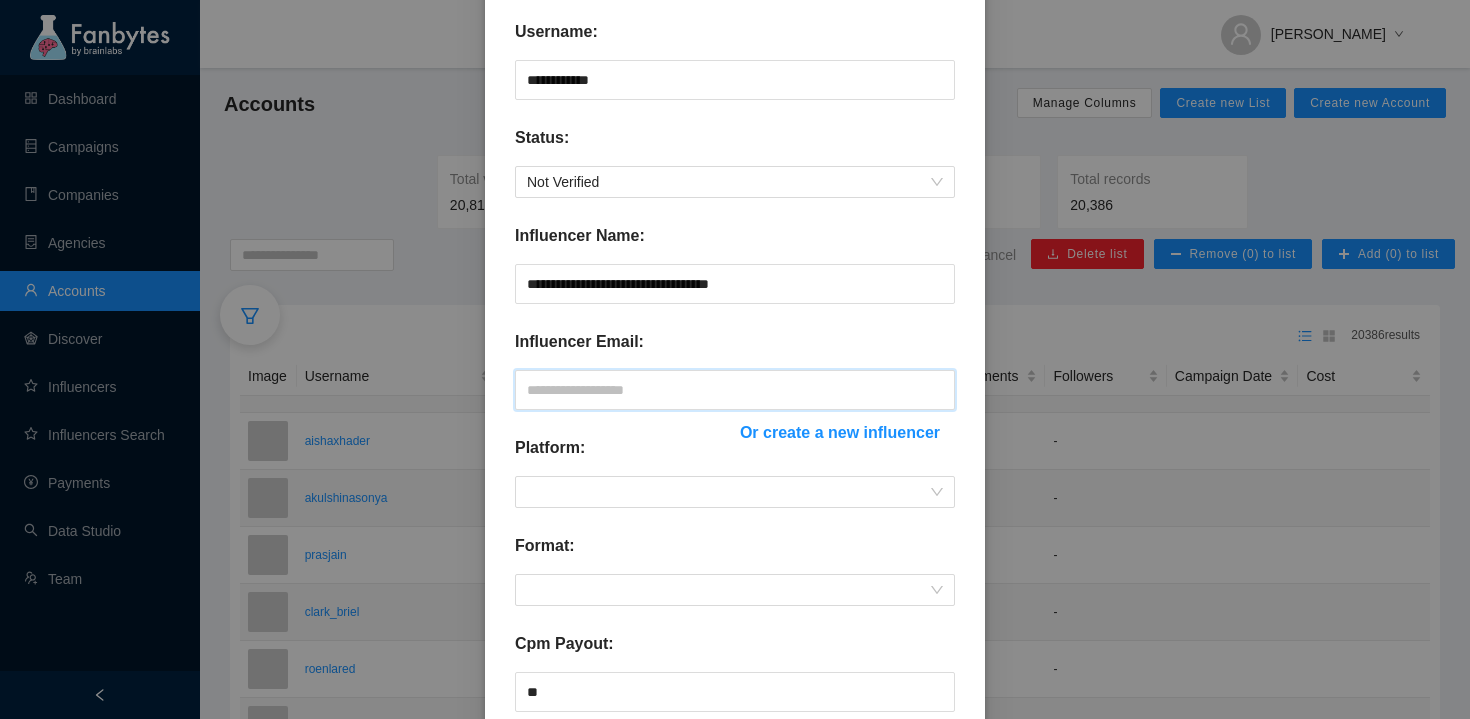 click at bounding box center [735, 390] 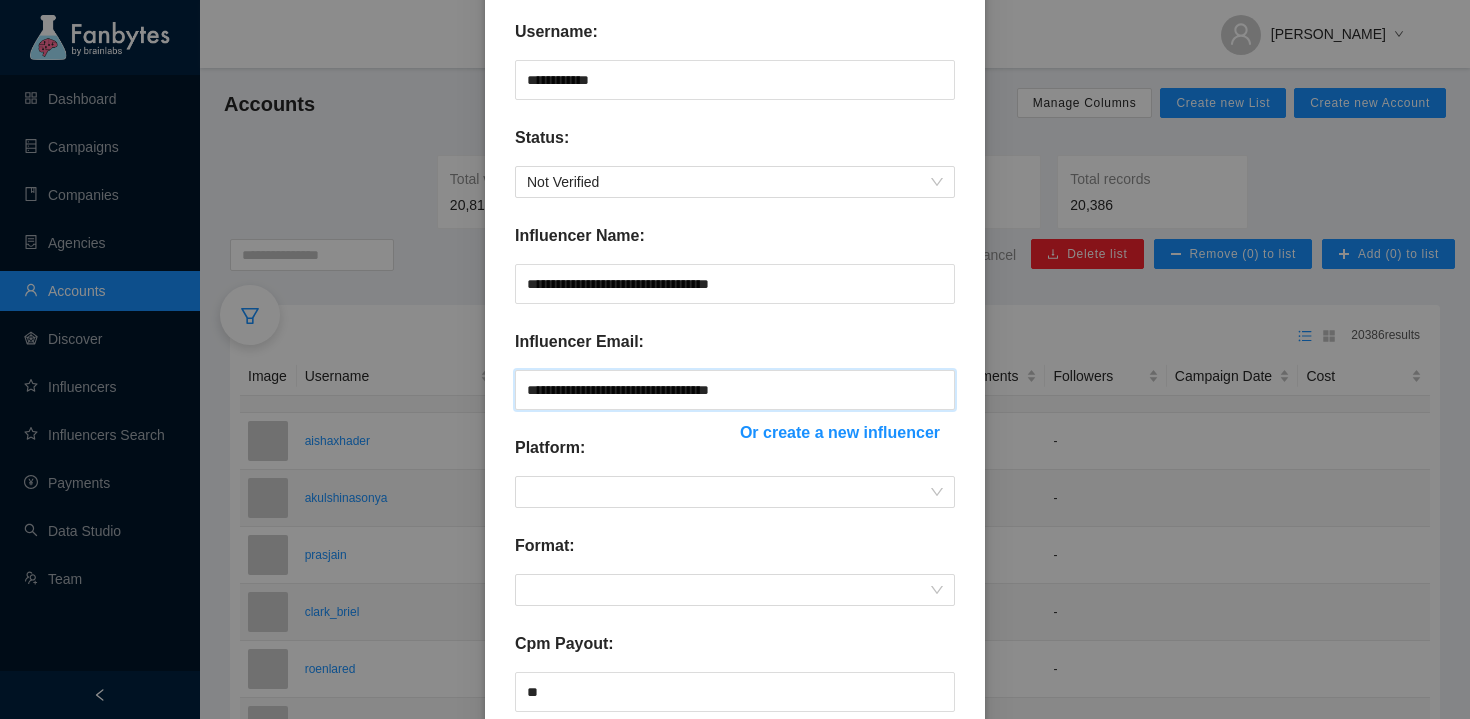 scroll, scrollTop: 320, scrollLeft: 0, axis: vertical 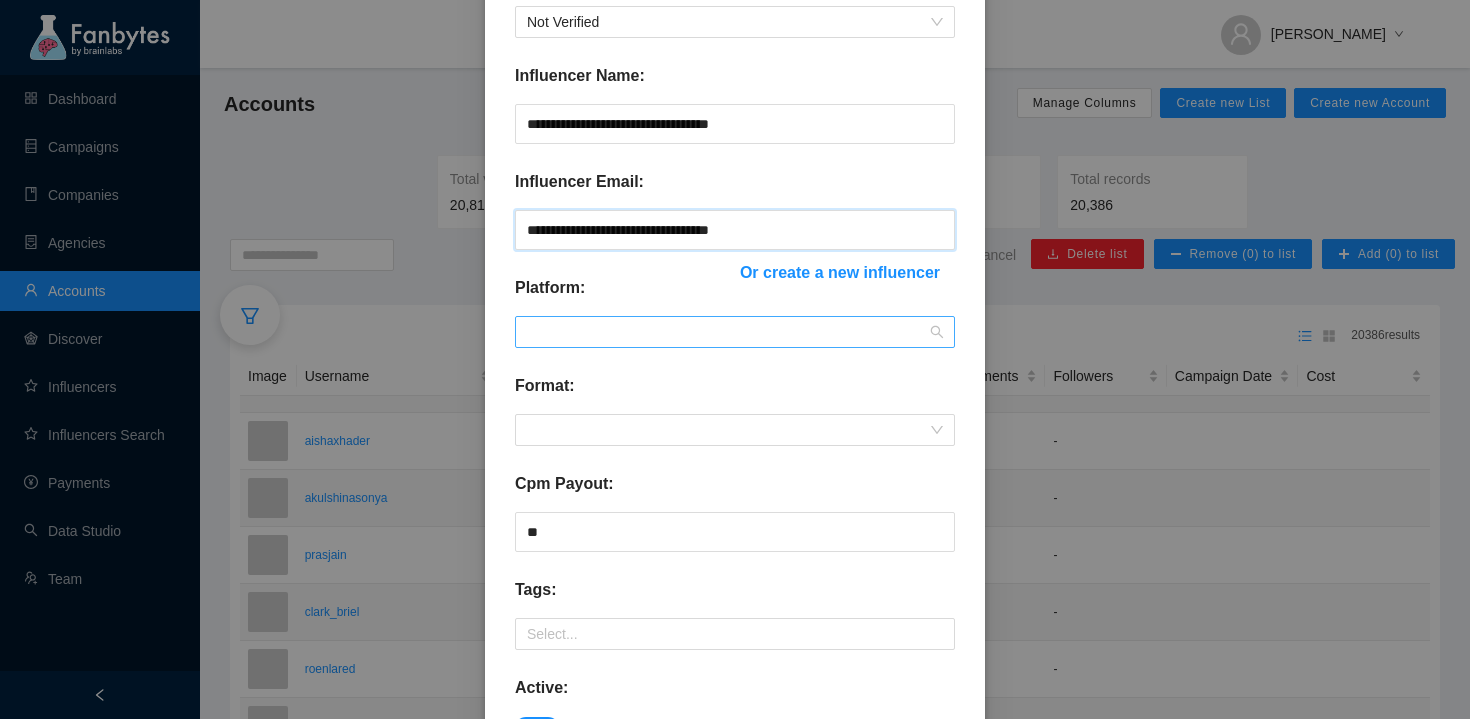 click at bounding box center [735, 332] 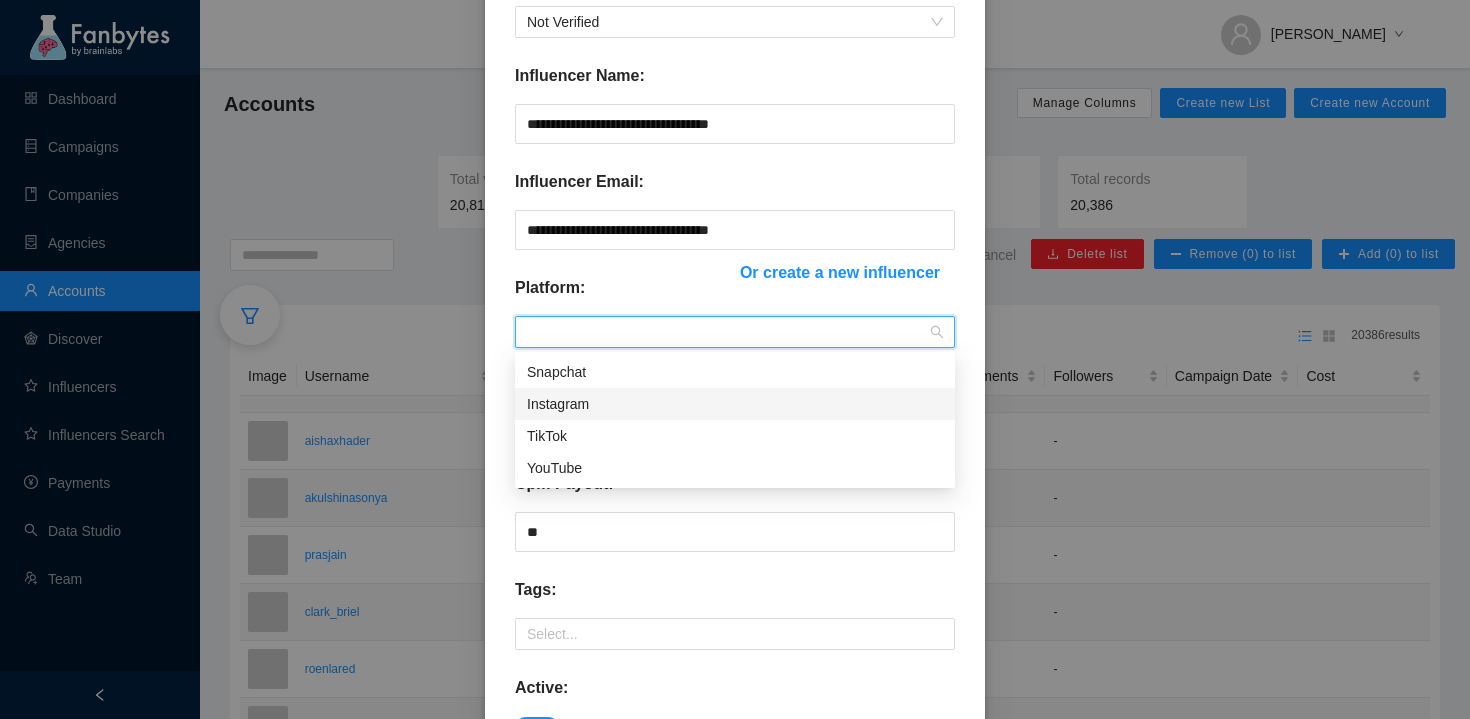 click on "TikTok" at bounding box center (735, 436) 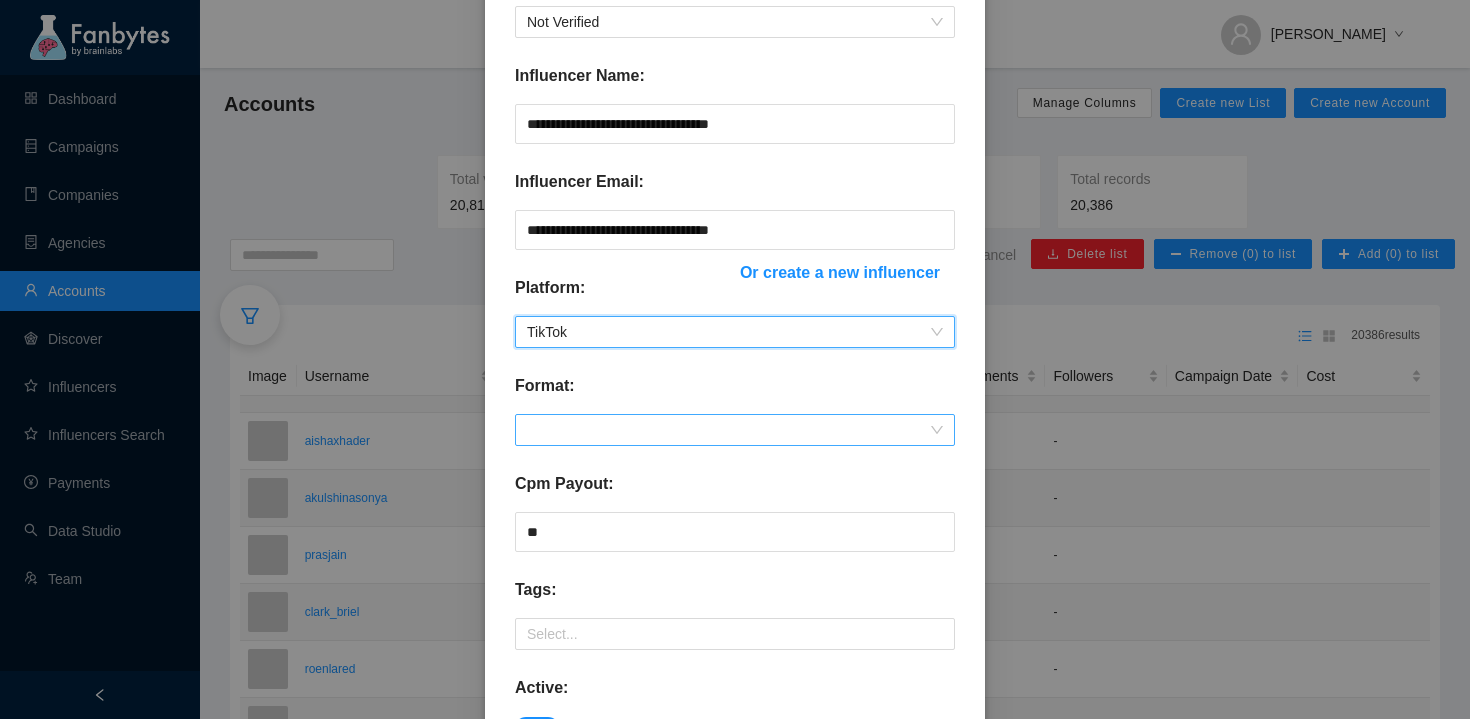 click at bounding box center (735, 430) 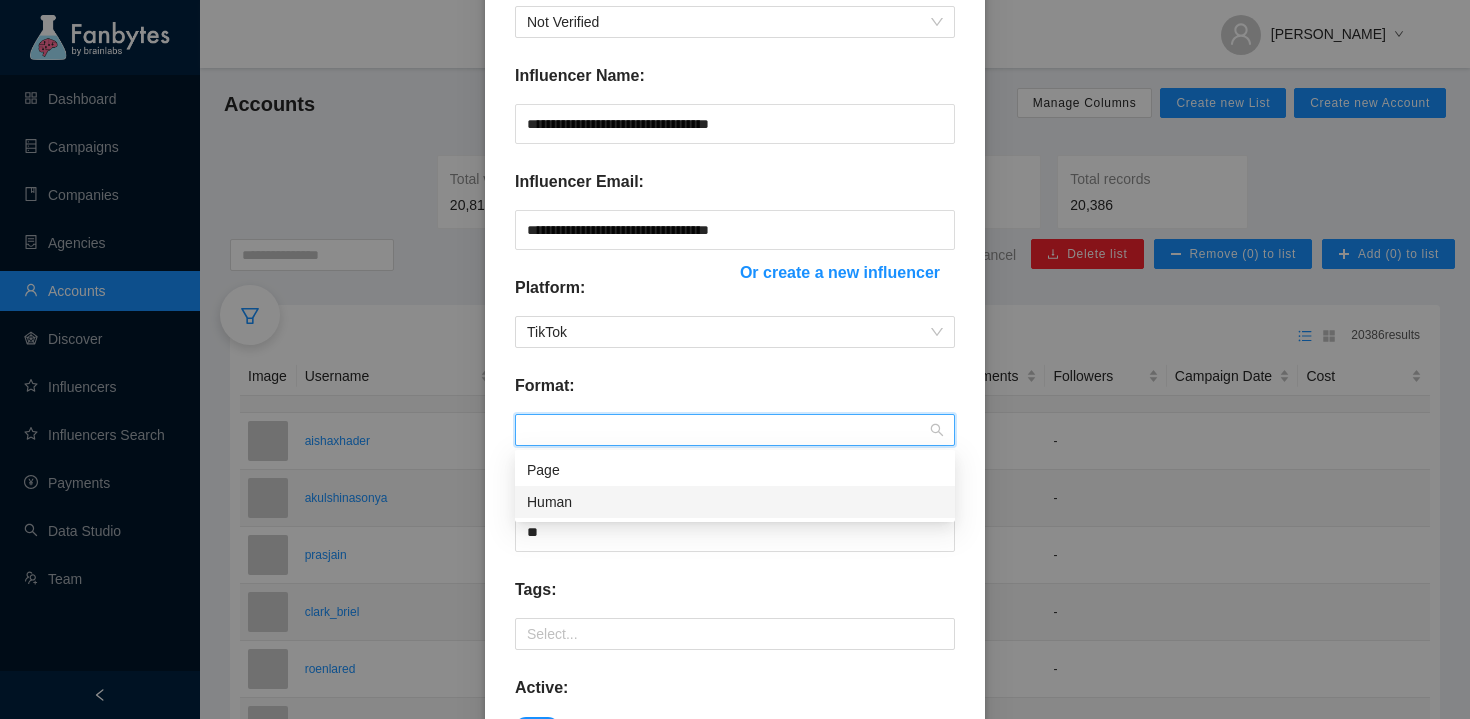 click on "Human" at bounding box center [735, 502] 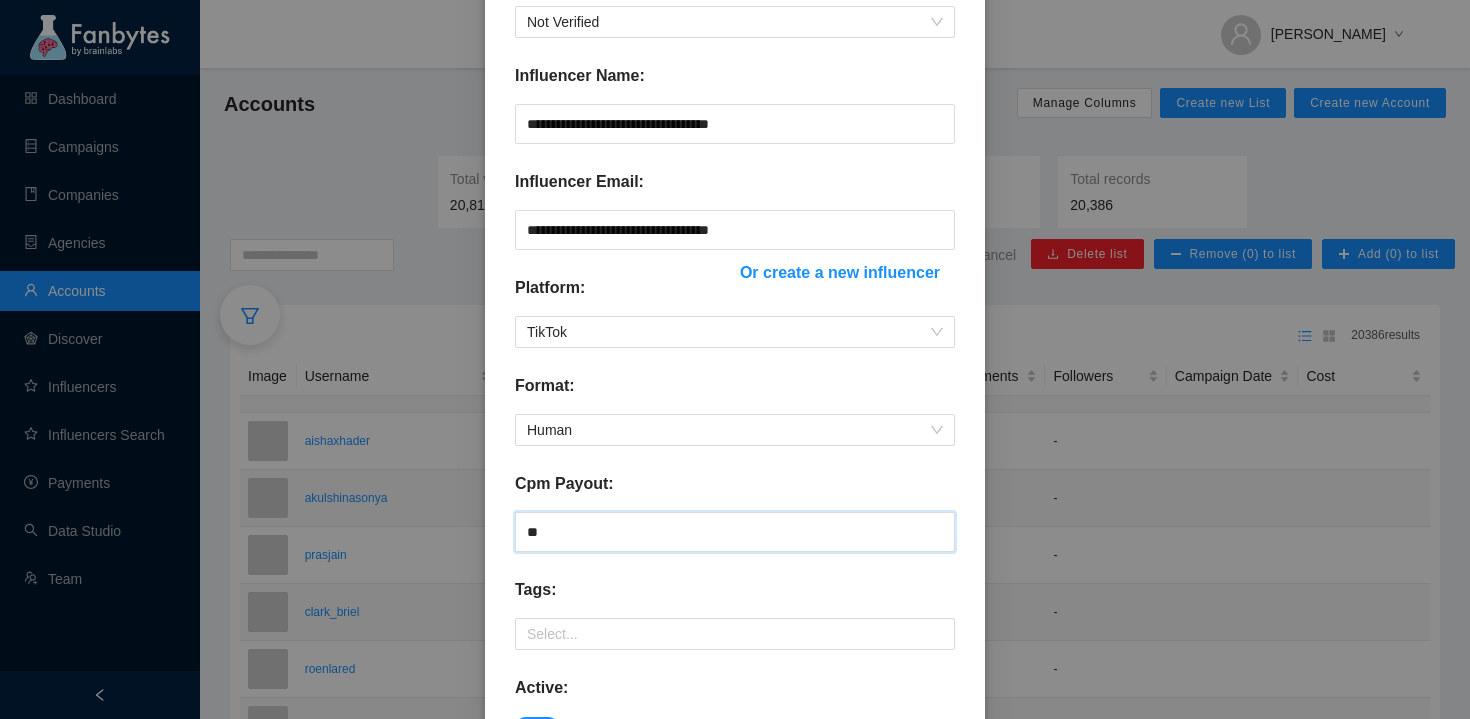 click on "**" at bounding box center [735, 532] 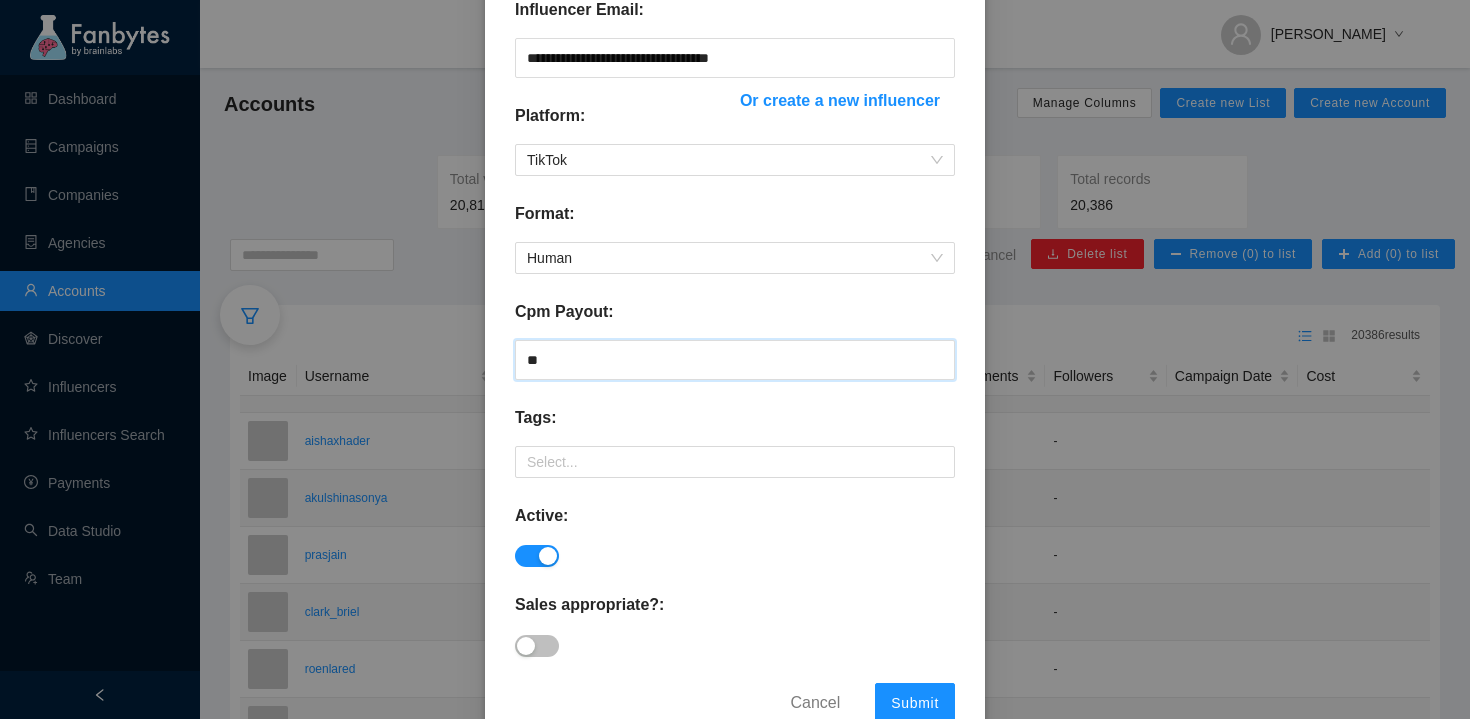 scroll, scrollTop: 544, scrollLeft: 0, axis: vertical 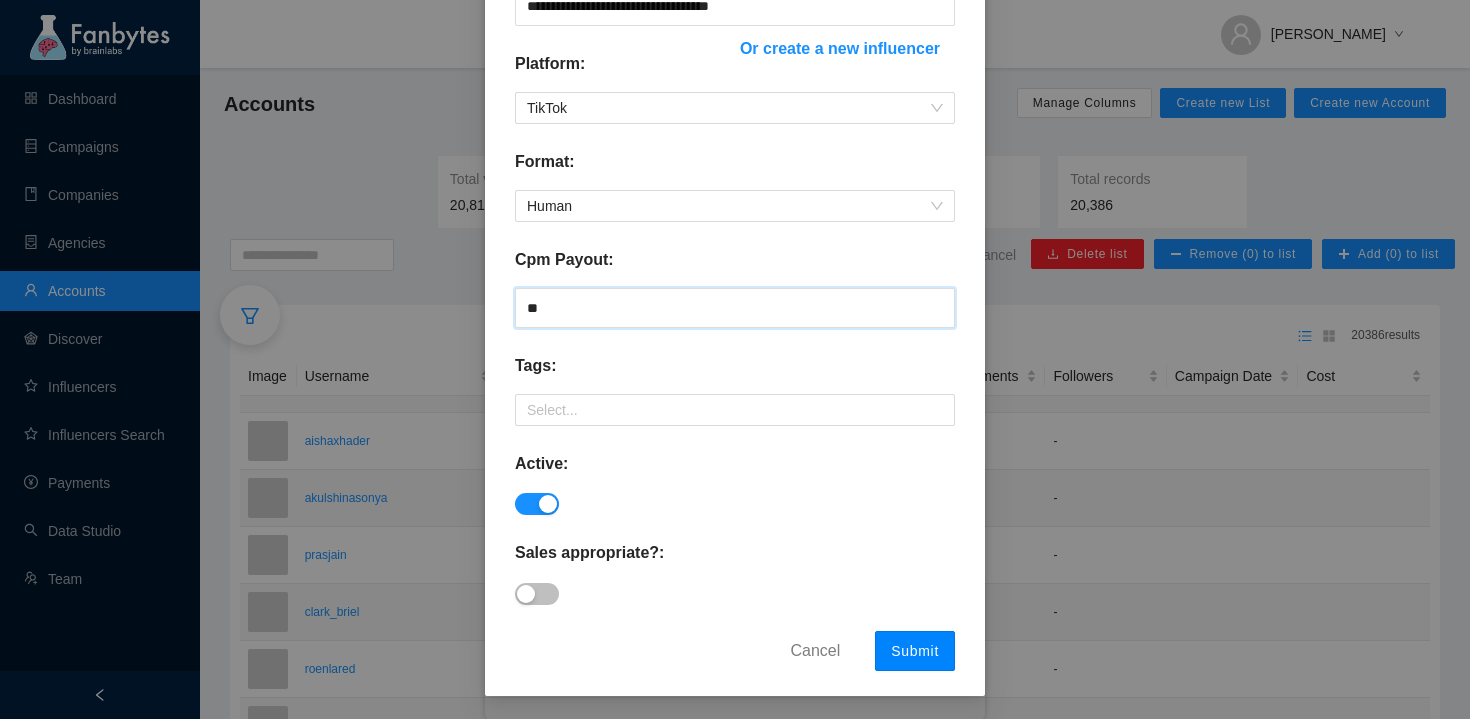 type on "**" 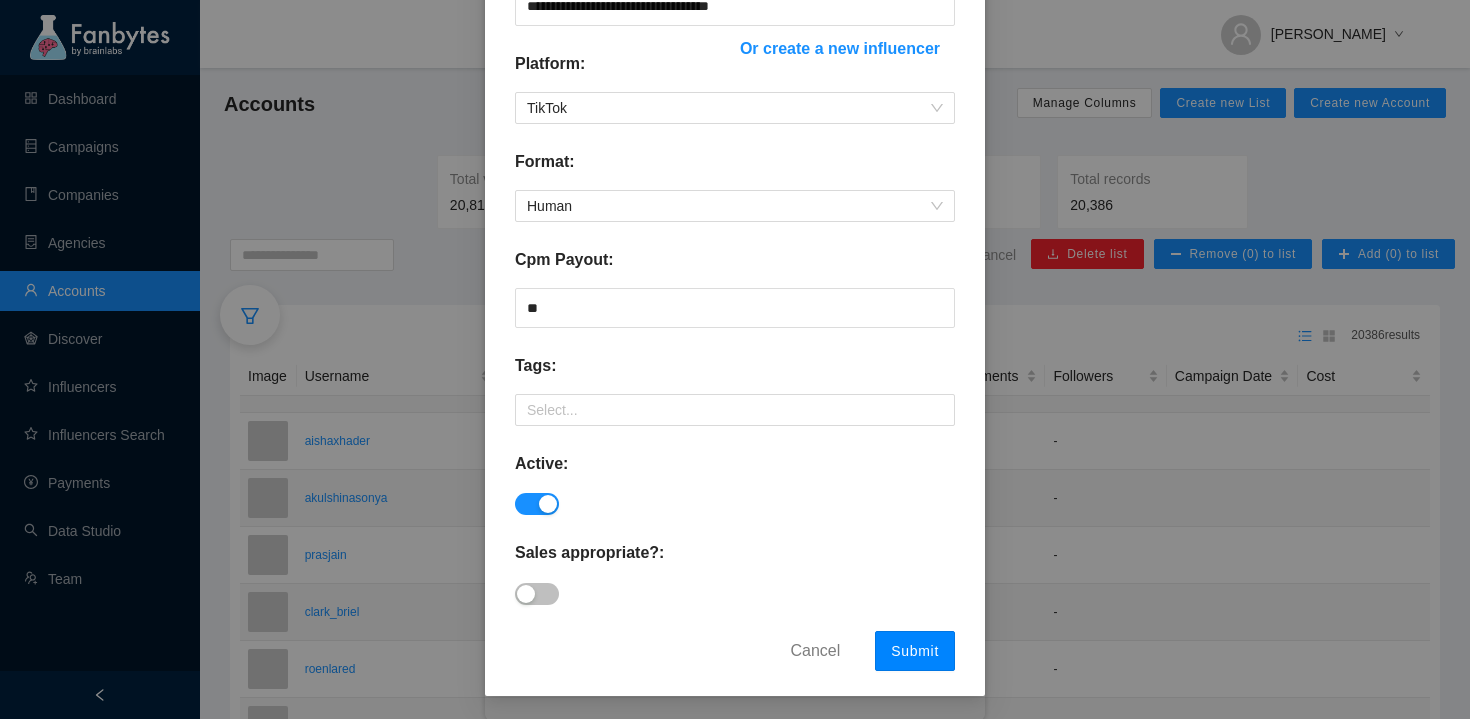 click on "Submit" at bounding box center [915, 651] 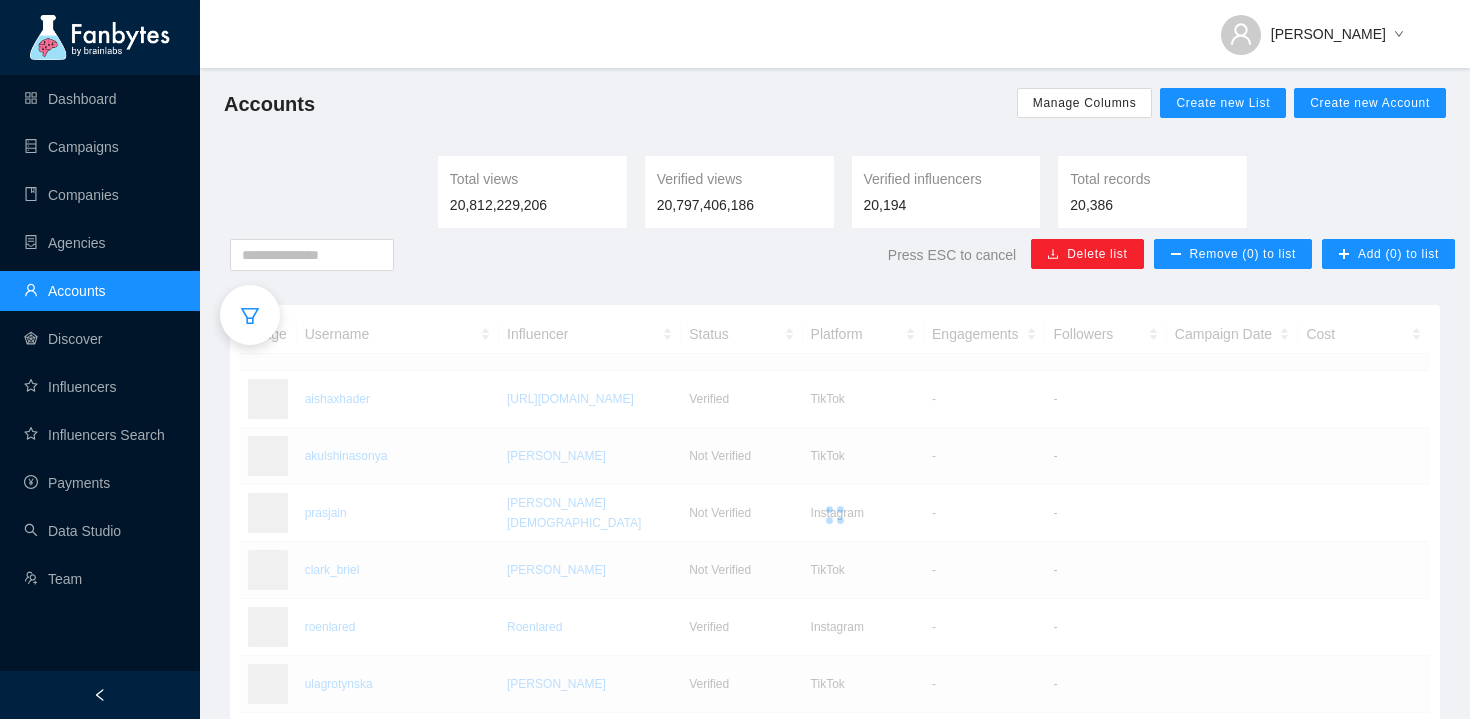 scroll, scrollTop: 444, scrollLeft: 0, axis: vertical 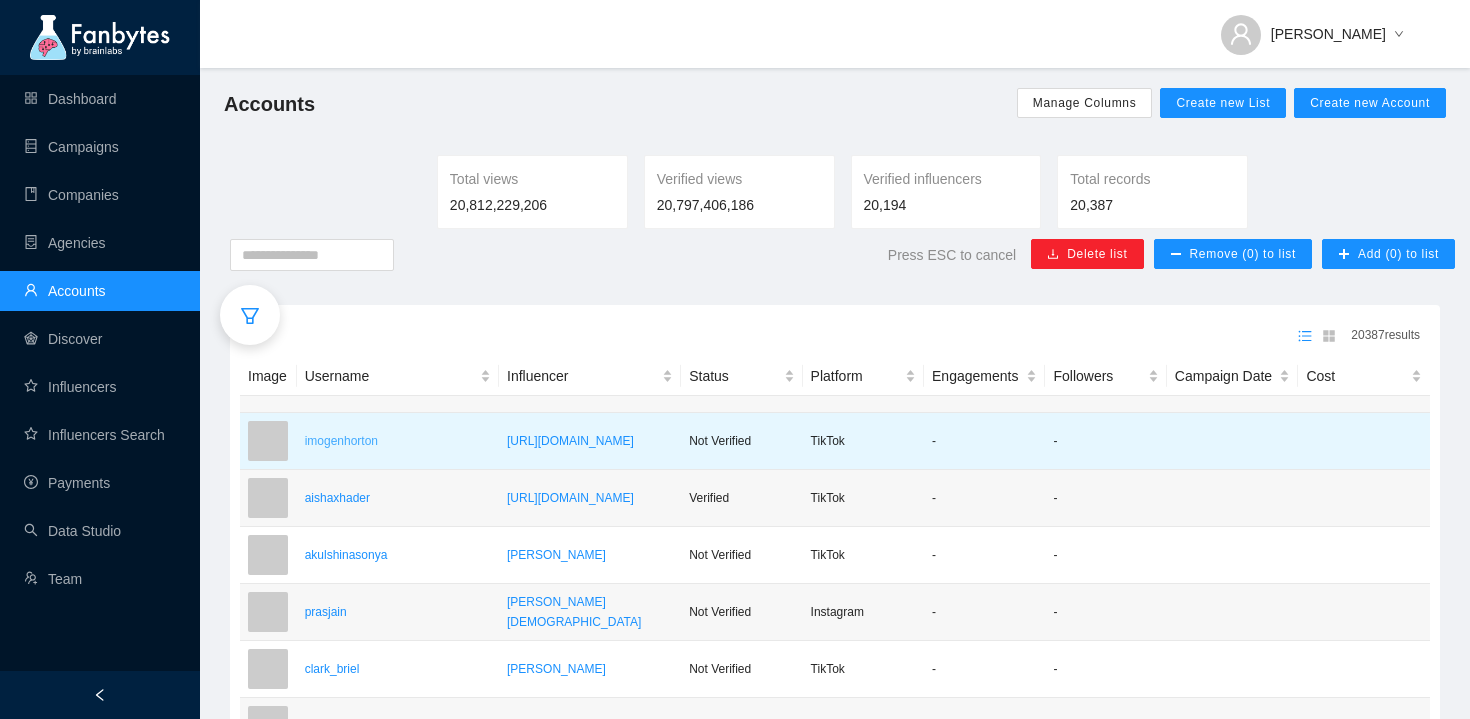 click on "imogenhorton" at bounding box center [398, 441] 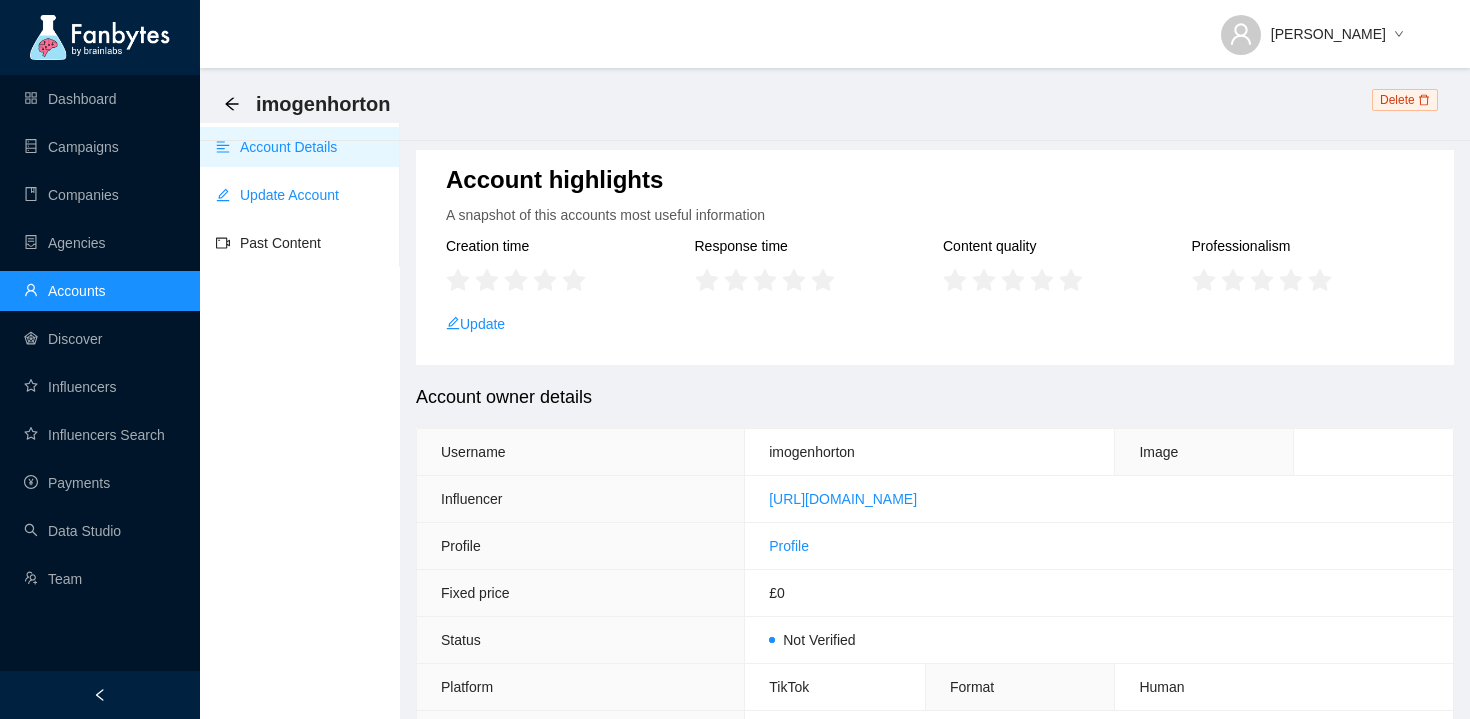 click on "Update Account" at bounding box center (277, 195) 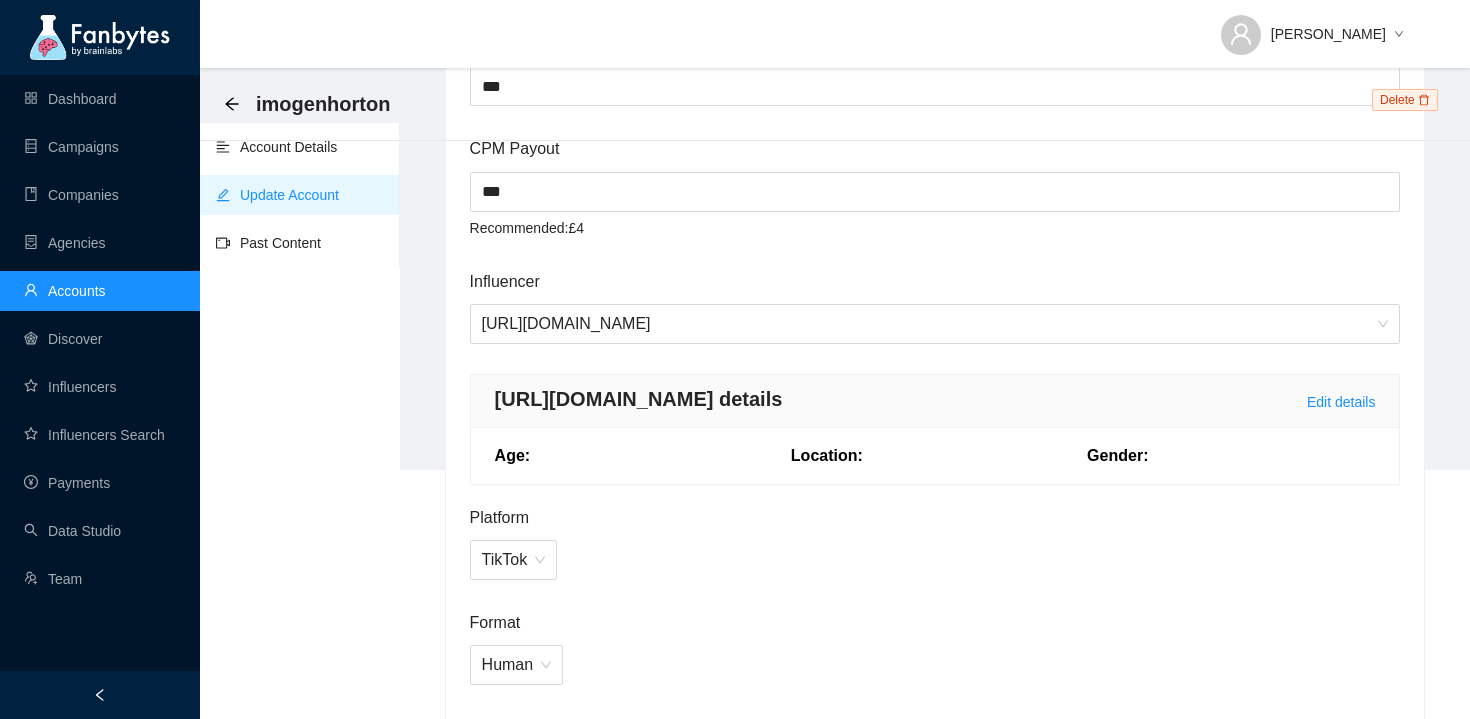 scroll, scrollTop: 795, scrollLeft: 0, axis: vertical 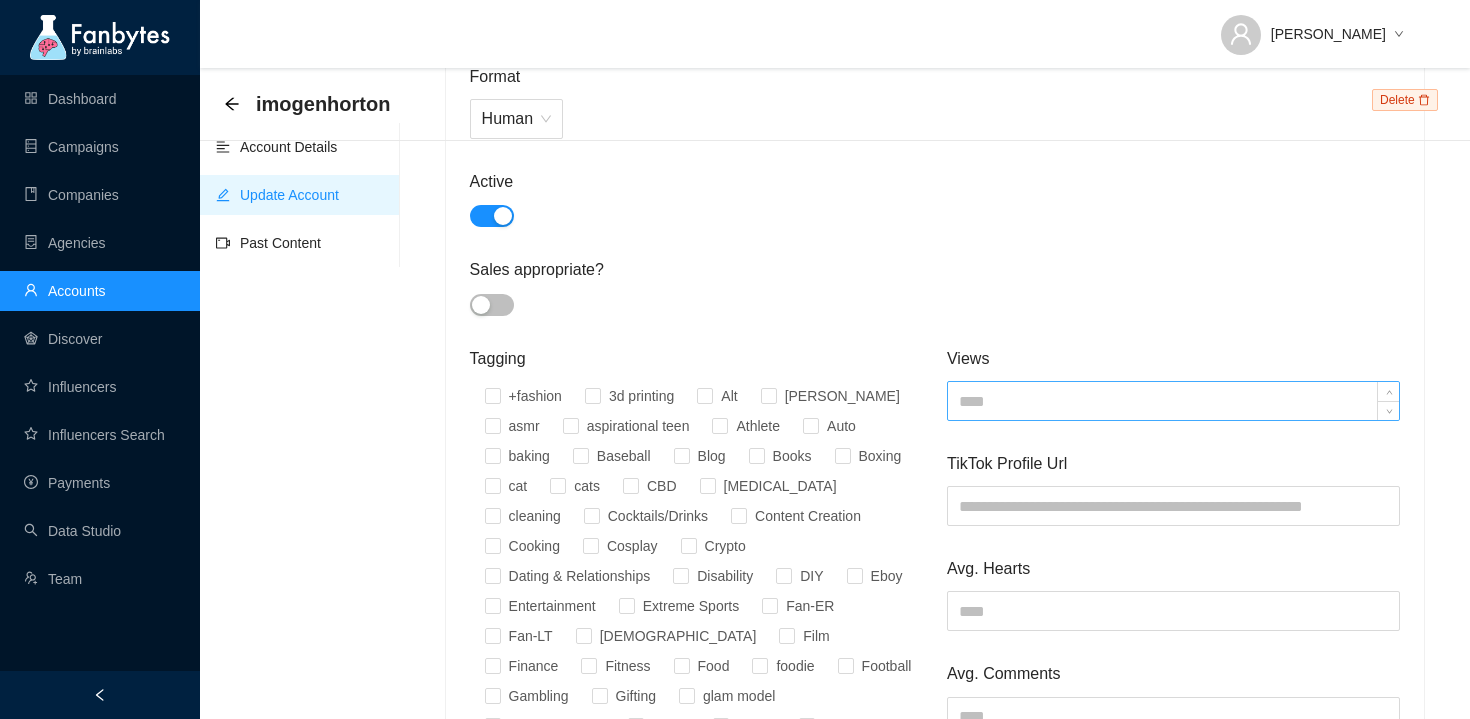 click at bounding box center (1173, 401) 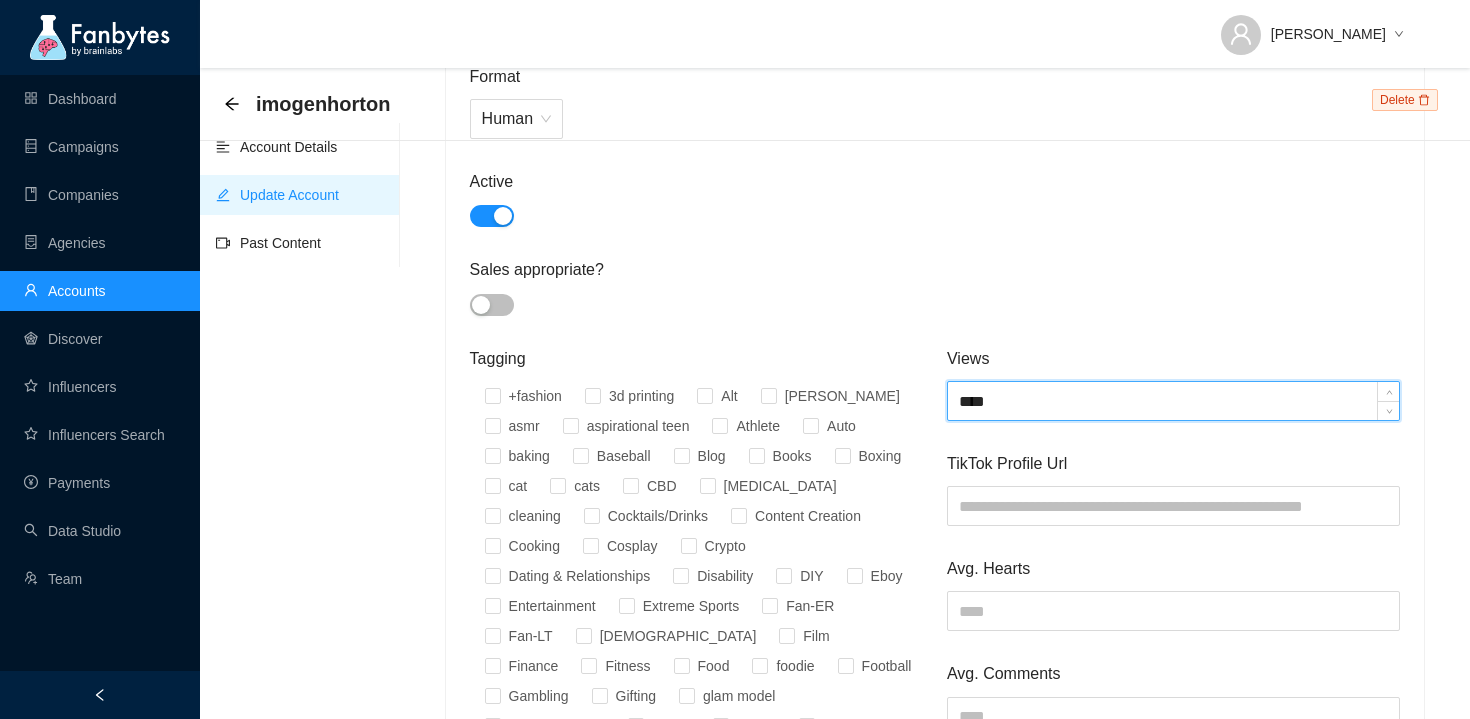 type on "****" 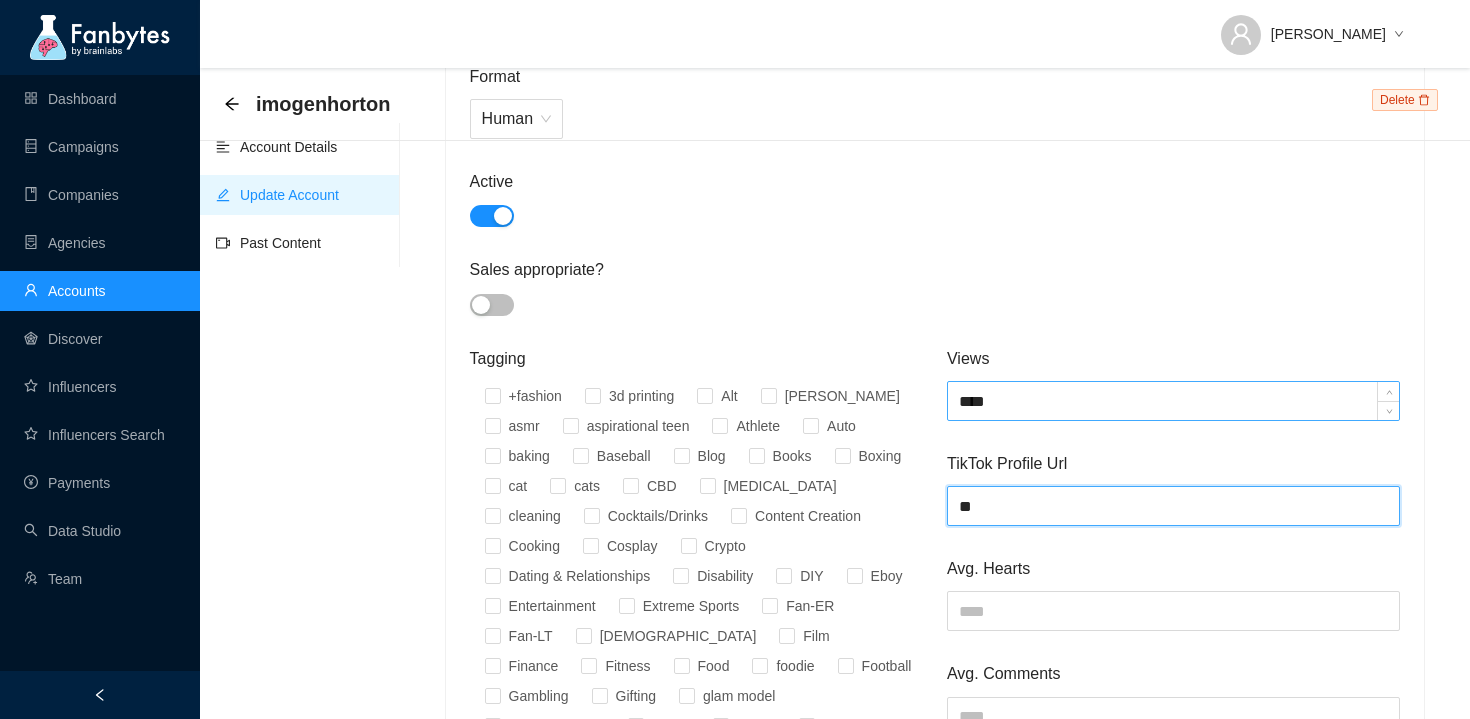 type on "*" 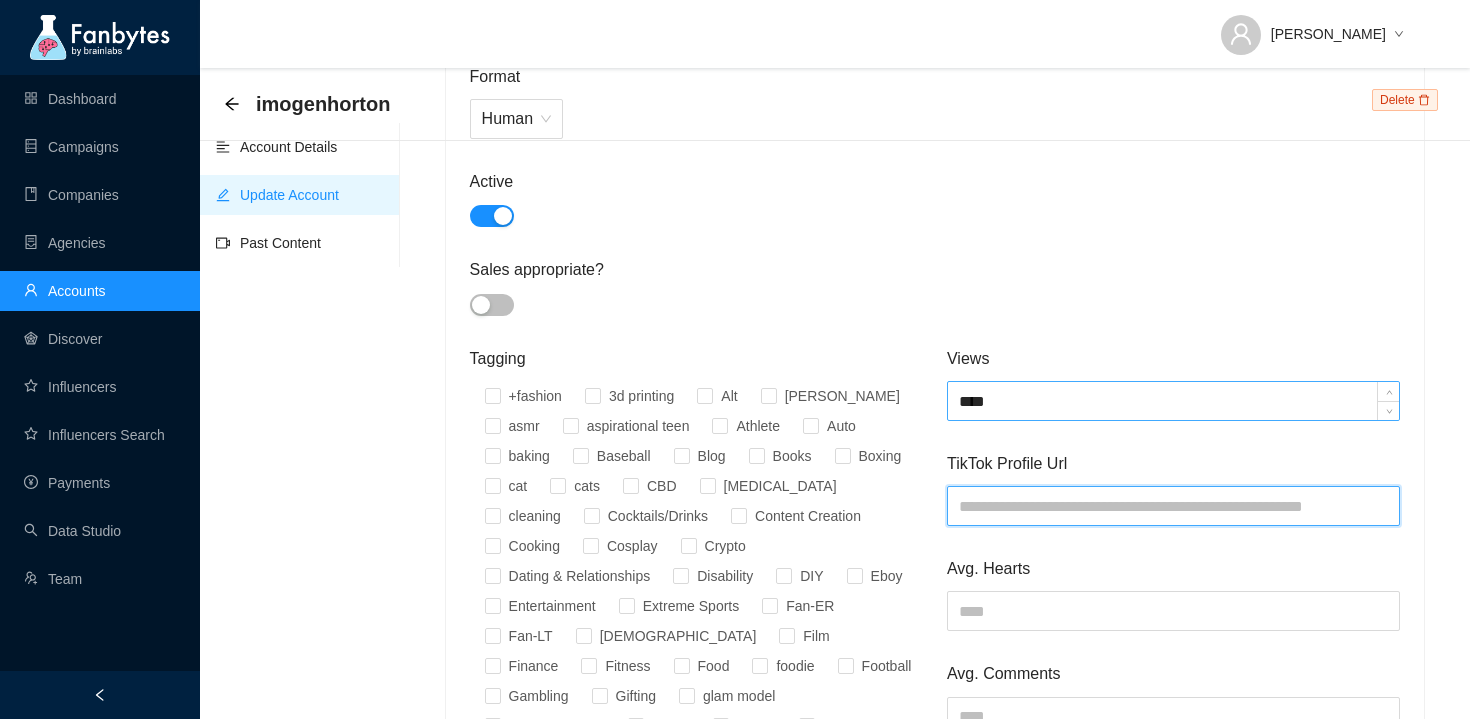 paste on "**********" 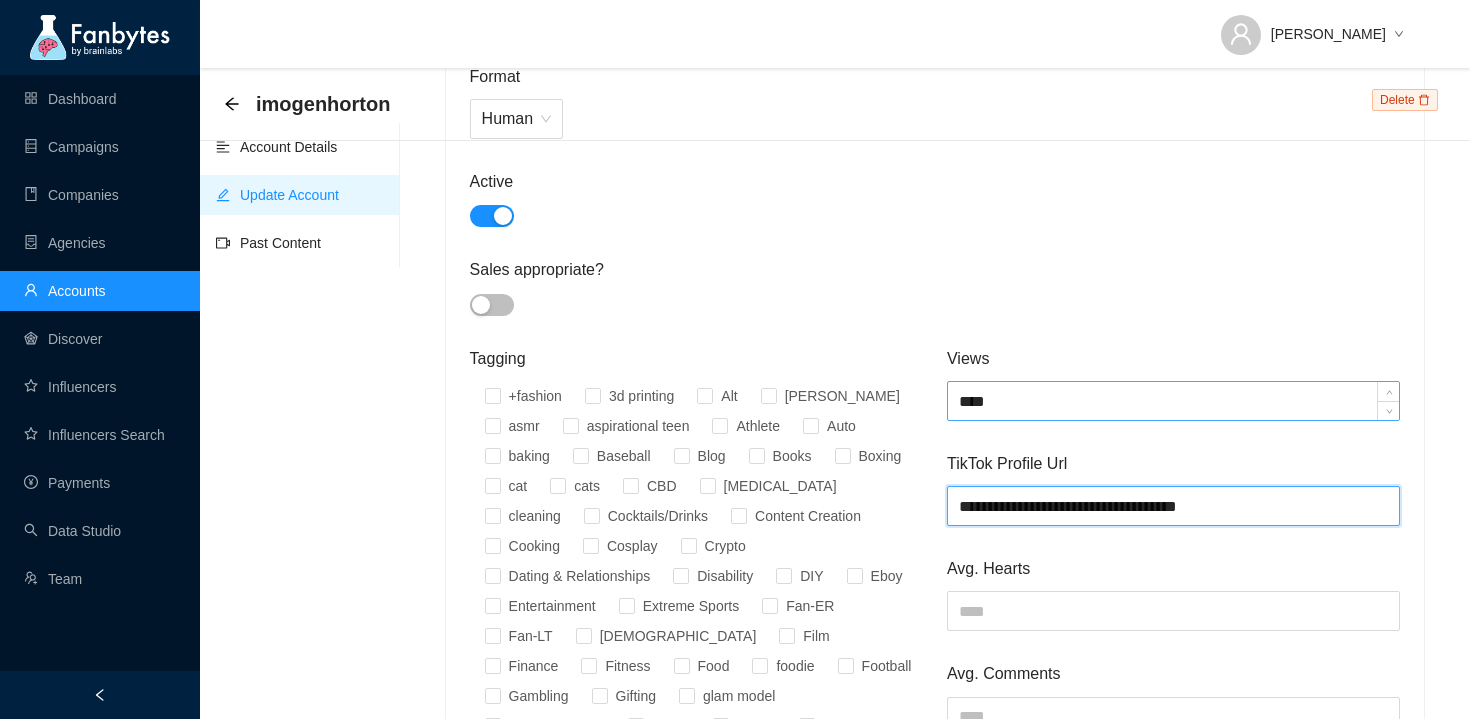 type on "**********" 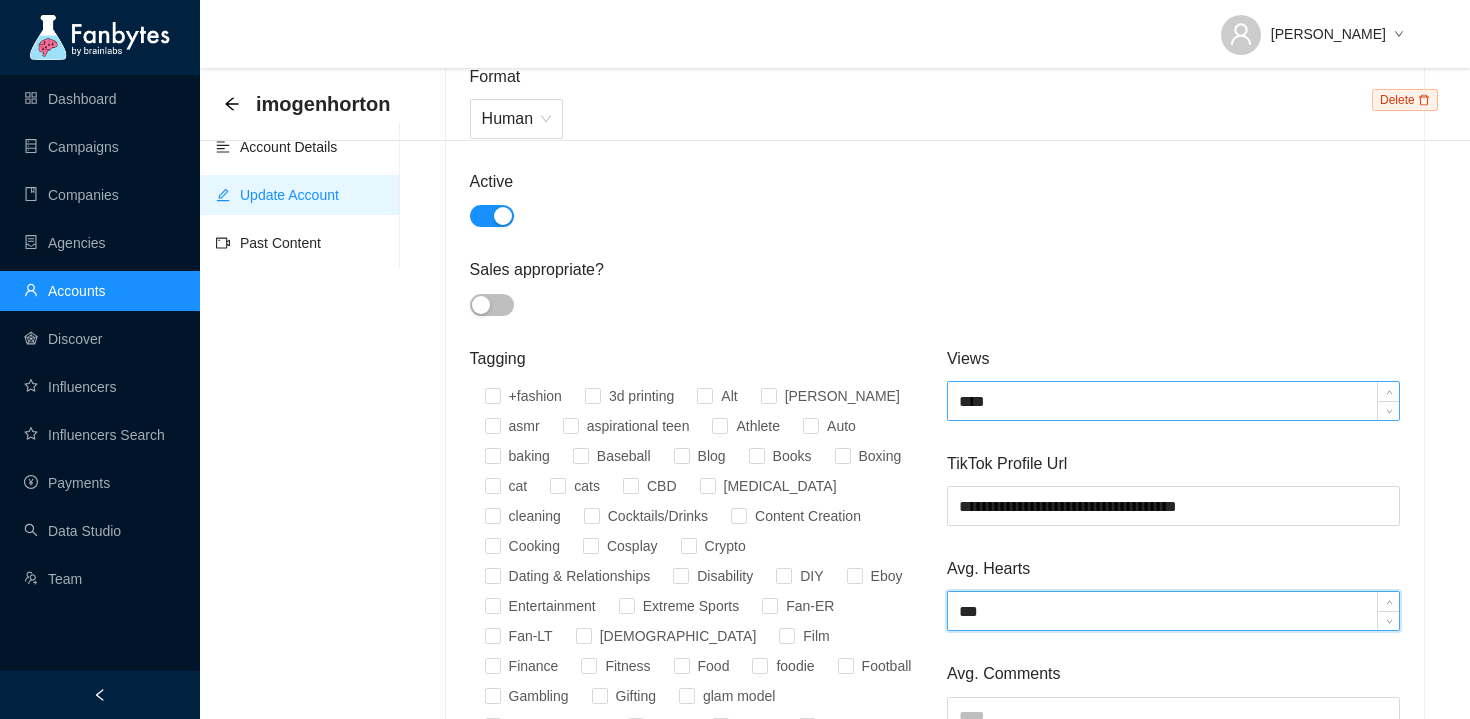 type on "***" 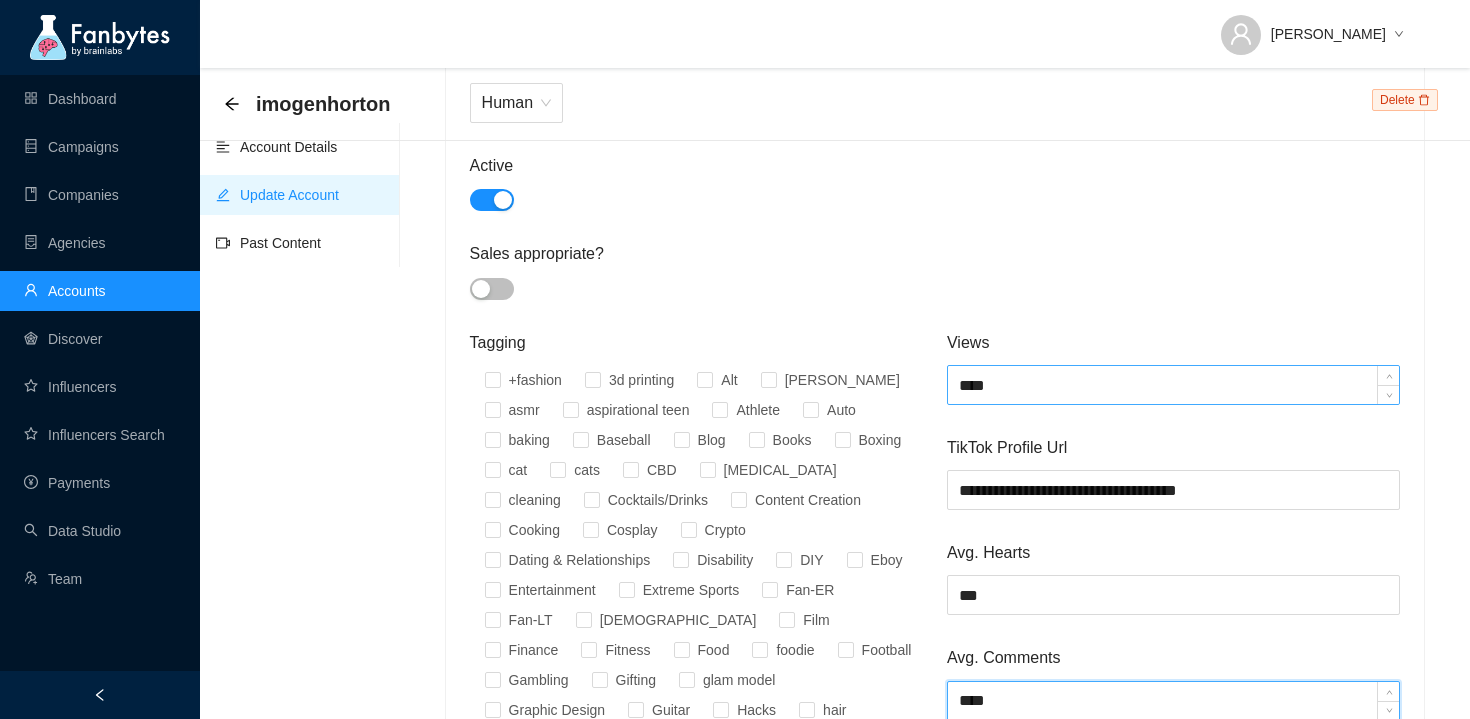 type on "****" 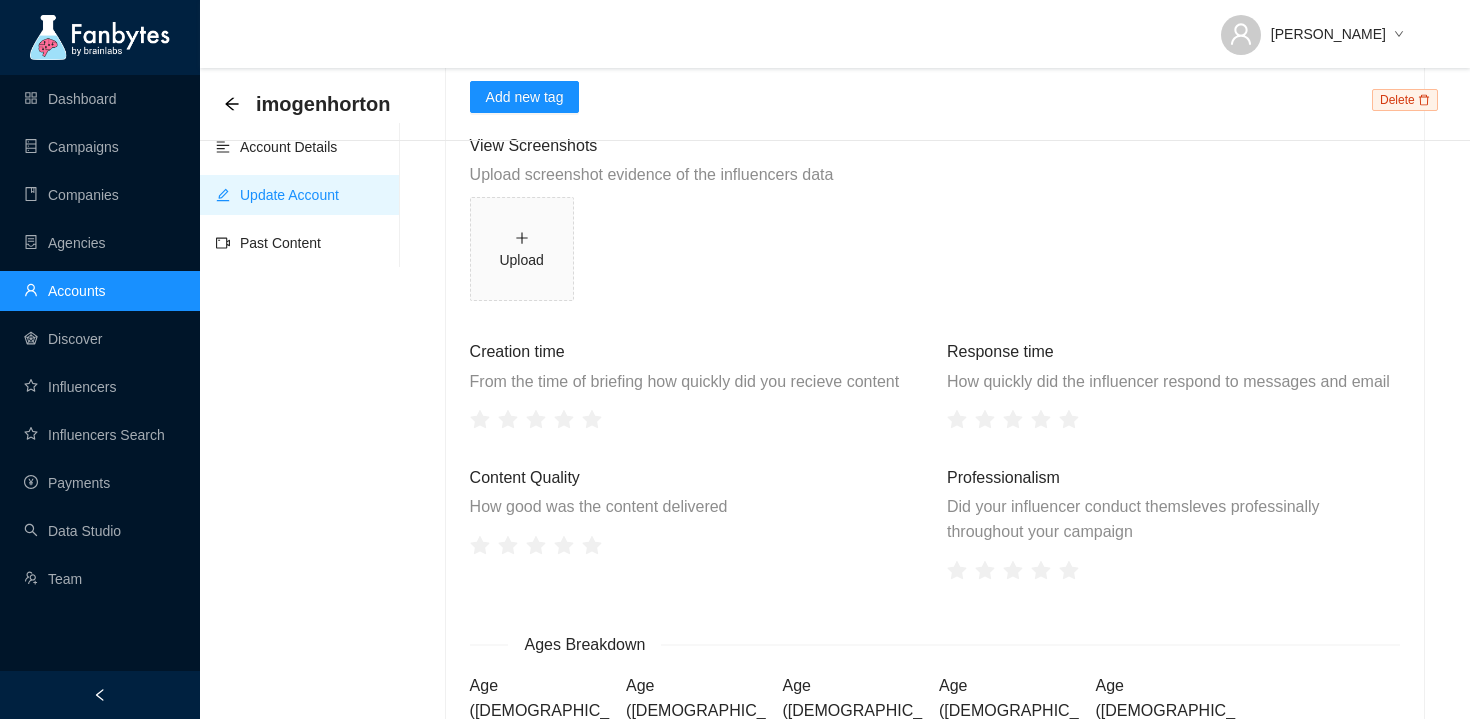 scroll, scrollTop: 2336, scrollLeft: 0, axis: vertical 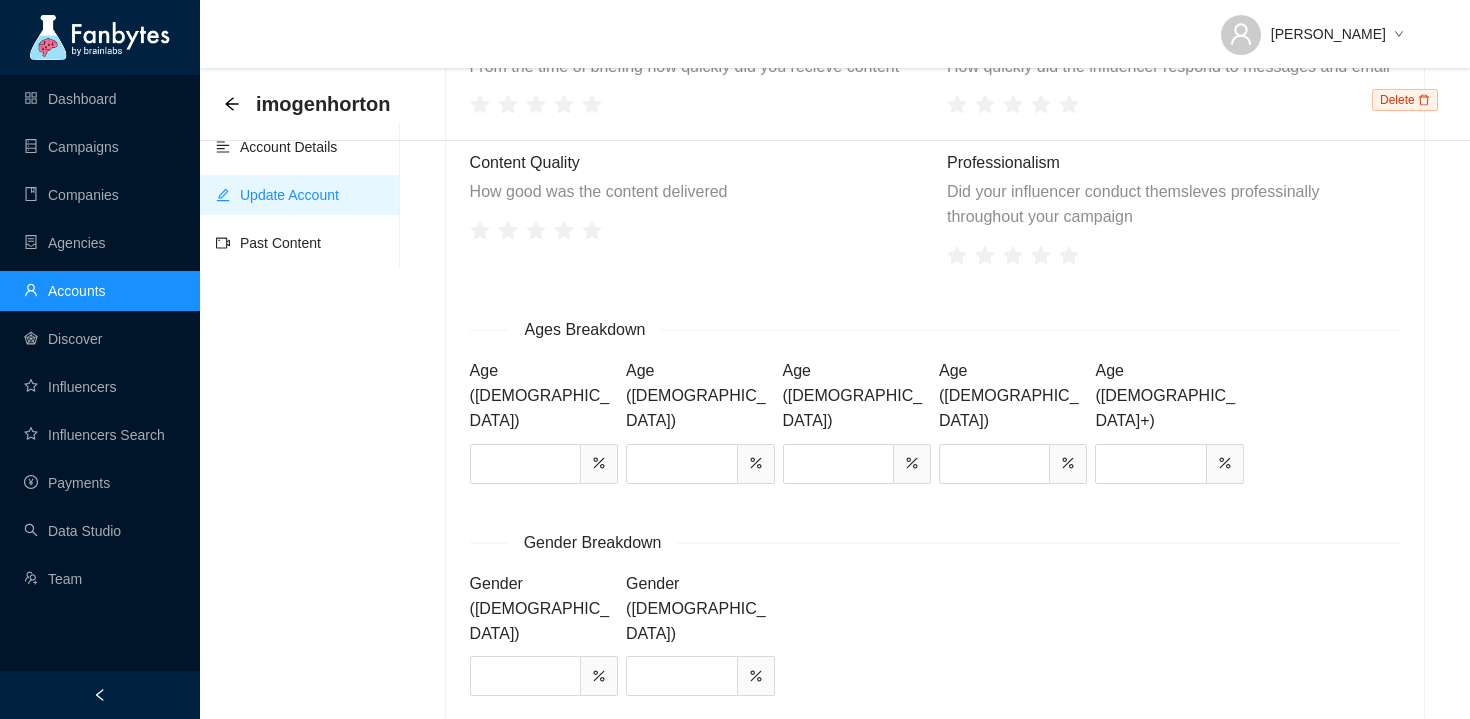click on "Update" at bounding box center [512, 835] 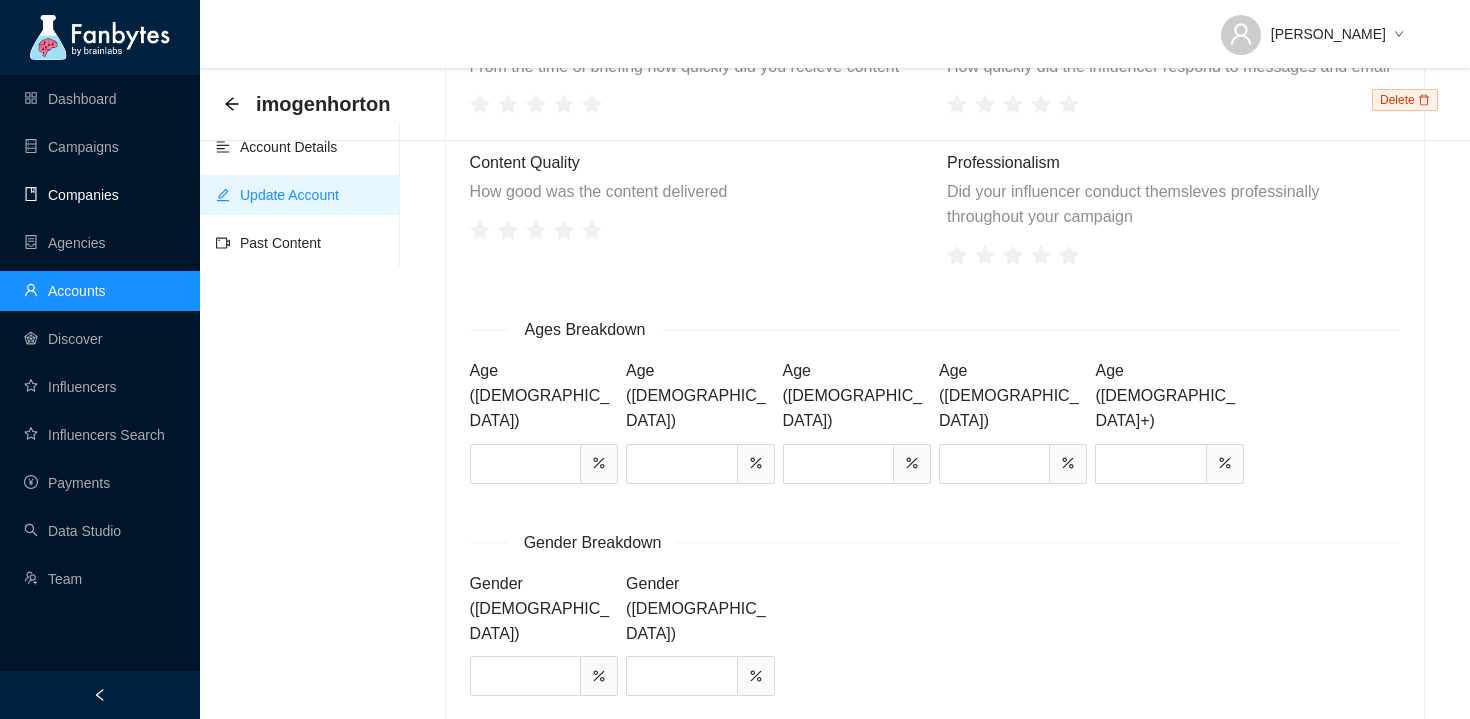 click on "Companies" at bounding box center [71, 195] 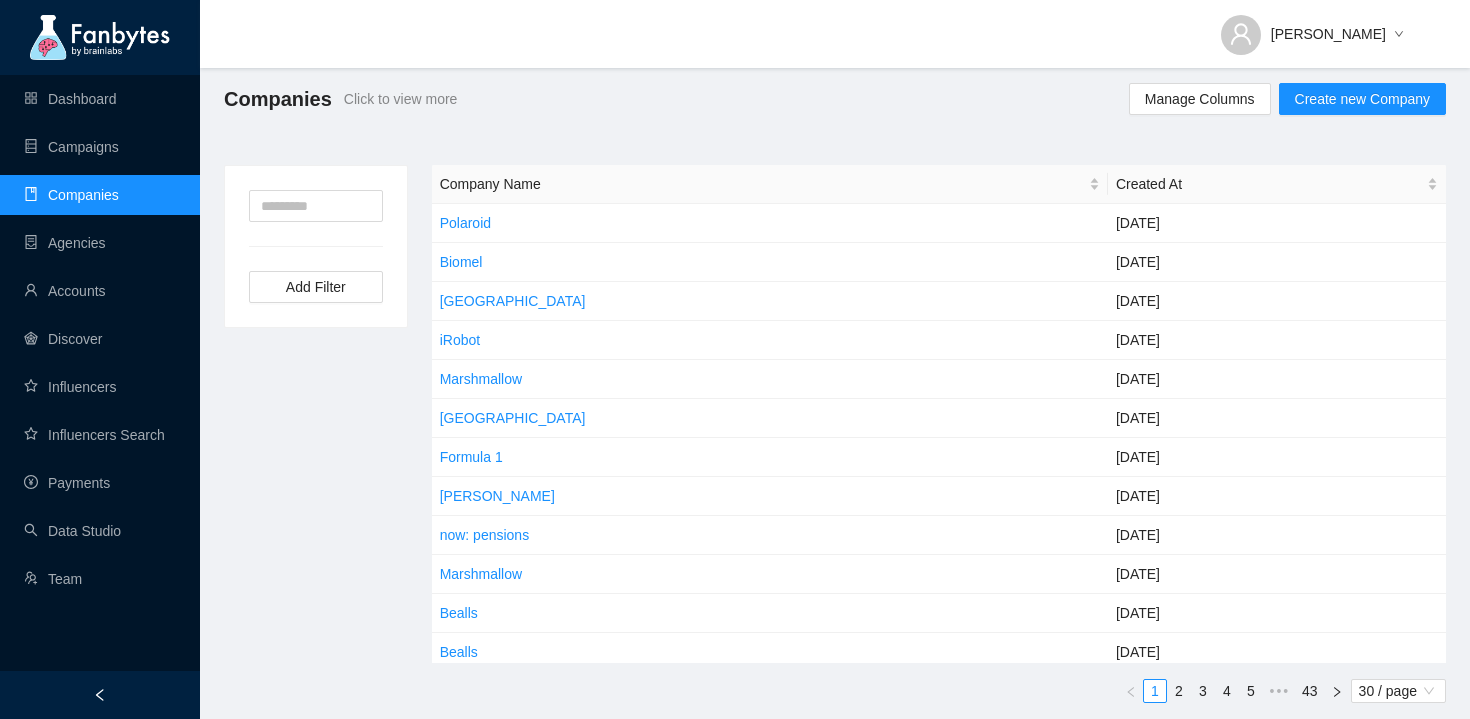 scroll, scrollTop: 5, scrollLeft: 0, axis: vertical 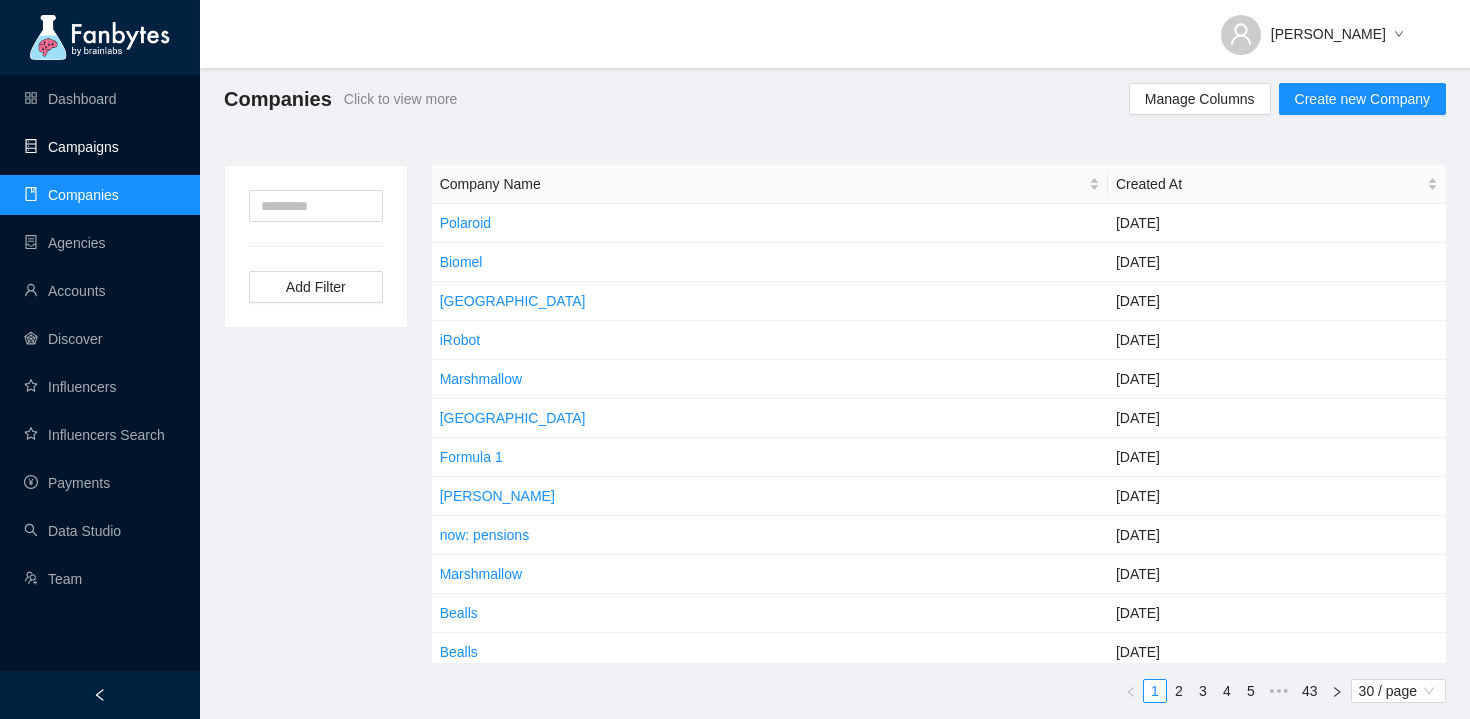 click on "Campaigns" at bounding box center [71, 147] 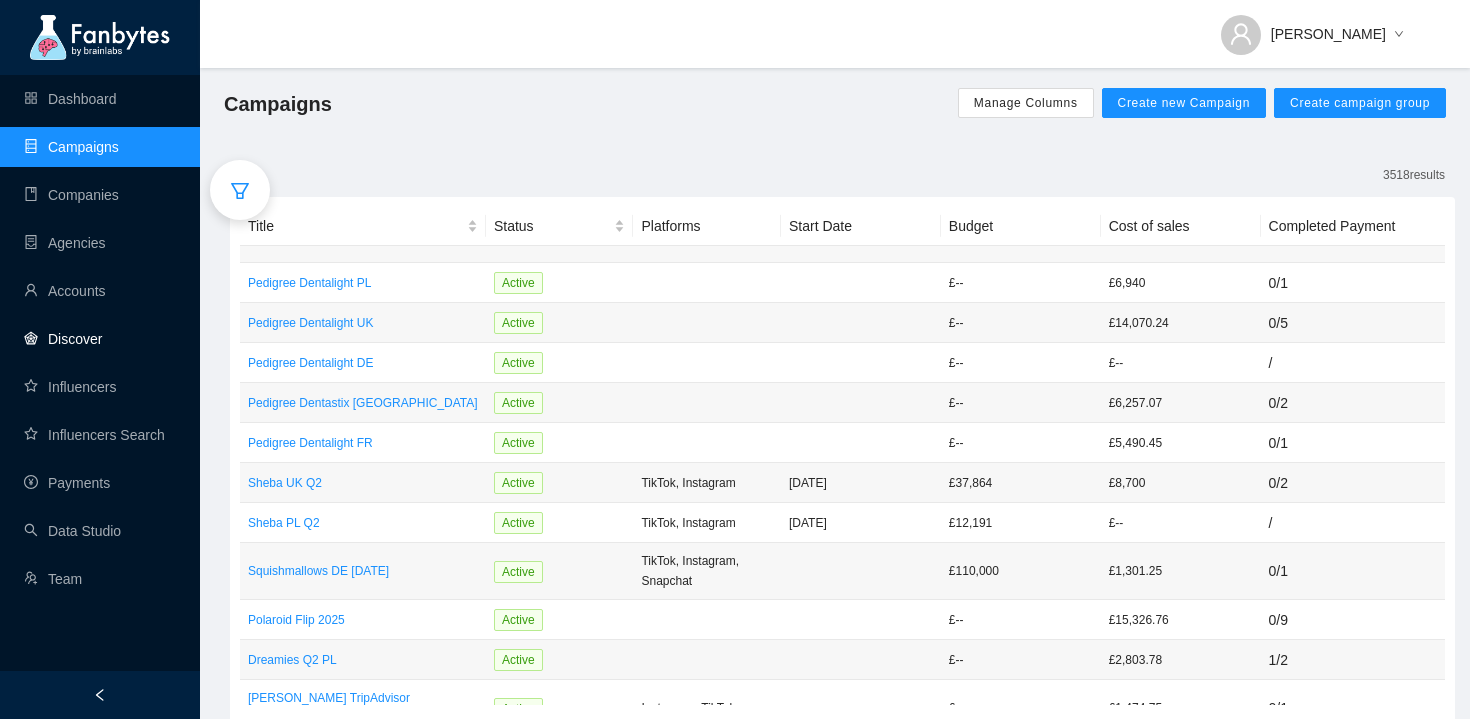 click on "Dashboard Campaigns Companies Agencies Accounts Discover Influencers Influencers Search Payments Data Studio Team" at bounding box center (100, 339) 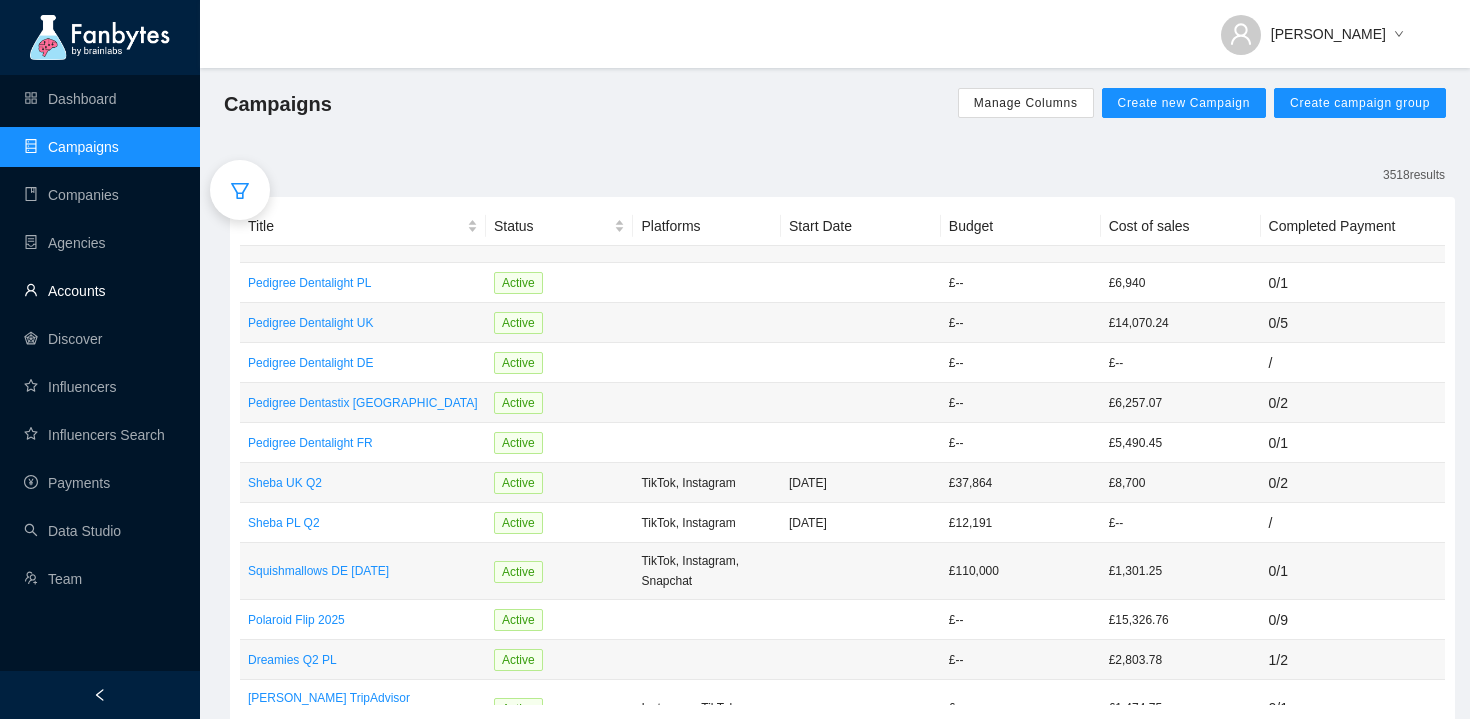 click on "Accounts" at bounding box center (65, 291) 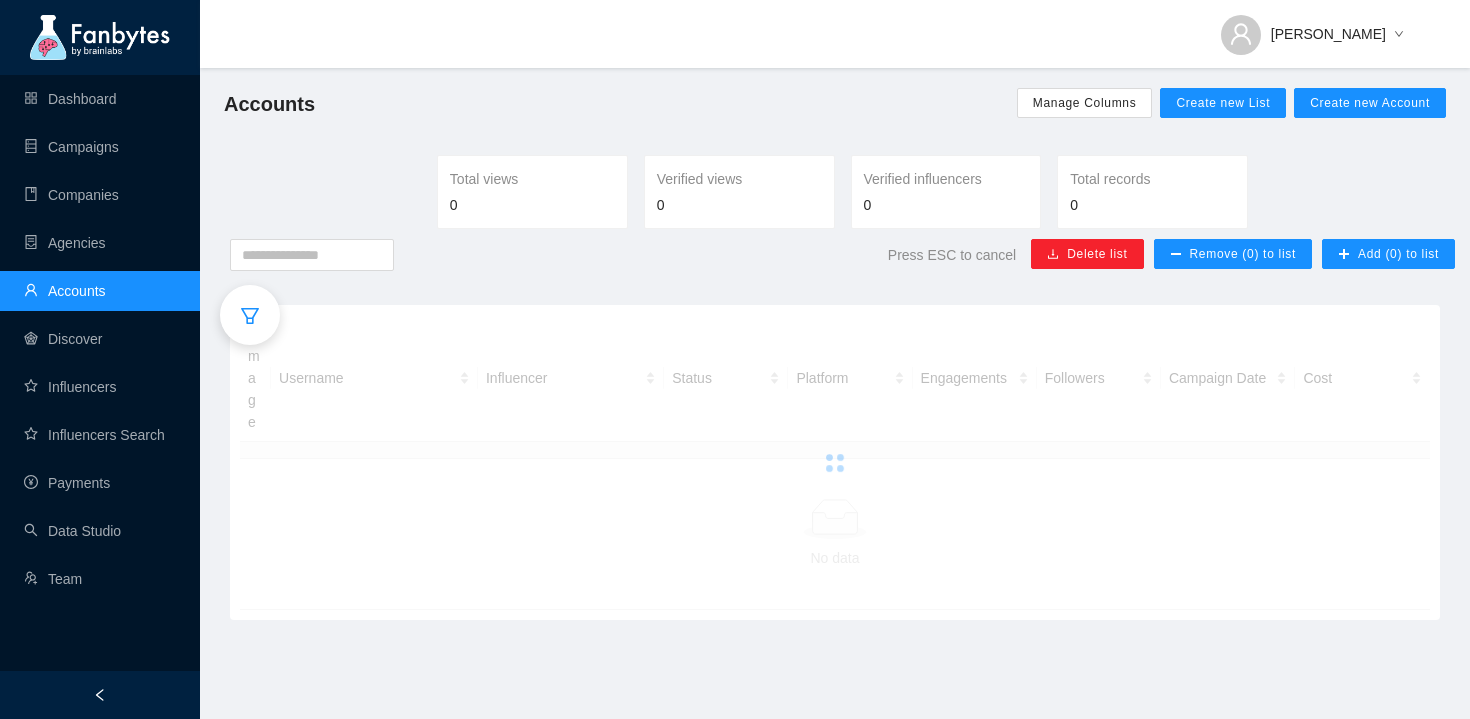 click 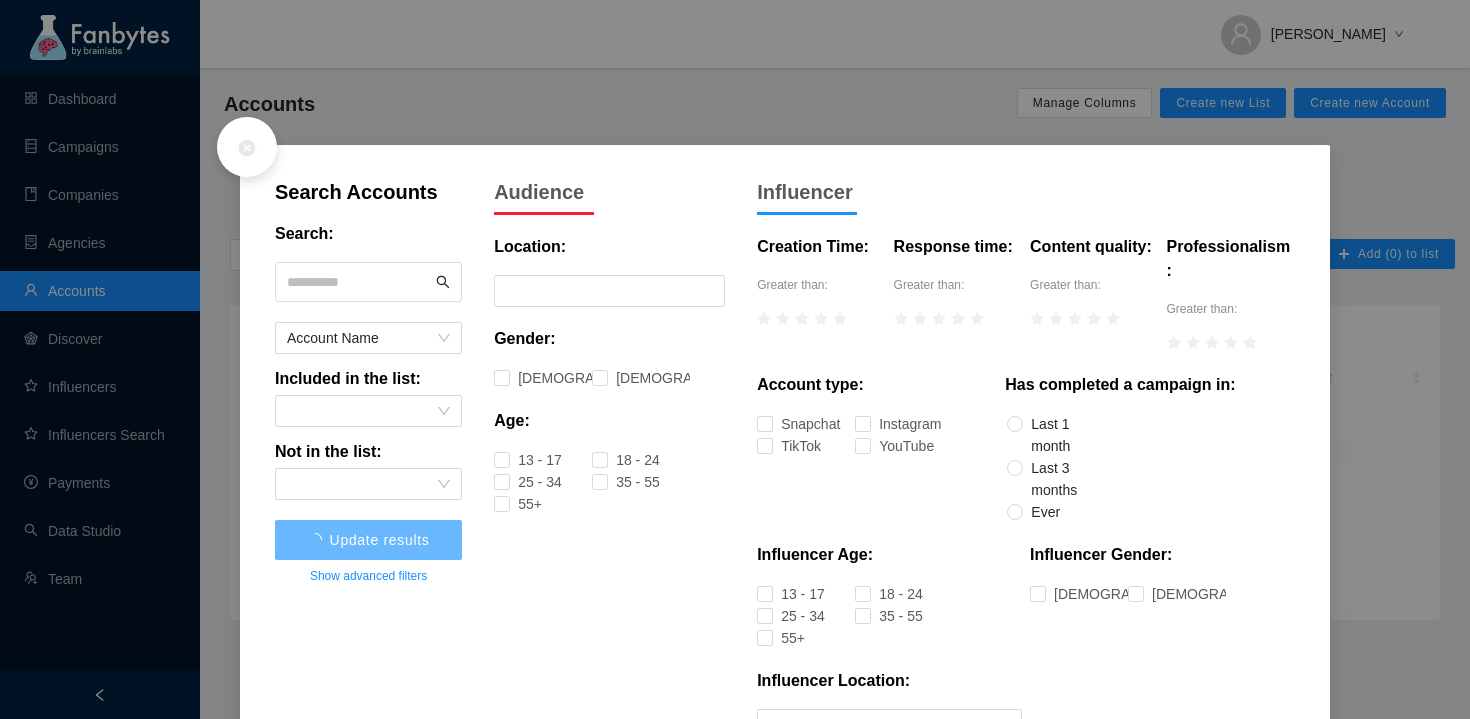 click at bounding box center [247, 147] 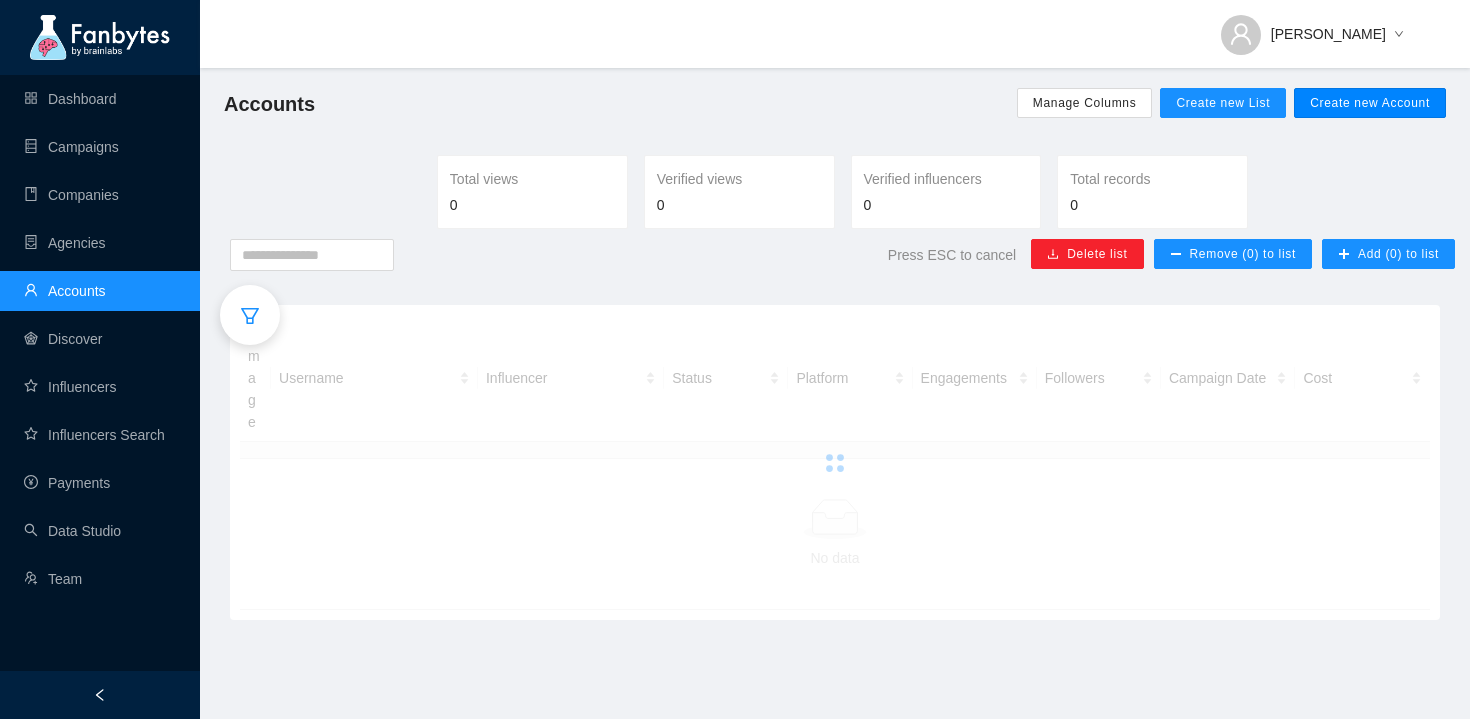 click on "Create new Account" at bounding box center [1370, 103] 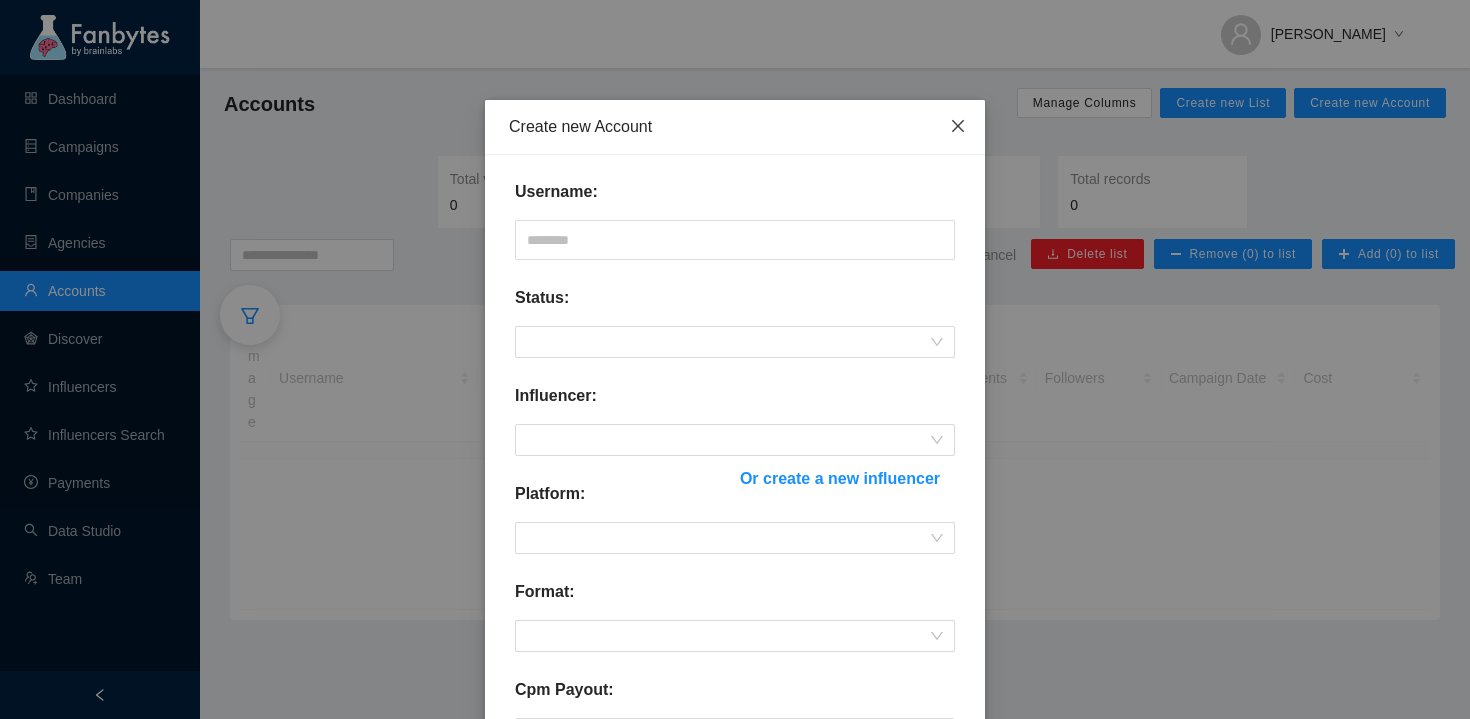 click at bounding box center (958, 127) 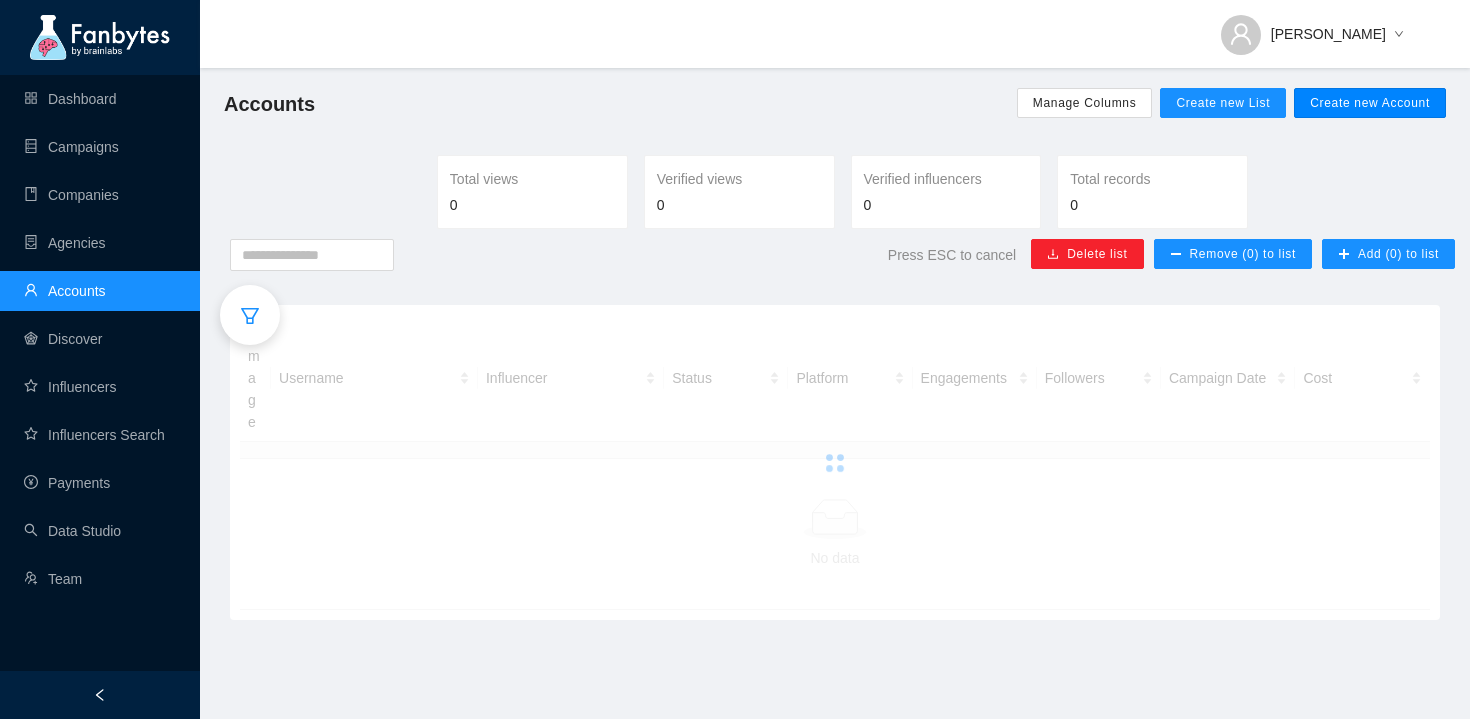 click on "Dashboard Campaigns Companies Agencies Accounts Discover Influencers Influencers Search Payments Data Studio Team [PERSON_NAME] Accounts Manage Columns Create new List Create new Account Total views 0 Verified views 0 Verified influencers 0 Total records 0 Press ESC to cancel Delete list Remove (0) to list Add (0) to list Image Username Influencer Status Platform Engagements Followers Campaign Date Cost                   No data
Press space bar to start a drag.
When dragging you can use the arrow keys to move the item around and escape to cancel.
Some screen readers may require you to be in focus mode or to use your pass through key
Search Accounts Search: Account Name Included in the list: Not in the list: Update results Show advanced filters Audience Location:   Gender: [DEMOGRAPHIC_DATA] [DEMOGRAPHIC_DATA] Age: [DEMOGRAPHIC_DATA] 18 - 24 25 - 34 35 - 55 55+ Influencer Creation Time: Greater than: Response time: Greater than: Content quality: Greater than: Professionalism: Greater than: Account type: Snapchat Instagram TikTok" at bounding box center (735, 359) 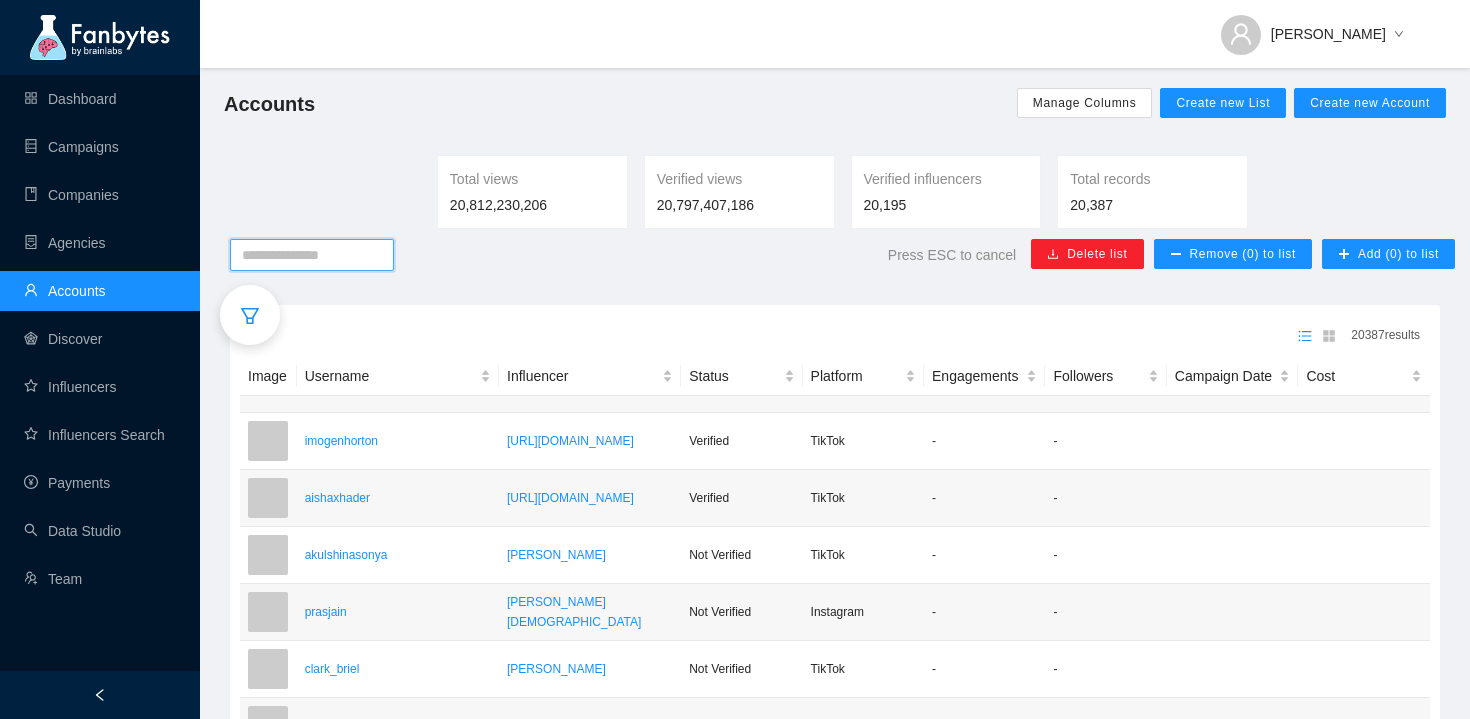 click at bounding box center [312, 255] 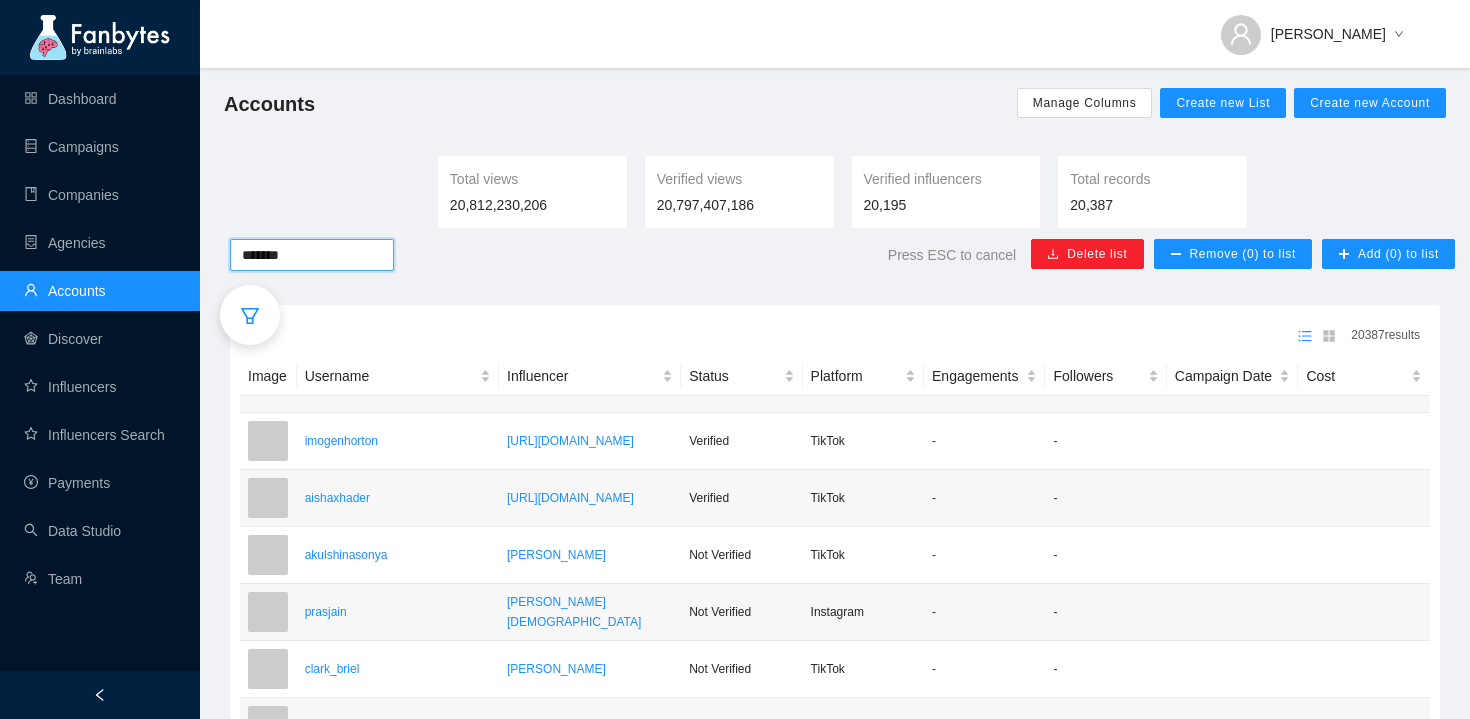 type on "*******" 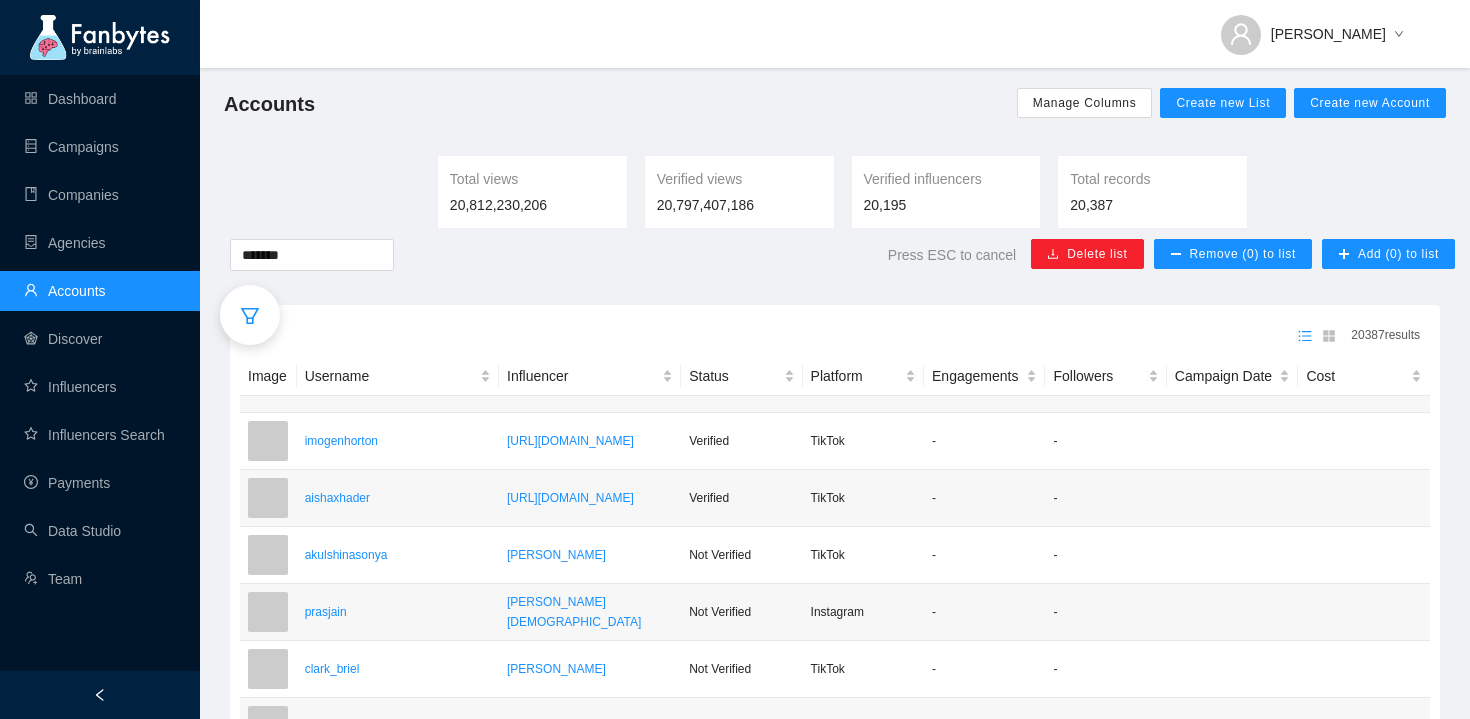 click at bounding box center (250, 315) 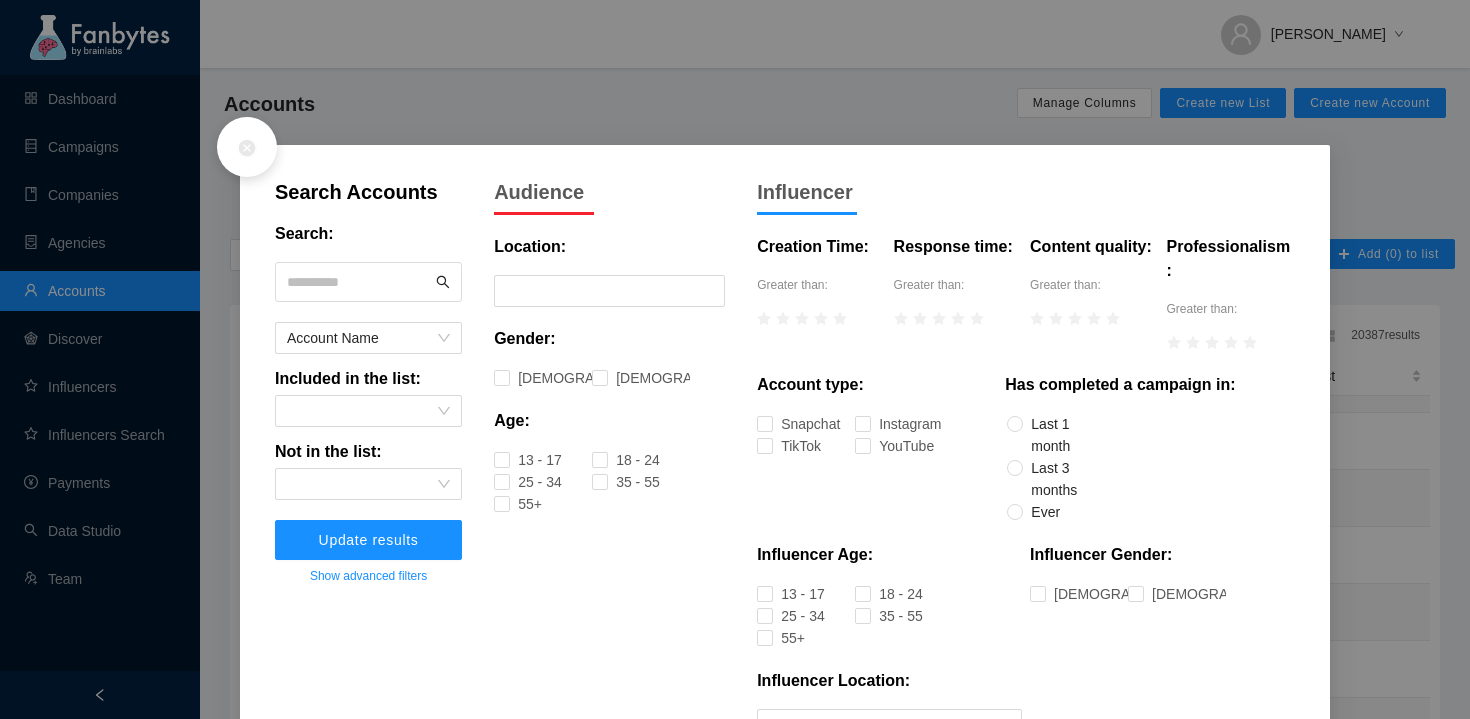 click on "Search Accounts Search: Account Name Included in the list: Not in the list: Update results Show advanced filters" at bounding box center [368, 624] 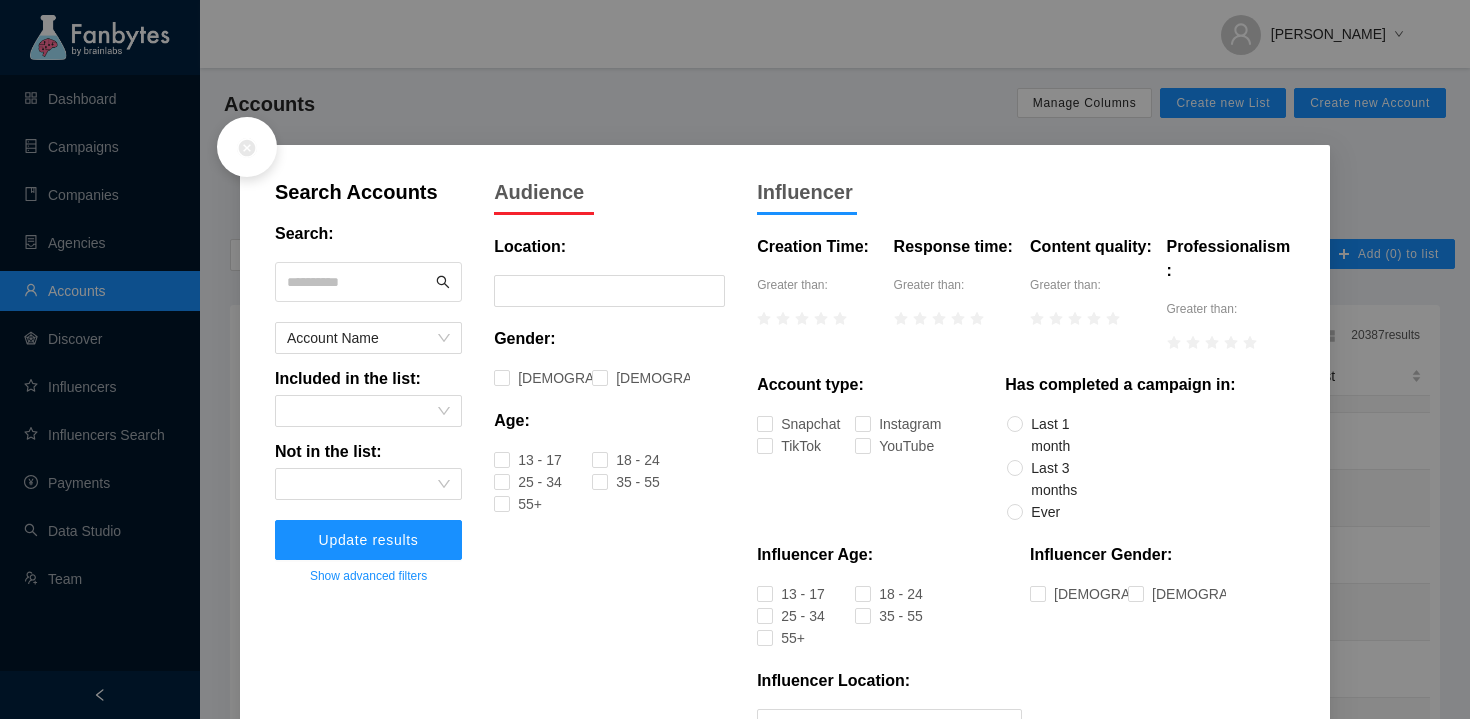 click at bounding box center [368, 282] 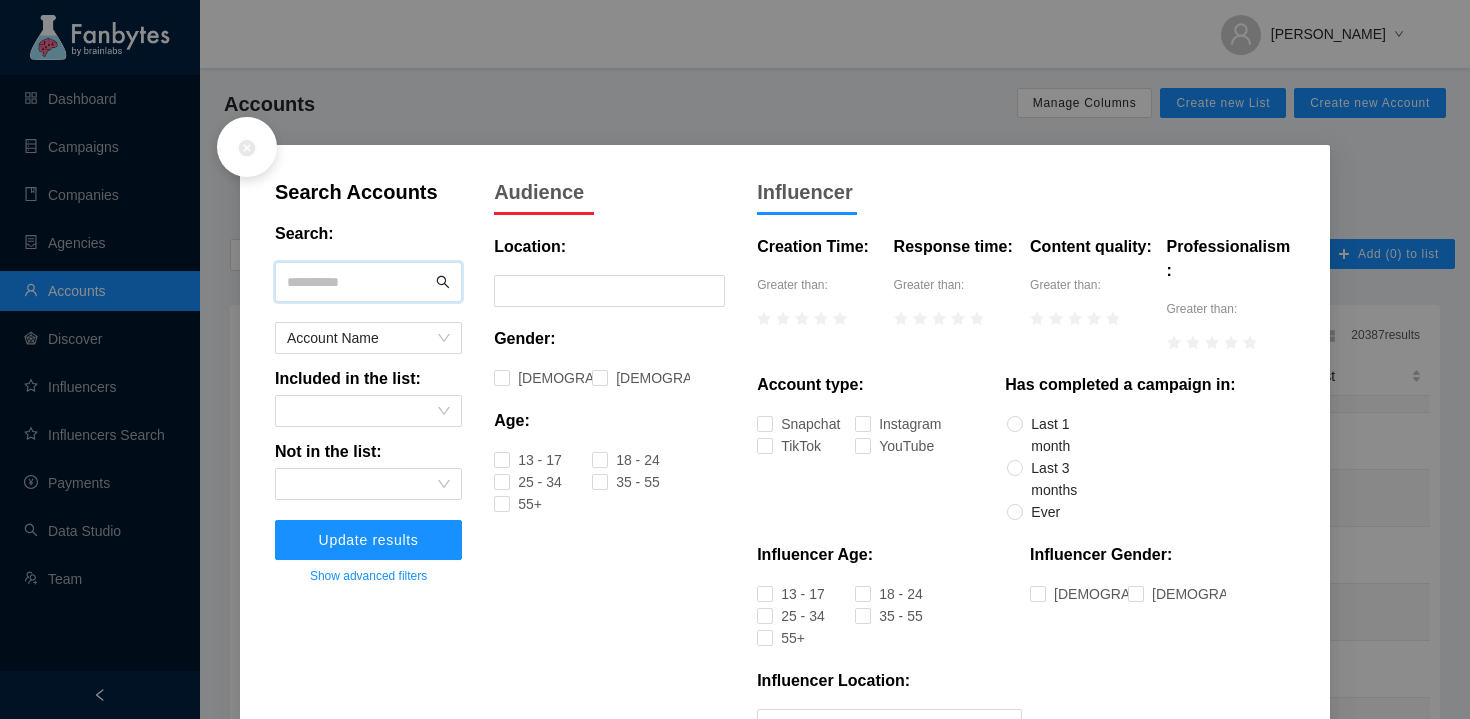 click at bounding box center (368, 282) 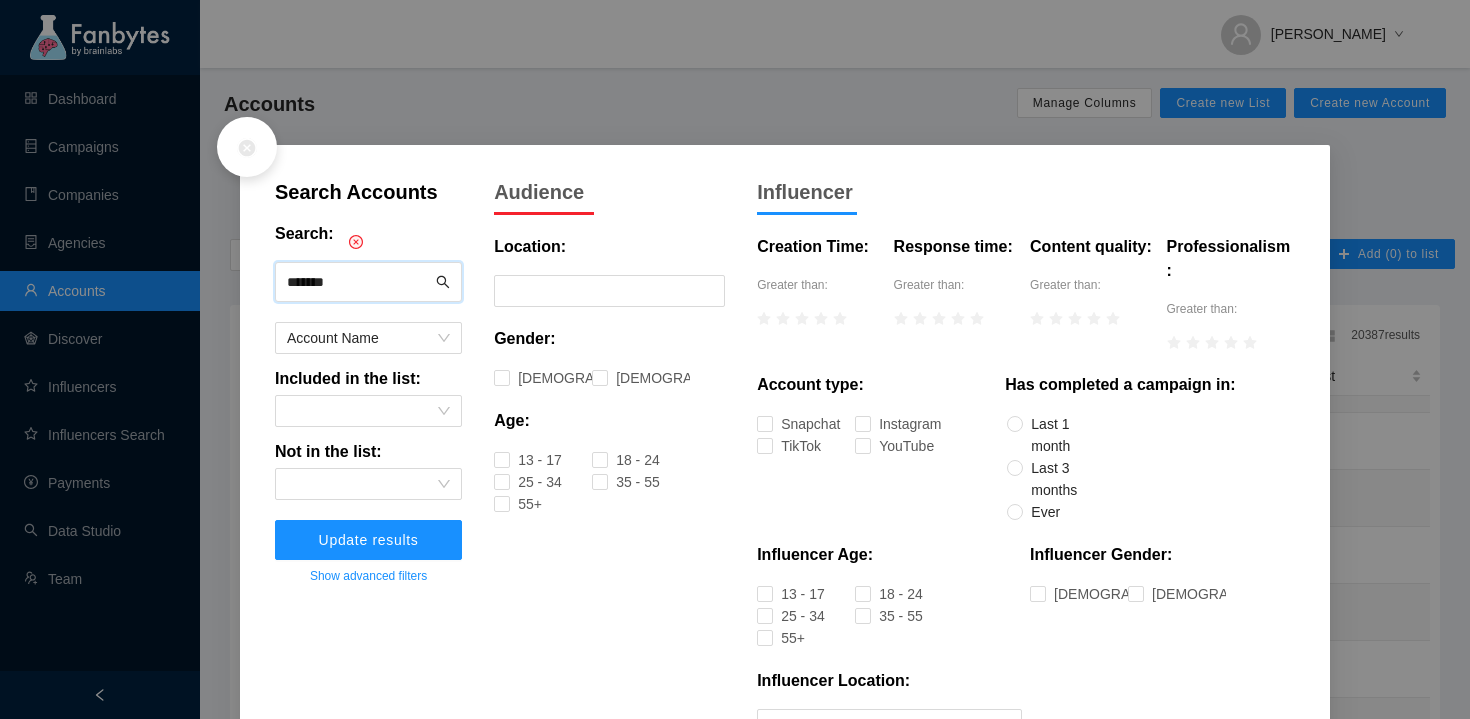 click on "Update results" at bounding box center [368, 540] 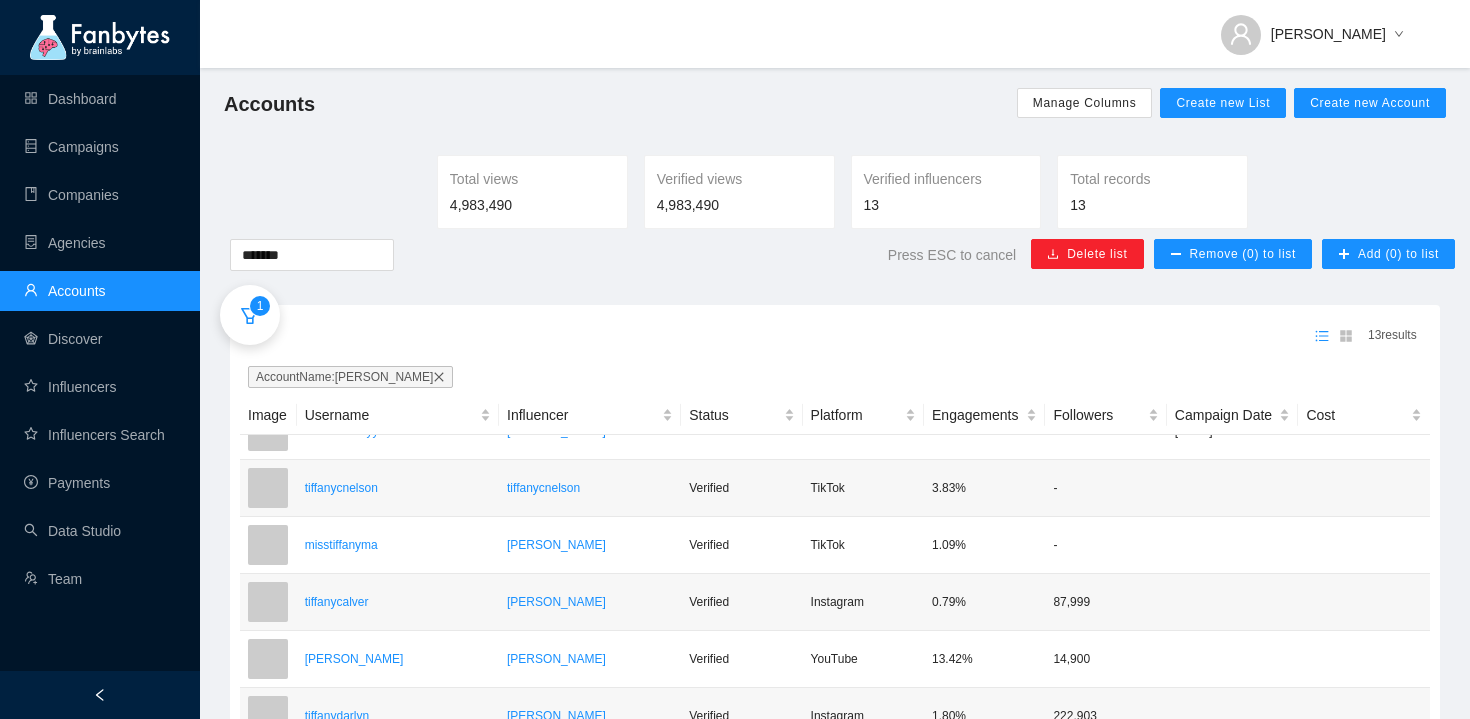 scroll, scrollTop: 299, scrollLeft: 0, axis: vertical 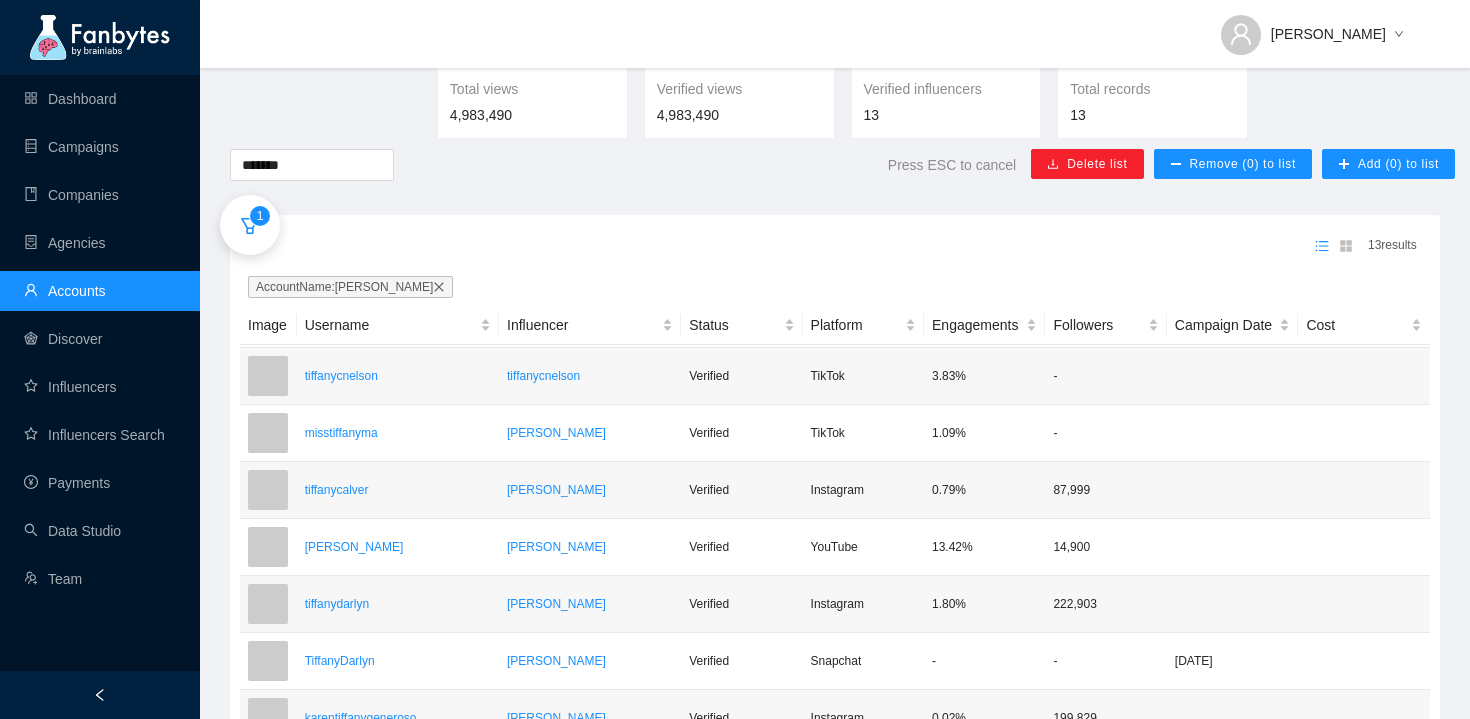 click on "AccountName : [PERSON_NAME]" at bounding box center (350, 287) 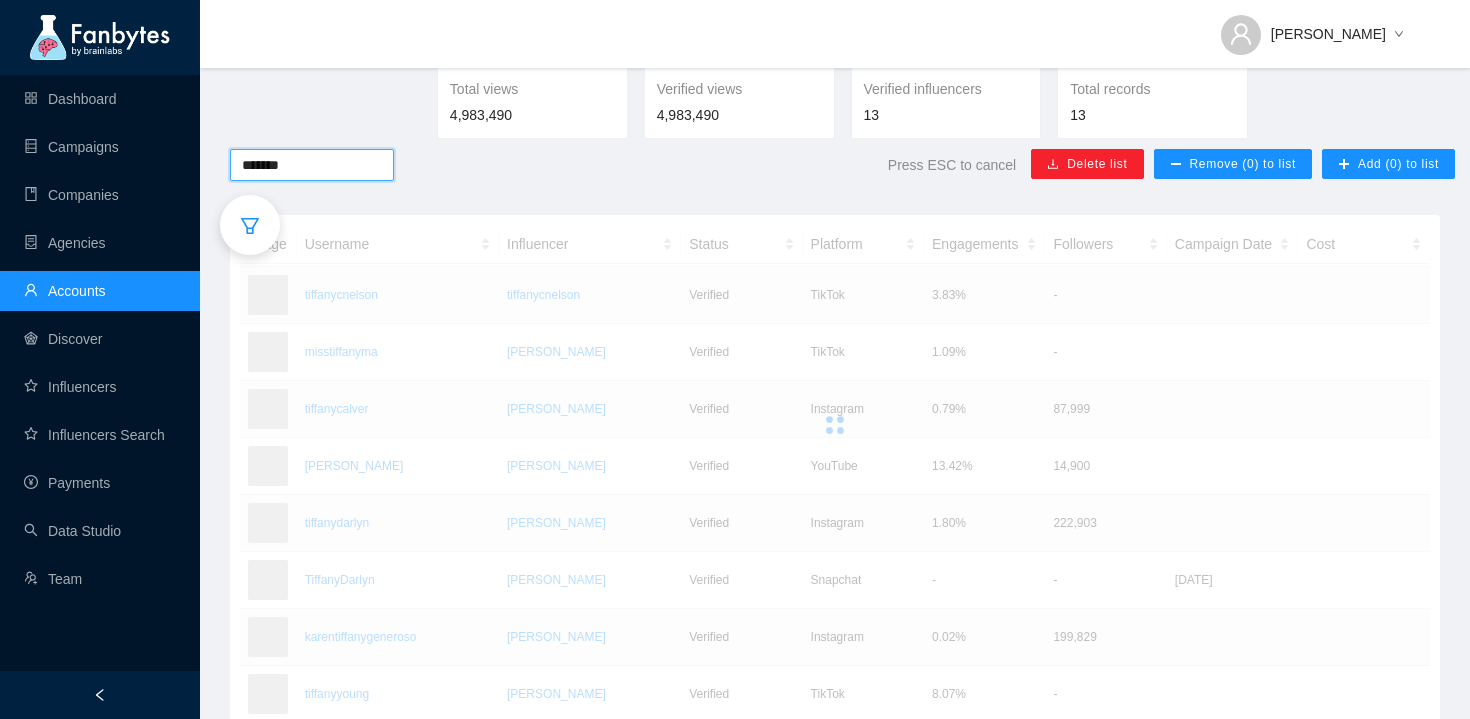 click on "*******" at bounding box center [312, 165] 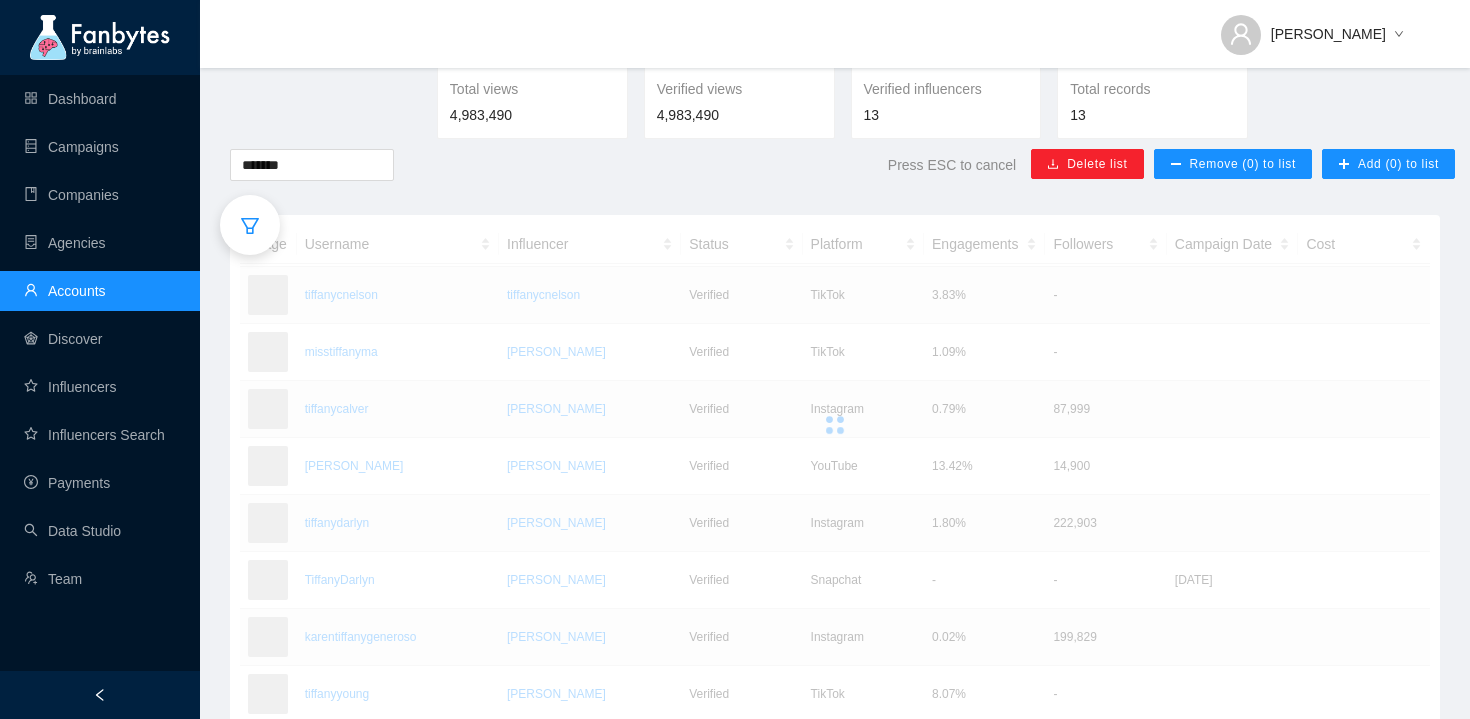 click 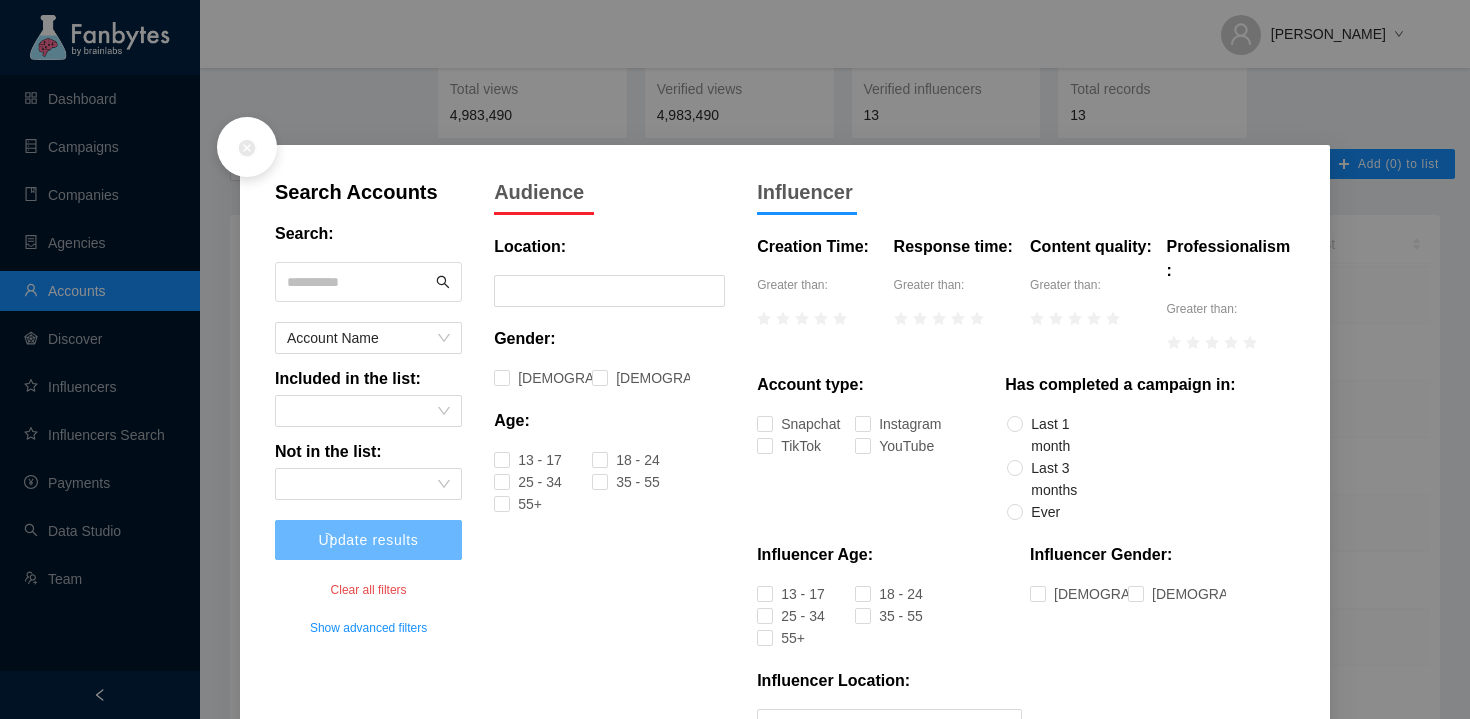 click at bounding box center (359, 282) 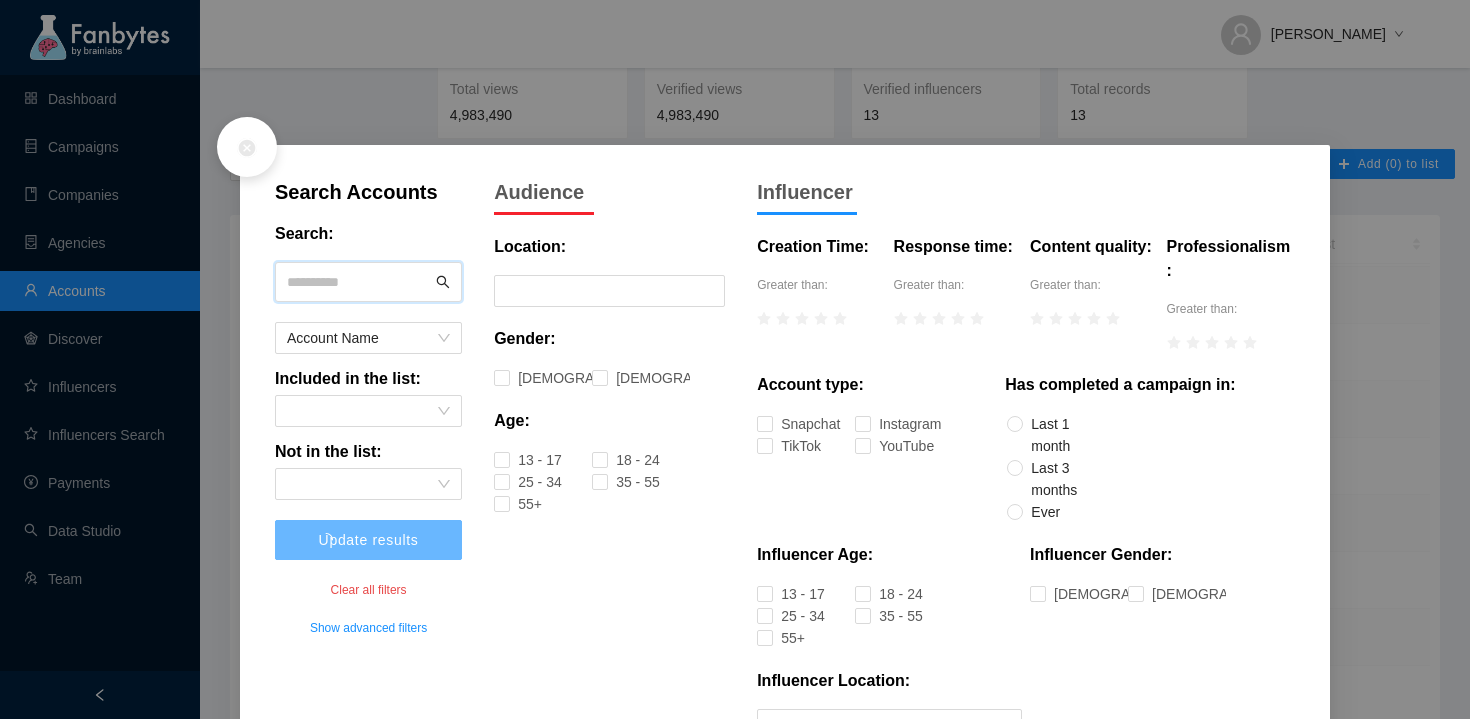 paste on "**********" 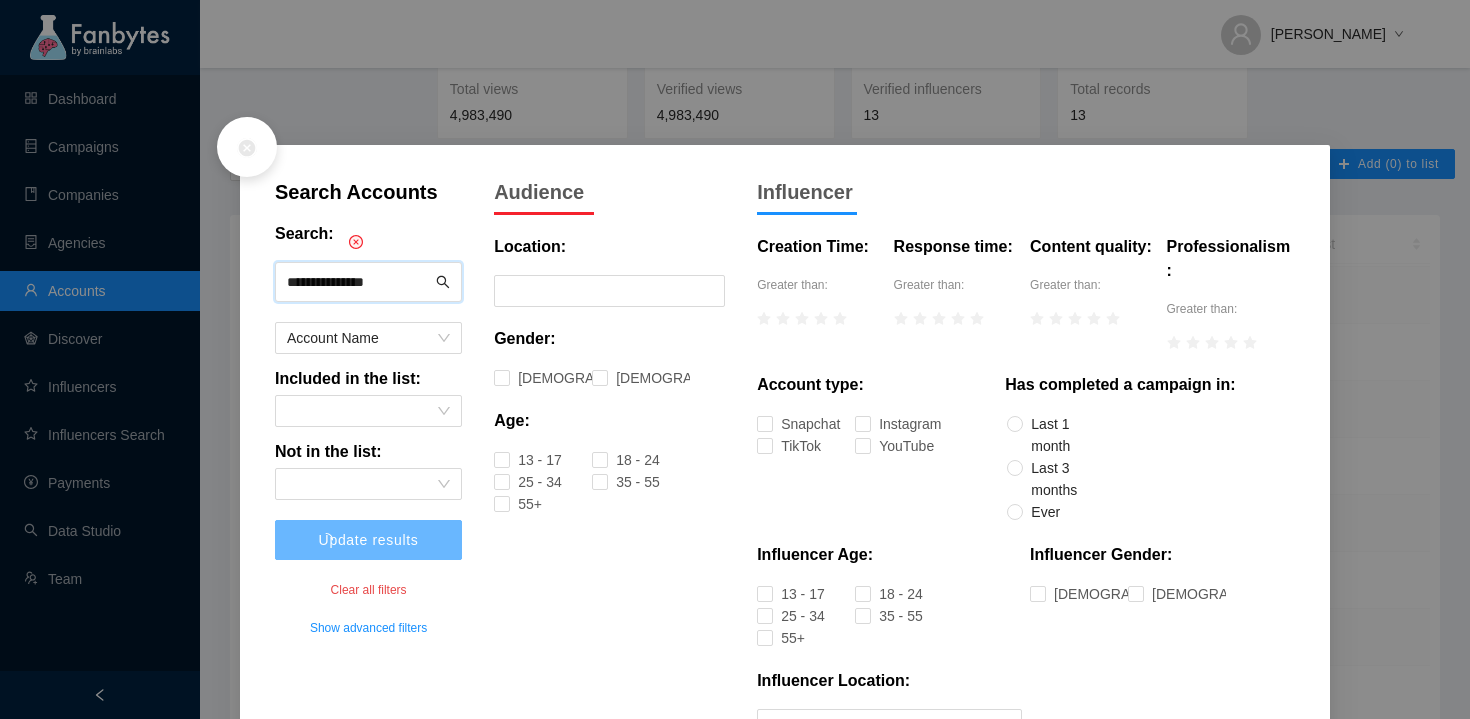 type on "**********" 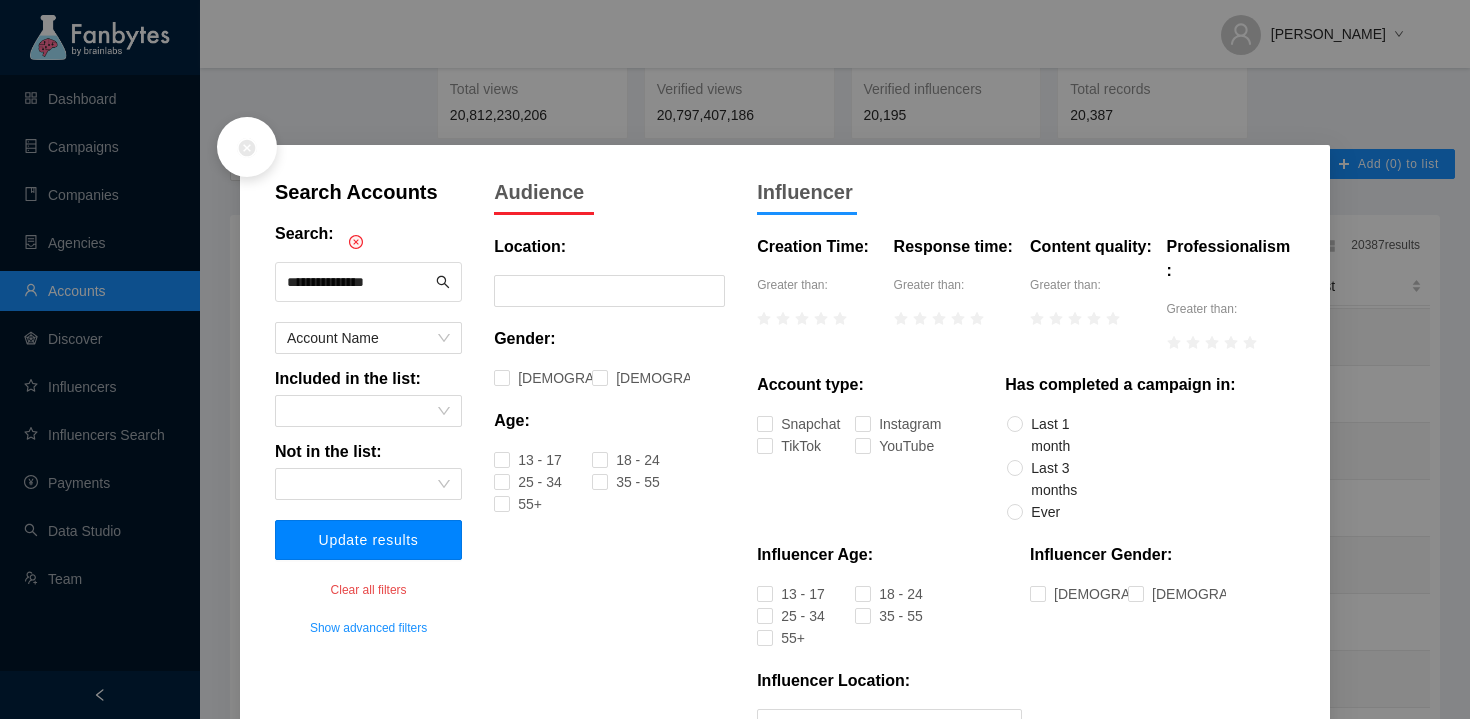 click on "Update results" at bounding box center [369, 540] 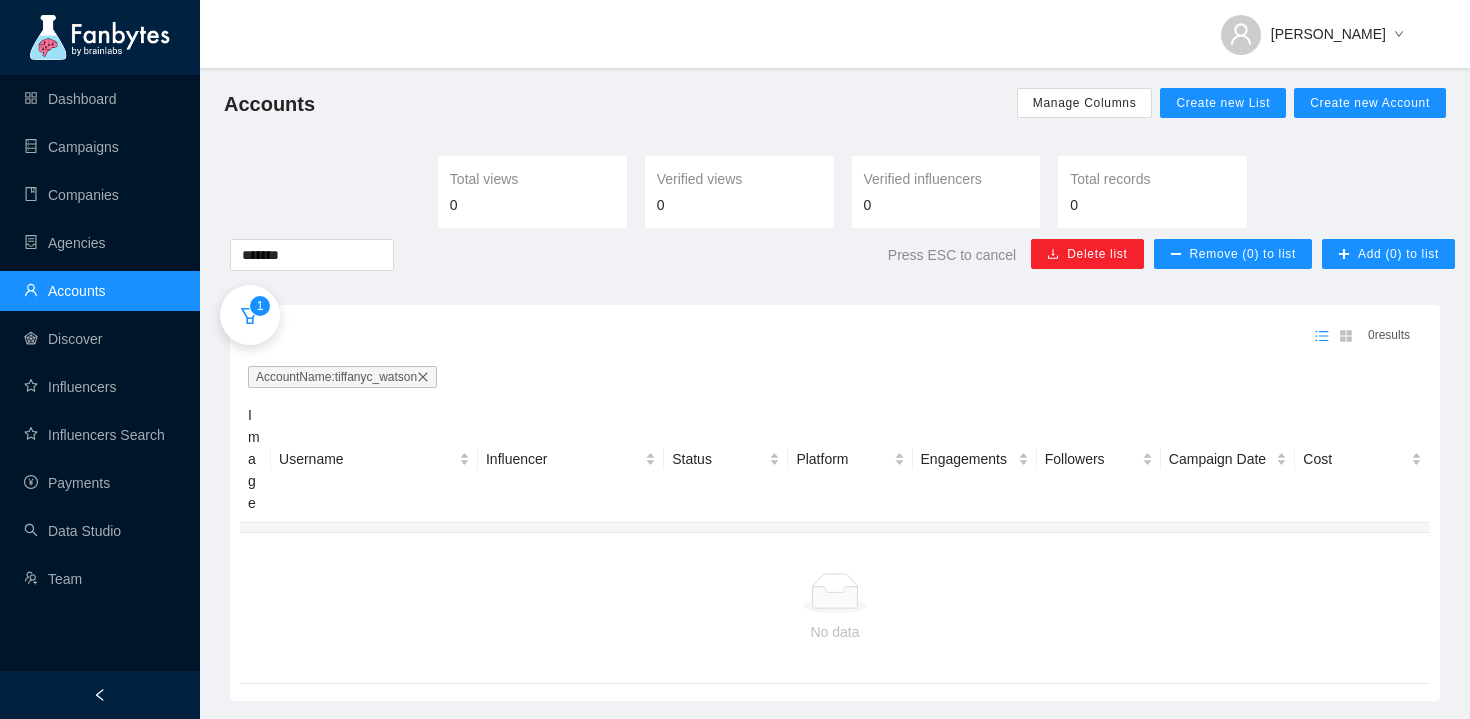 scroll, scrollTop: 0, scrollLeft: 0, axis: both 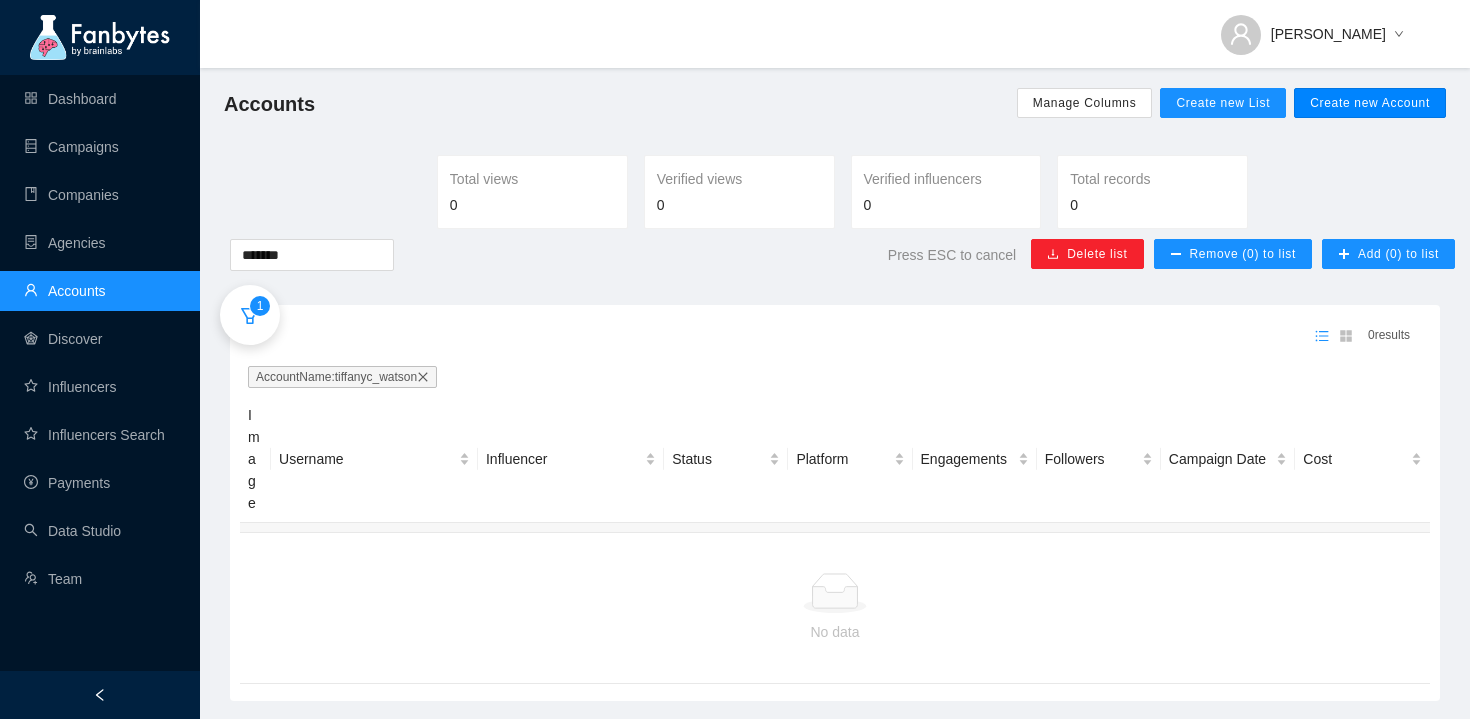 click on "Create new Account" at bounding box center (1370, 103) 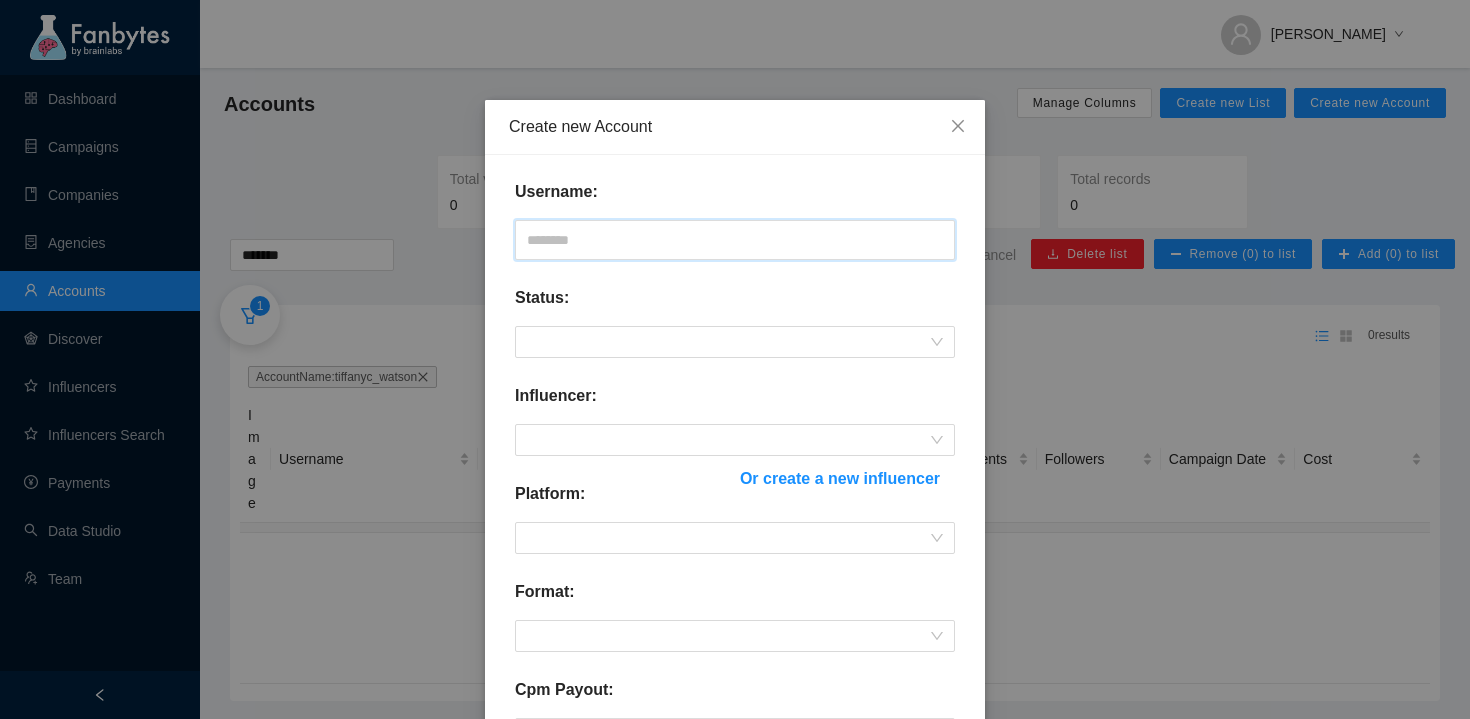 click at bounding box center [735, 240] 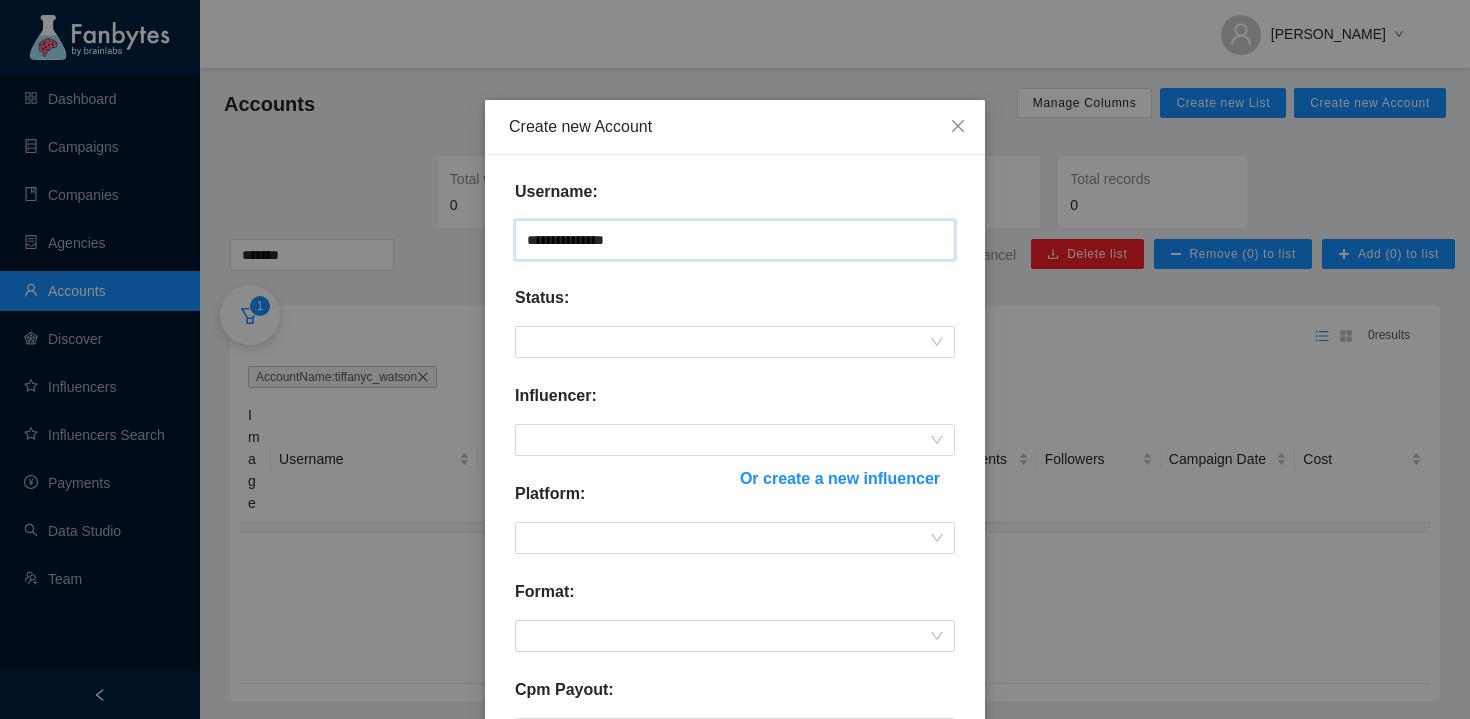 type on "**********" 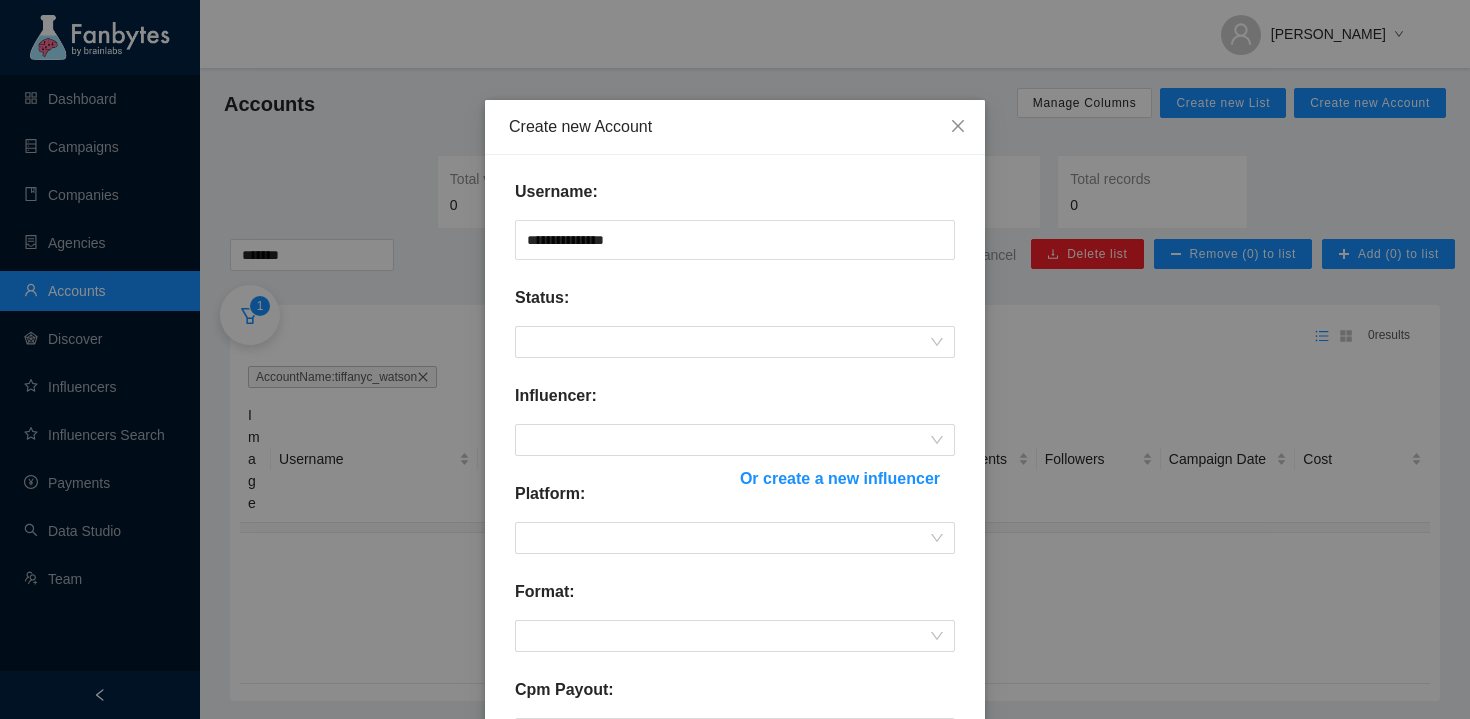 click on "**********" at bounding box center [735, 640] 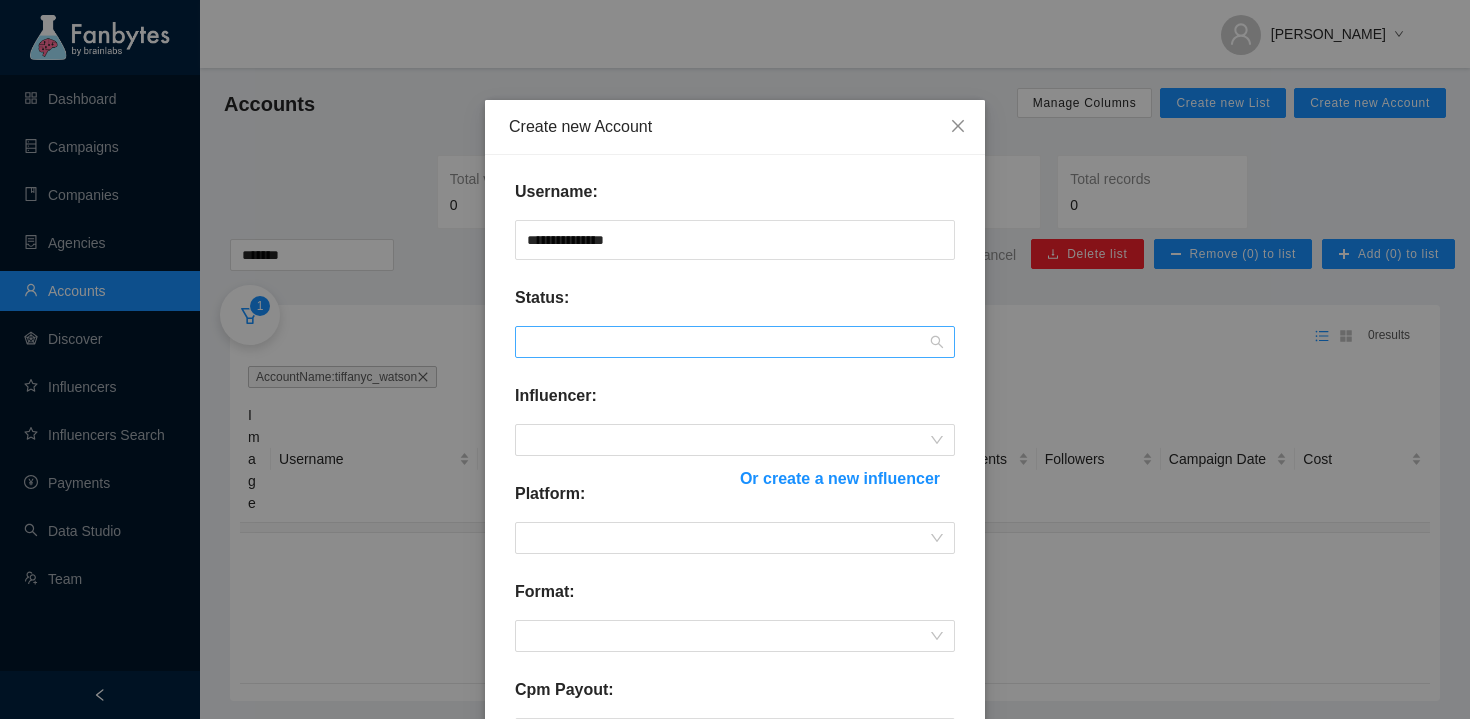 click at bounding box center (735, 342) 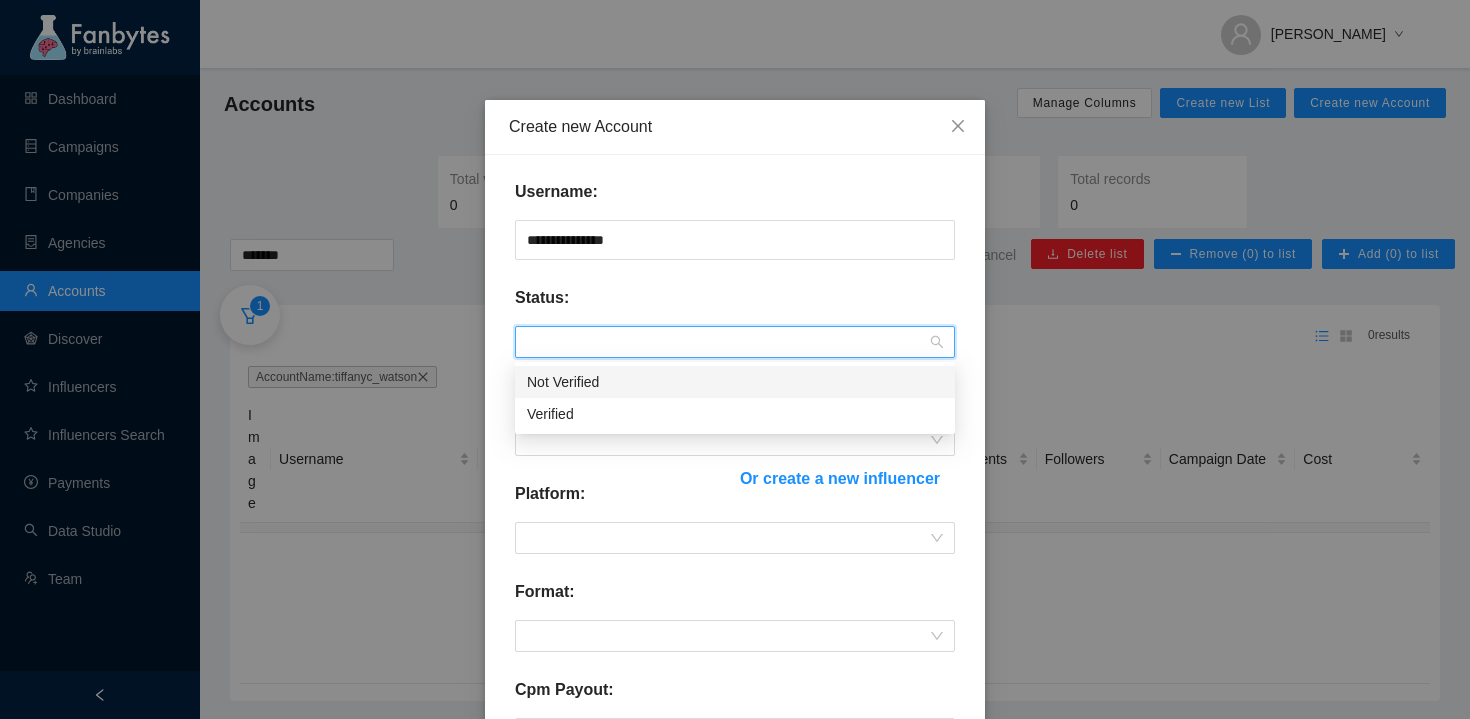 click on "Not Verified" at bounding box center (735, 382) 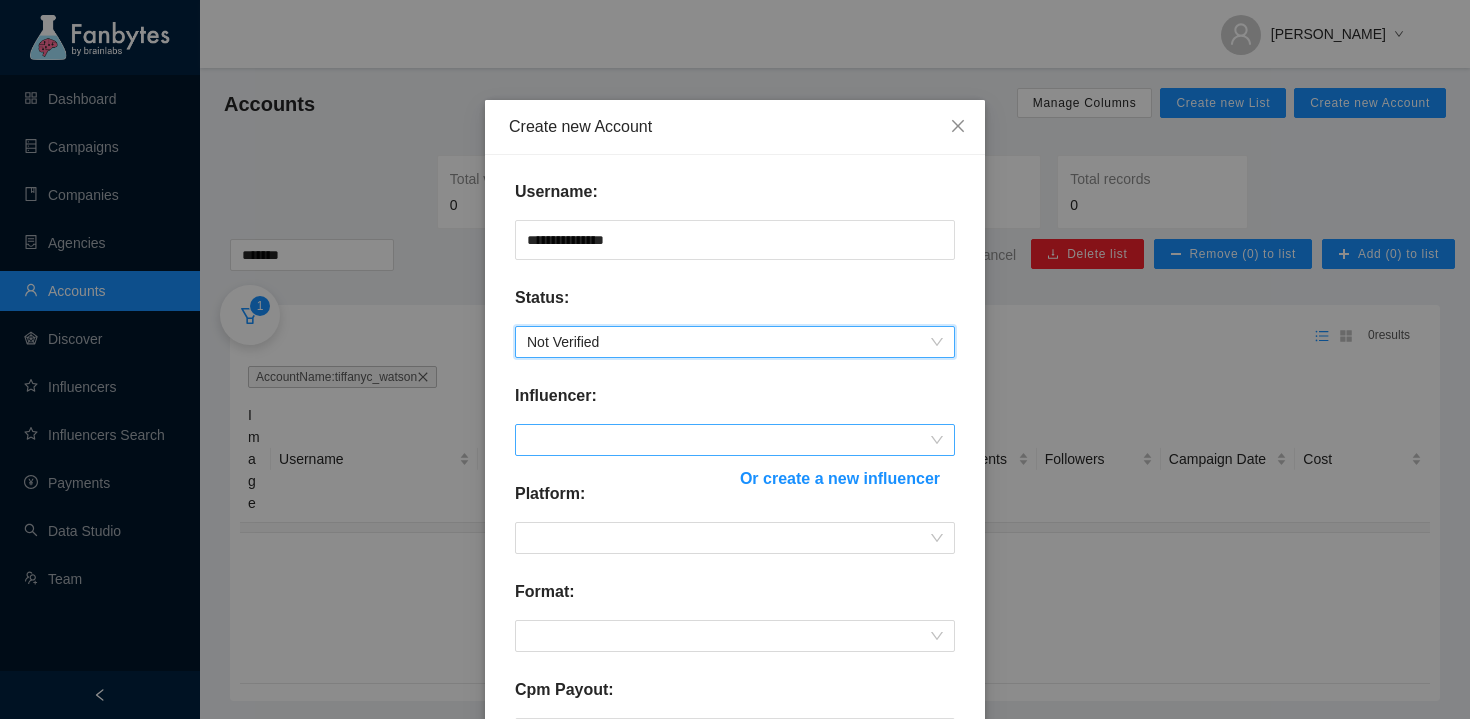 click at bounding box center (735, 440) 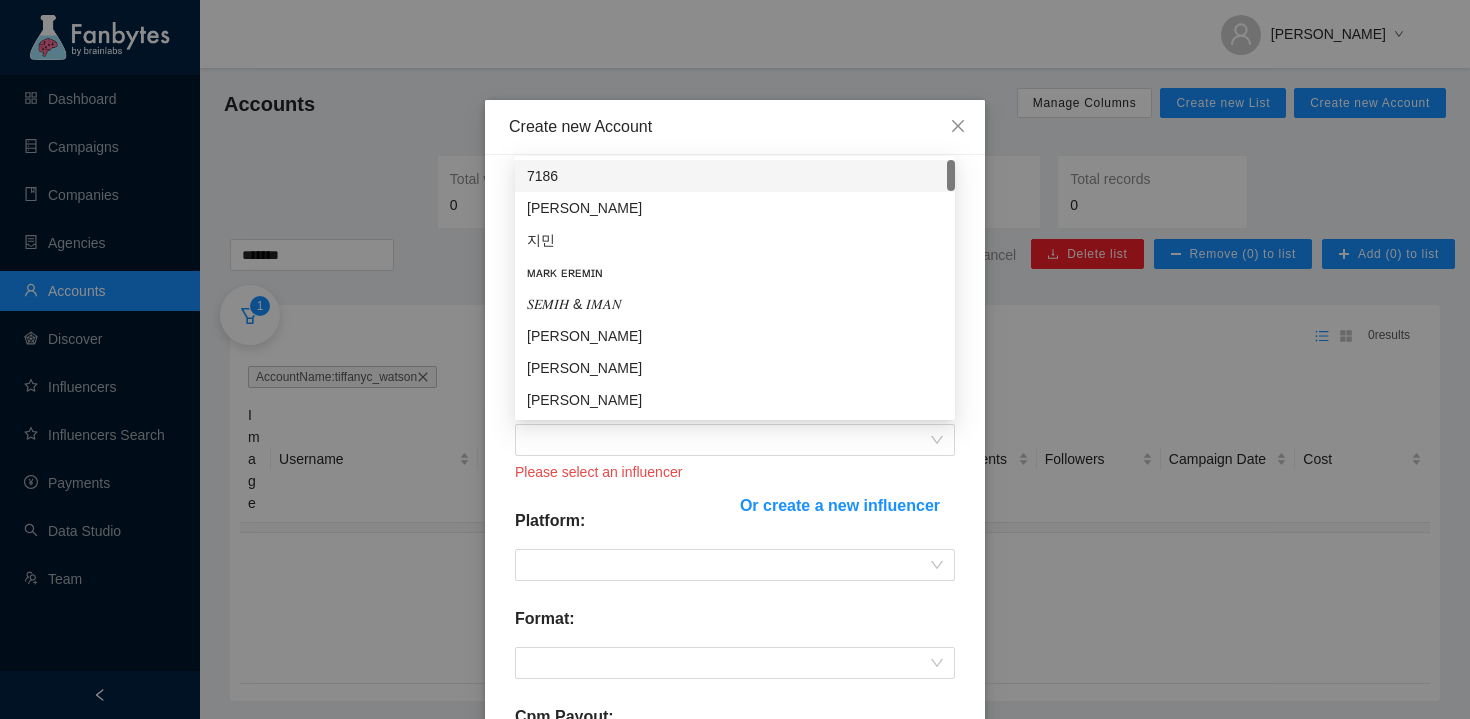 click on "**********" at bounding box center (735, 654) 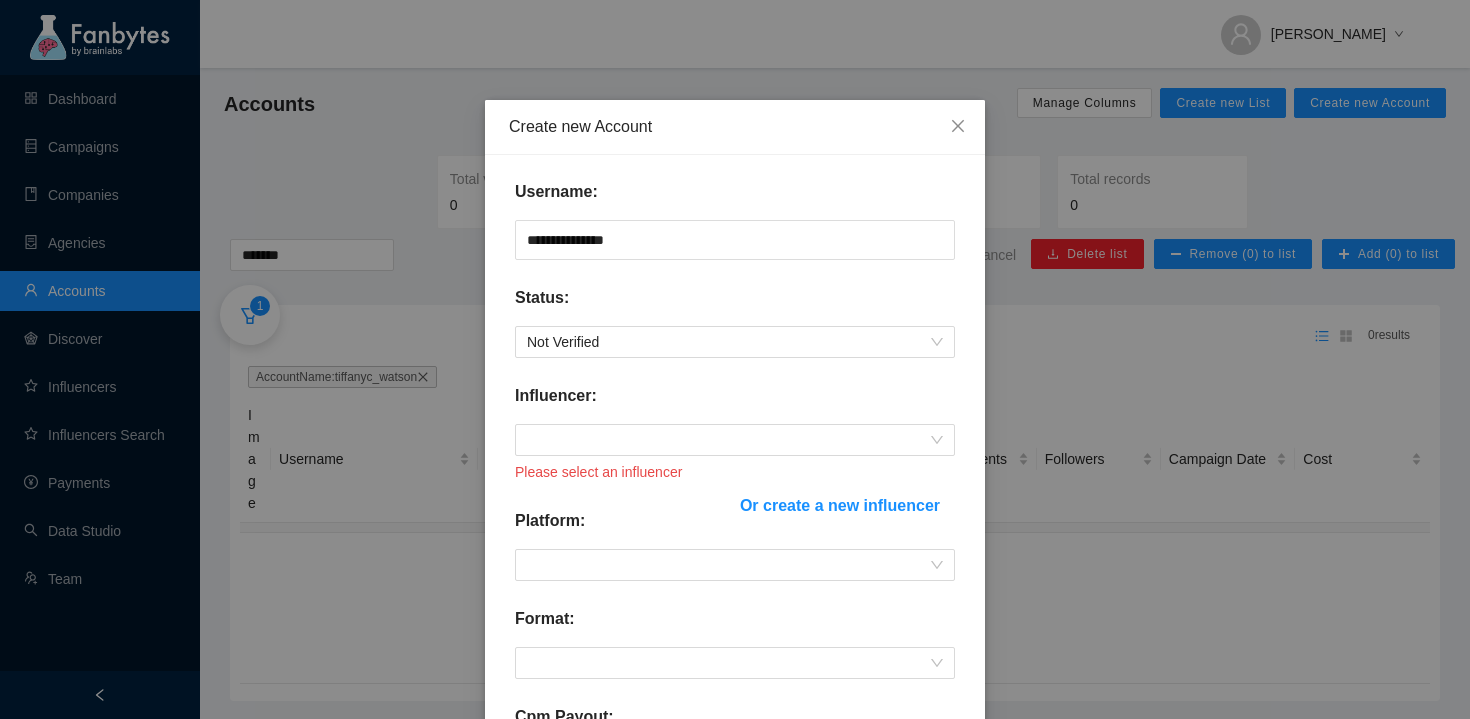 click on "Or create a new influencer" at bounding box center [840, 505] 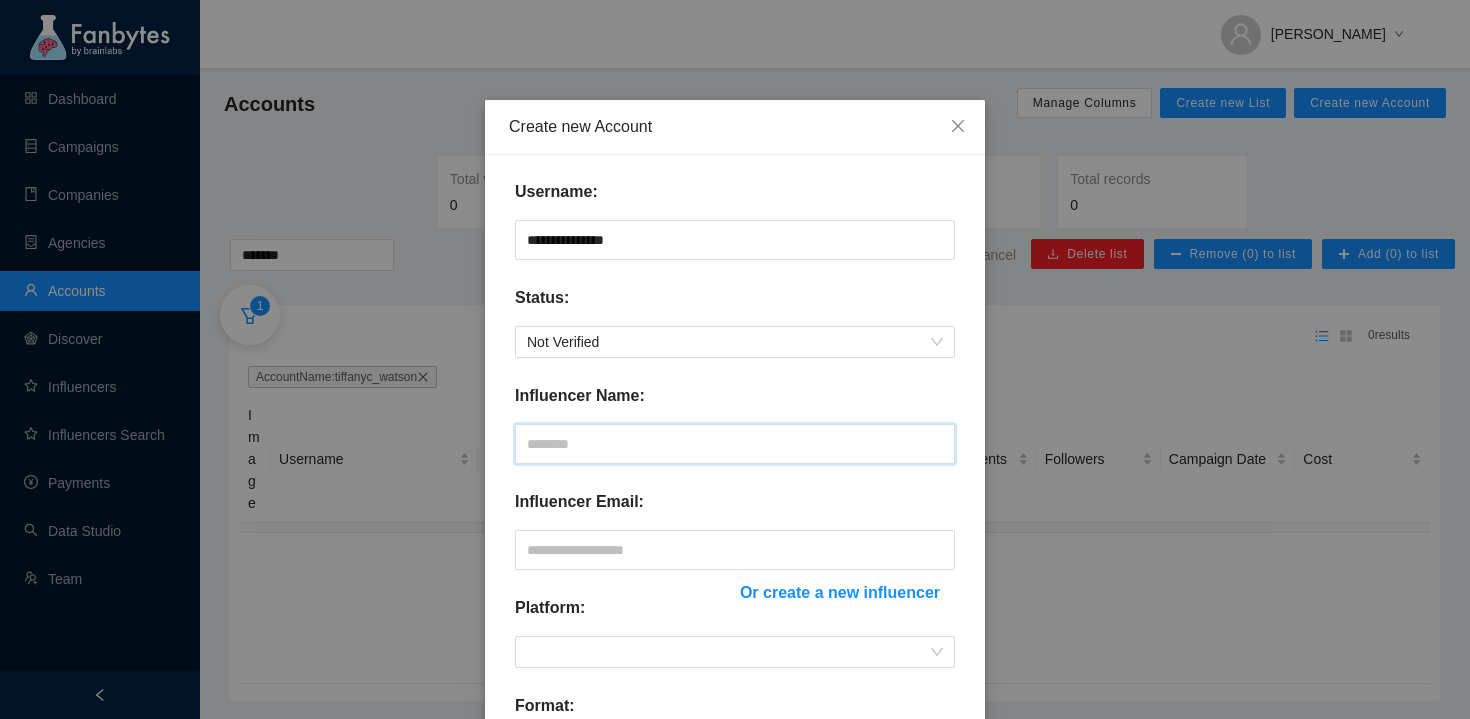 click at bounding box center [735, 444] 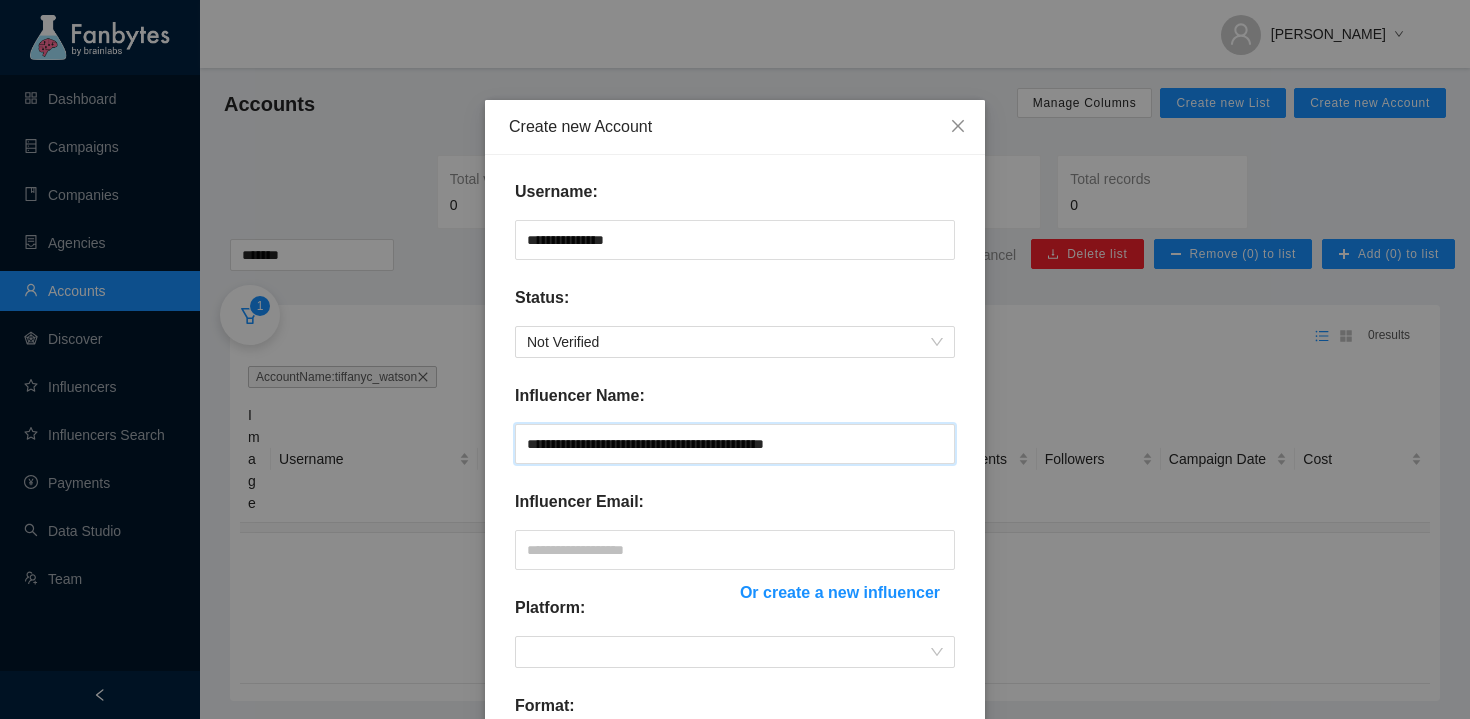 type on "**********" 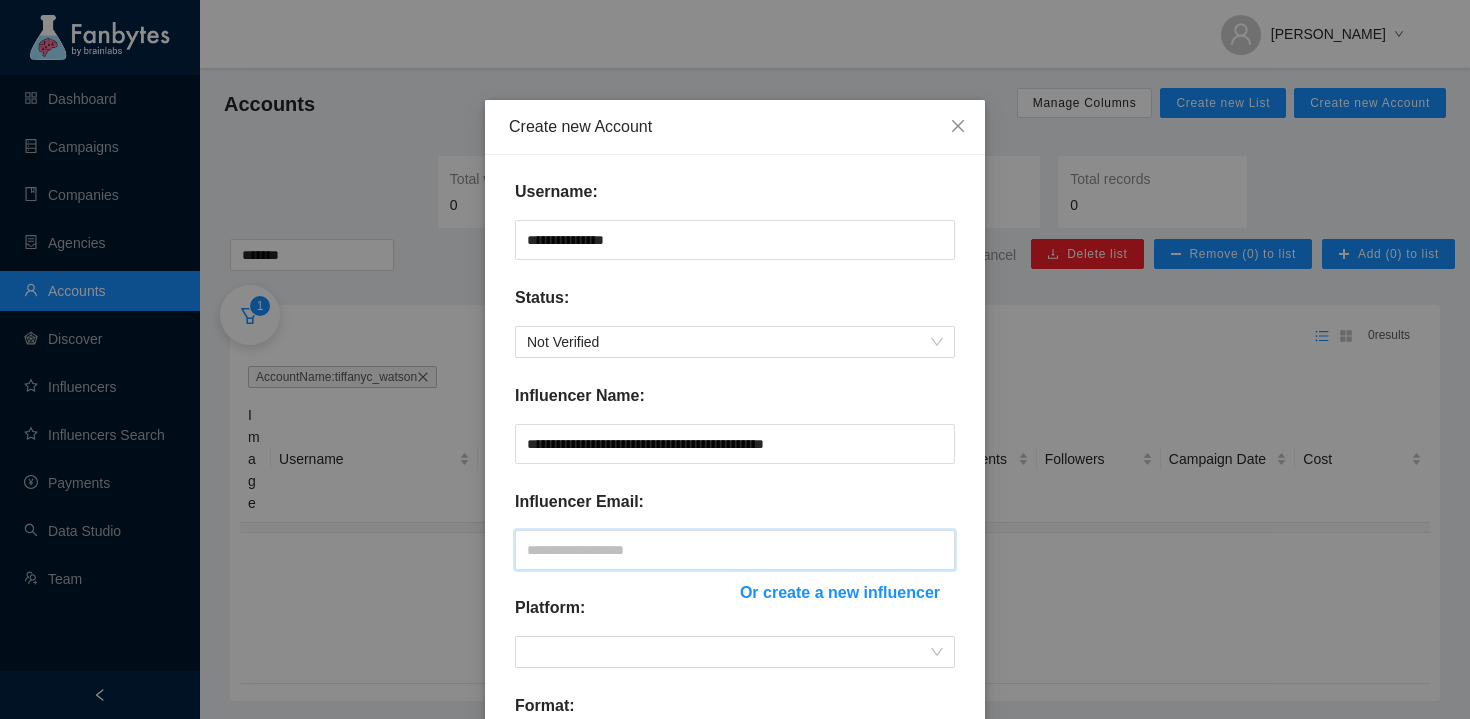 click at bounding box center (735, 550) 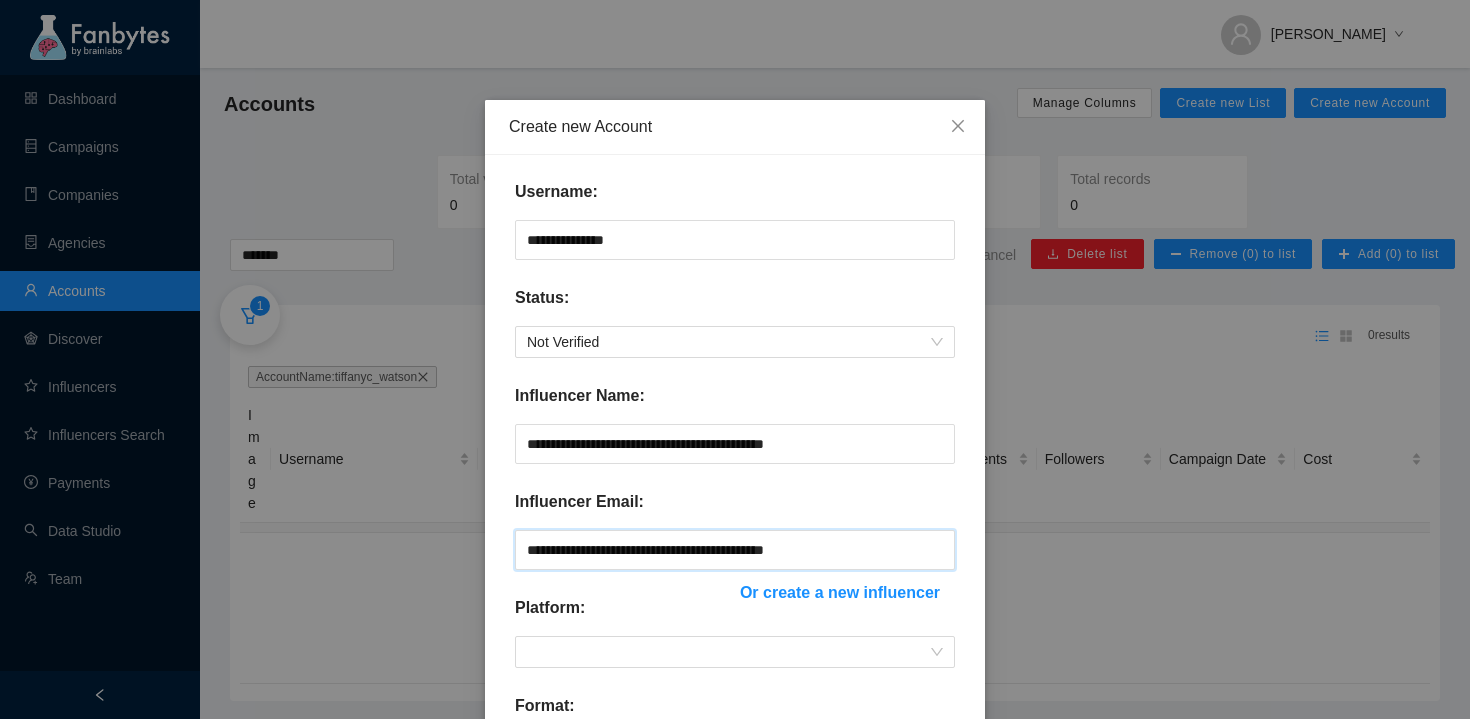 scroll, scrollTop: 302, scrollLeft: 0, axis: vertical 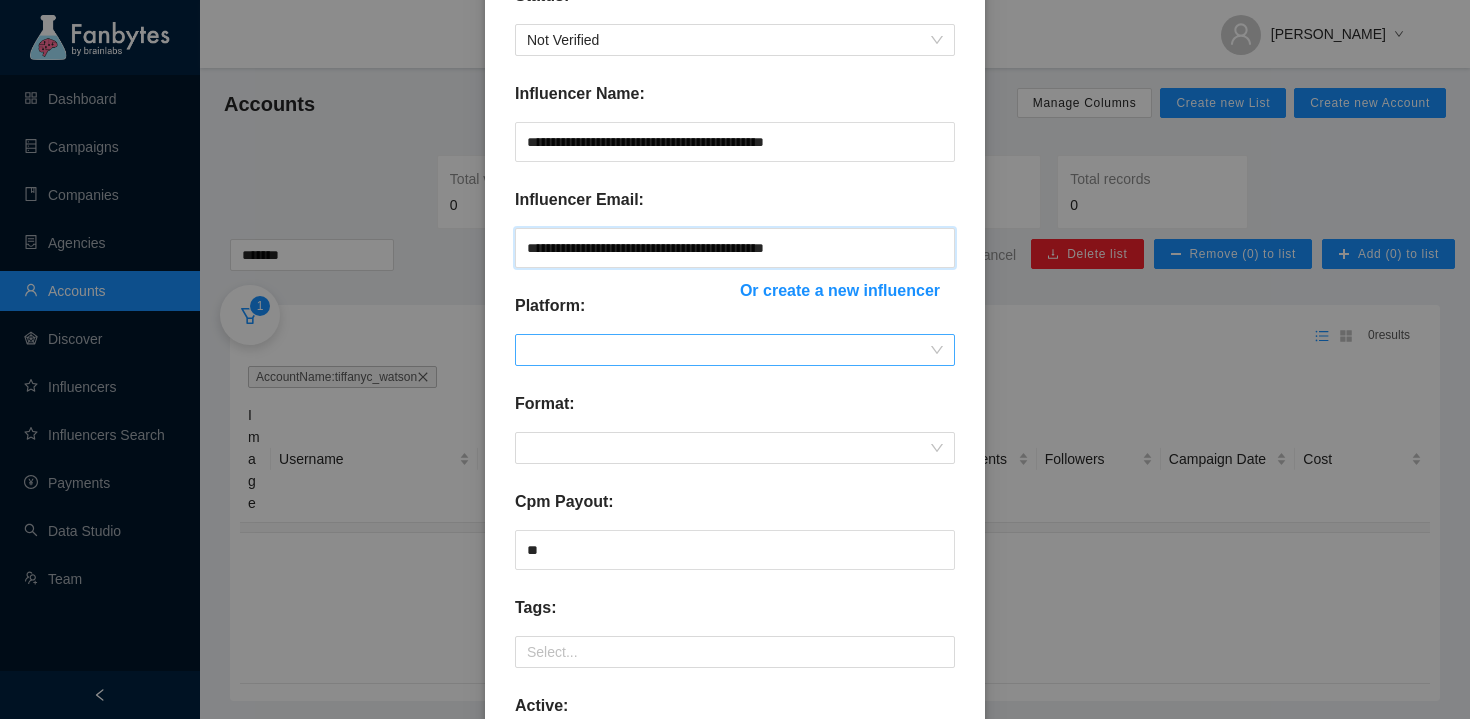 click at bounding box center [735, 350] 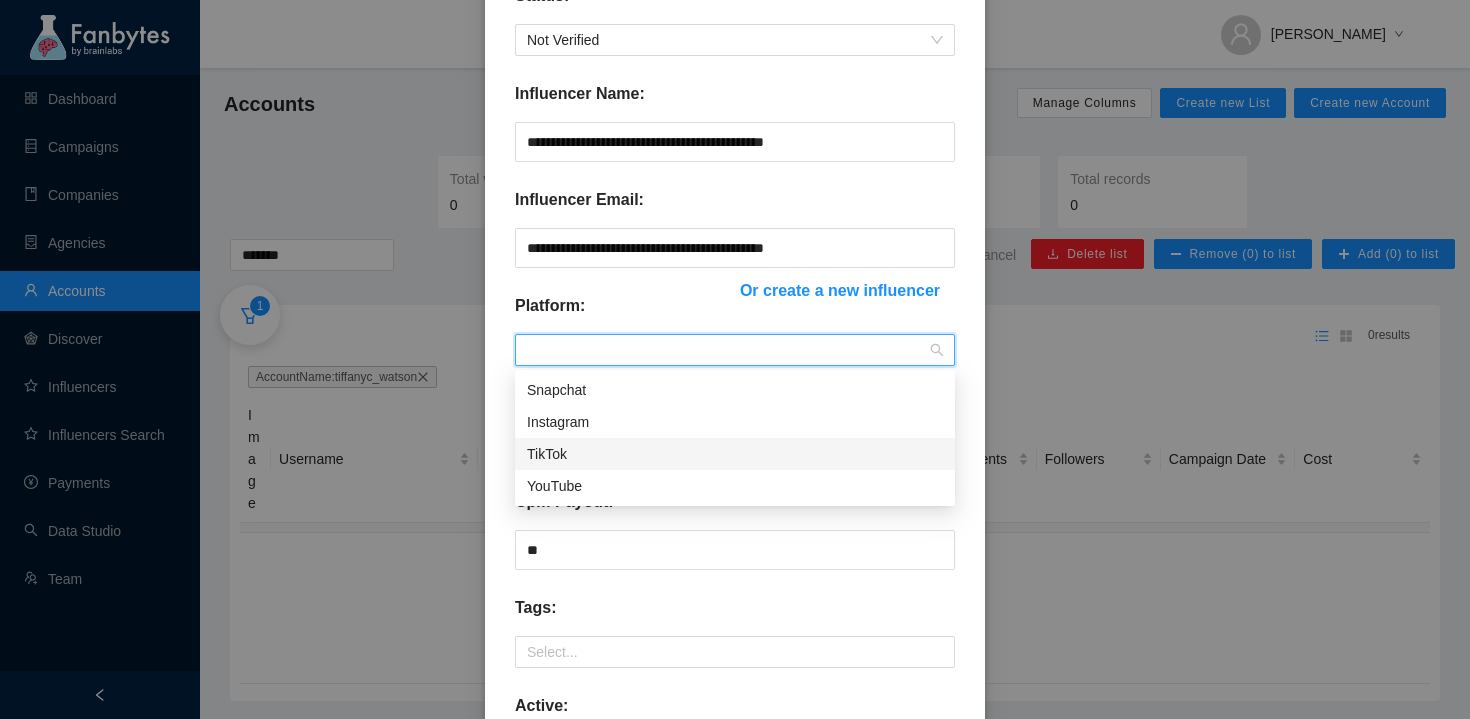 click on "TikTok" at bounding box center (735, 454) 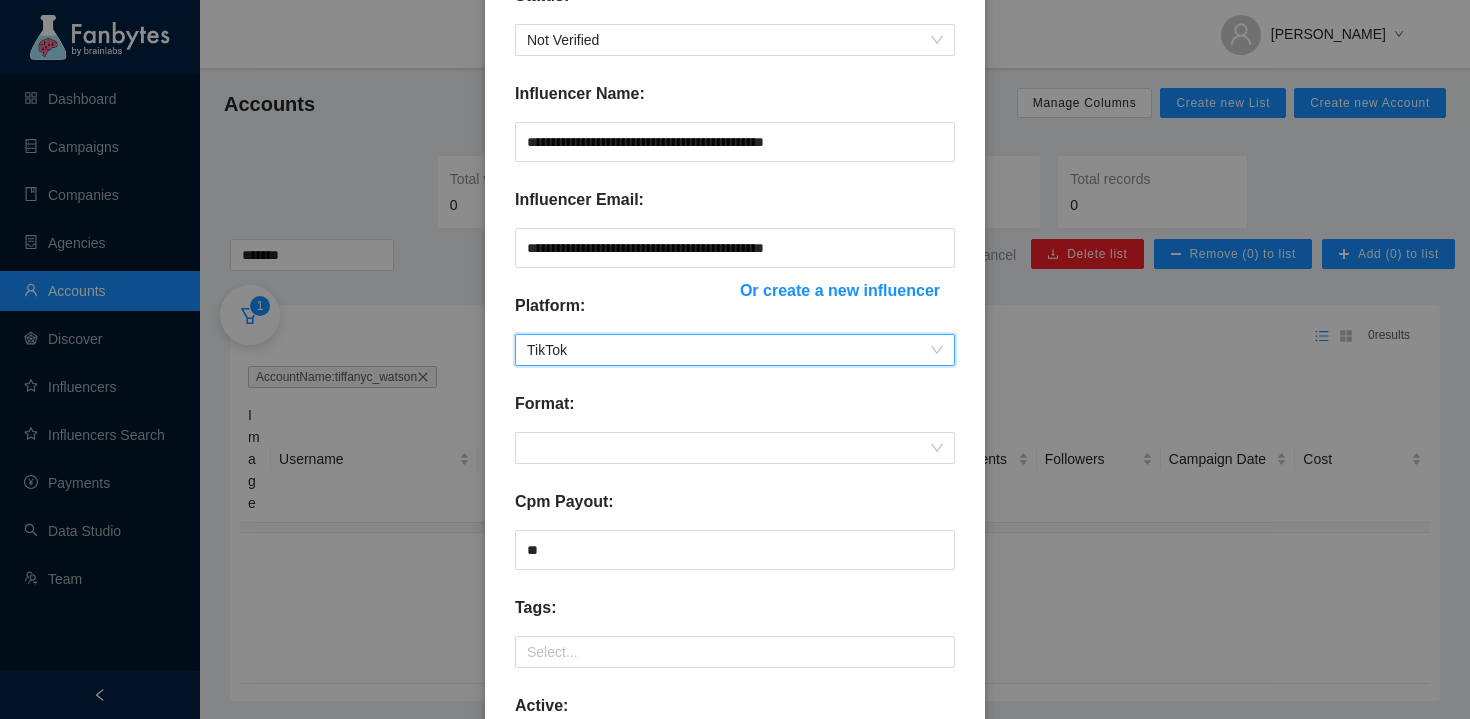 click on "Cpm Payout:" at bounding box center [564, 502] 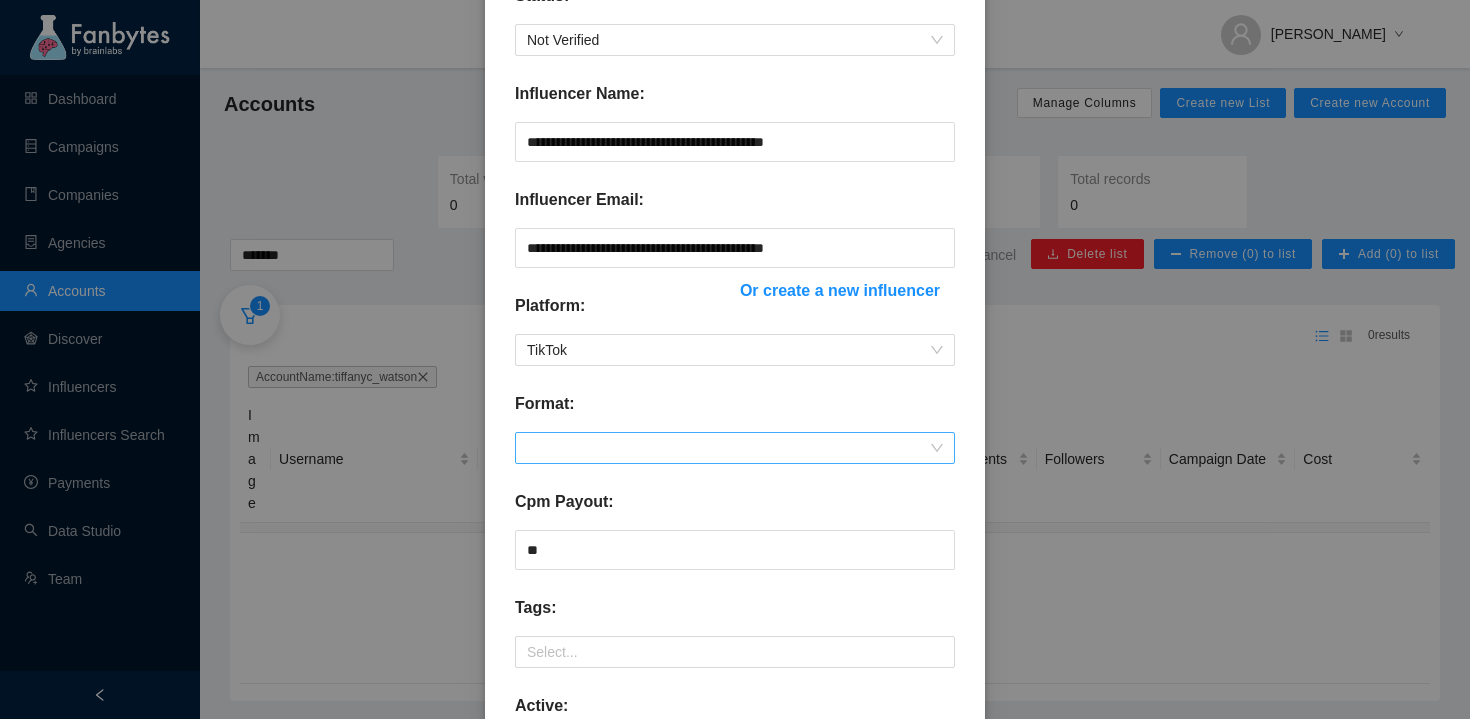 click at bounding box center [735, 448] 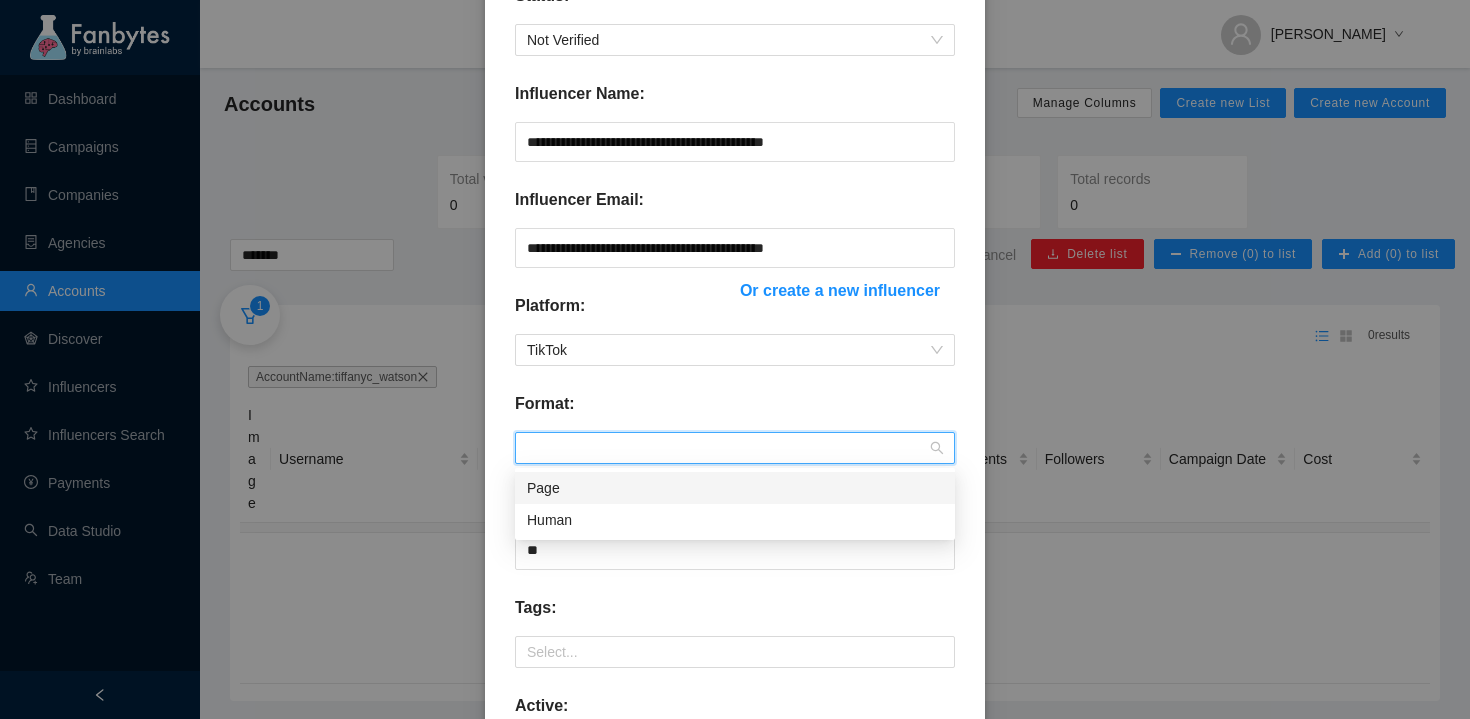 click on "Human" at bounding box center [735, 520] 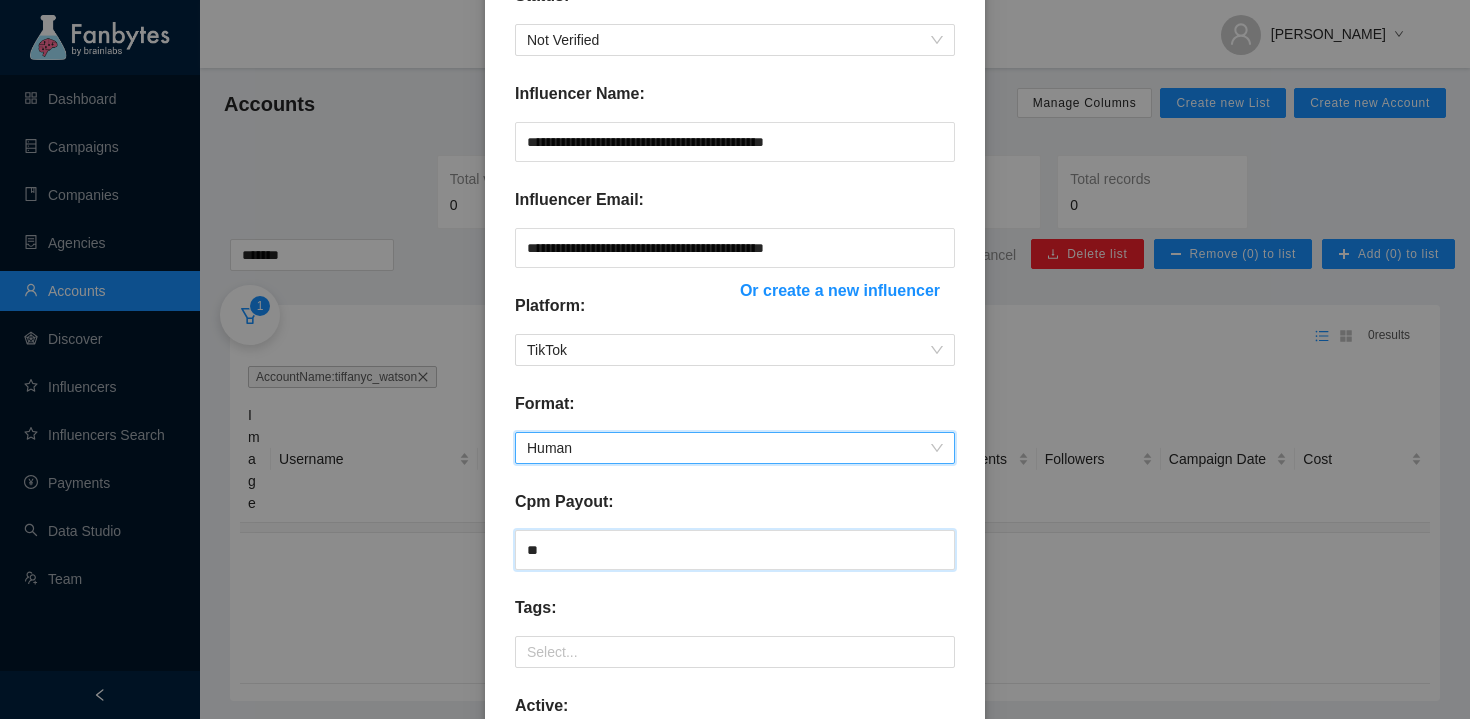 click on "**" at bounding box center (735, 550) 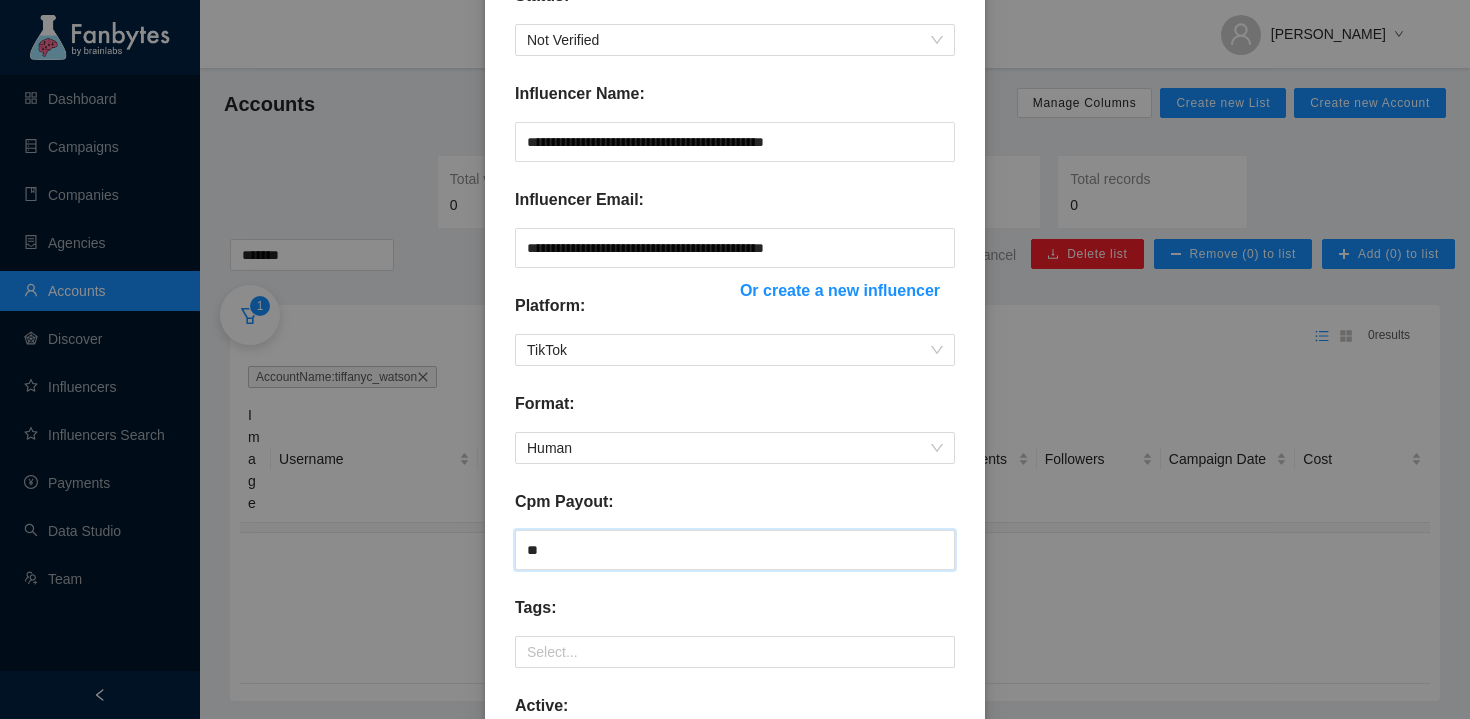 scroll, scrollTop: 544, scrollLeft: 0, axis: vertical 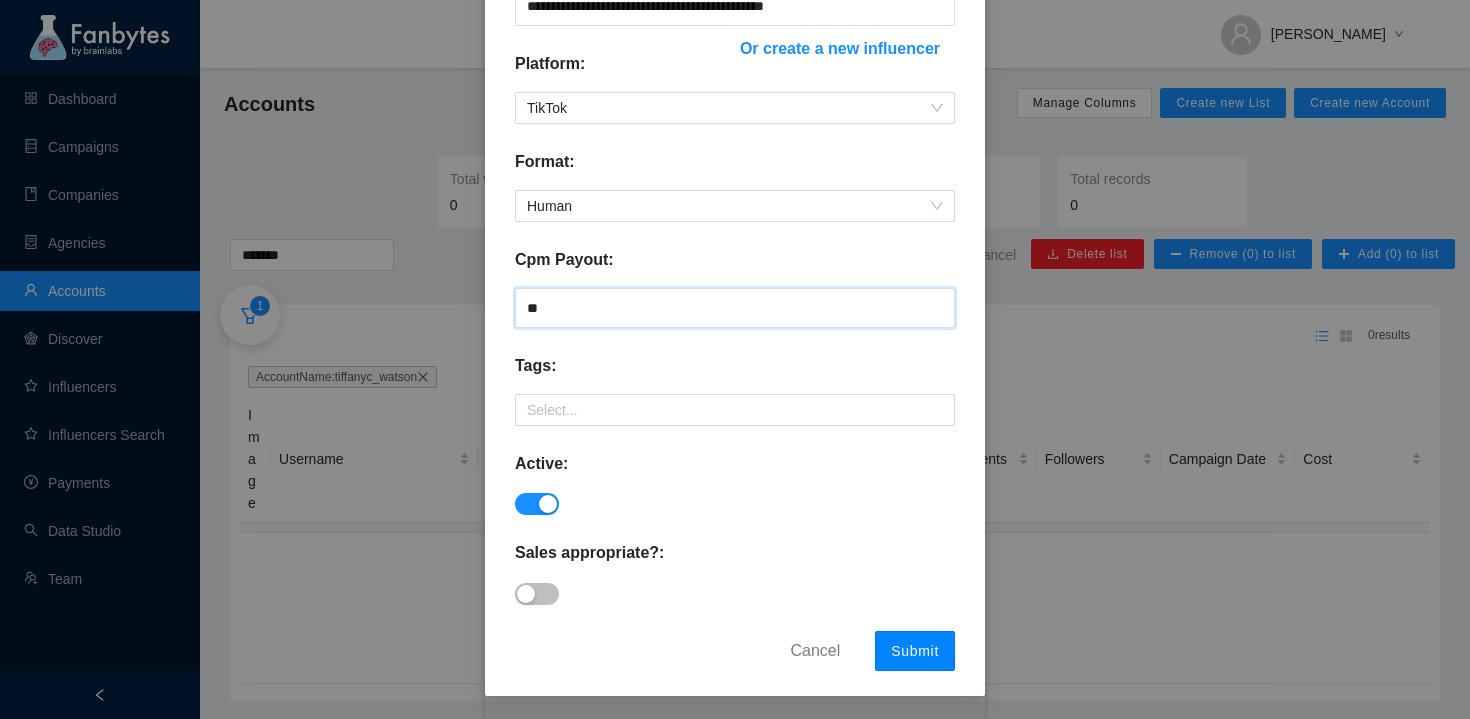 type on "**" 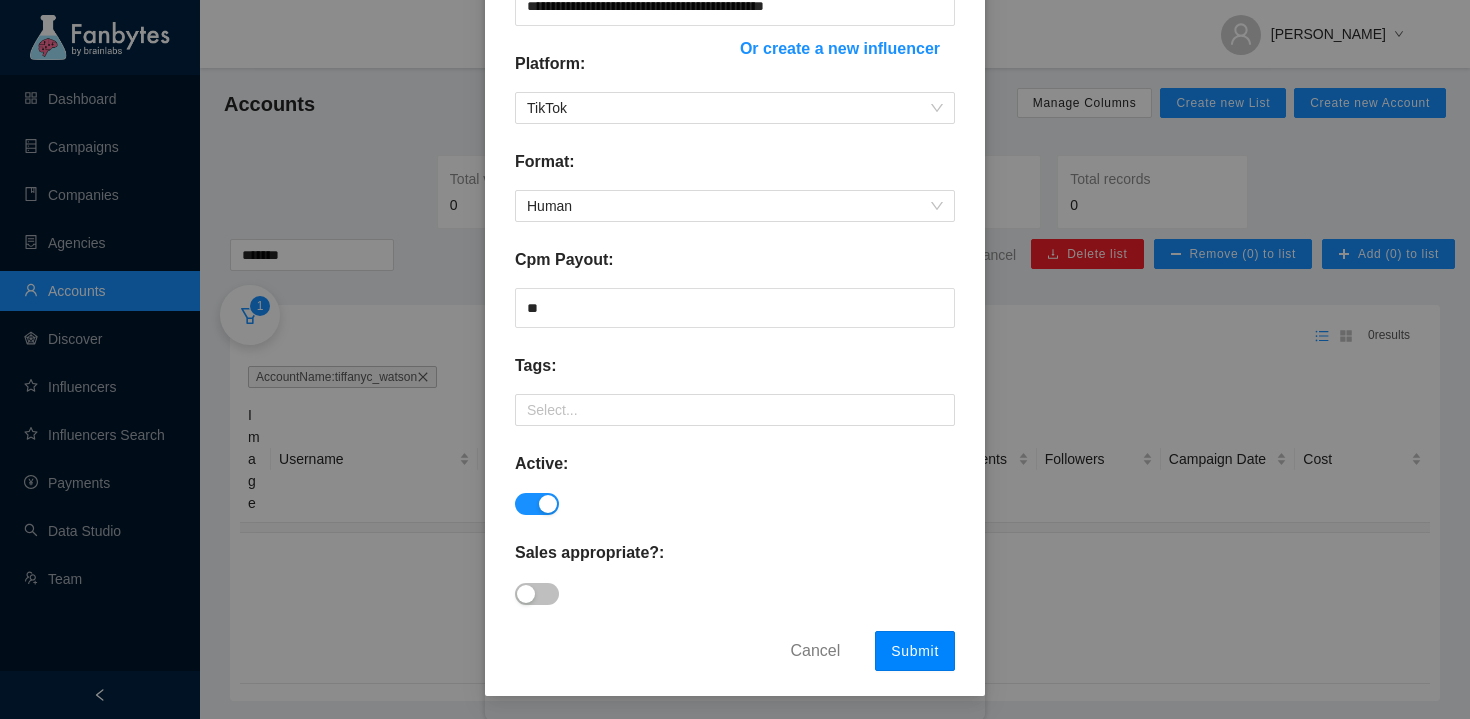 click on "Submit" at bounding box center [915, 651] 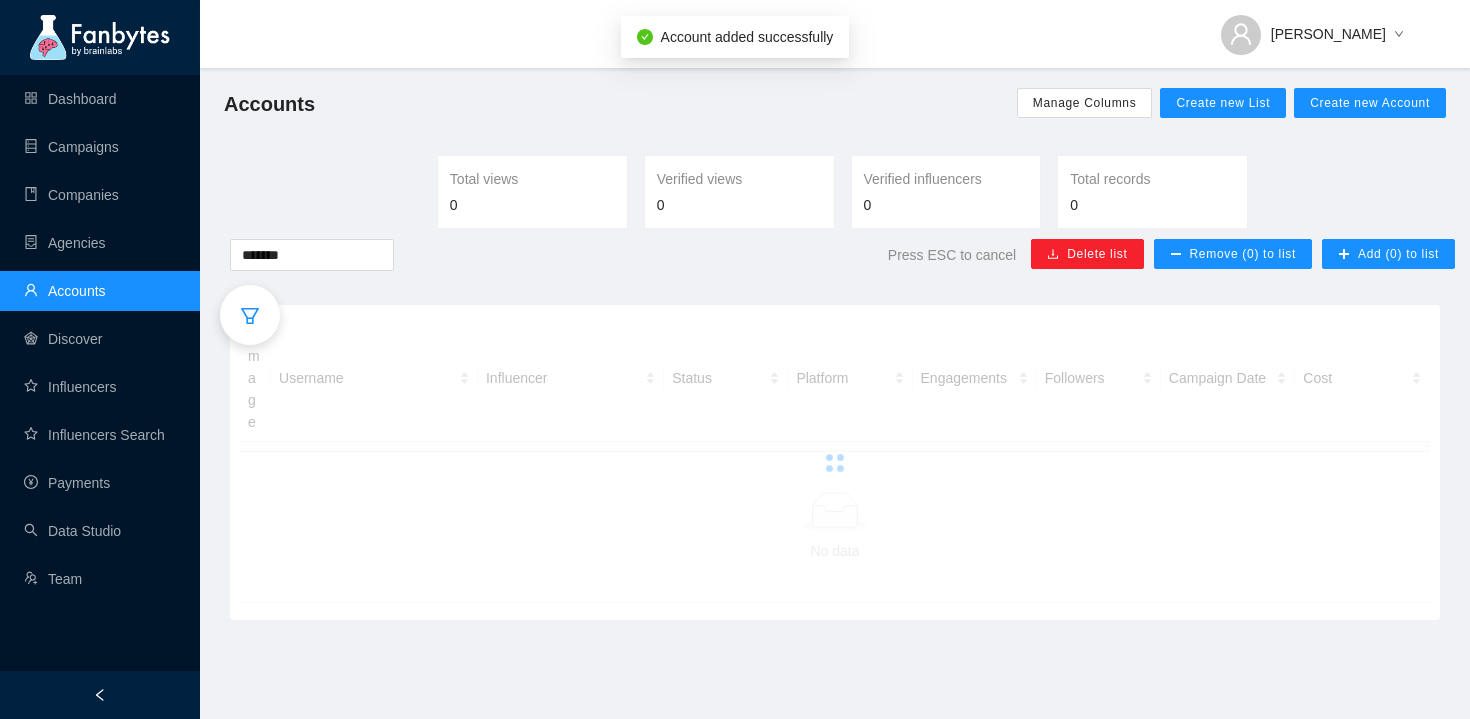 scroll, scrollTop: 444, scrollLeft: 0, axis: vertical 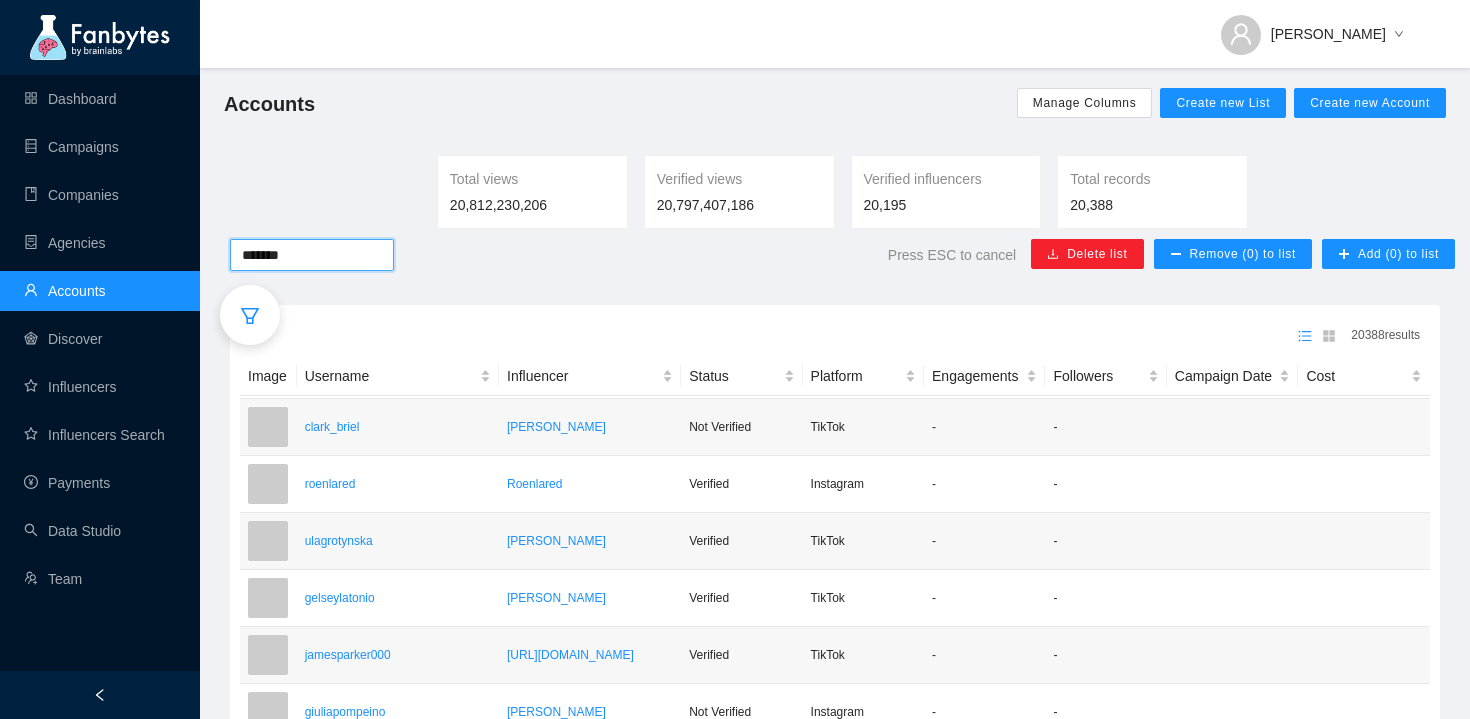 click on "*******" at bounding box center (312, 255) 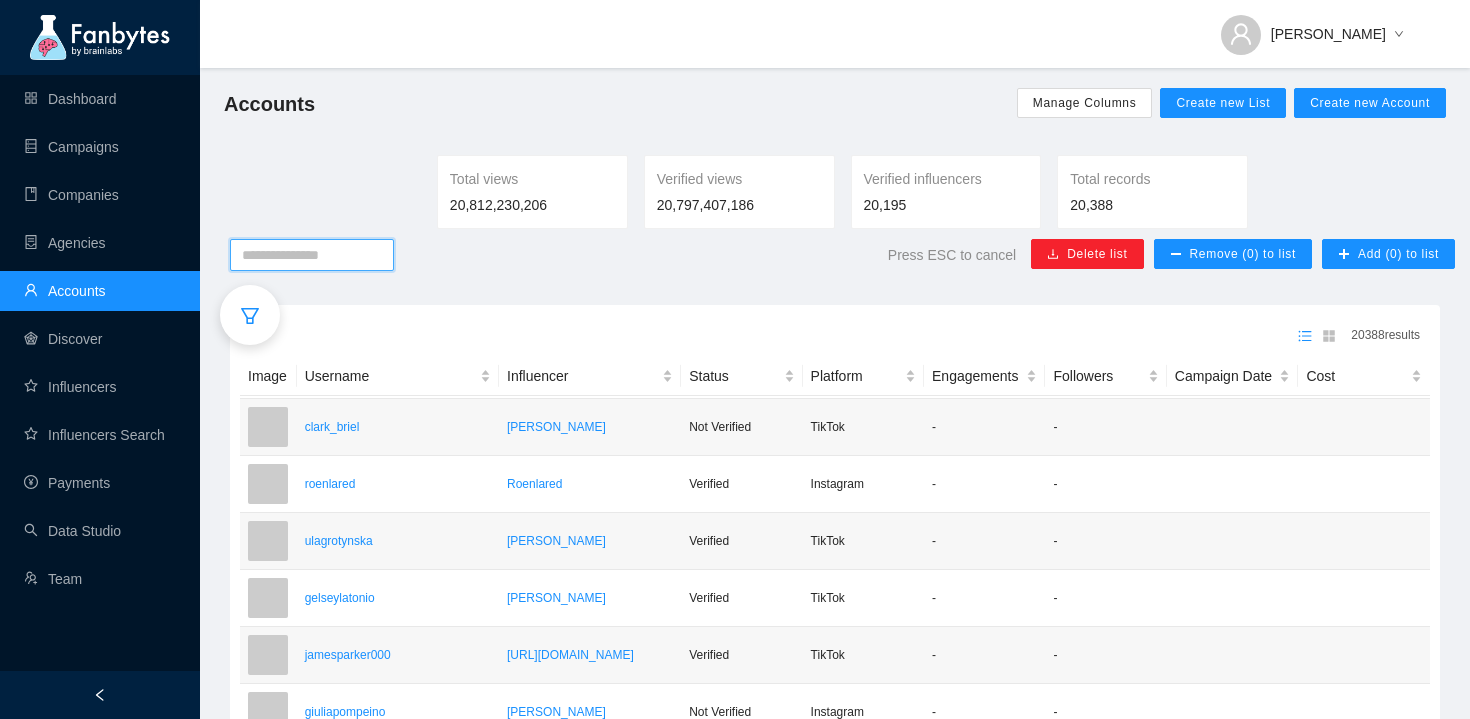 type on "*" 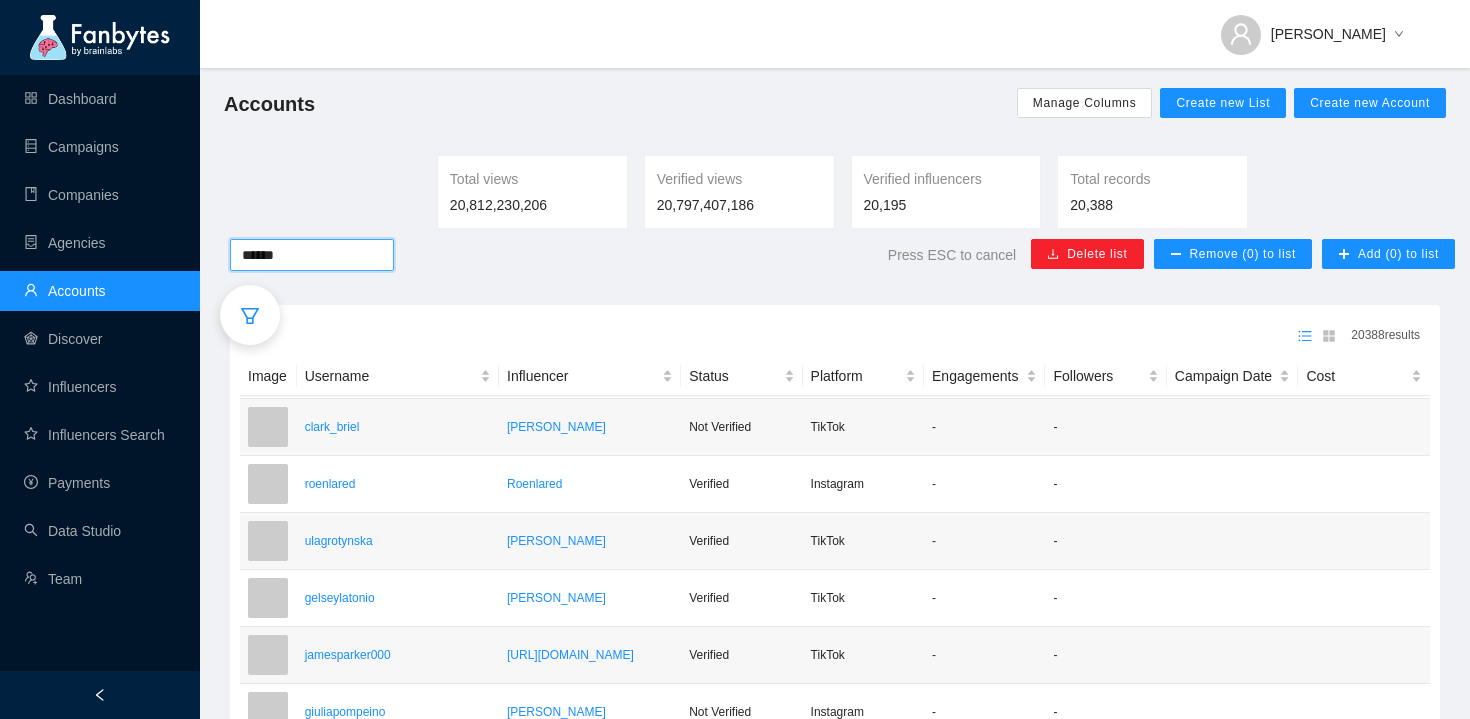 type on "*******" 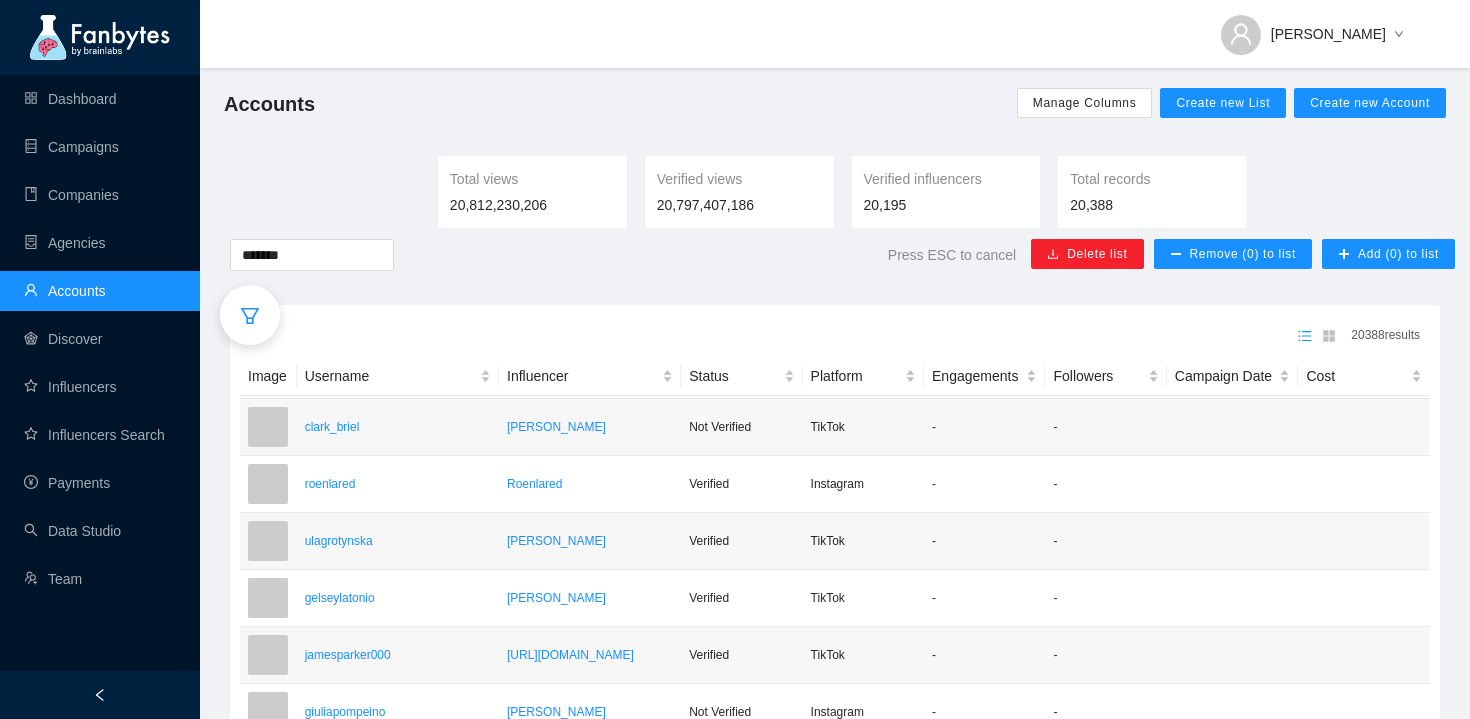 click on "20388  results Image Username Influencer Status Platform Engagements Followers Campaign Date Cost                   tiffanyc_watson [URL][DOMAIN_NAME] Not Verified TikTok - - imogenhorton [URL][DOMAIN_NAME] Verified TikTok - - aishaxhader [URL][DOMAIN_NAME] Verified TikTok - - akulshinasonya [PERSON_NAME] Not Verified TikTok - - prasjain [PERSON_NAME] Not Verified Instagram - - [PERSON_NAME] Not Verified TikTok - - roenlared Roenlared Verified Instagram - - ulagrotynska [PERSON_NAME] Verified TikTok - - gelseylatonio [PERSON_NAME] Verified TikTok - - jamesparker000 [URL][DOMAIN_NAME] Verified TikTok - - [PERSON_NAME] Not Verified Instagram - - amryraw [URL][DOMAIN_NAME] Verified TikTok - - @sylvianovak_ @sylvianovak_ Verified Instagram - - walkinggirll [PERSON_NAME] Verified Instagram - - @sophieharveycurated @sophieharveycurated Verified Instagram - - Verified Instagram 2.00% - -" at bounding box center [835, 617] 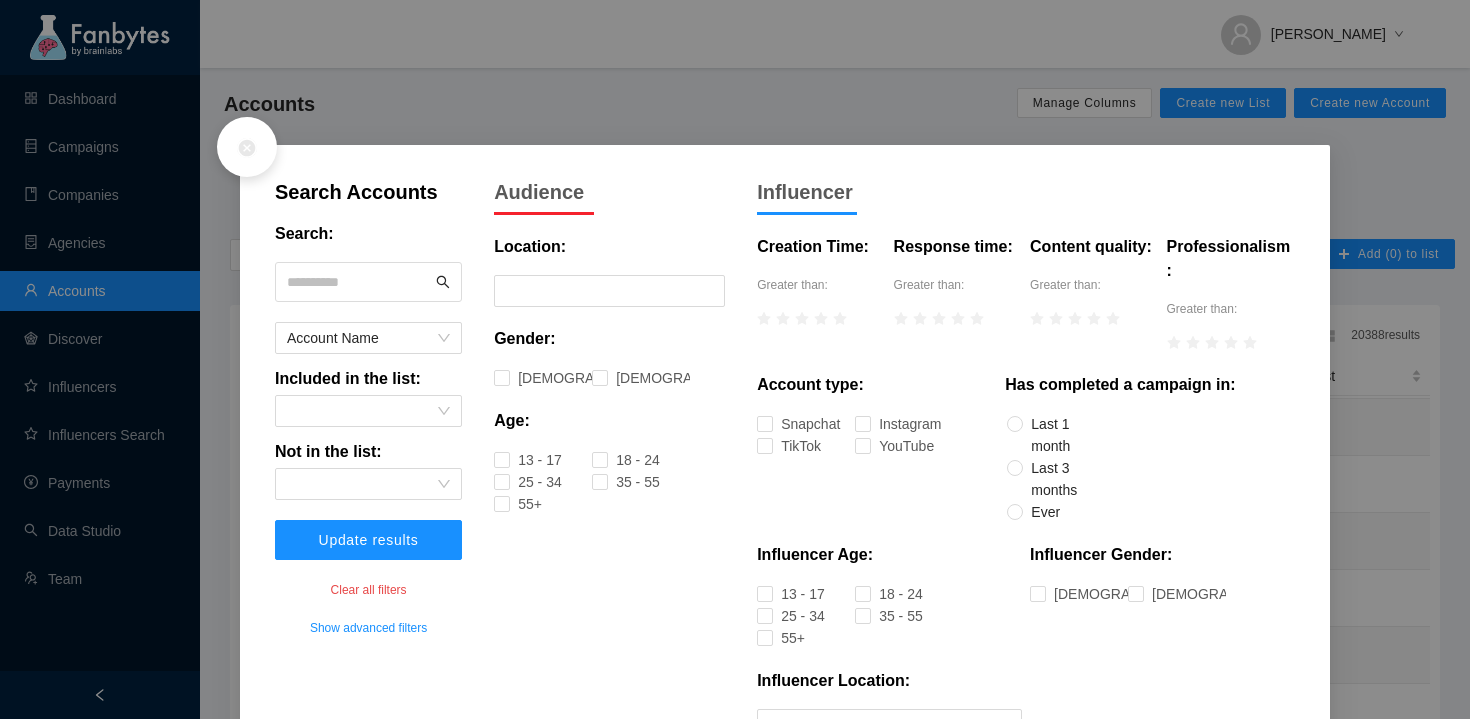 click at bounding box center (359, 282) 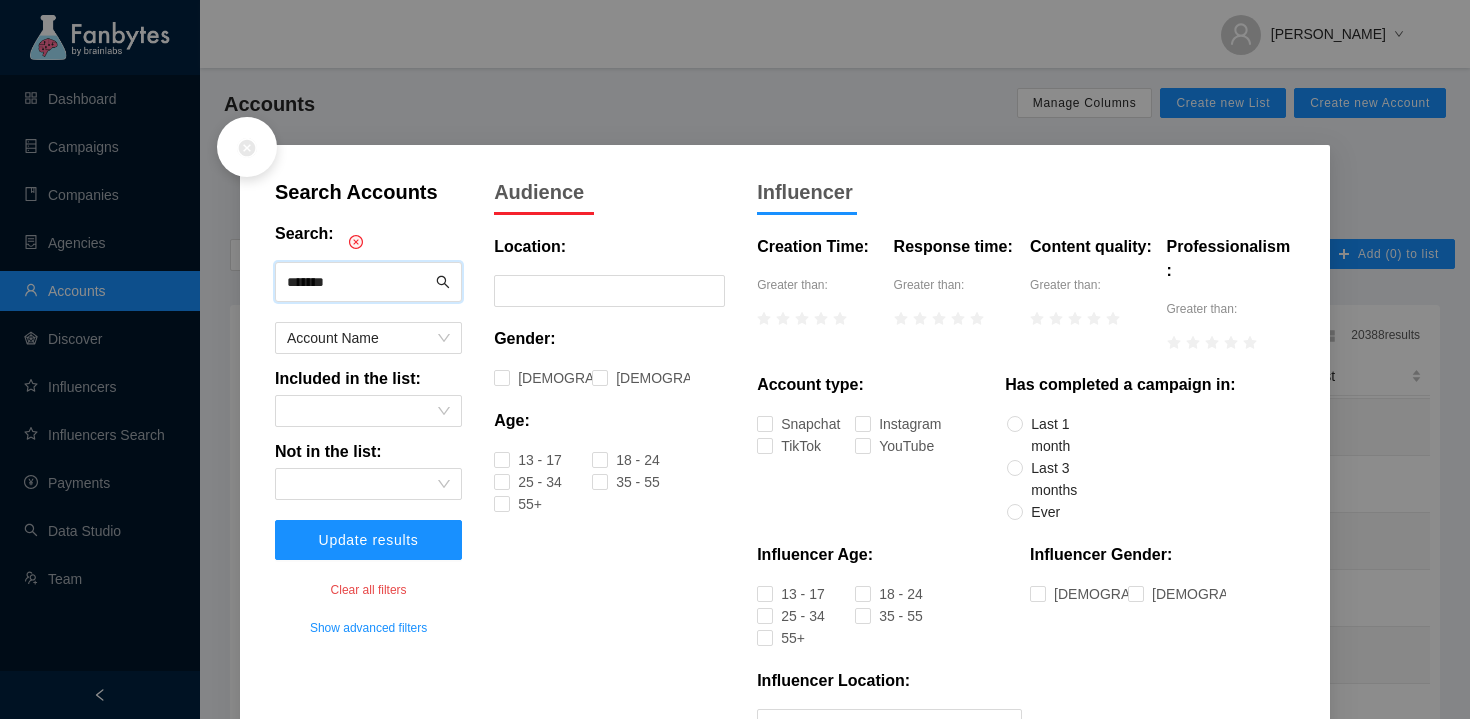 type on "*******" 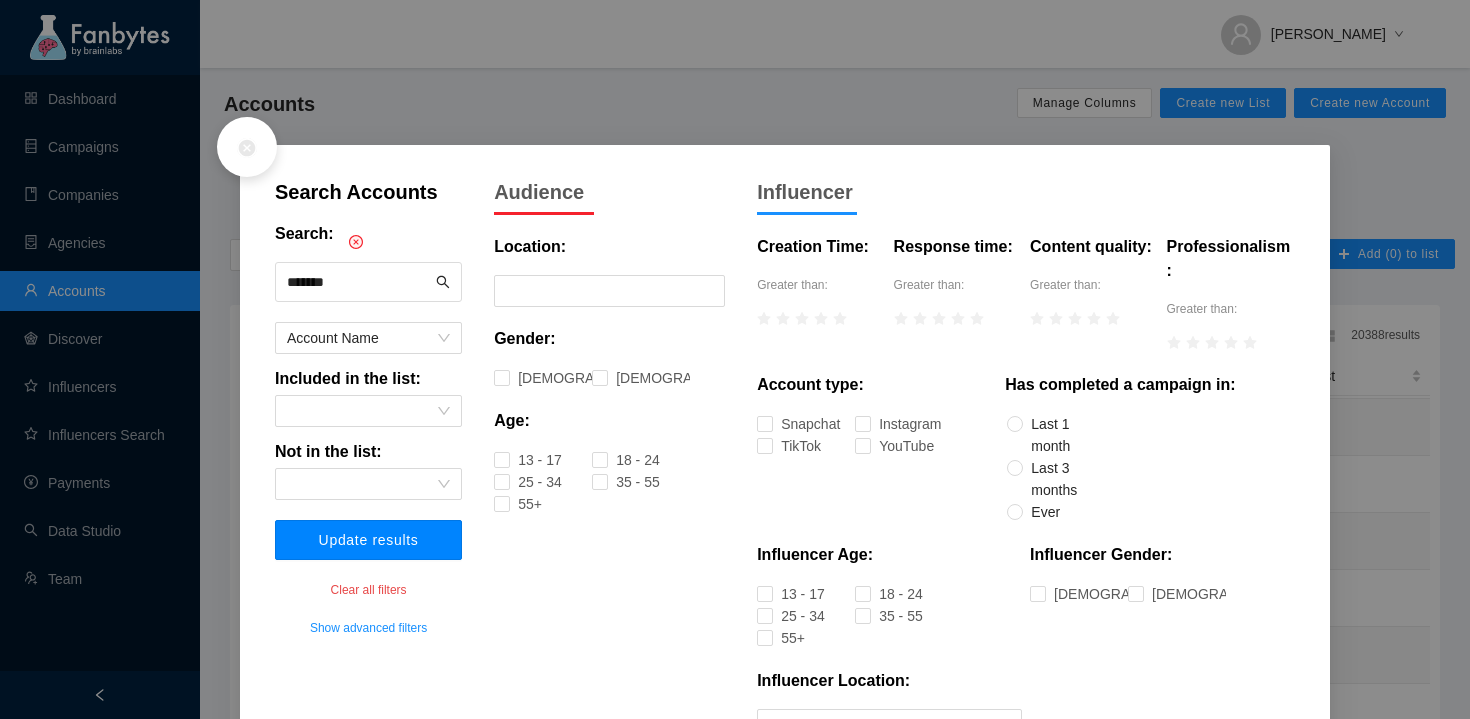click on "Update results" at bounding box center (368, 540) 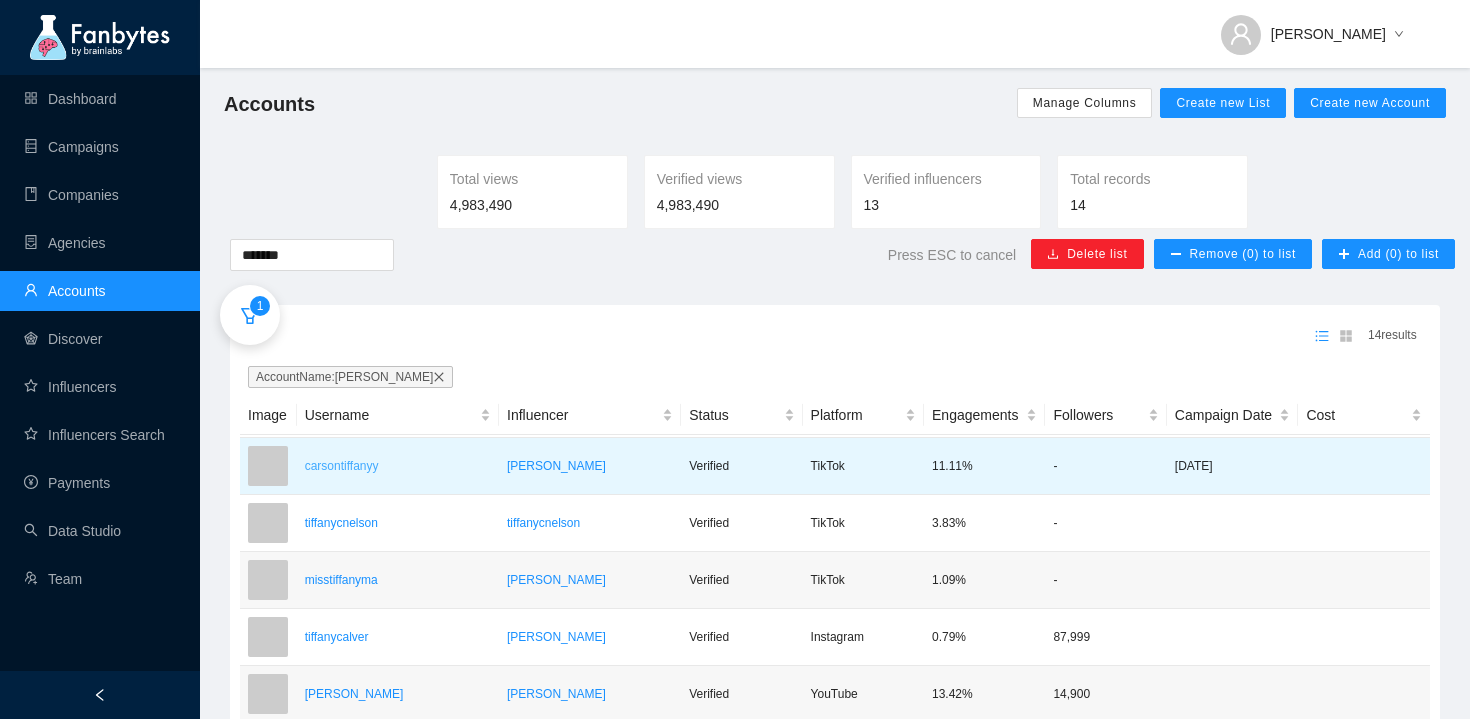 scroll, scrollTop: 356, scrollLeft: 0, axis: vertical 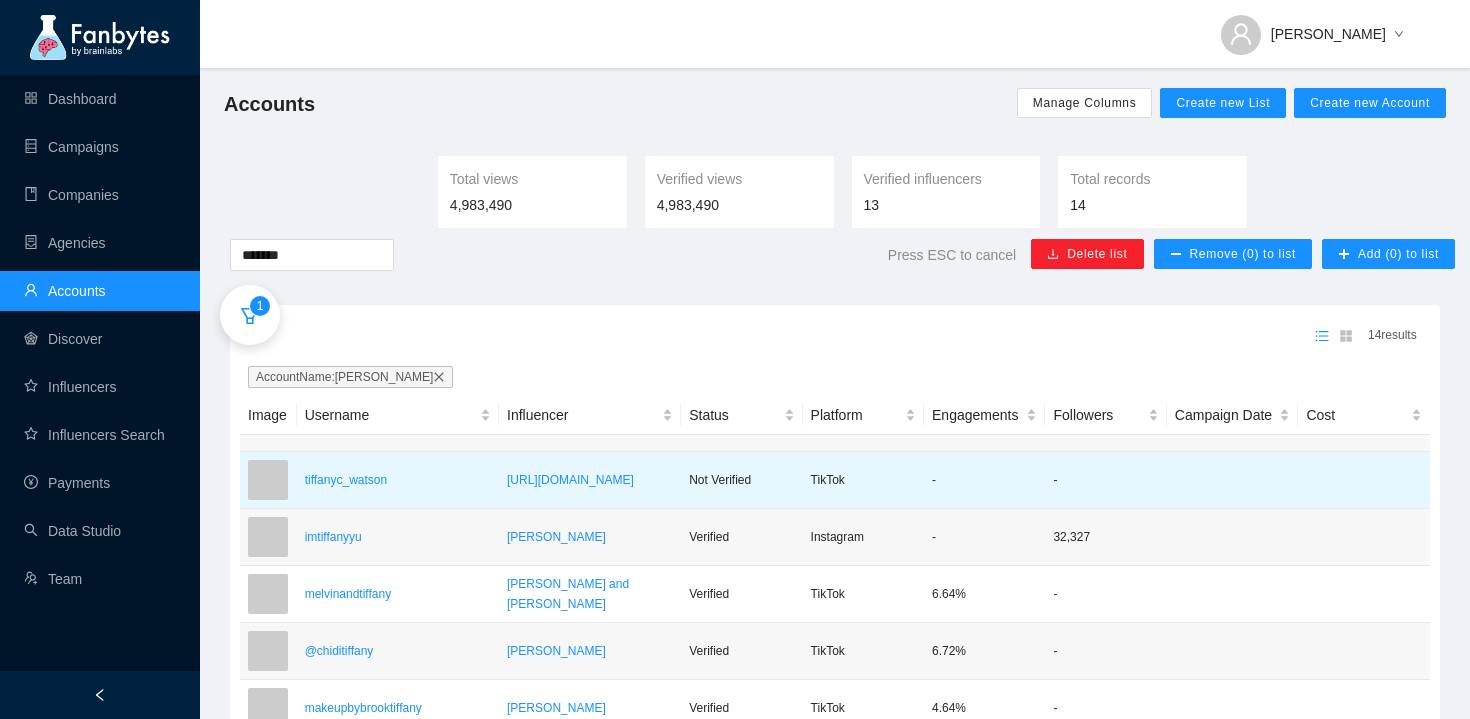 click on "tiffanyc_watson" at bounding box center [398, 480] 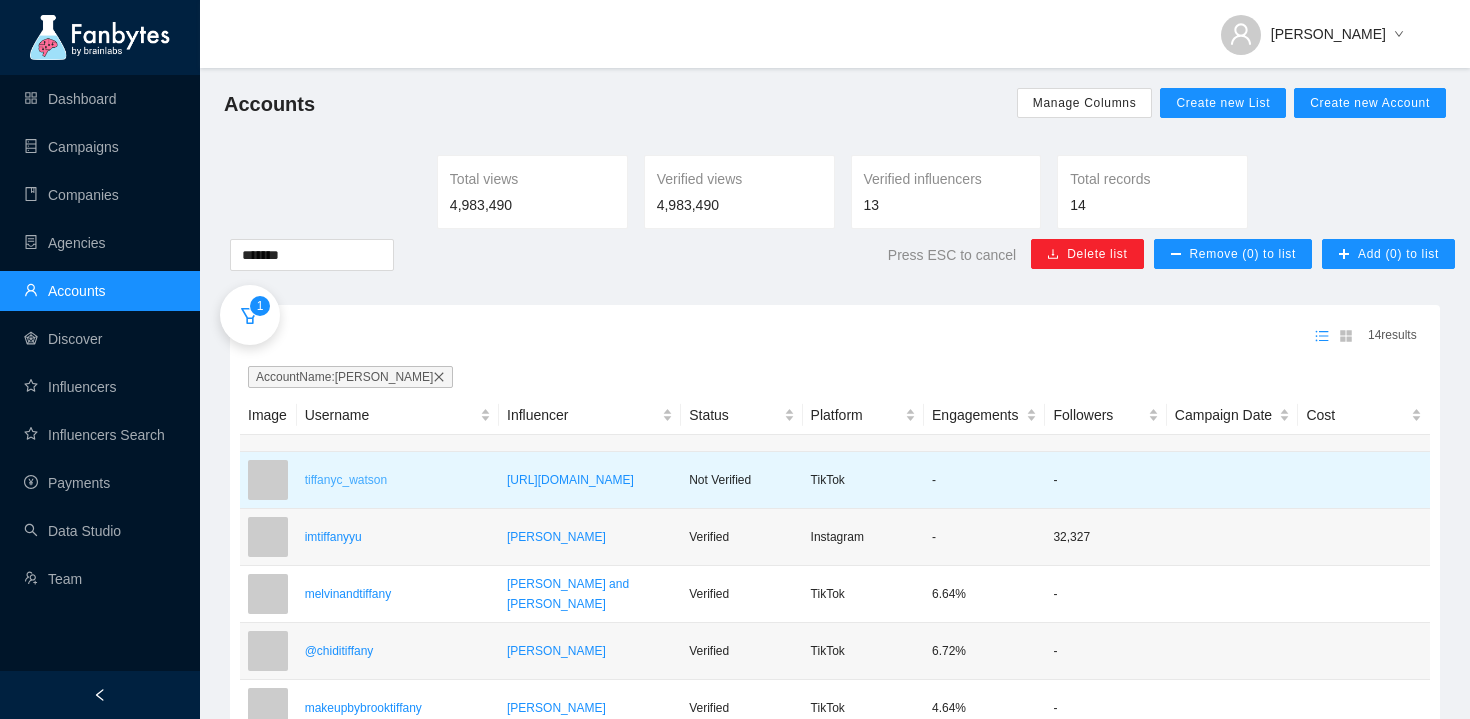 click on "tiffanyc_watson" at bounding box center [398, 480] 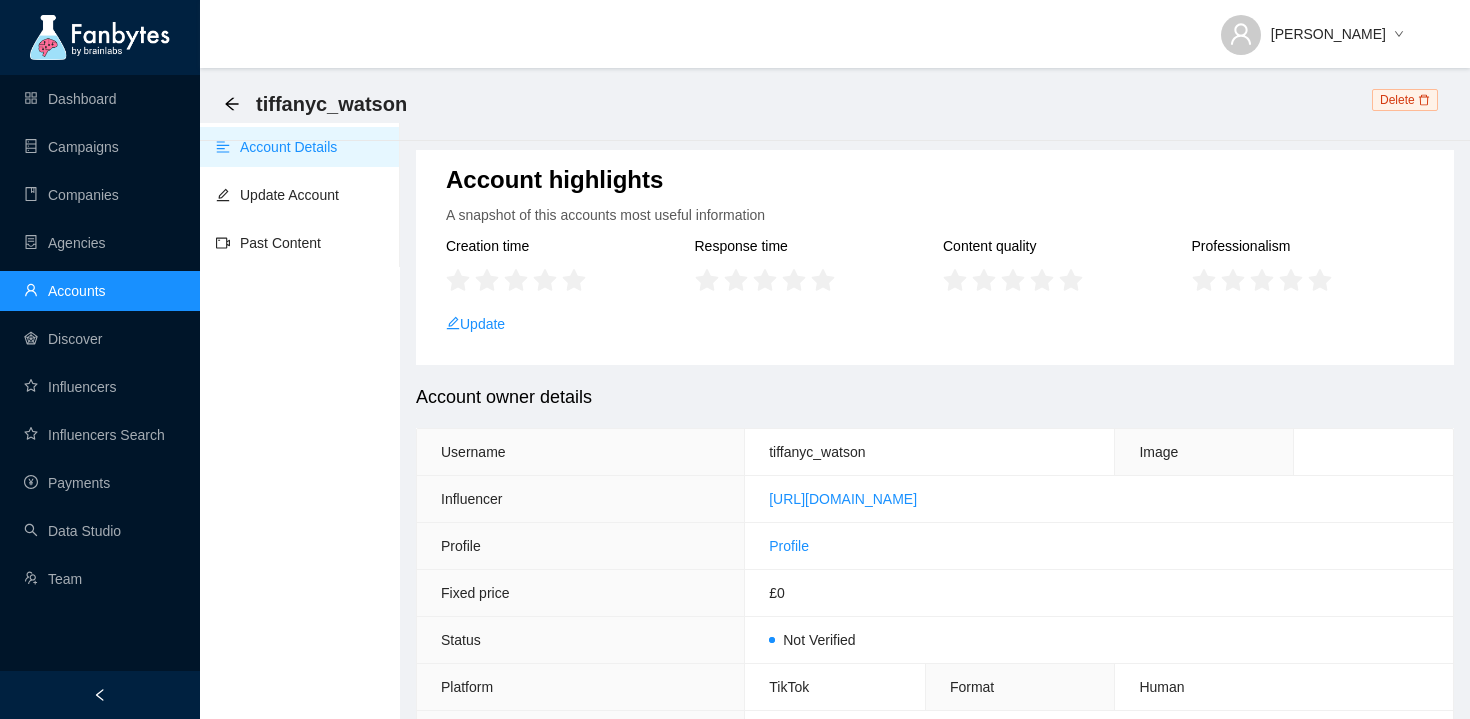 click on "Account Details" at bounding box center [276, 147] 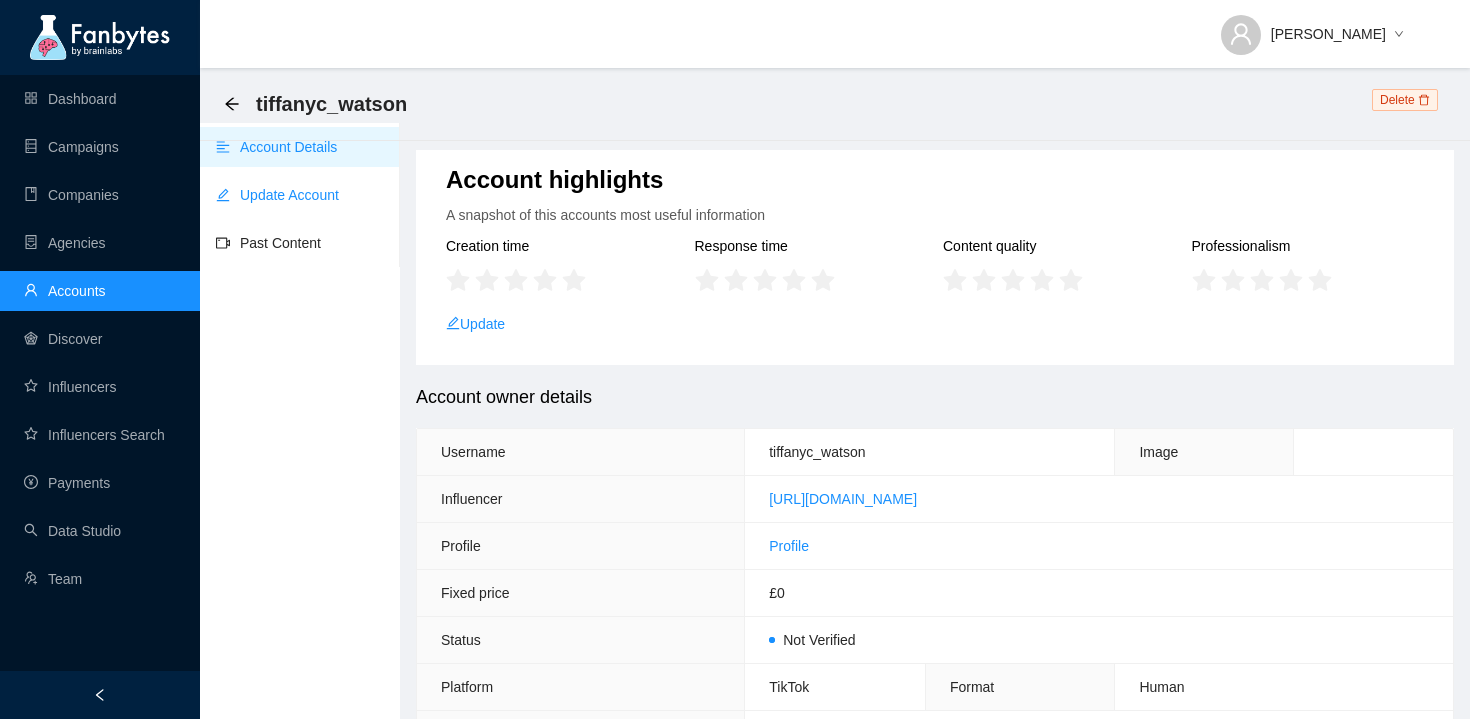 click on "Update Account" at bounding box center [277, 195] 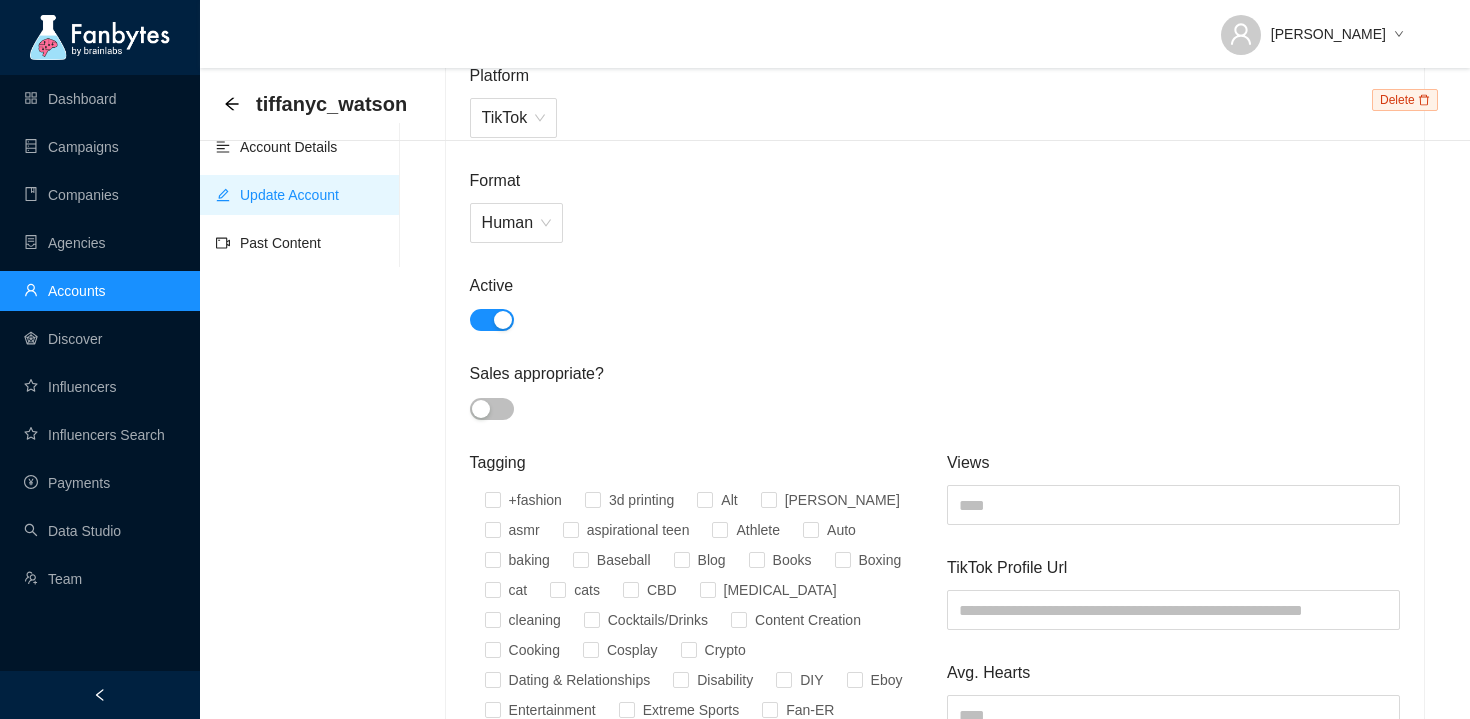 scroll, scrollTop: 806, scrollLeft: 0, axis: vertical 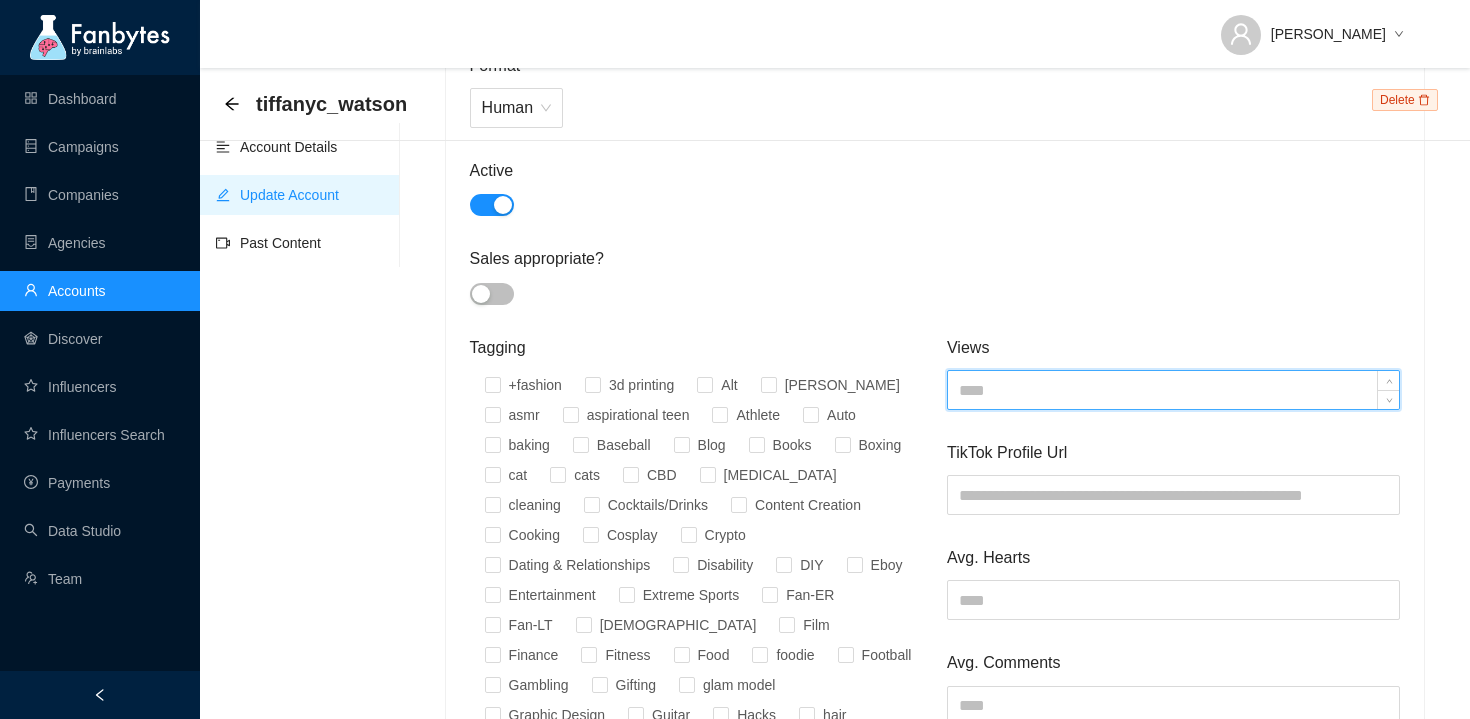 click at bounding box center (1173, 390) 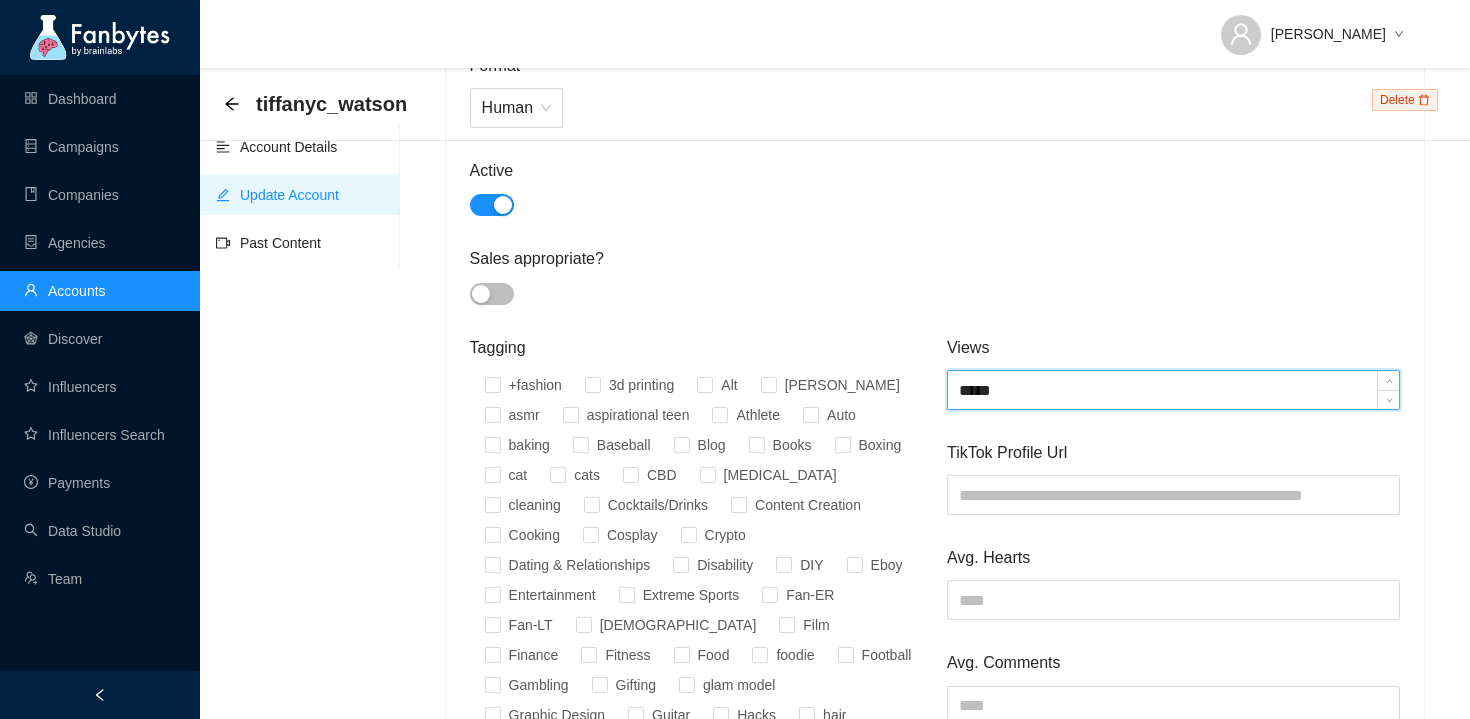 type on "*****" 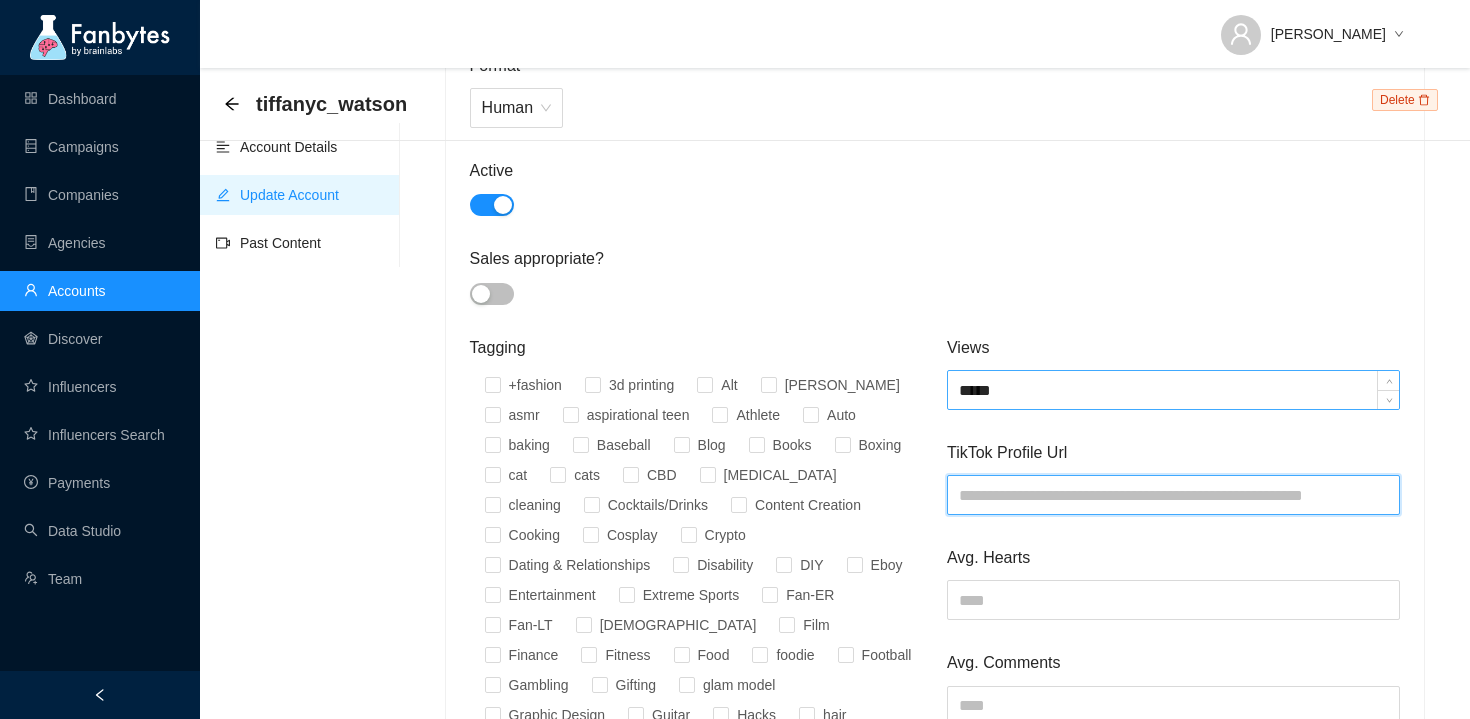 paste on "**********" 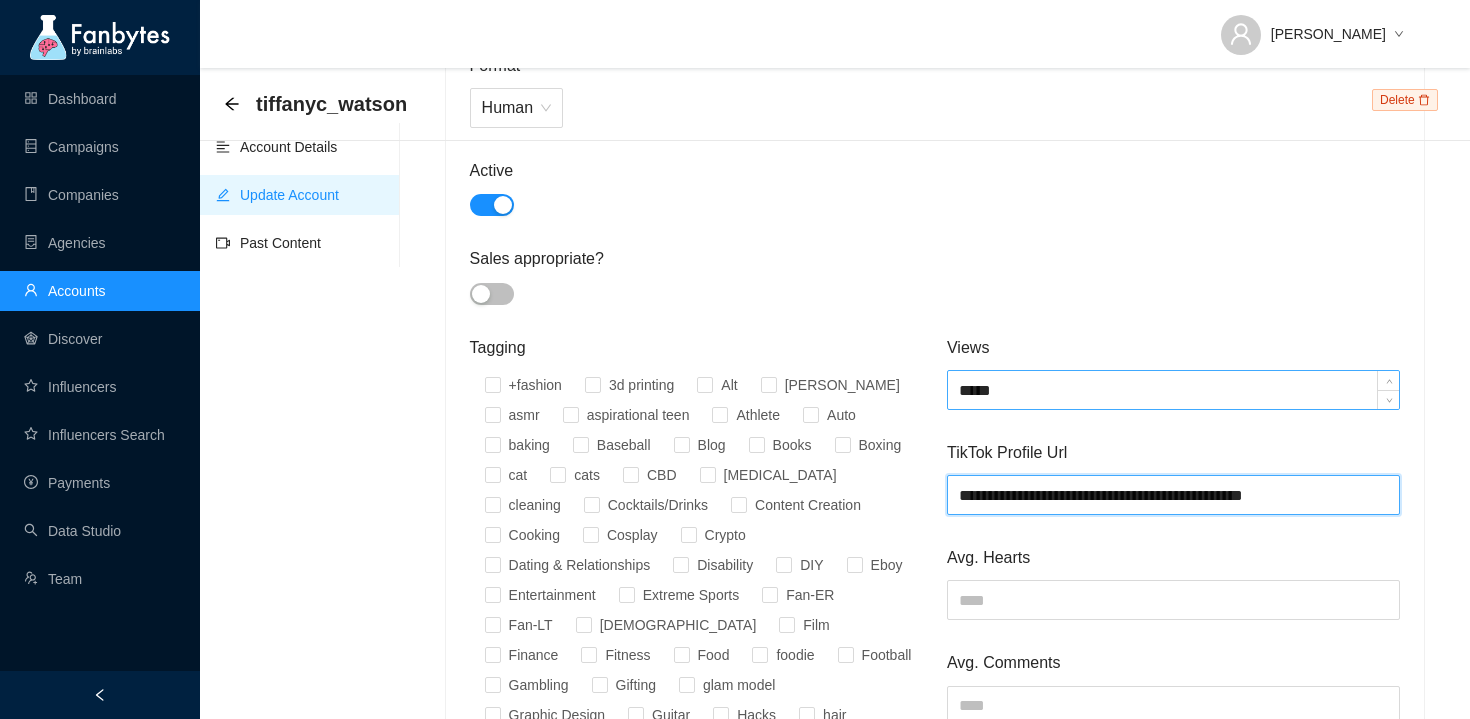 scroll, scrollTop: 1241, scrollLeft: 0, axis: vertical 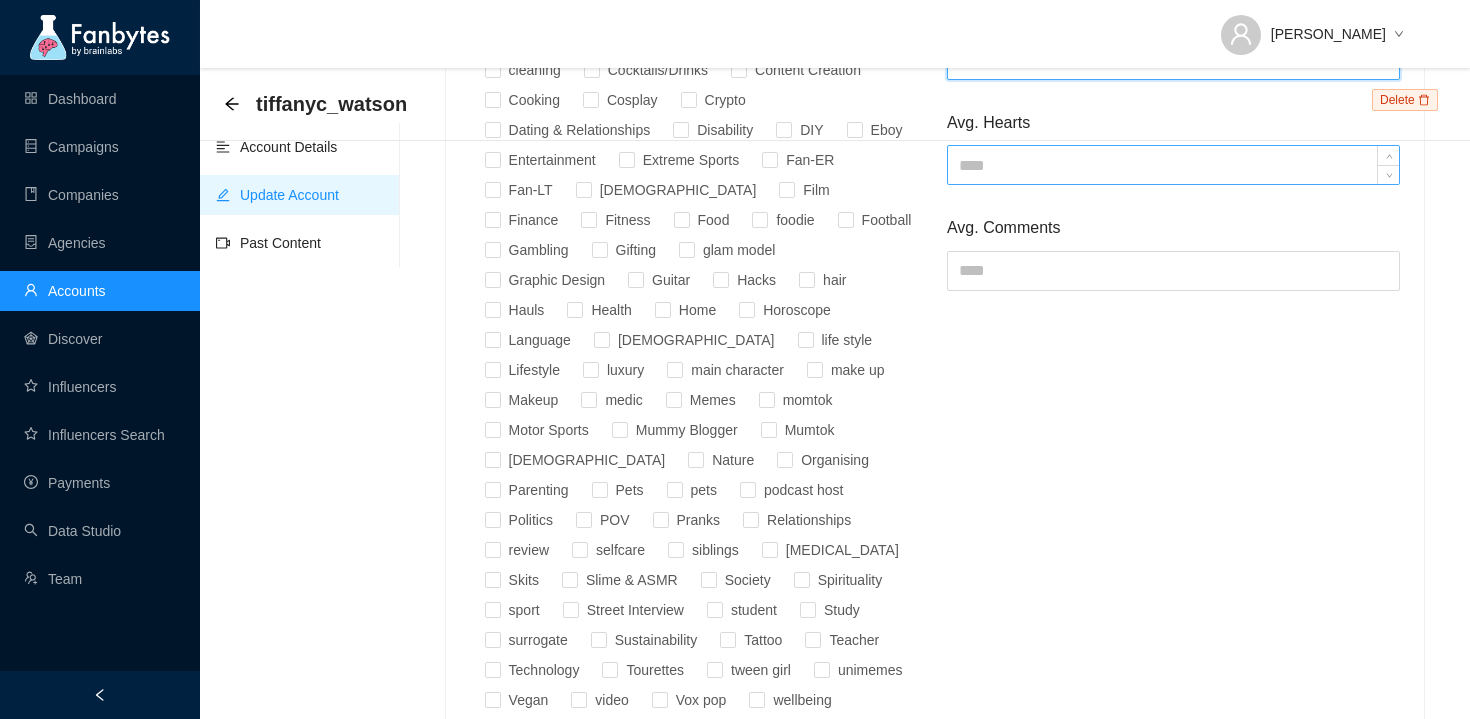 type on "**********" 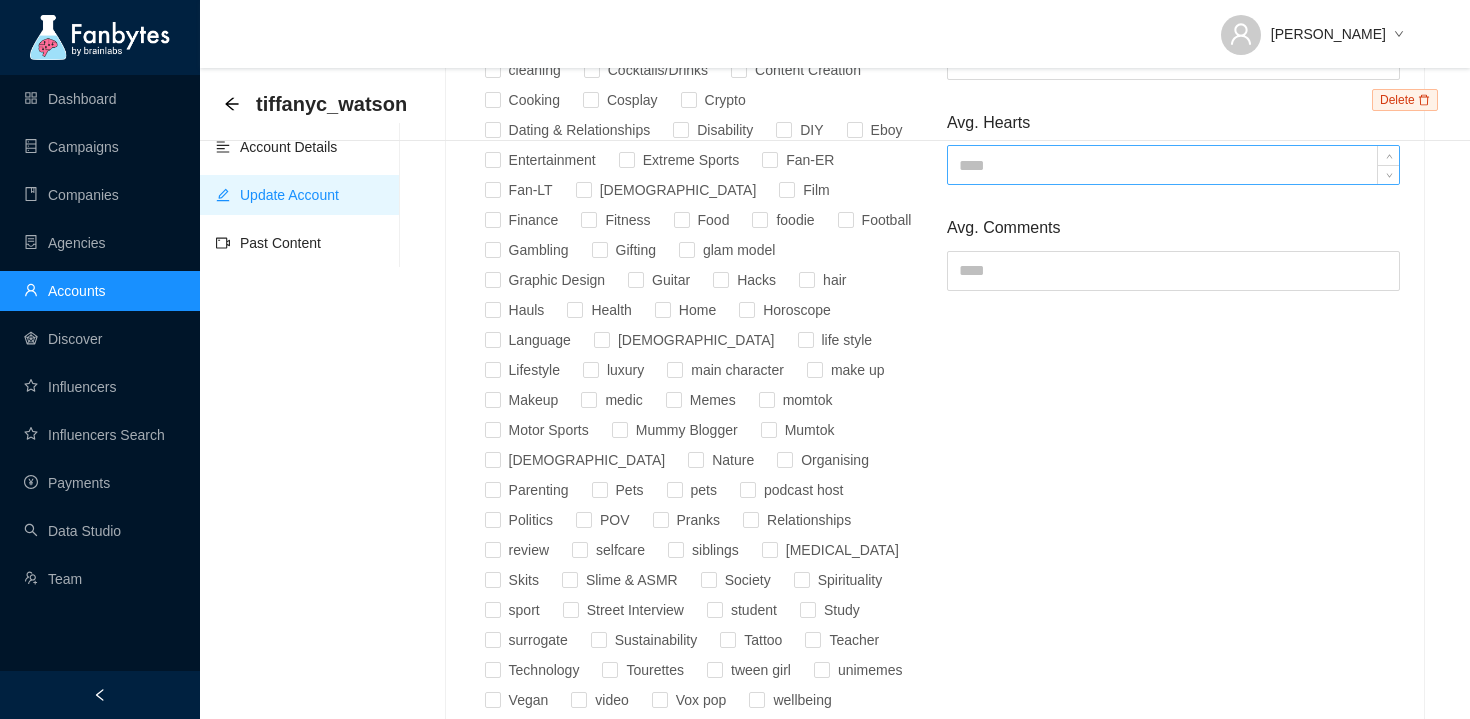 click at bounding box center (1173, 165) 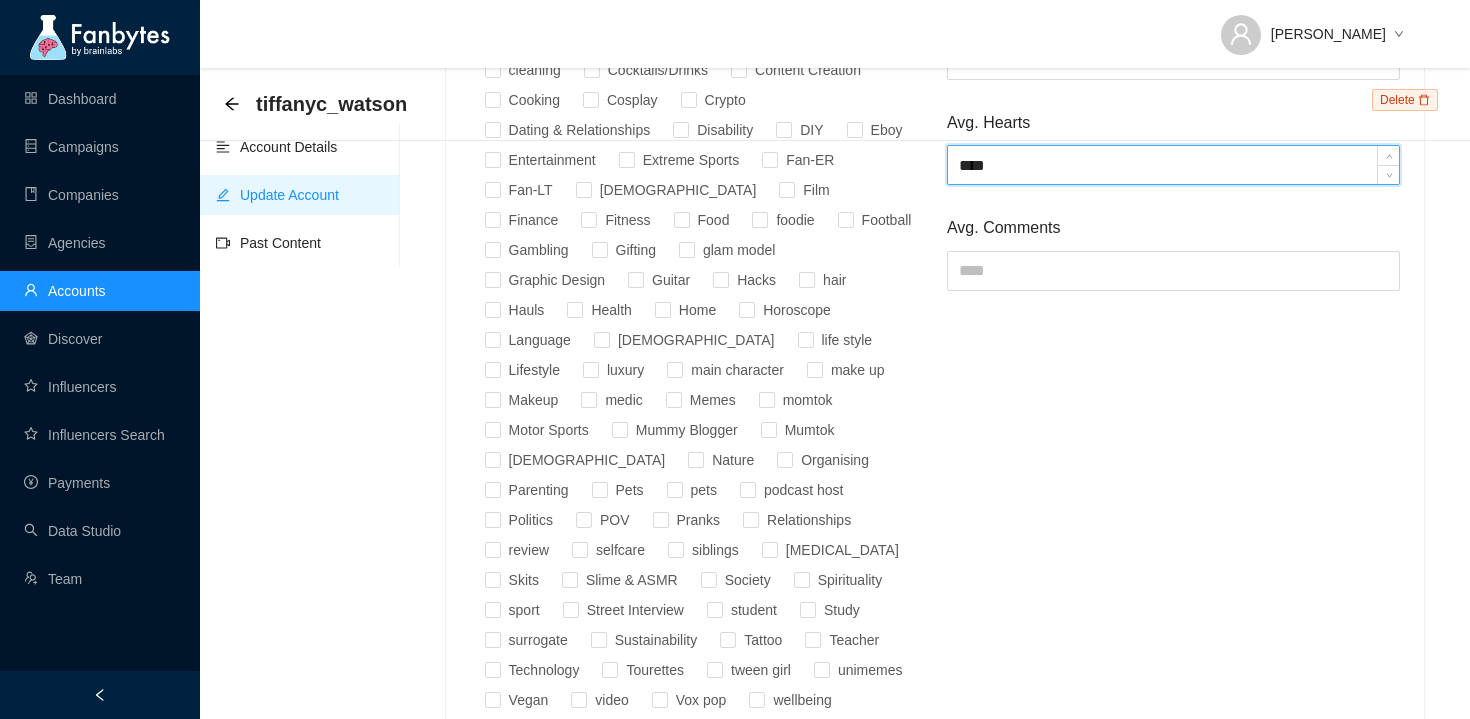 type on "****" 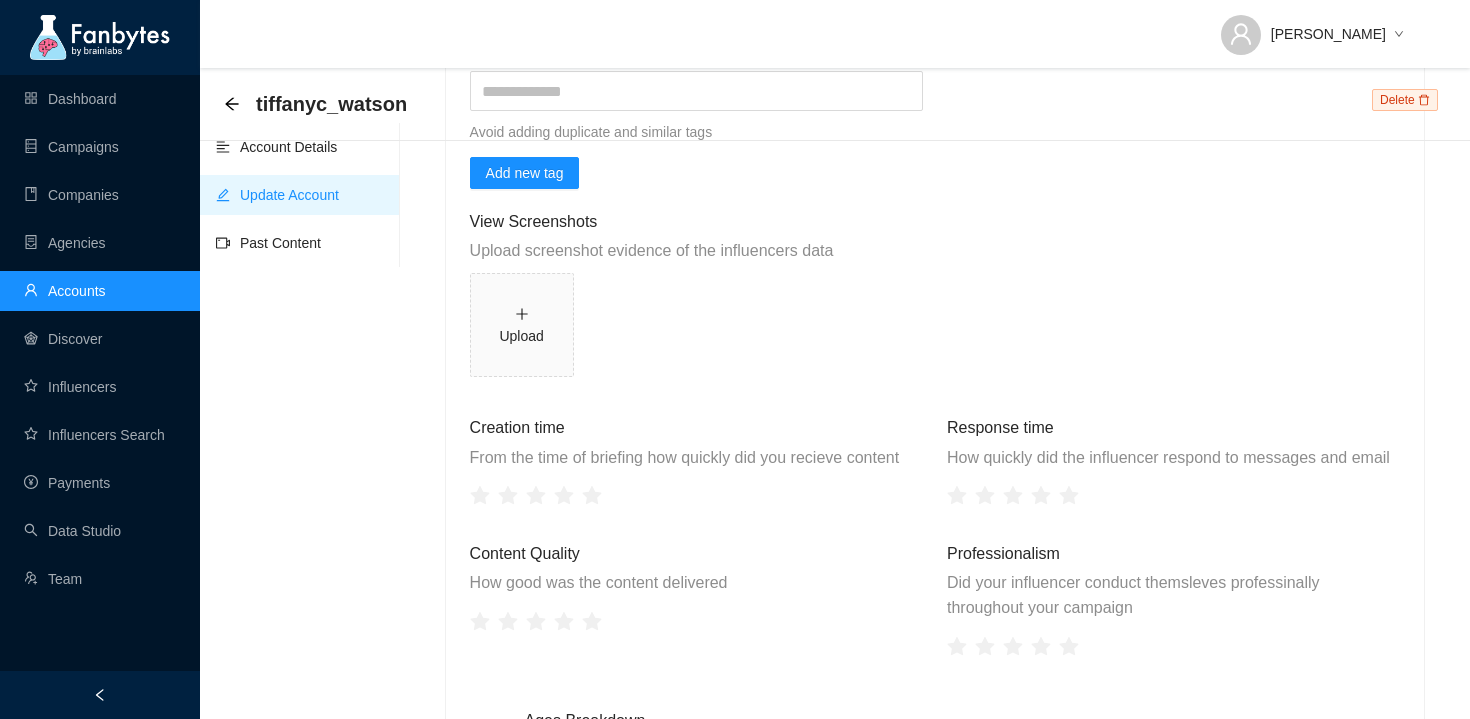 scroll, scrollTop: 2336, scrollLeft: 0, axis: vertical 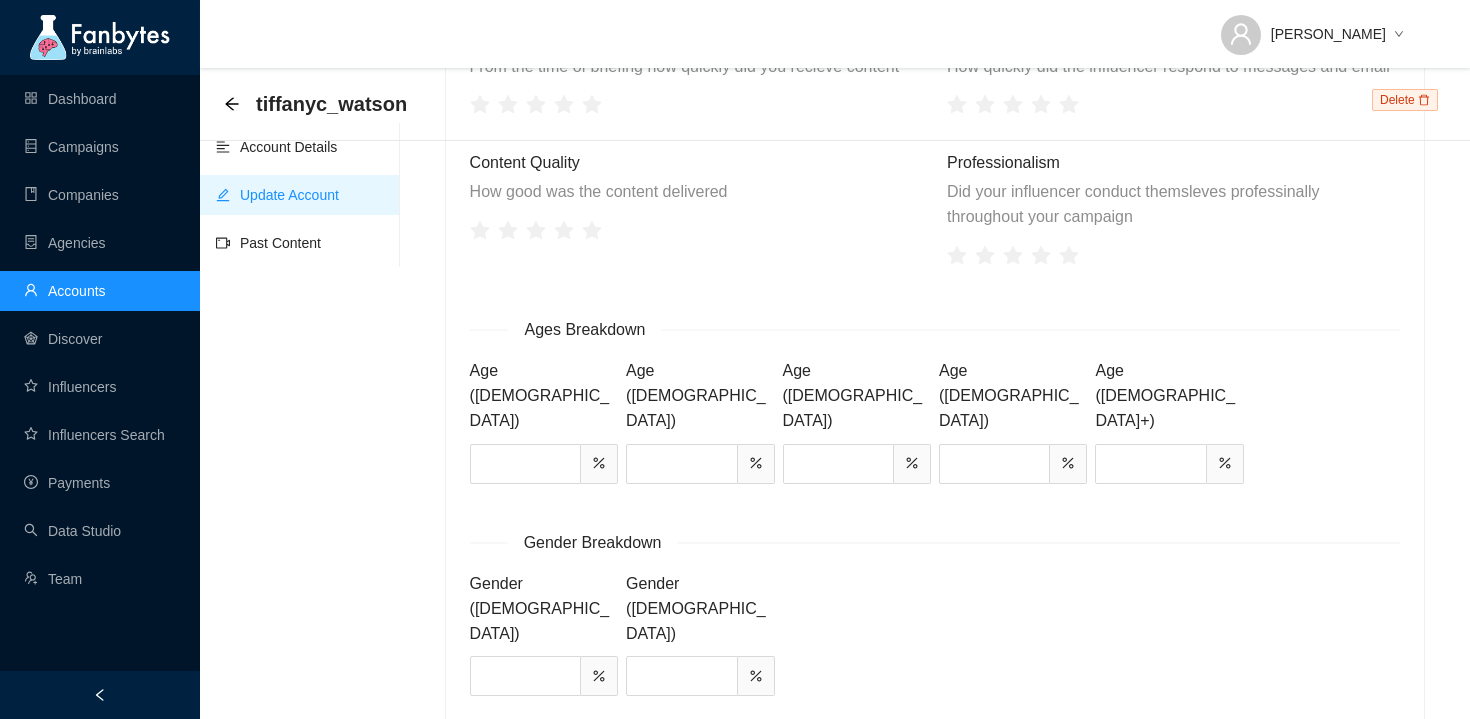 type on "**" 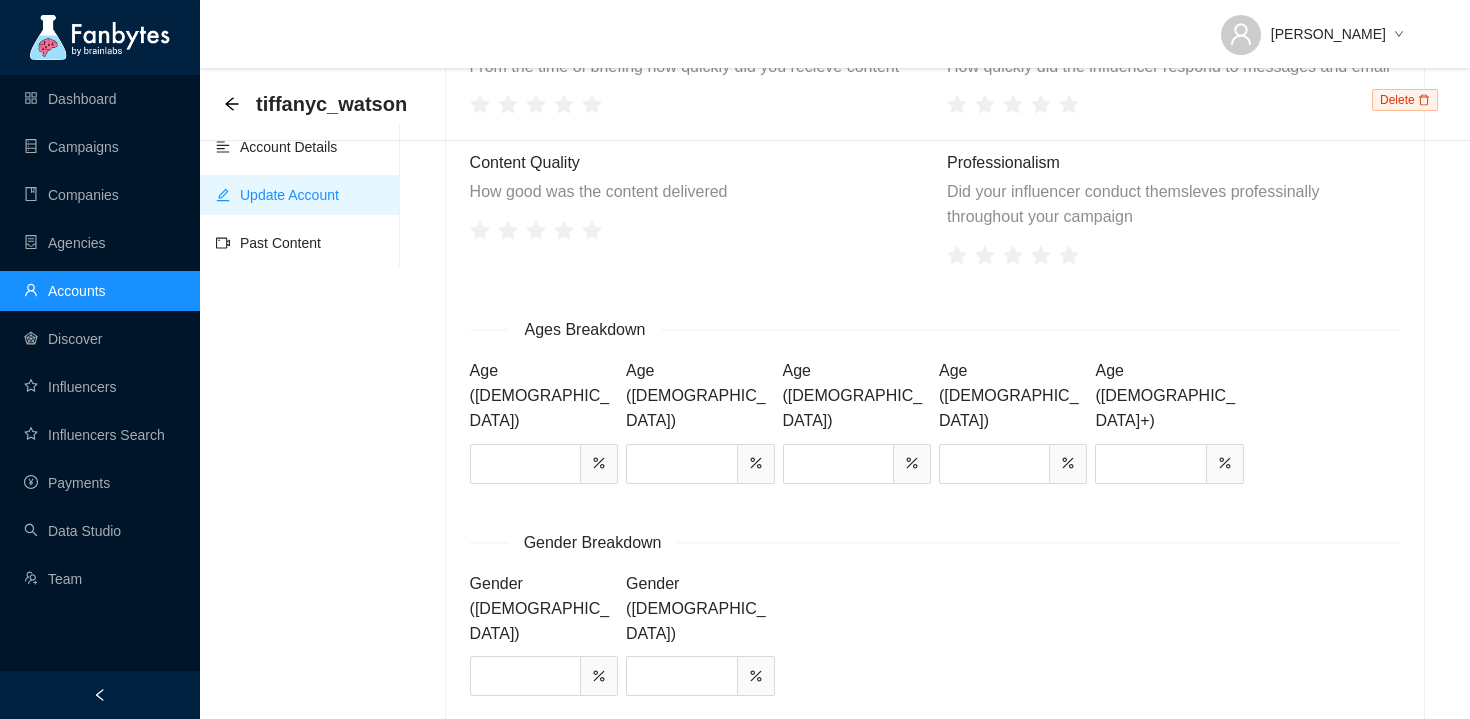 click on "Accounts" at bounding box center [65, 291] 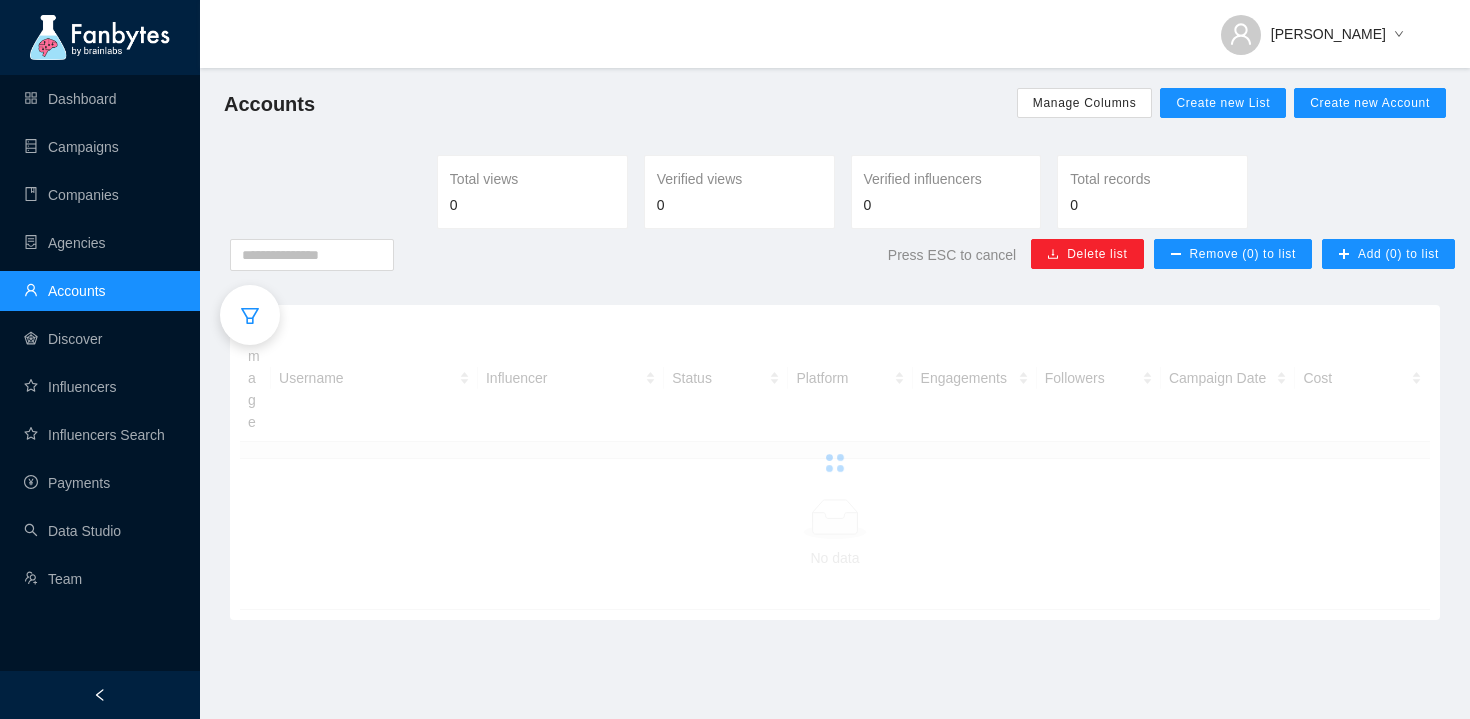 click on "Accounts" at bounding box center (65, 291) 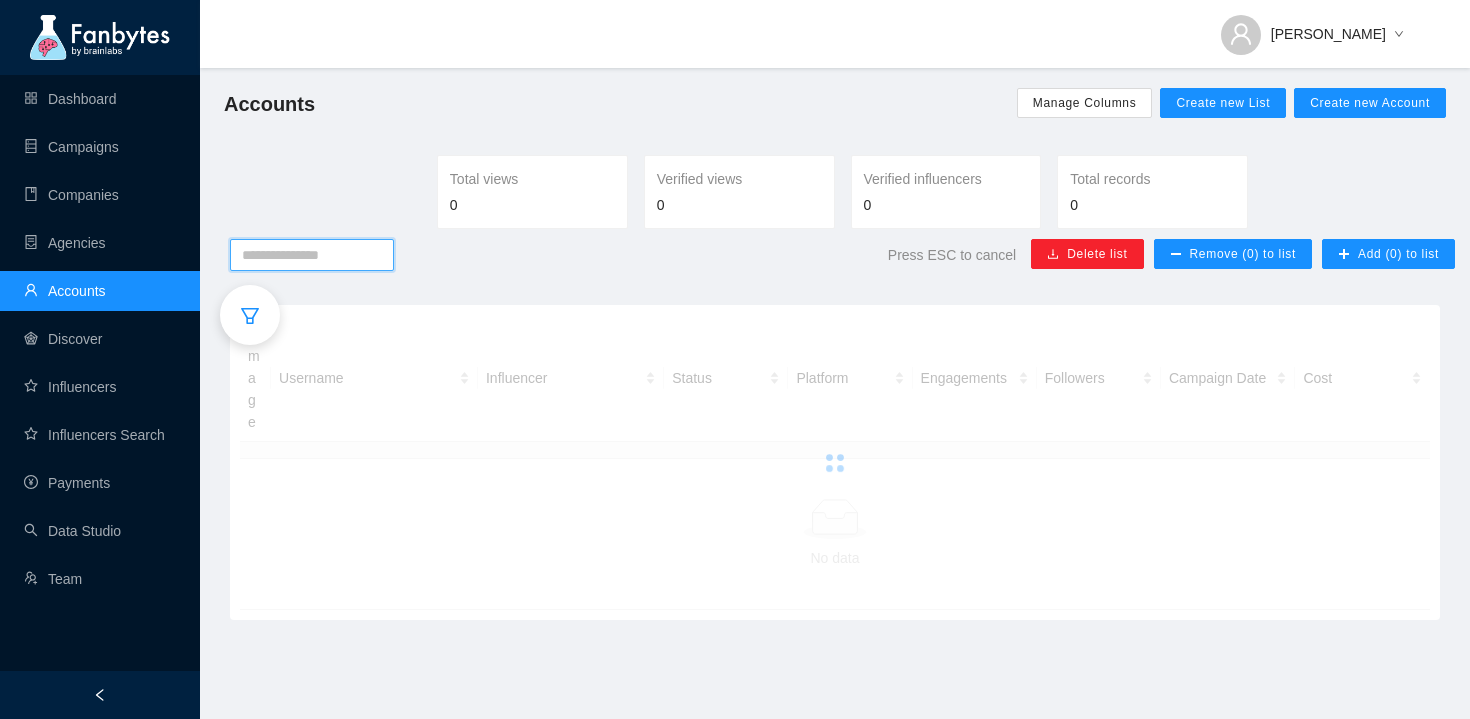 click at bounding box center (312, 255) 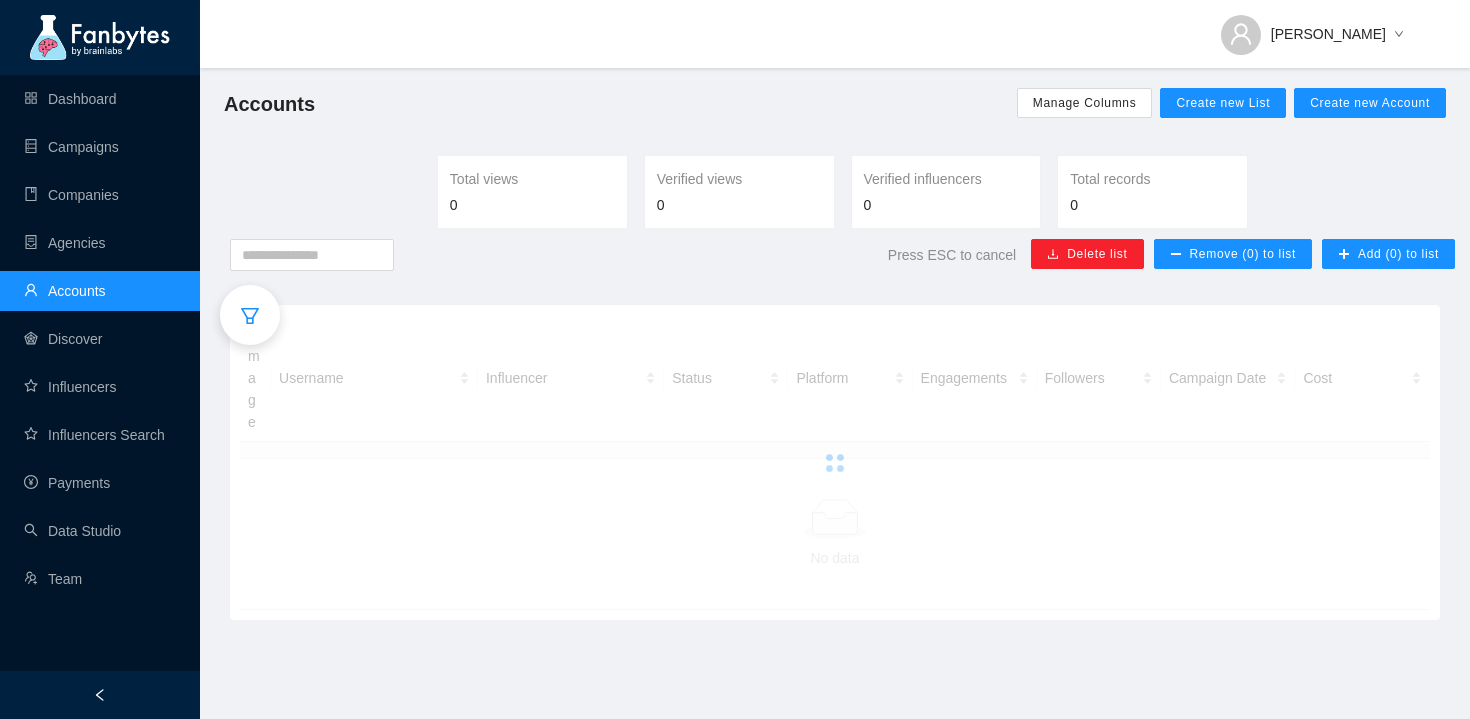 click 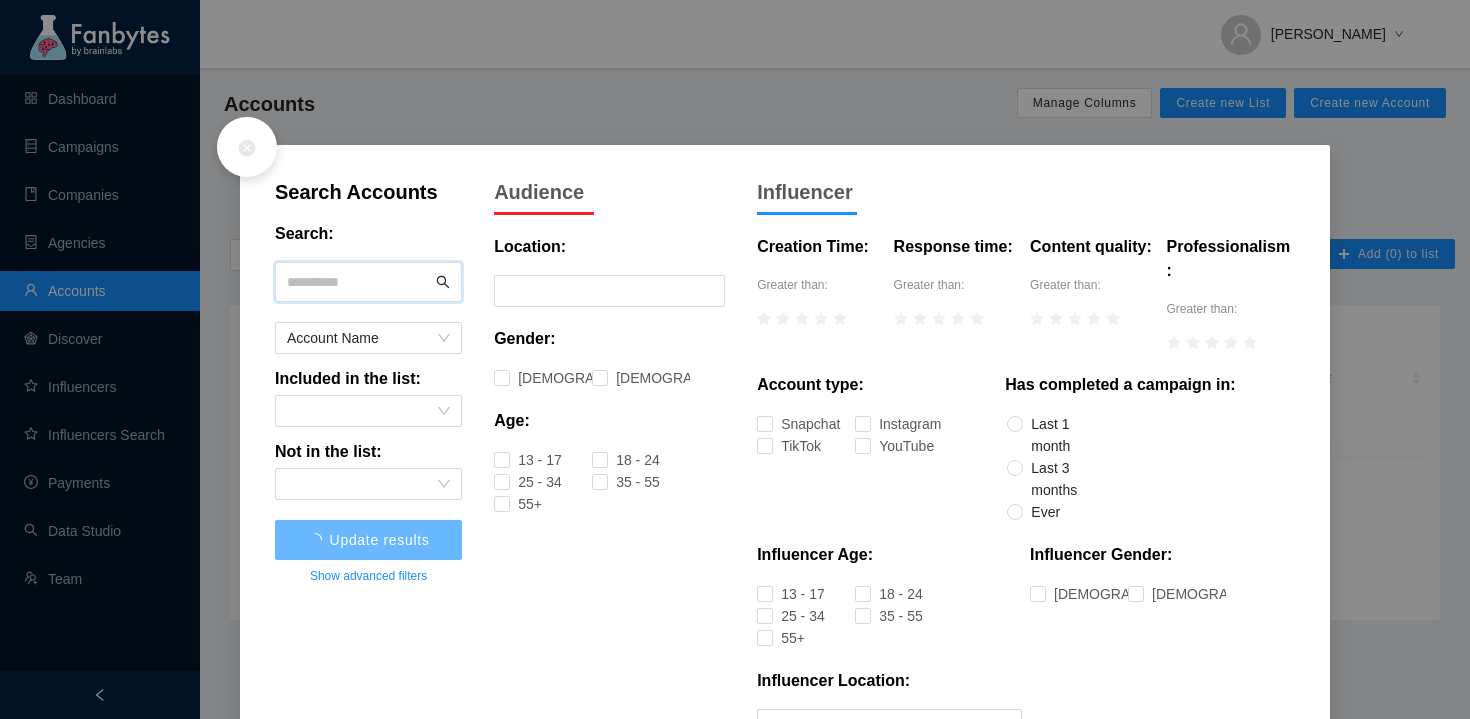 click at bounding box center [359, 282] 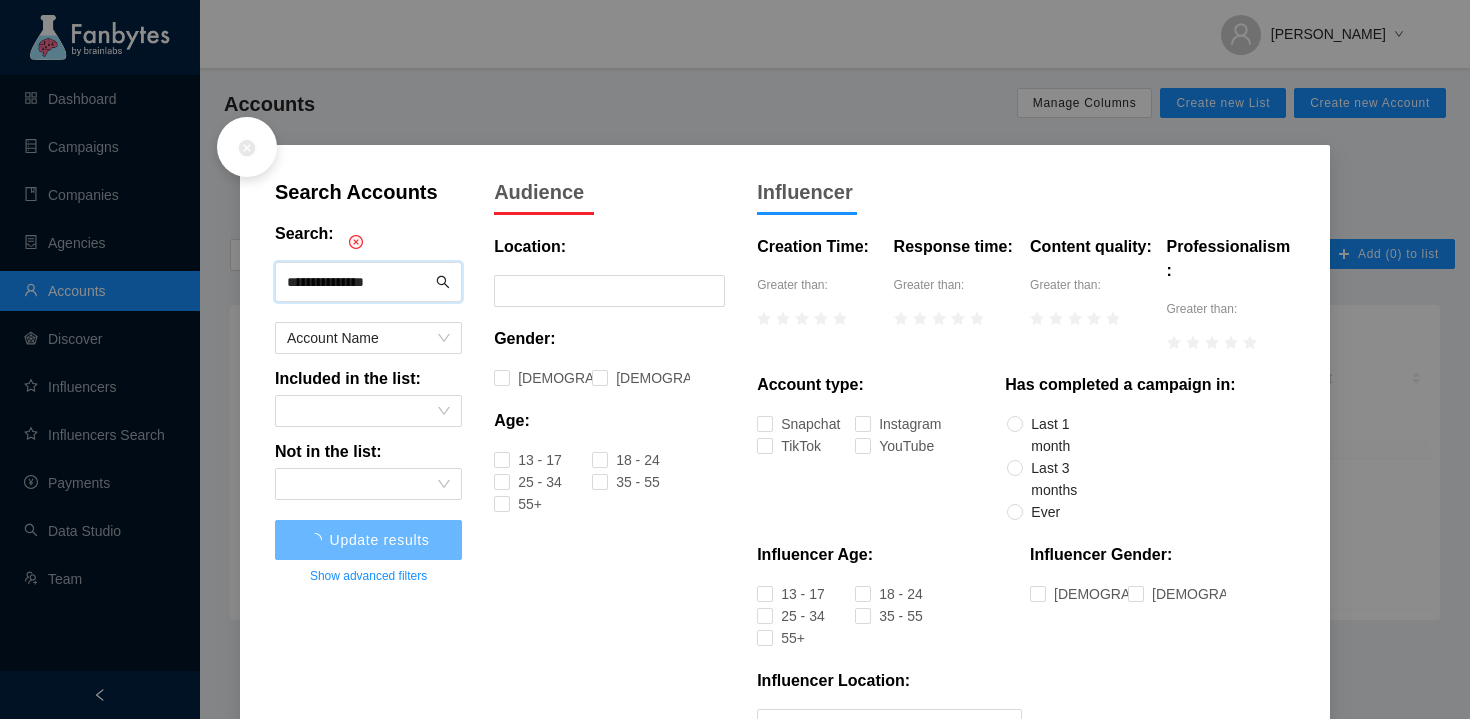 type on "**********" 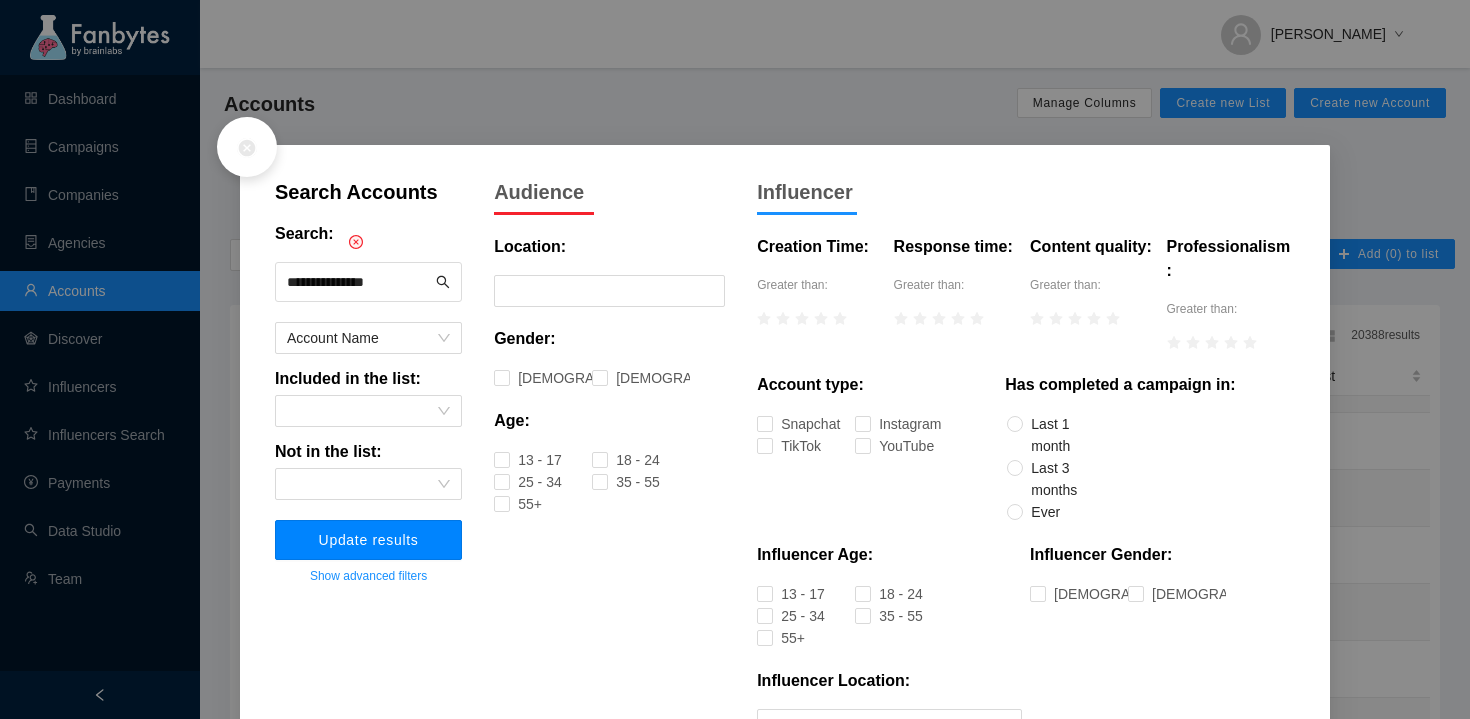 click on "Update results" at bounding box center (369, 540) 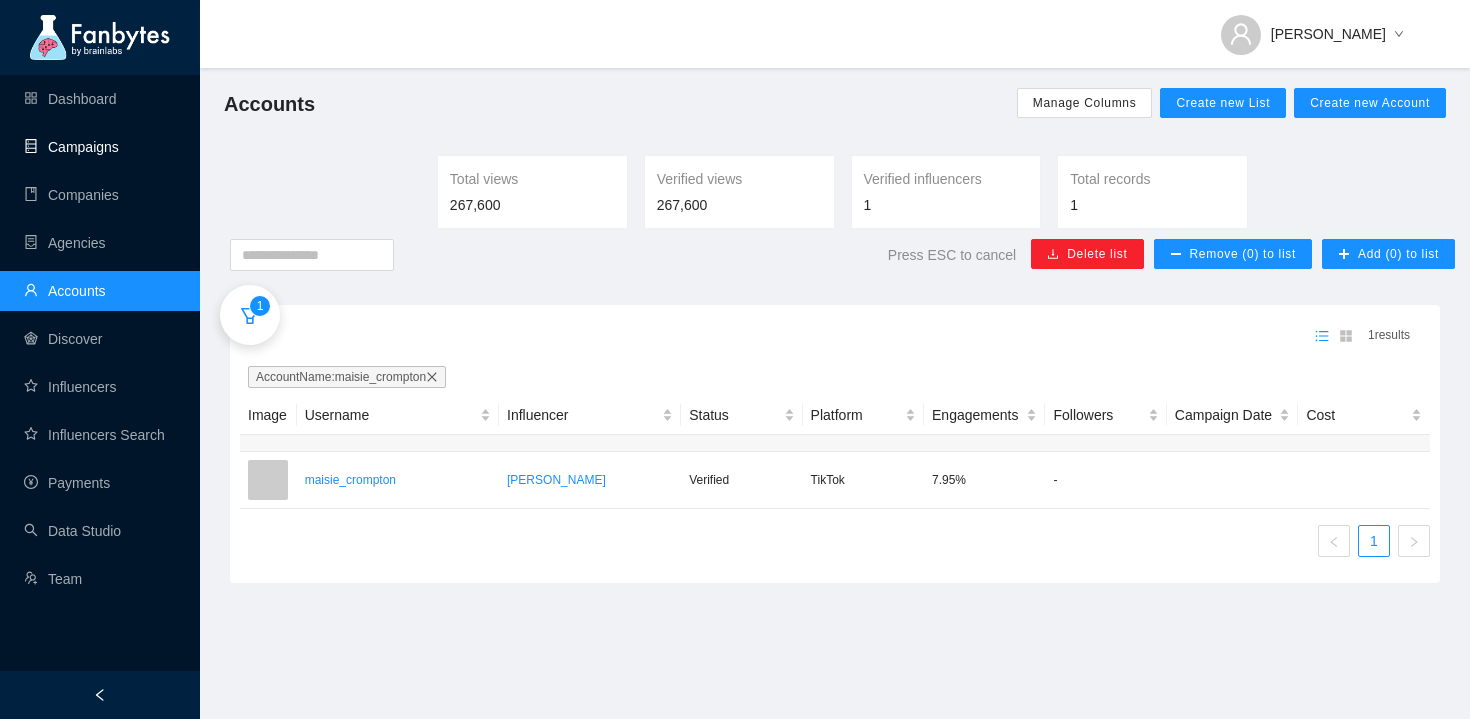click on "Campaigns" at bounding box center [71, 147] 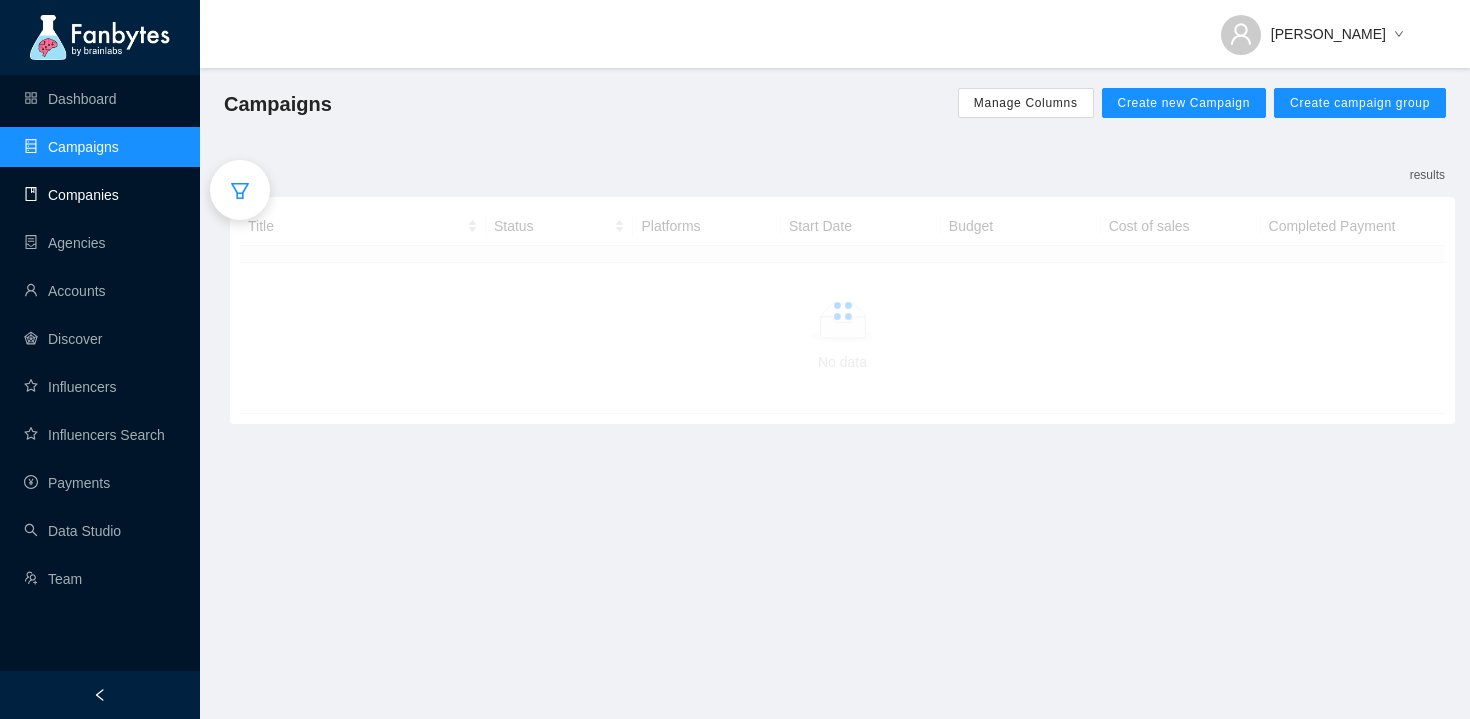 click on "Companies" at bounding box center (71, 195) 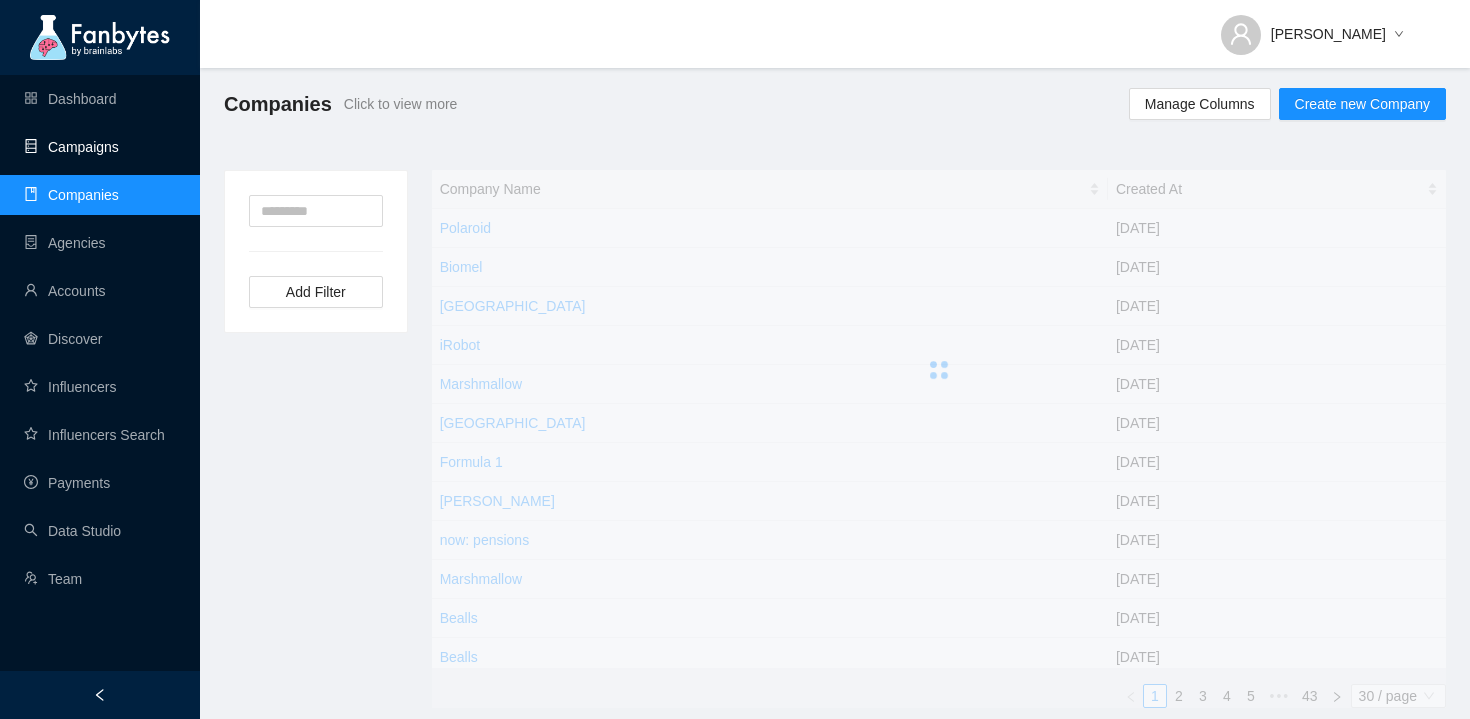 click on "Campaigns" at bounding box center (71, 147) 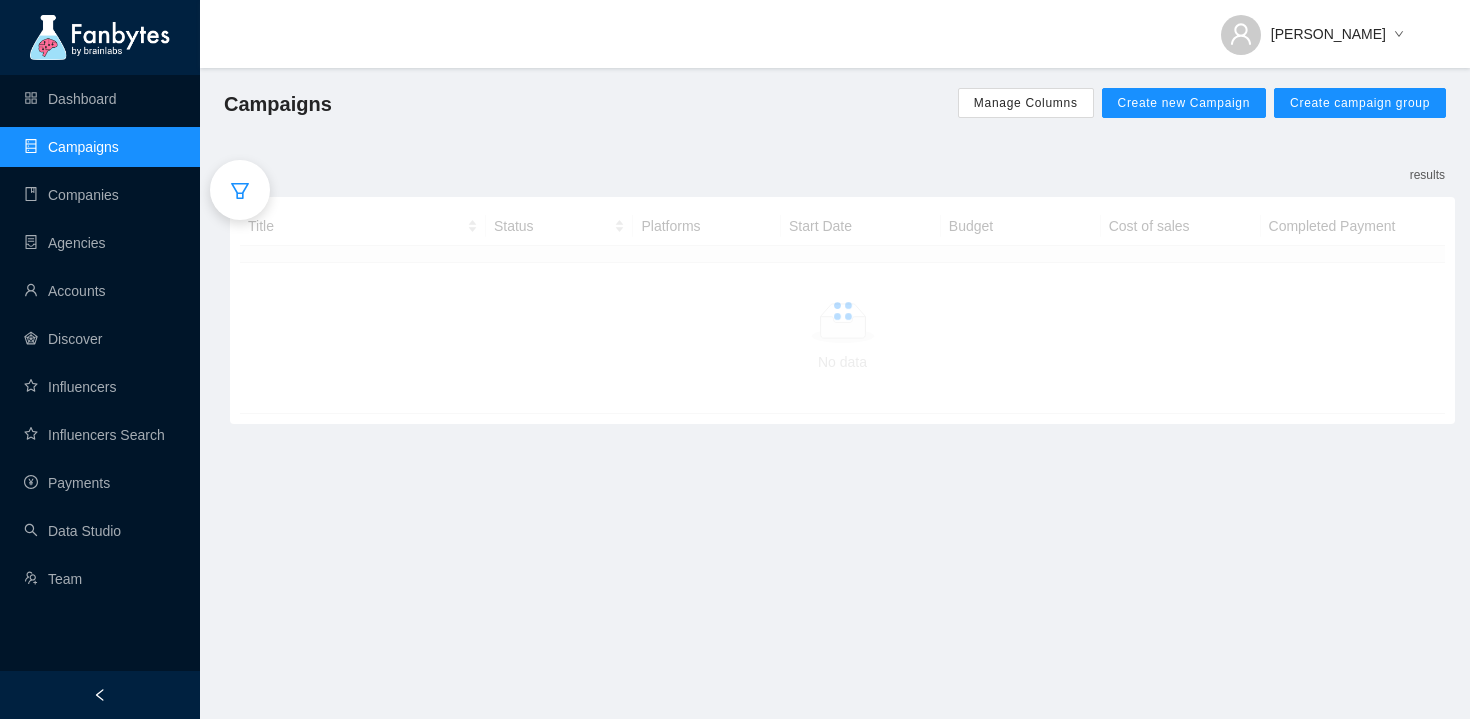 click at bounding box center (240, 190) 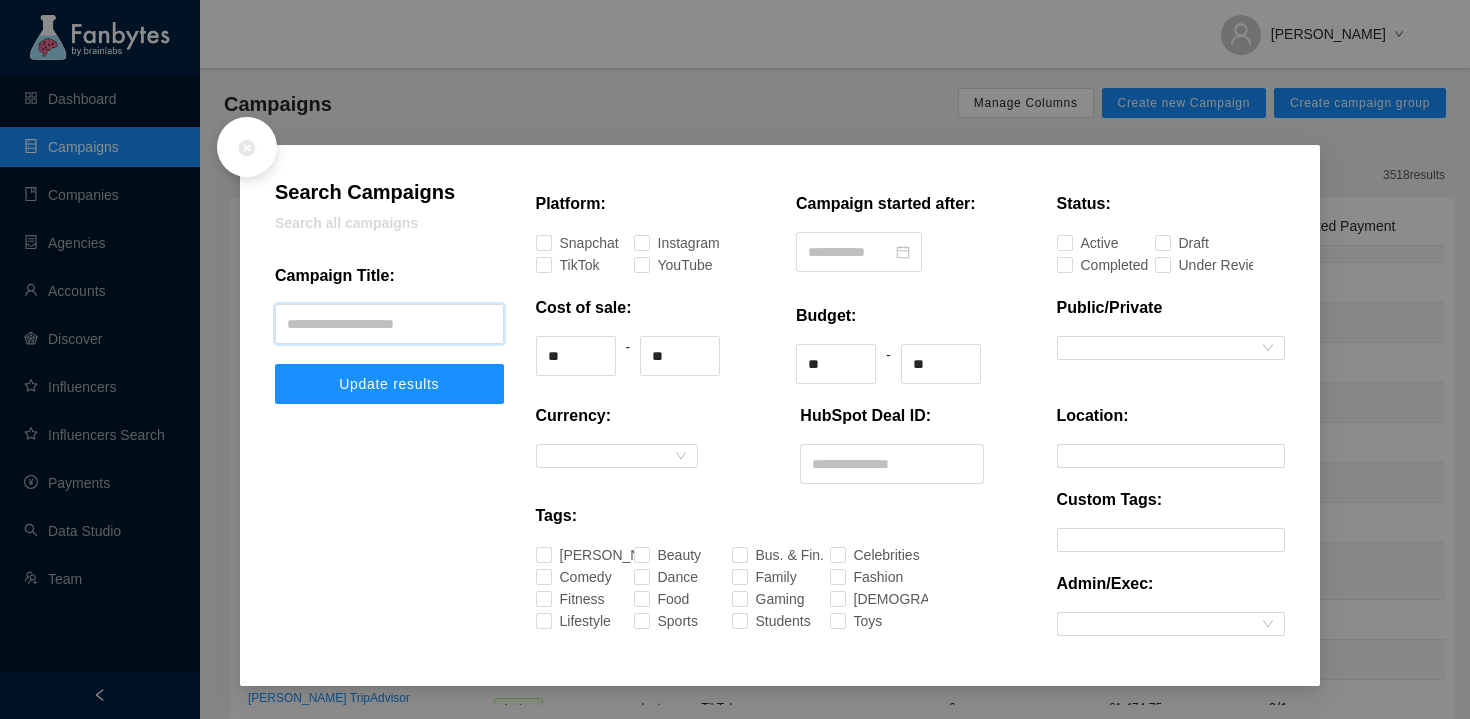 click at bounding box center [389, 324] 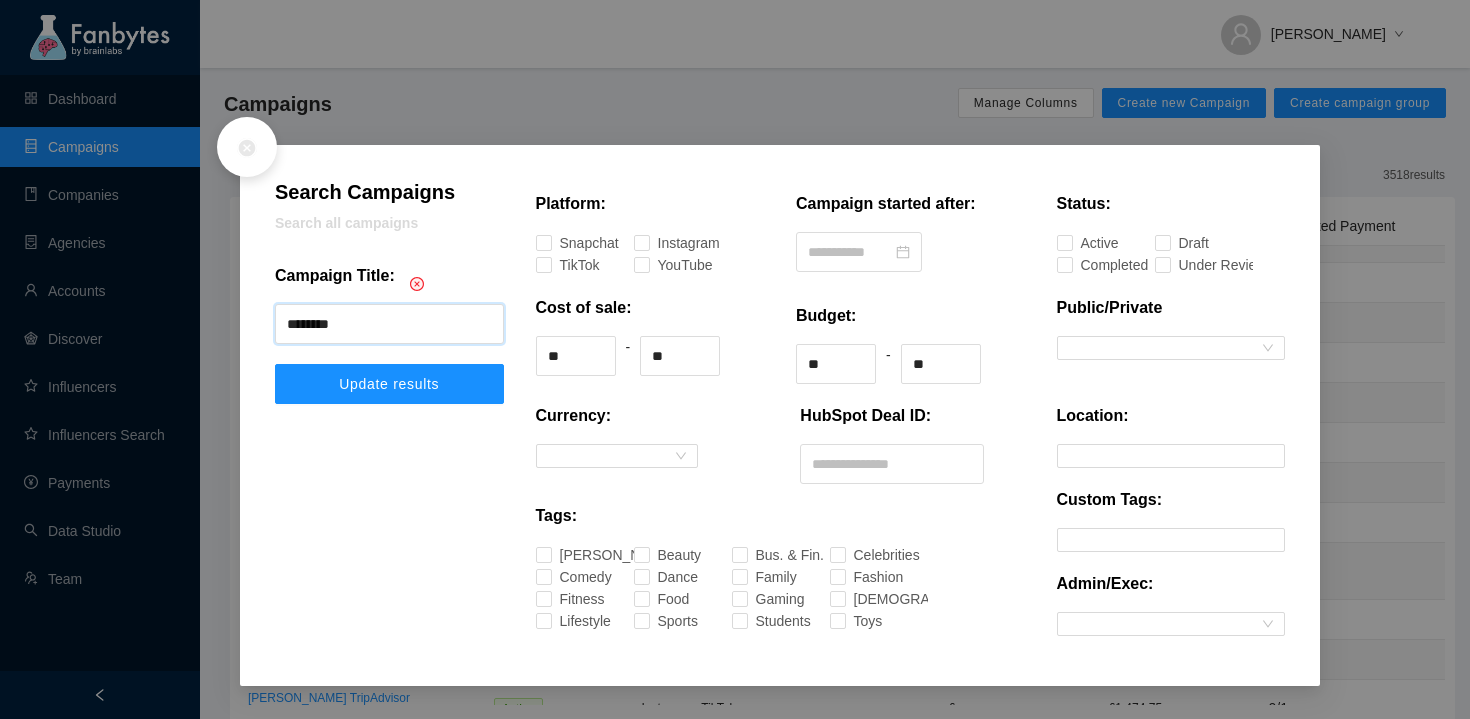 type on "********" 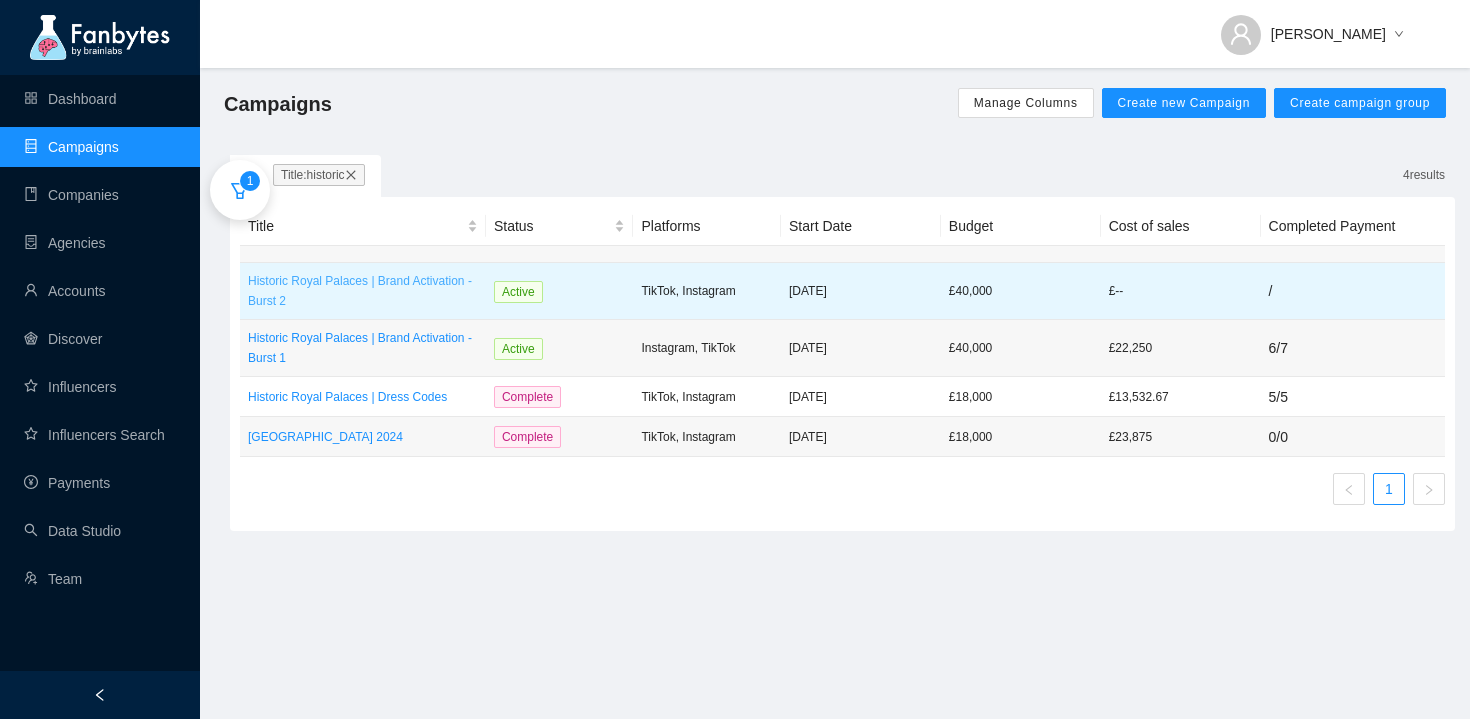 click on "Historic Royal Palaces | Brand Activation - Burst 2" at bounding box center [363, 291] 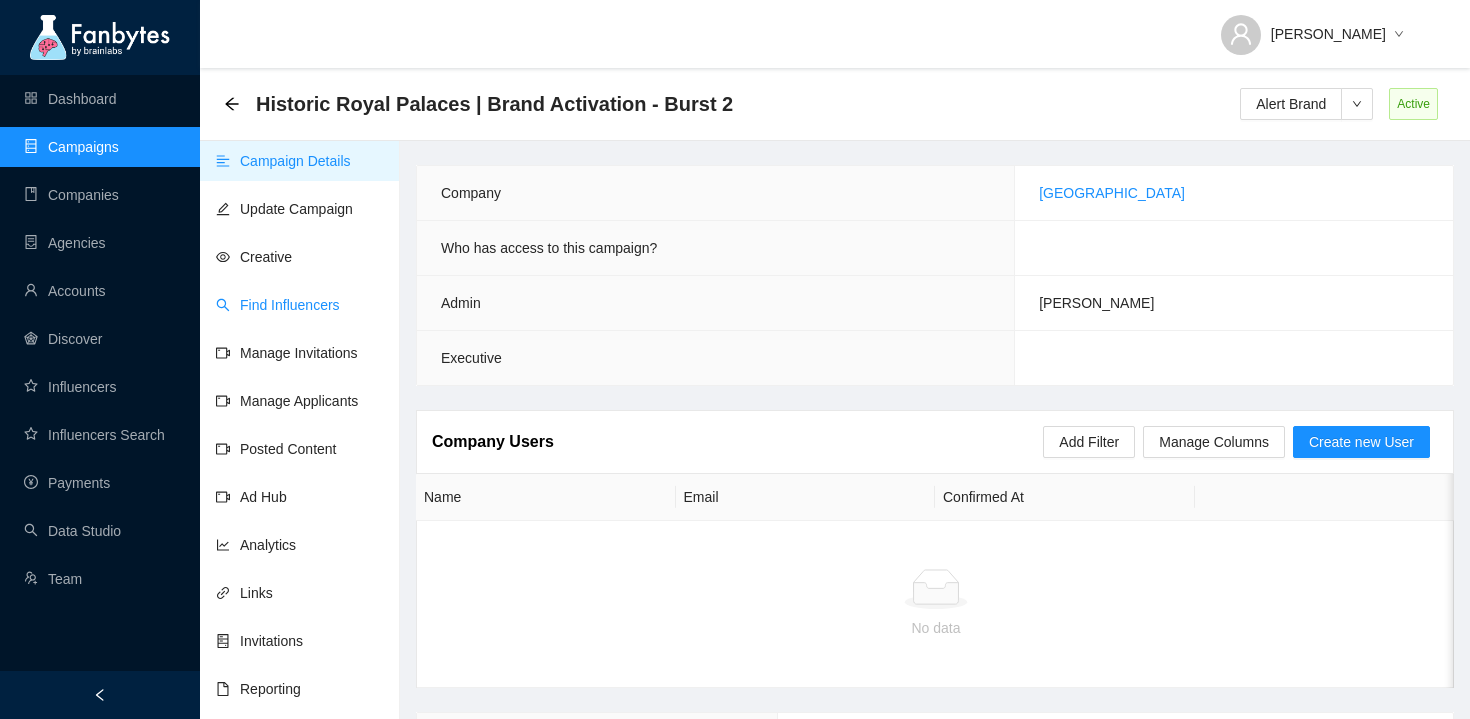 click on "Find Influencers" at bounding box center [278, 305] 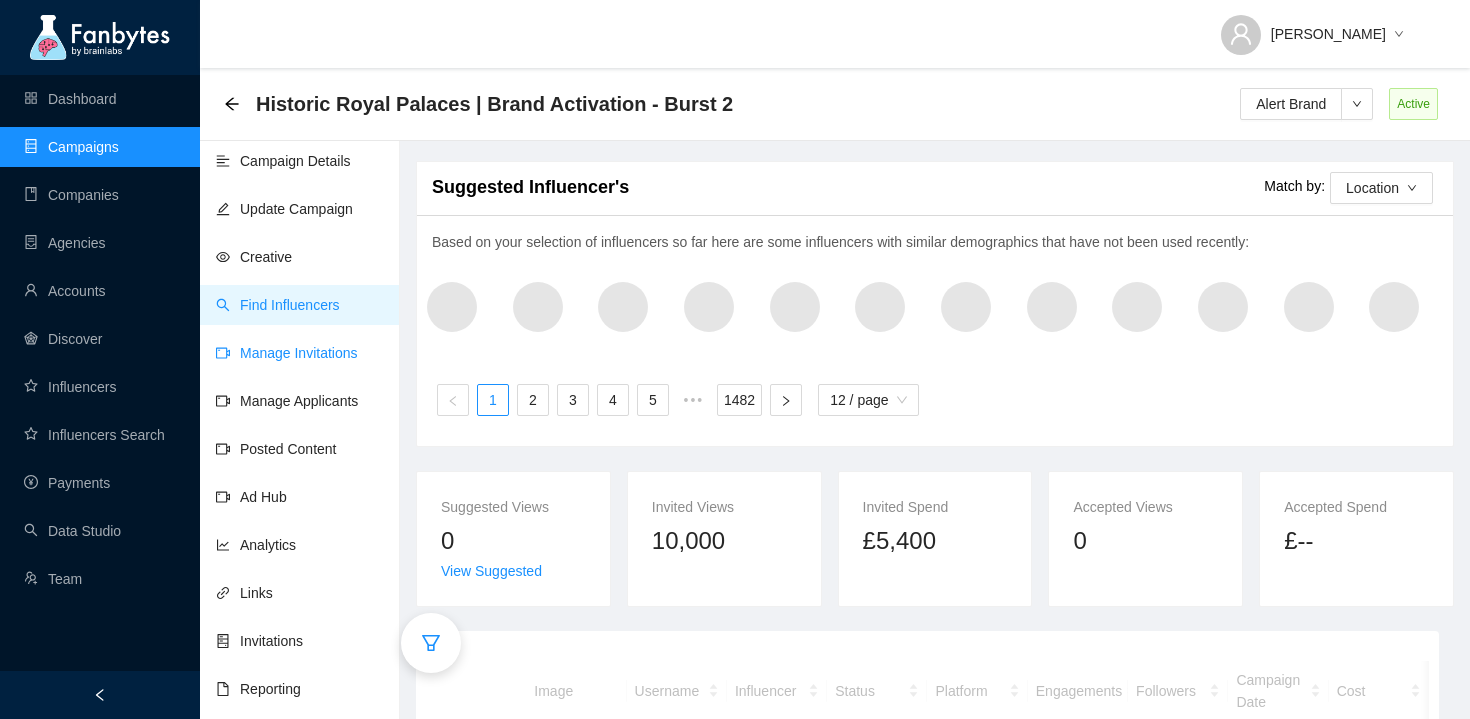 click on "Manage Invitations" at bounding box center (287, 353) 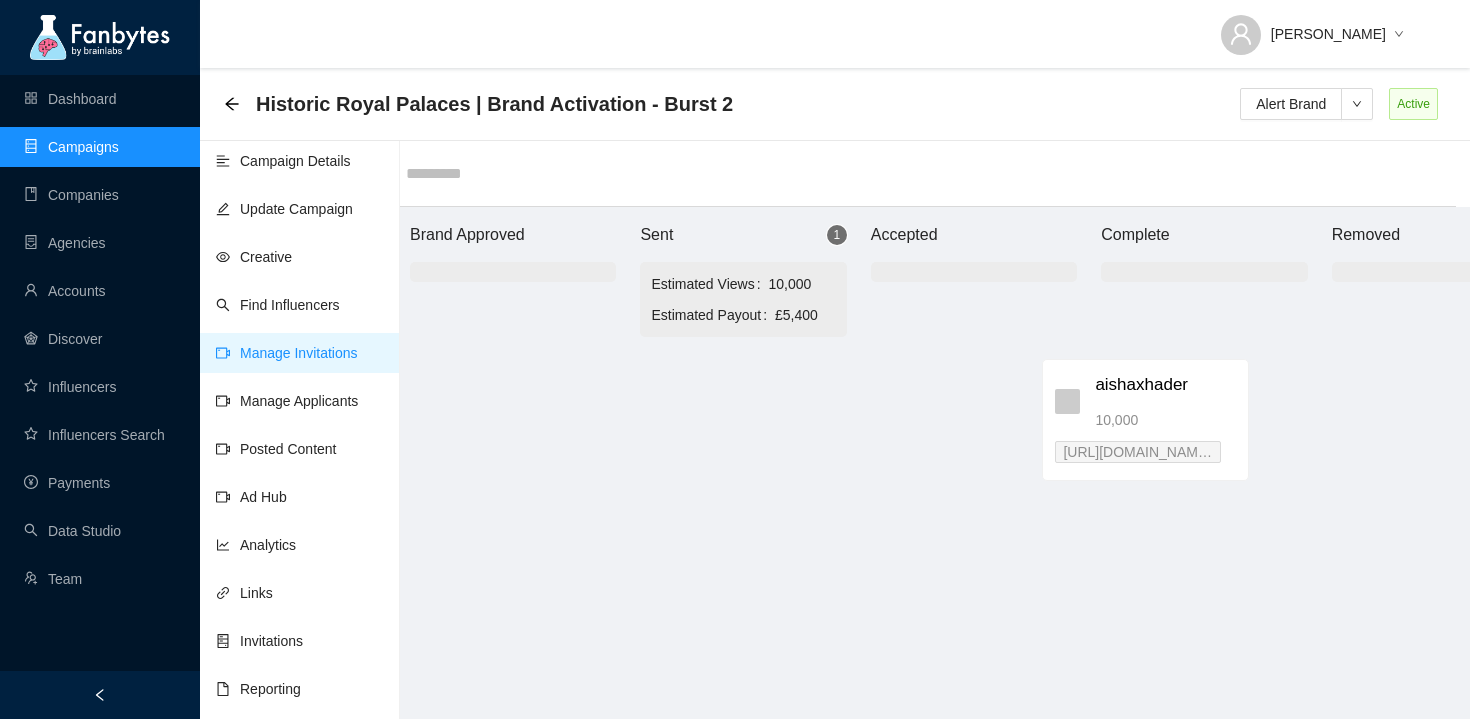 drag, startPoint x: 733, startPoint y: 399, endPoint x: 1140, endPoint y: 394, distance: 407.0307 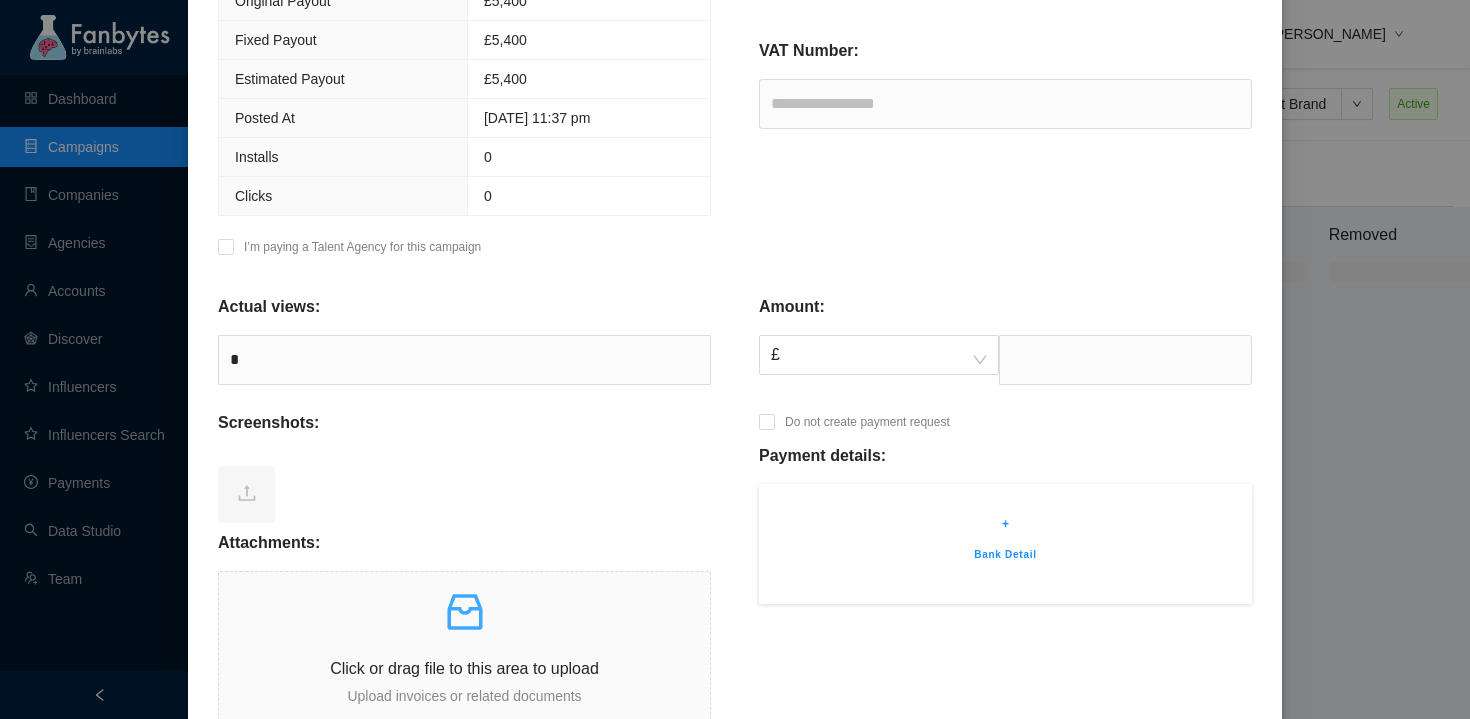 scroll, scrollTop: 723, scrollLeft: 0, axis: vertical 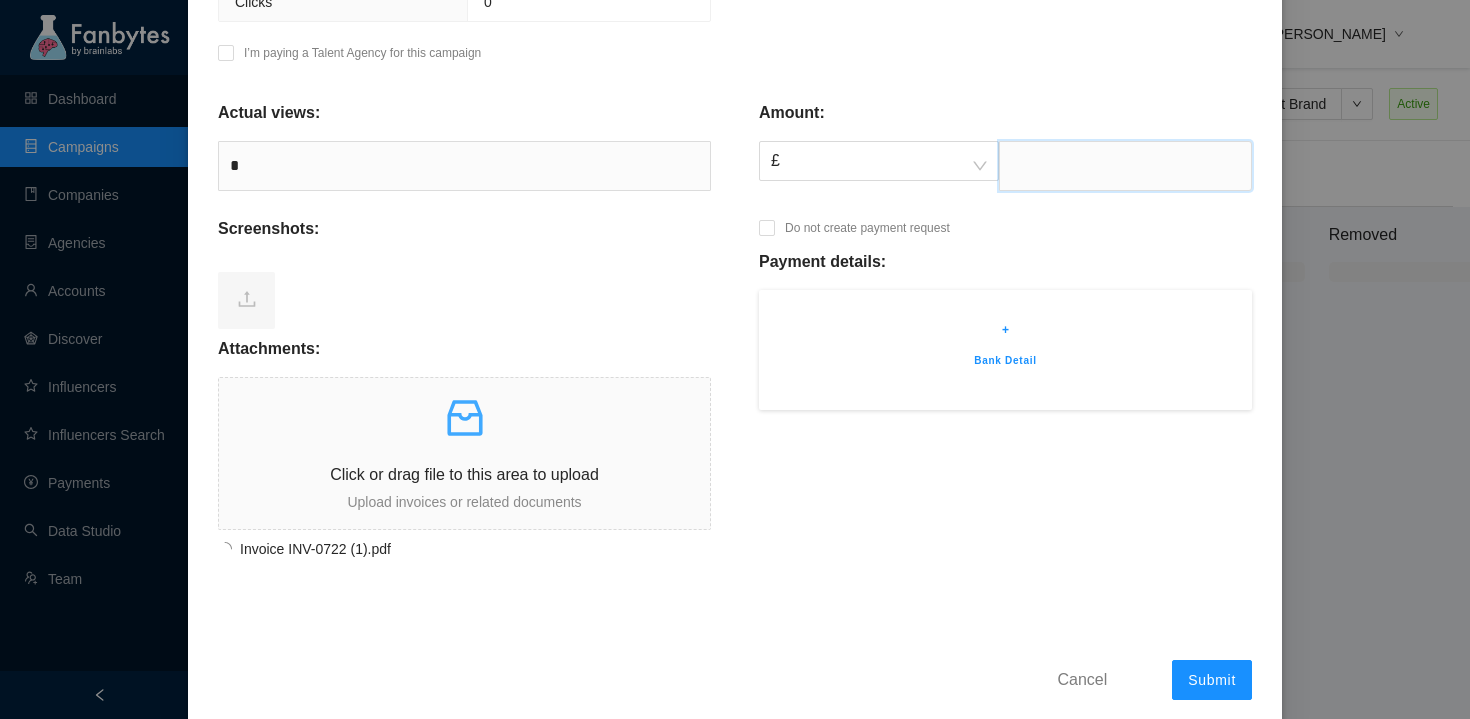 click at bounding box center [1125, 166] 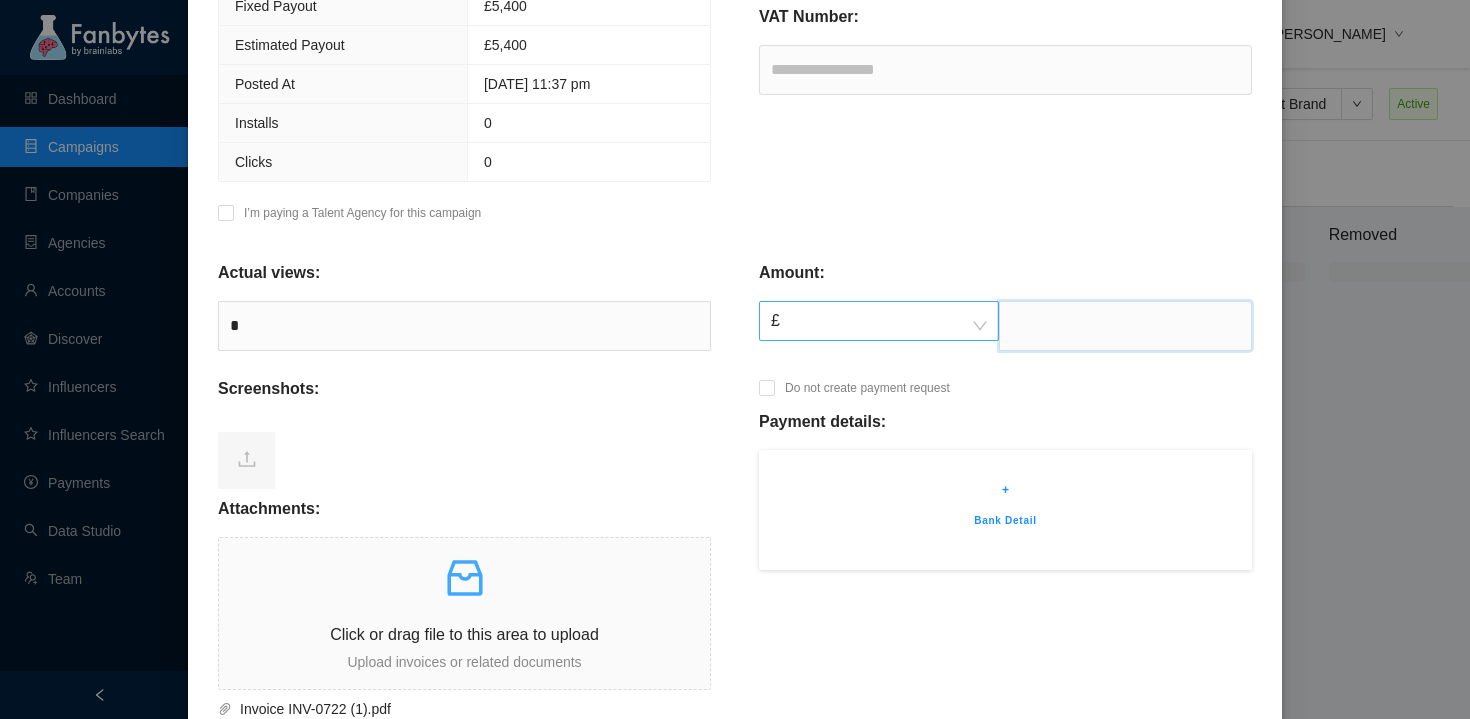 scroll, scrollTop: 339, scrollLeft: 0, axis: vertical 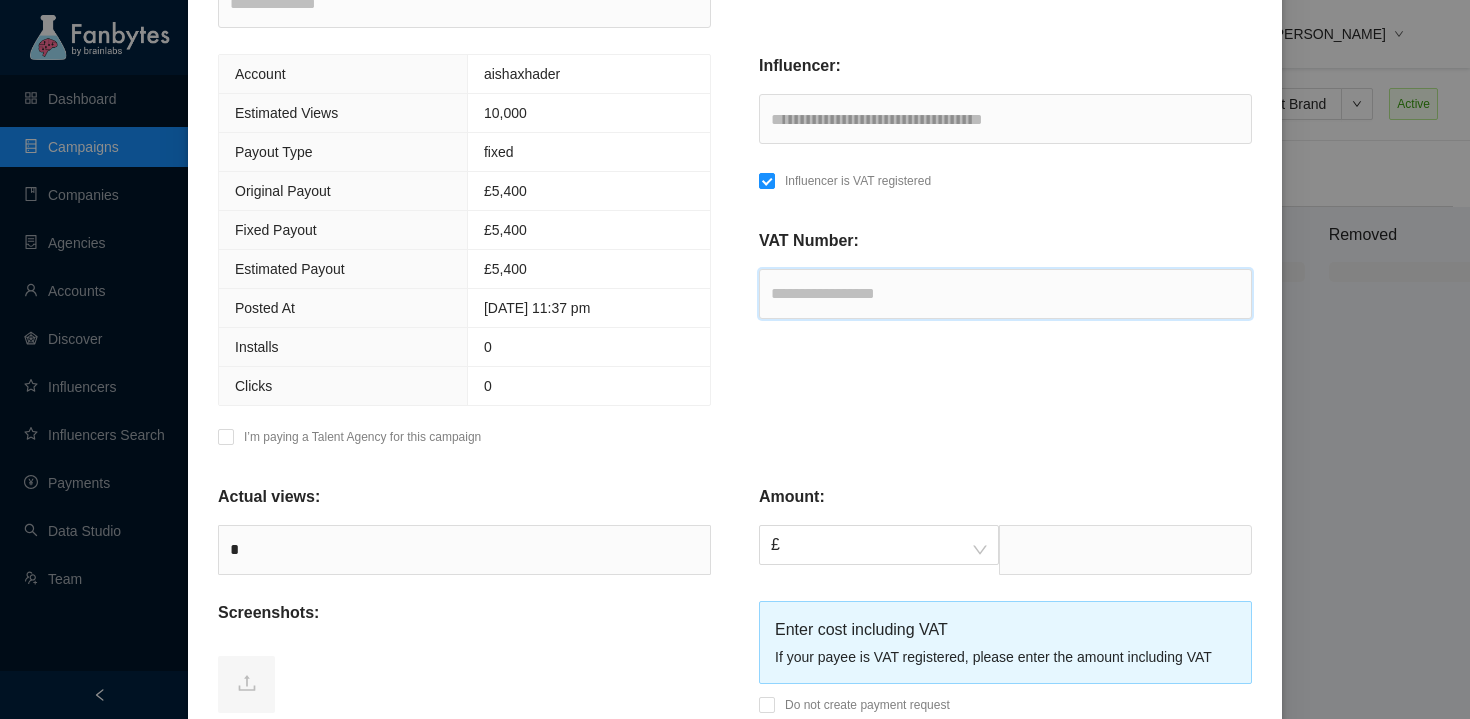 click at bounding box center (1005, 294) 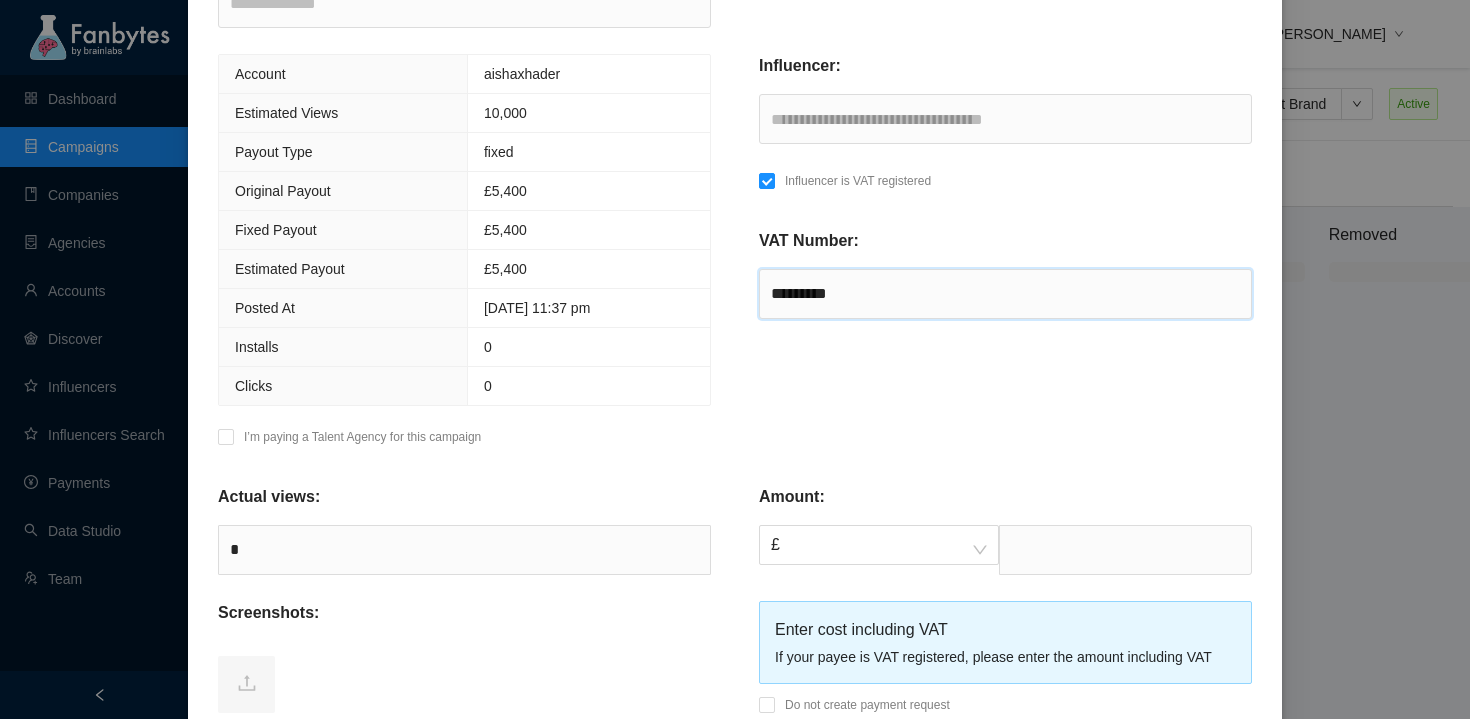 scroll, scrollTop: 633, scrollLeft: 0, axis: vertical 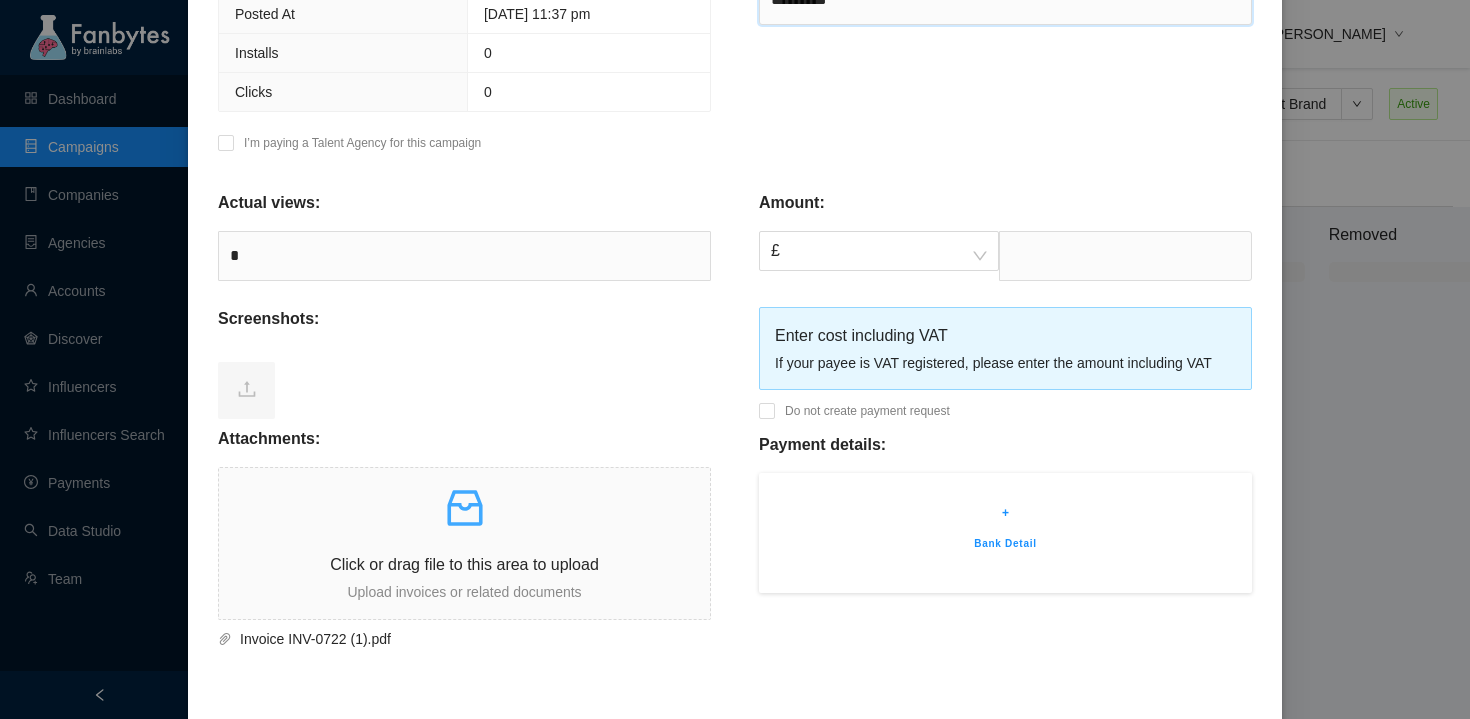 type on "*********" 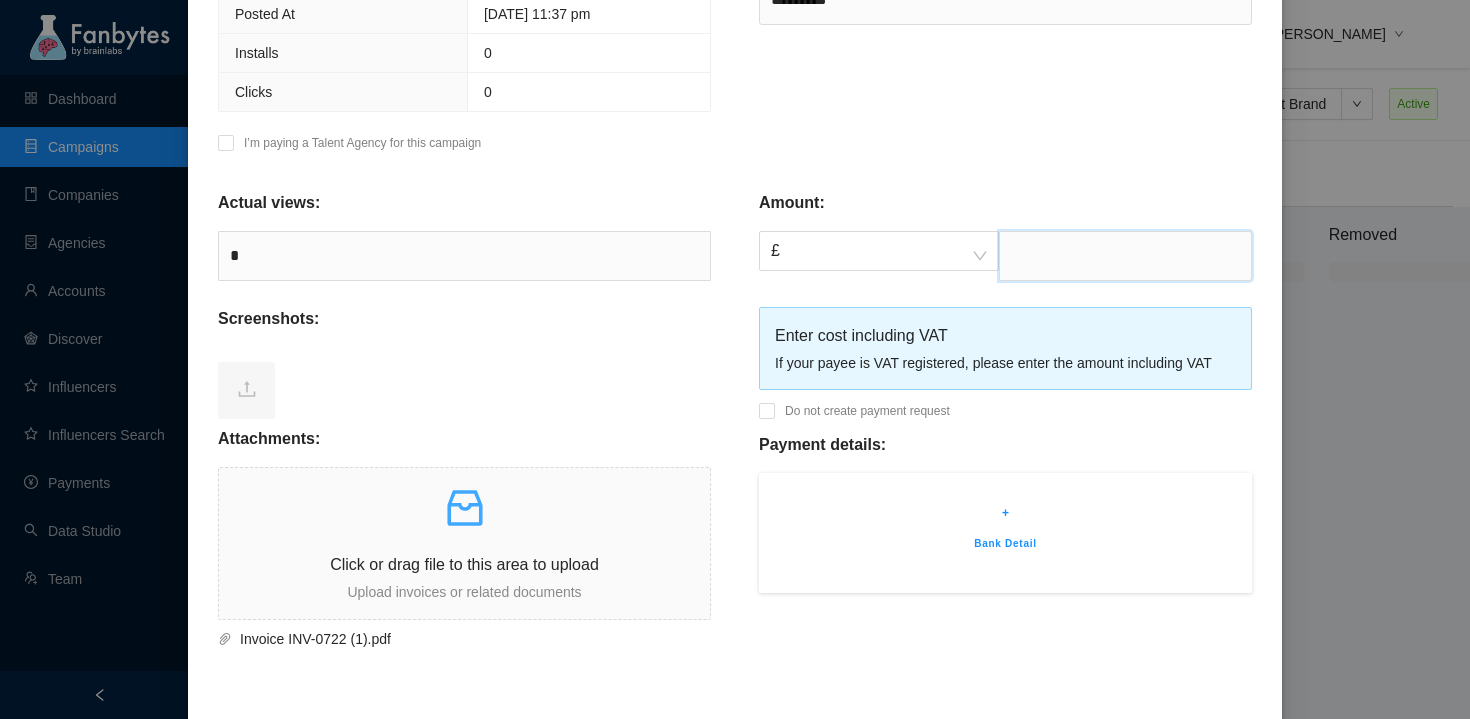 click at bounding box center [1125, 256] 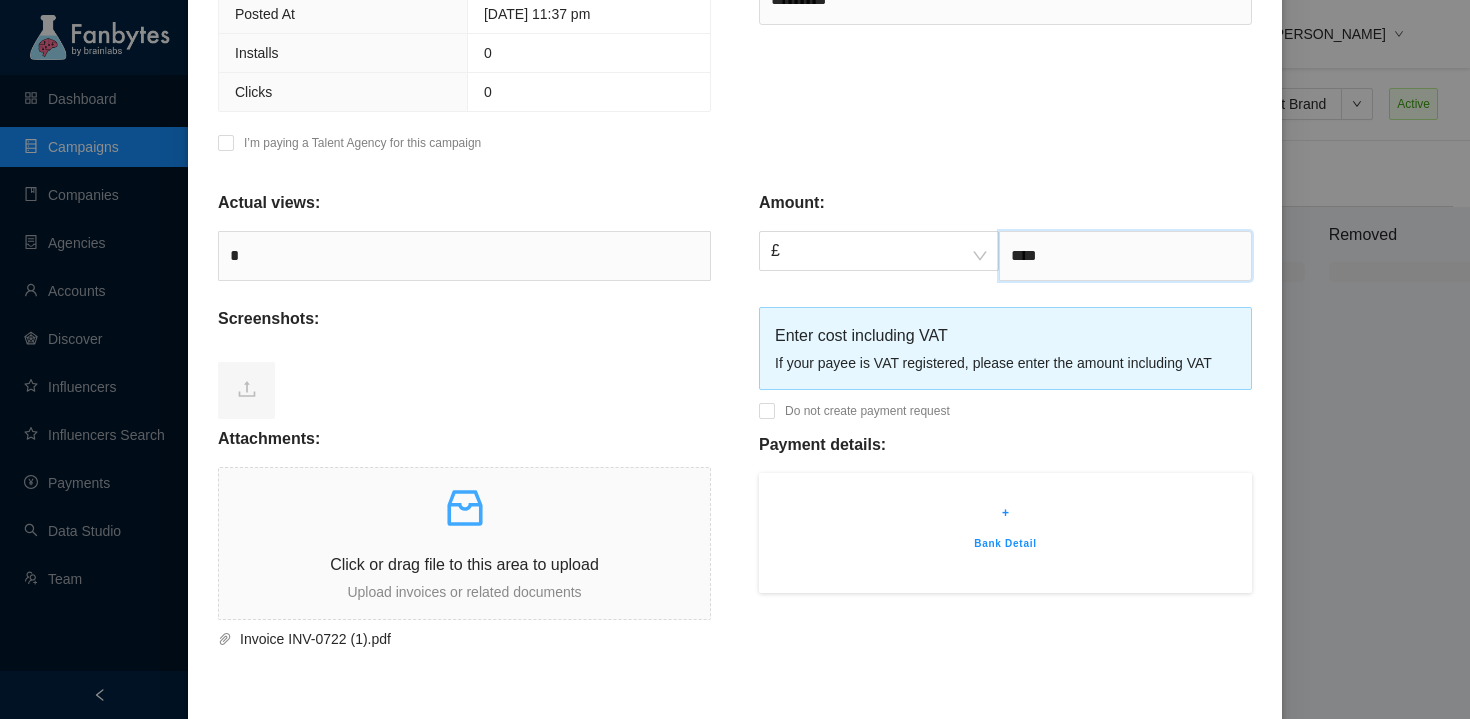 type on "****" 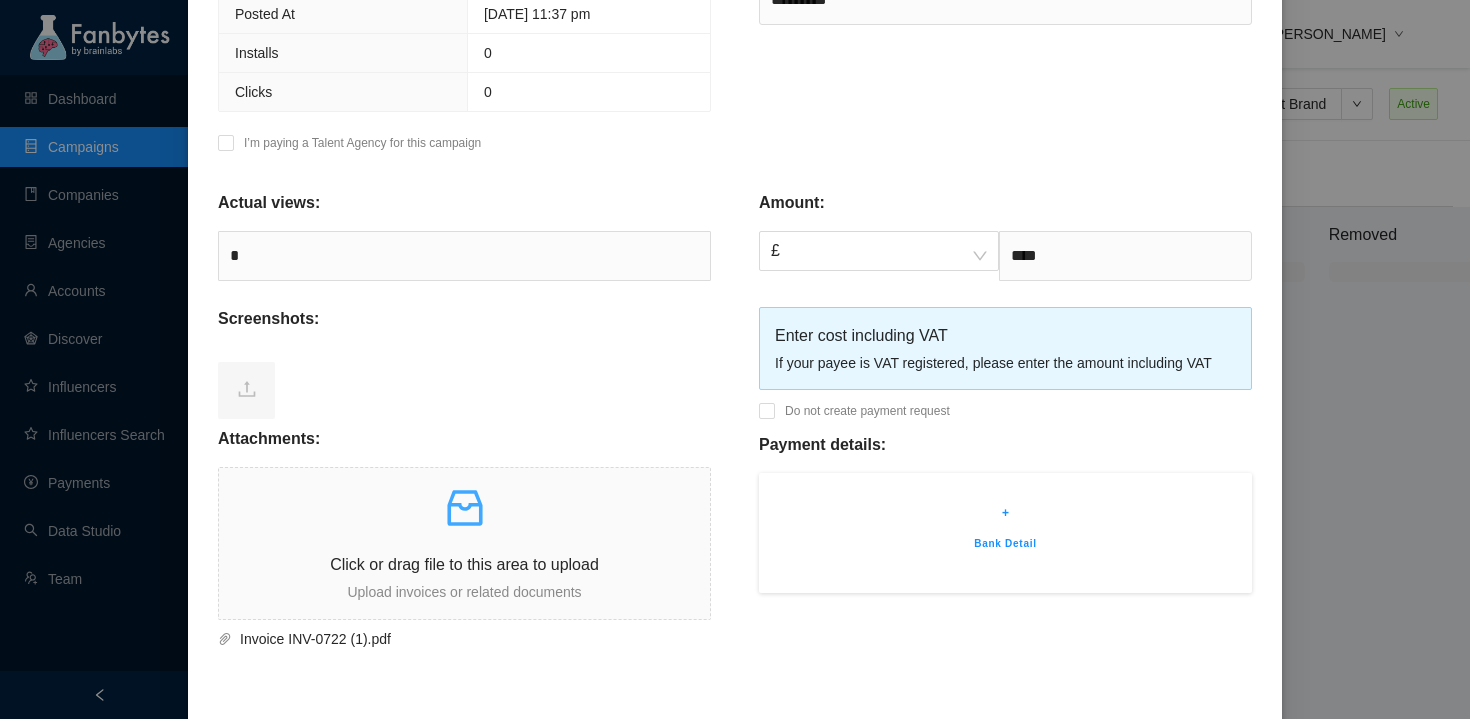 click on "+" at bounding box center [1005, 513] 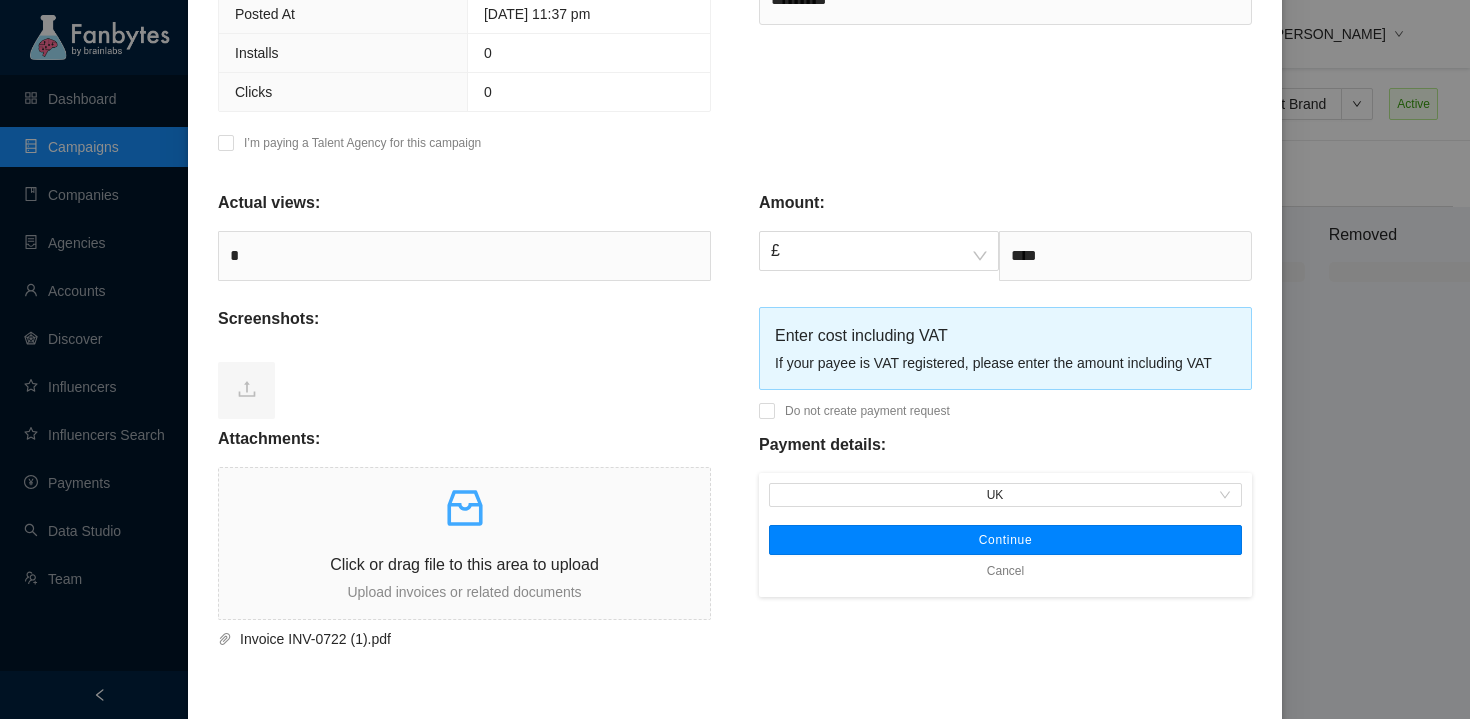 click on "Continue" at bounding box center [1006, 540] 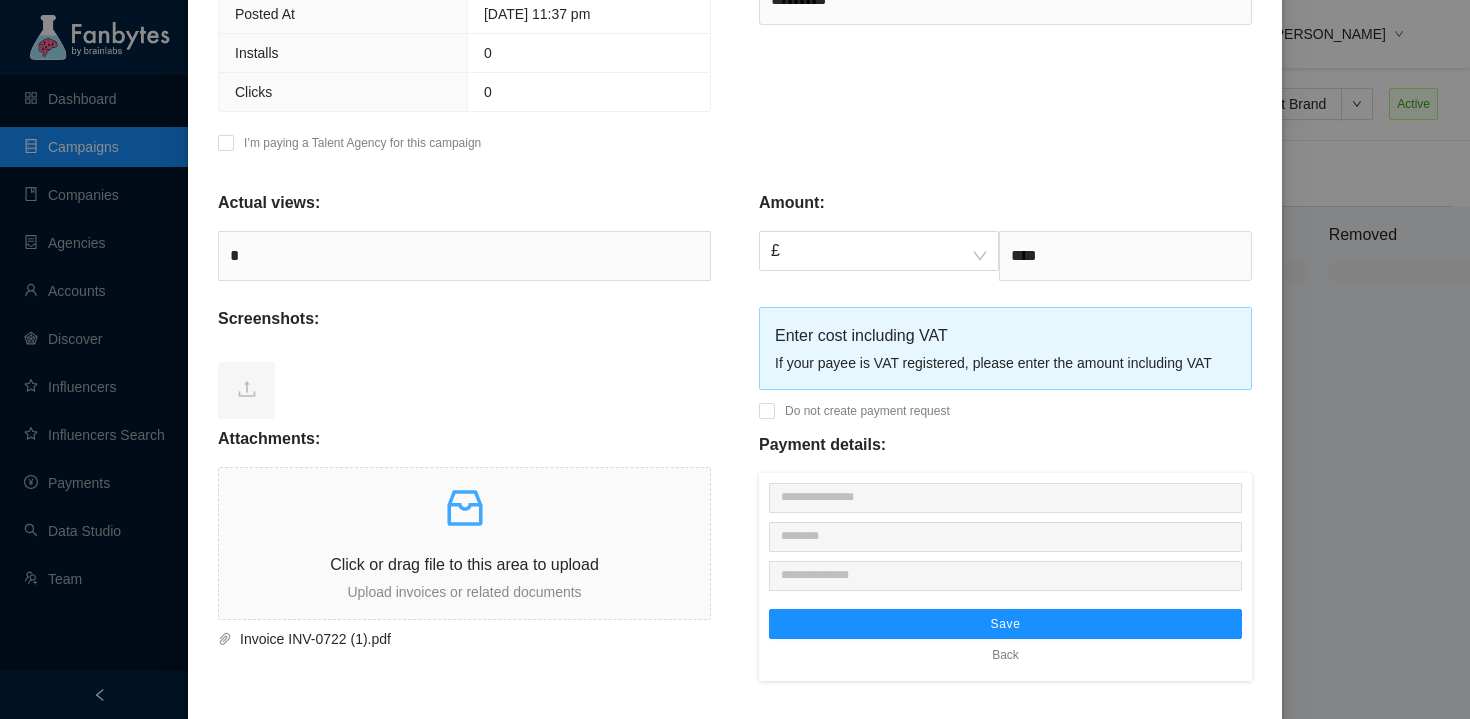 click on "Save Back" at bounding box center (1005, 577) 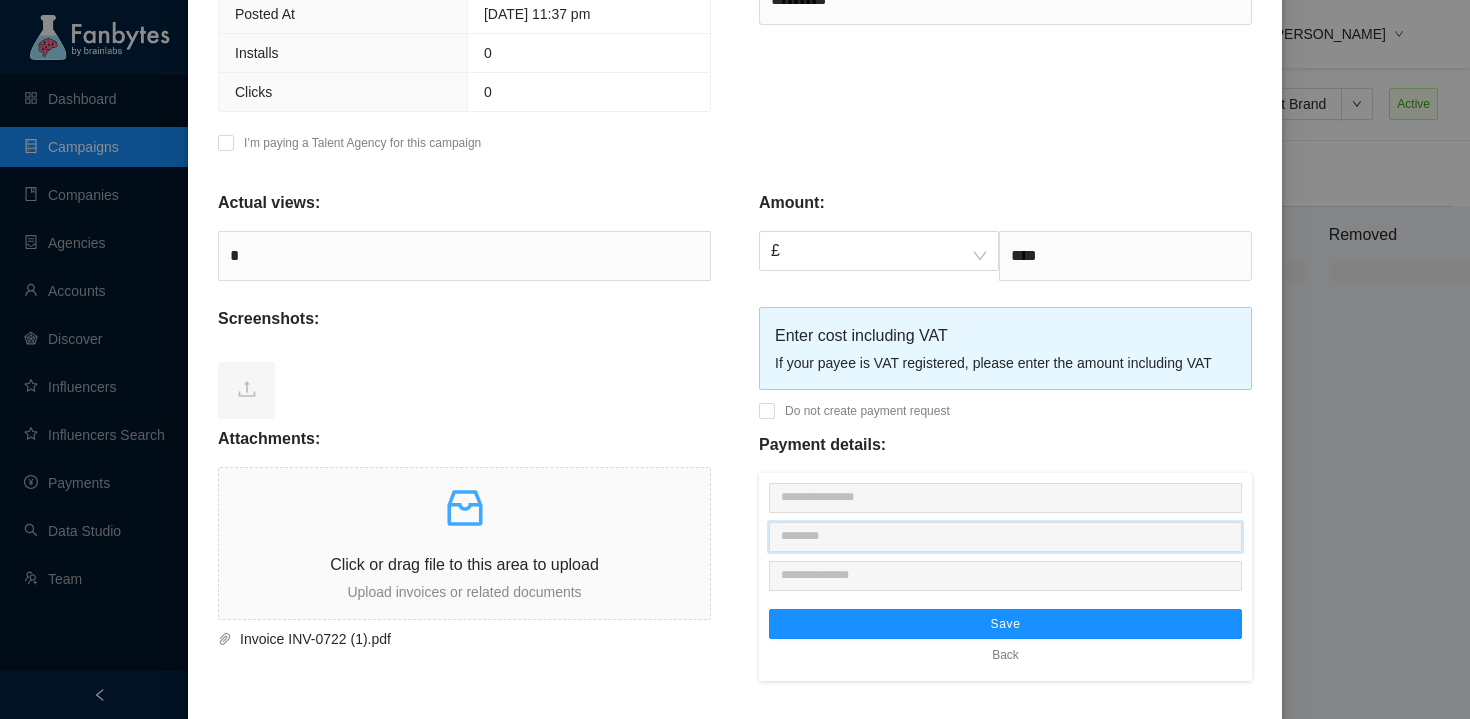 click at bounding box center [1005, 537] 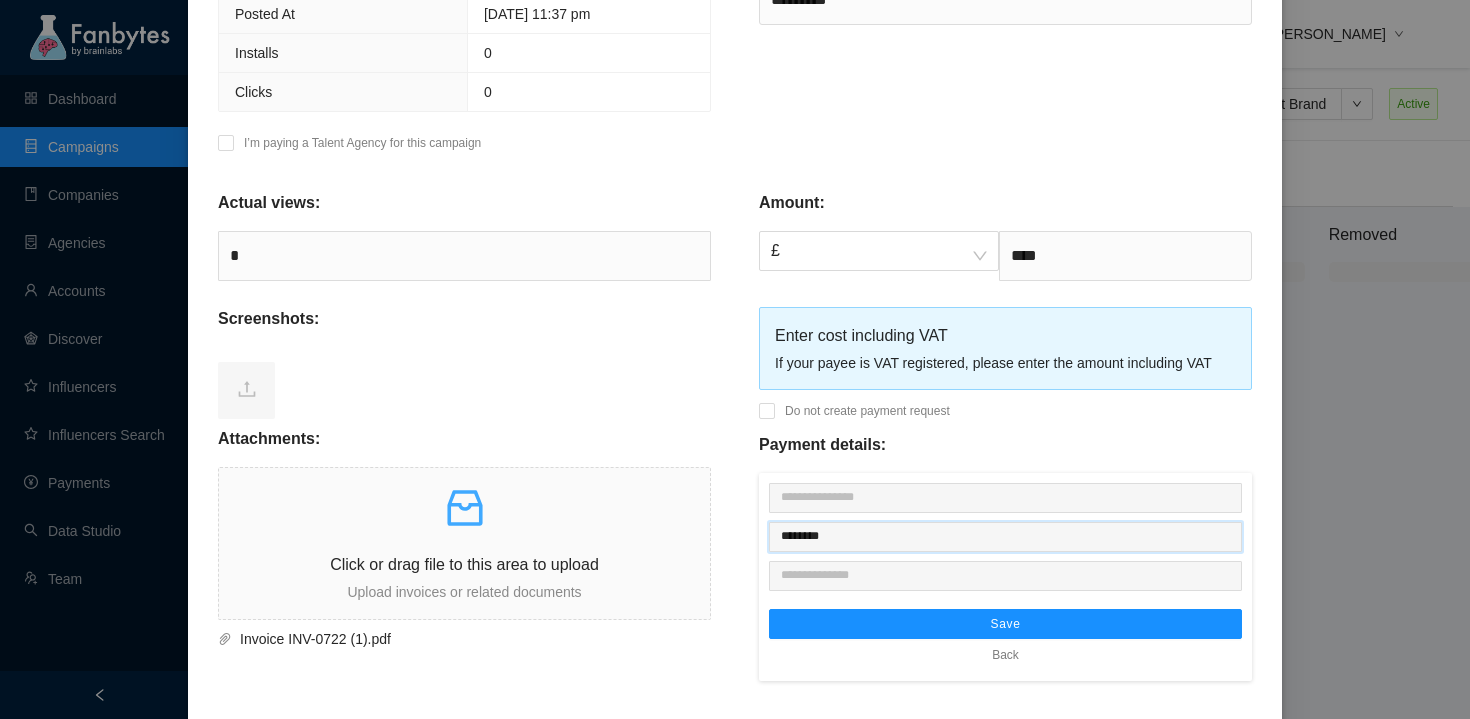 type on "********" 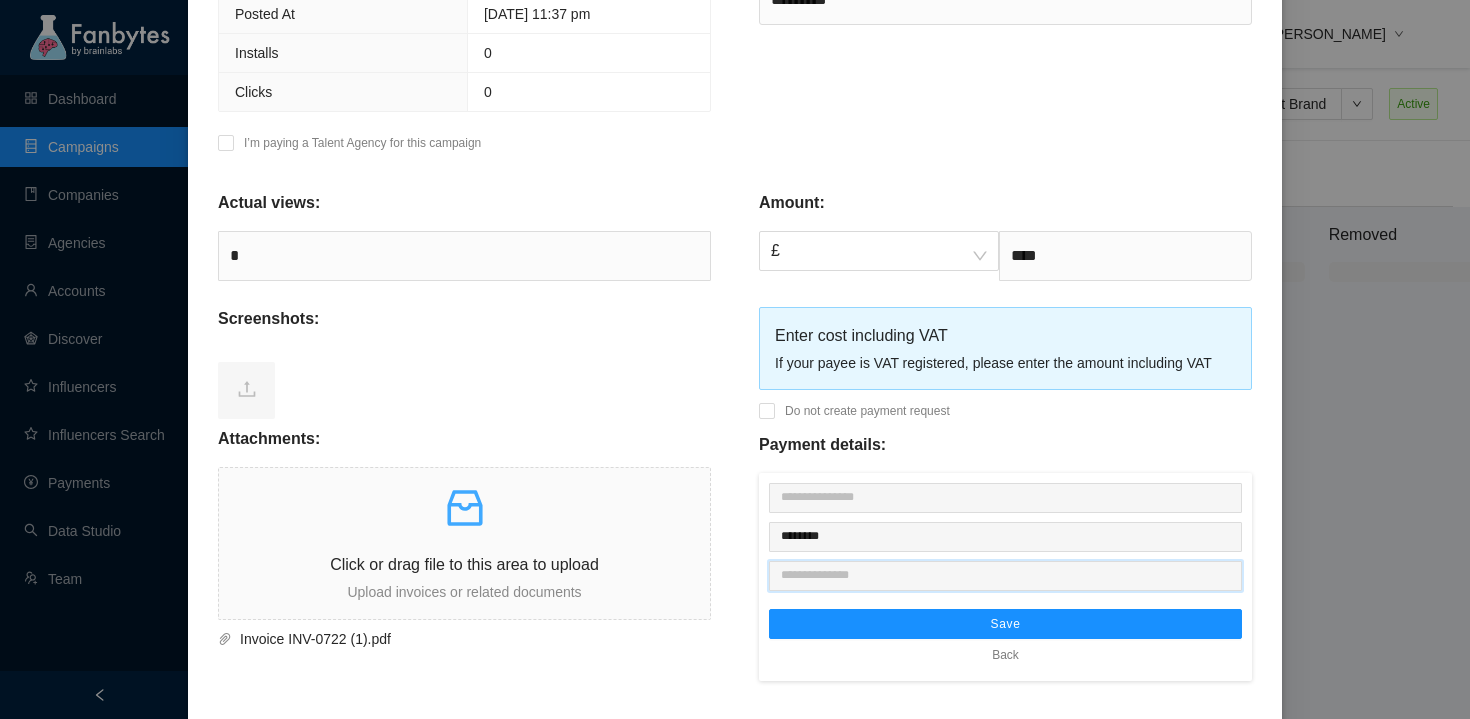click at bounding box center [1005, 576] 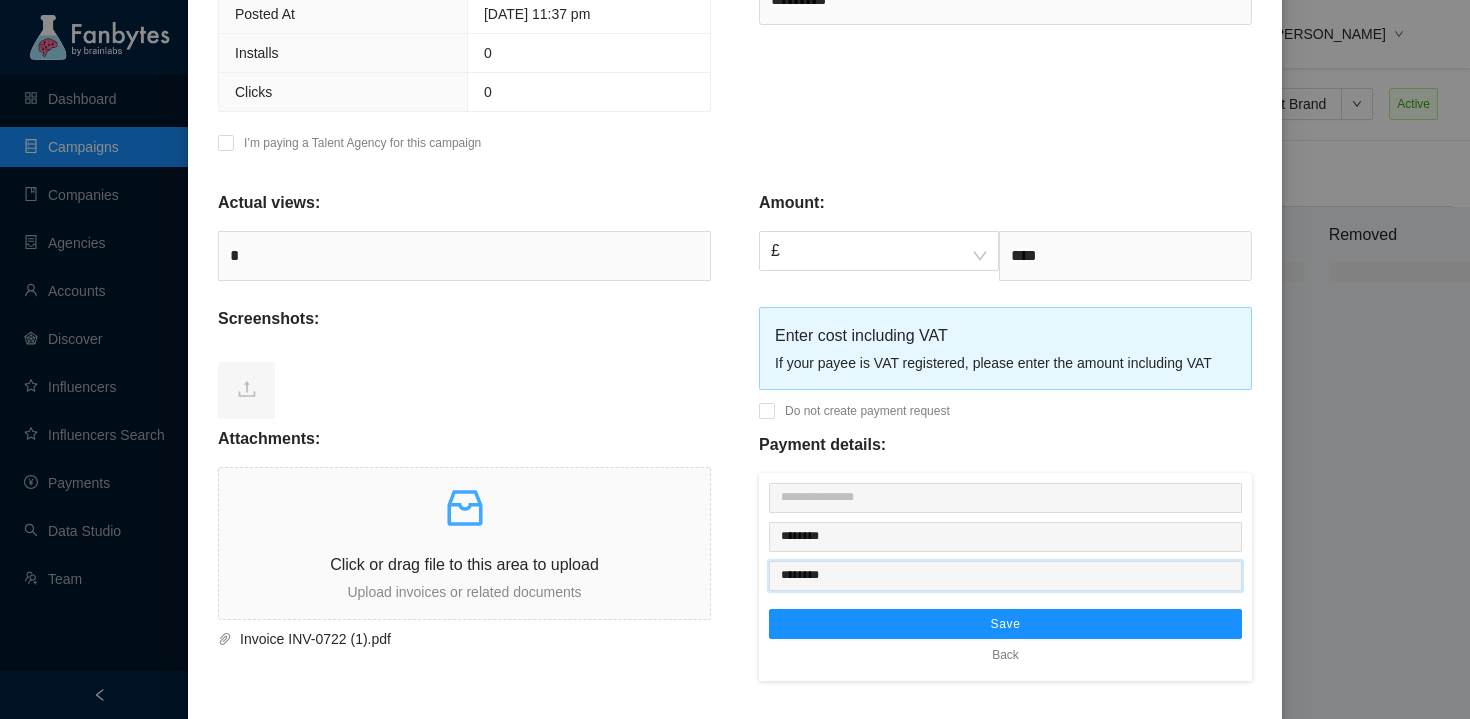 type on "********" 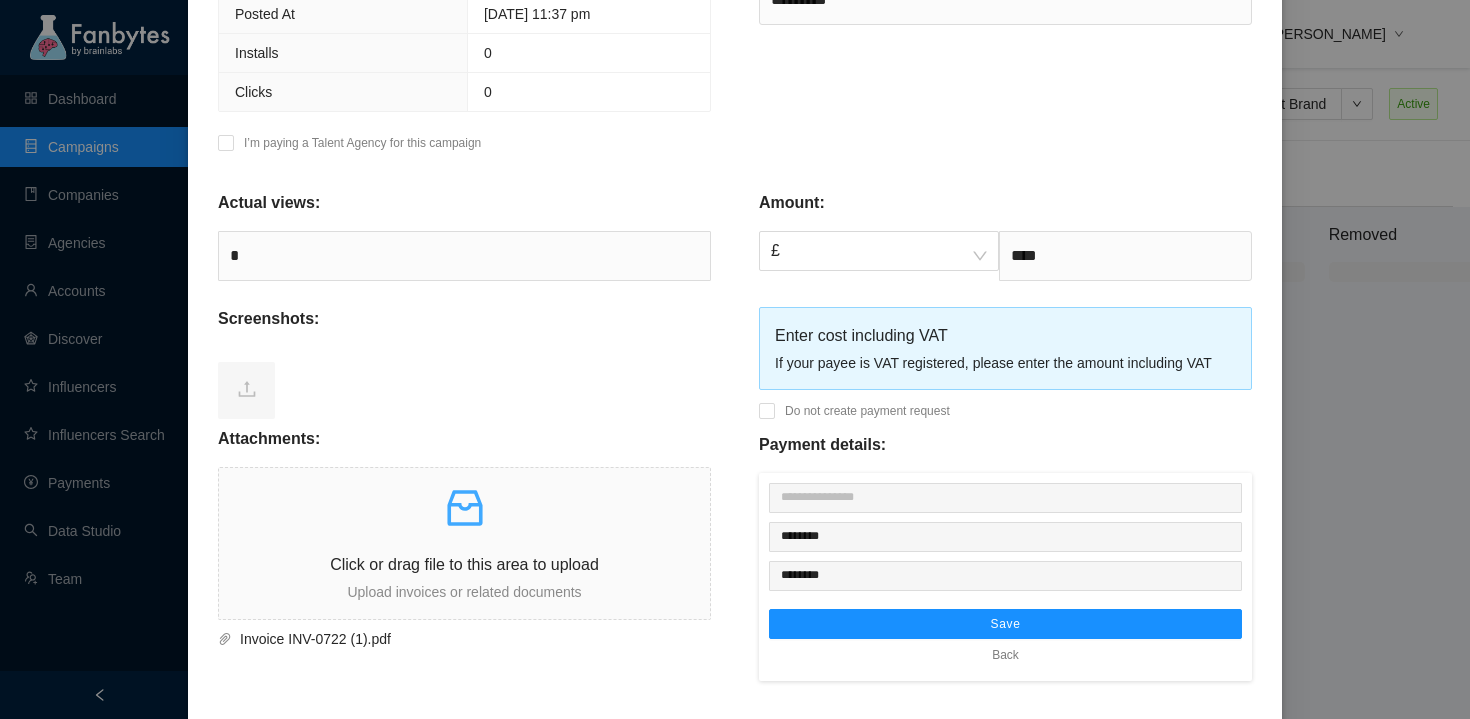 click on "******** ******** Save Back" at bounding box center [1005, 577] 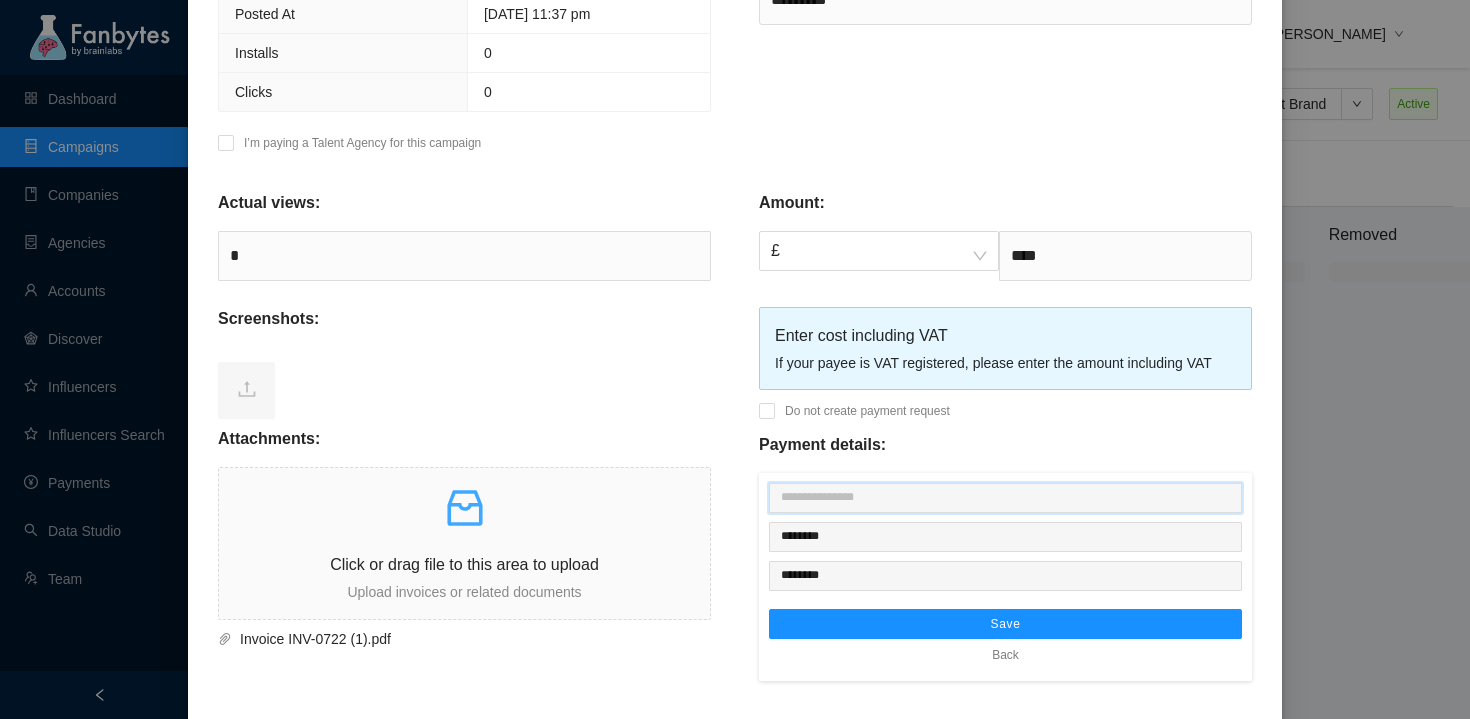 click at bounding box center [1005, 498] 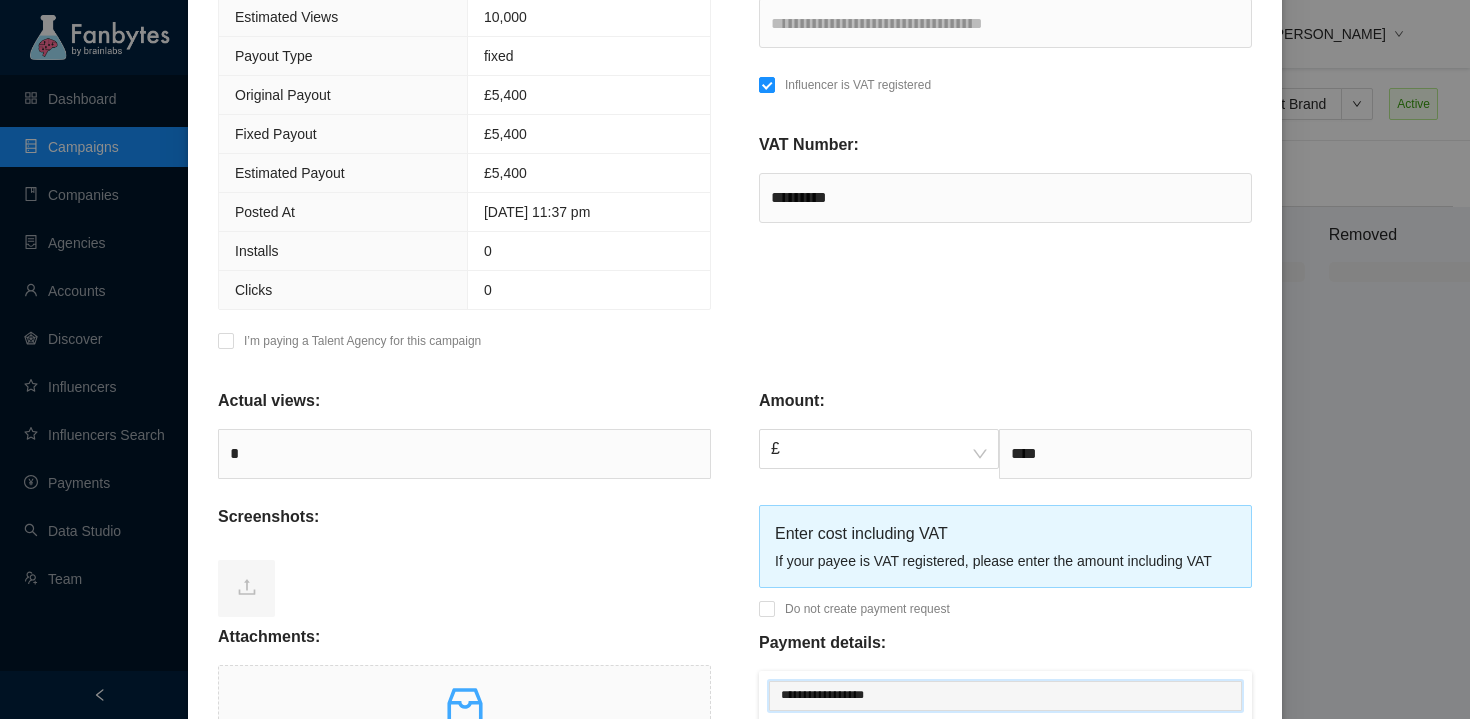 scroll, scrollTop: 702, scrollLeft: 0, axis: vertical 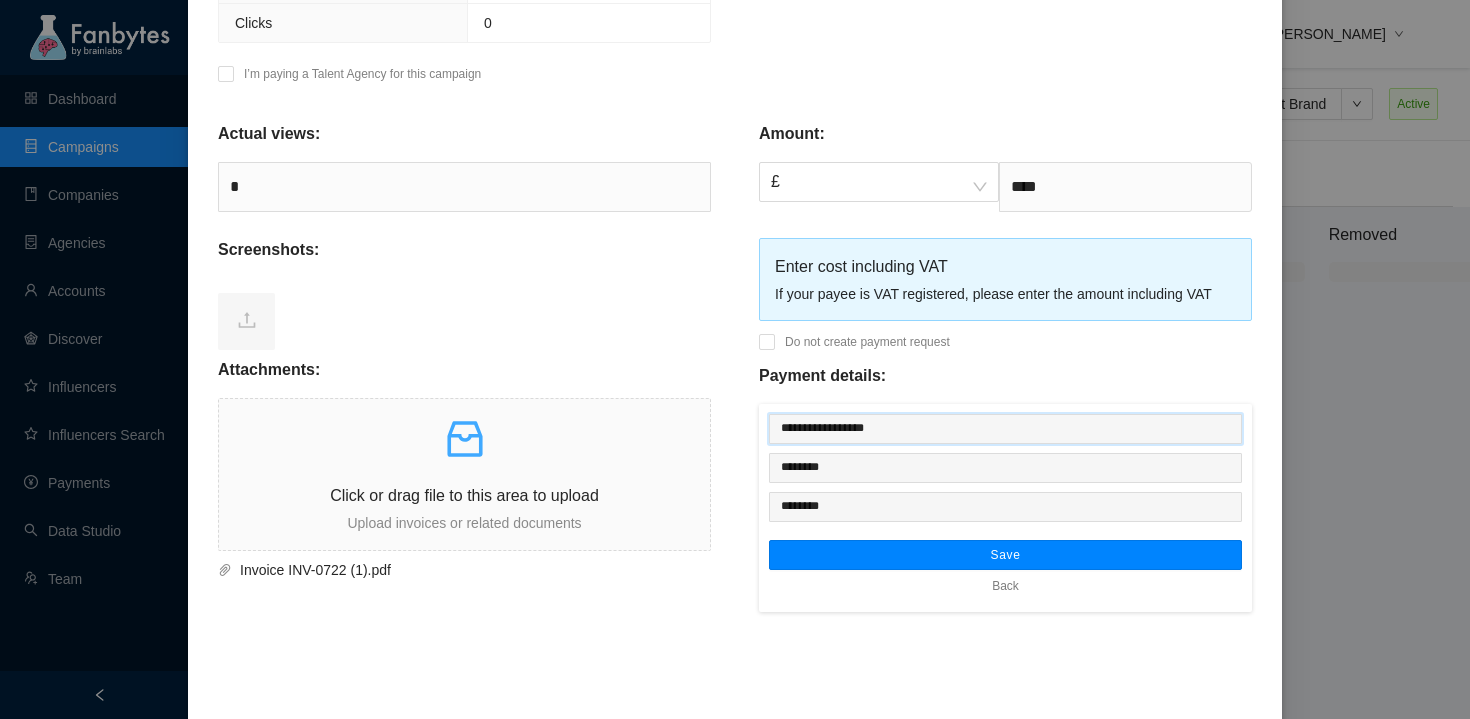 type on "**********" 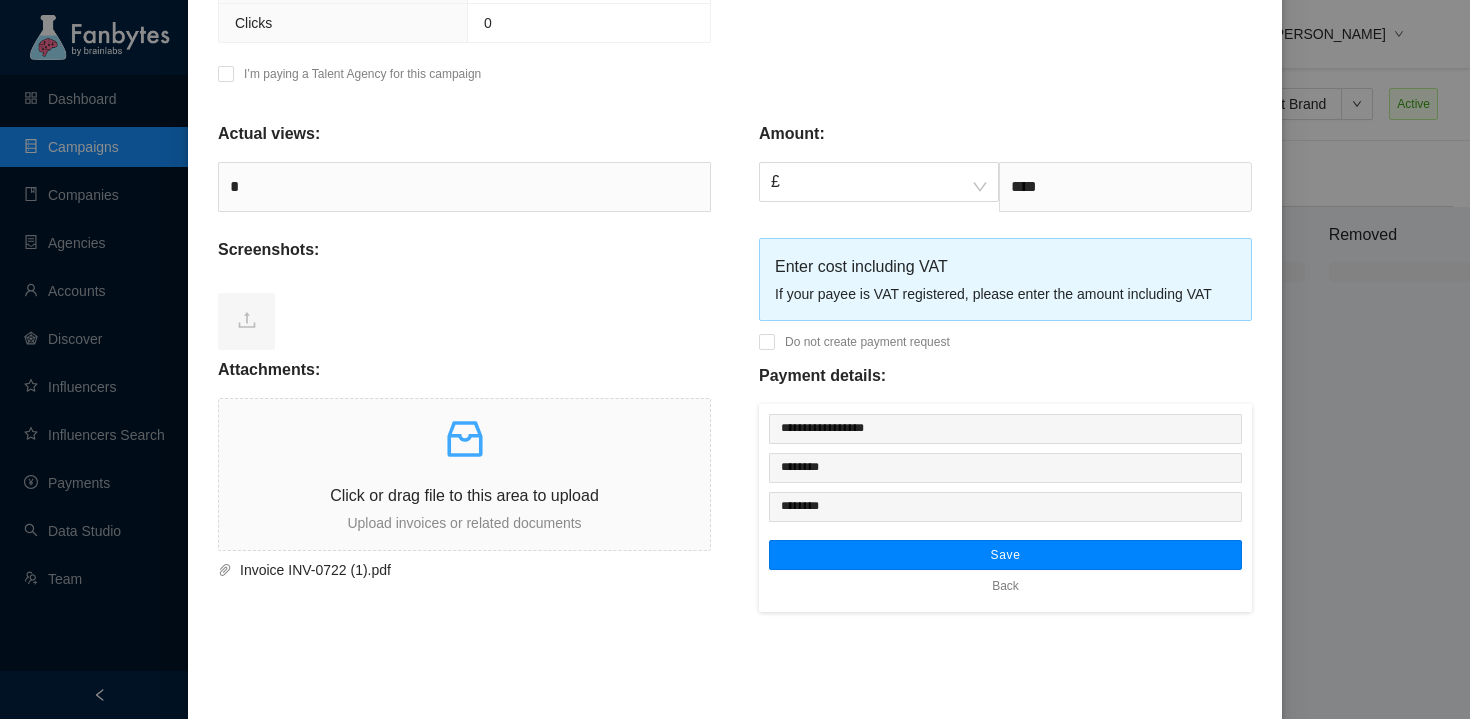 click on "Save" at bounding box center (1005, 555) 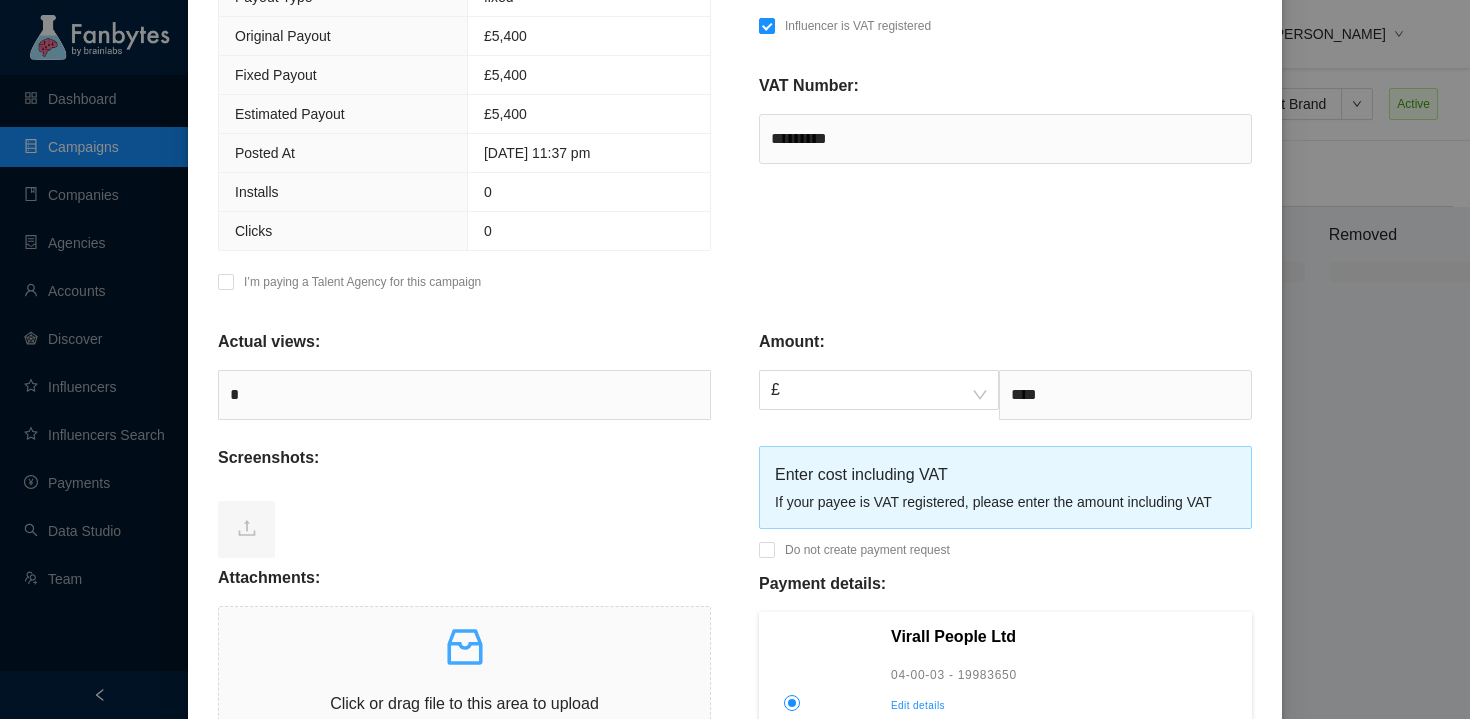 scroll, scrollTop: 753, scrollLeft: 0, axis: vertical 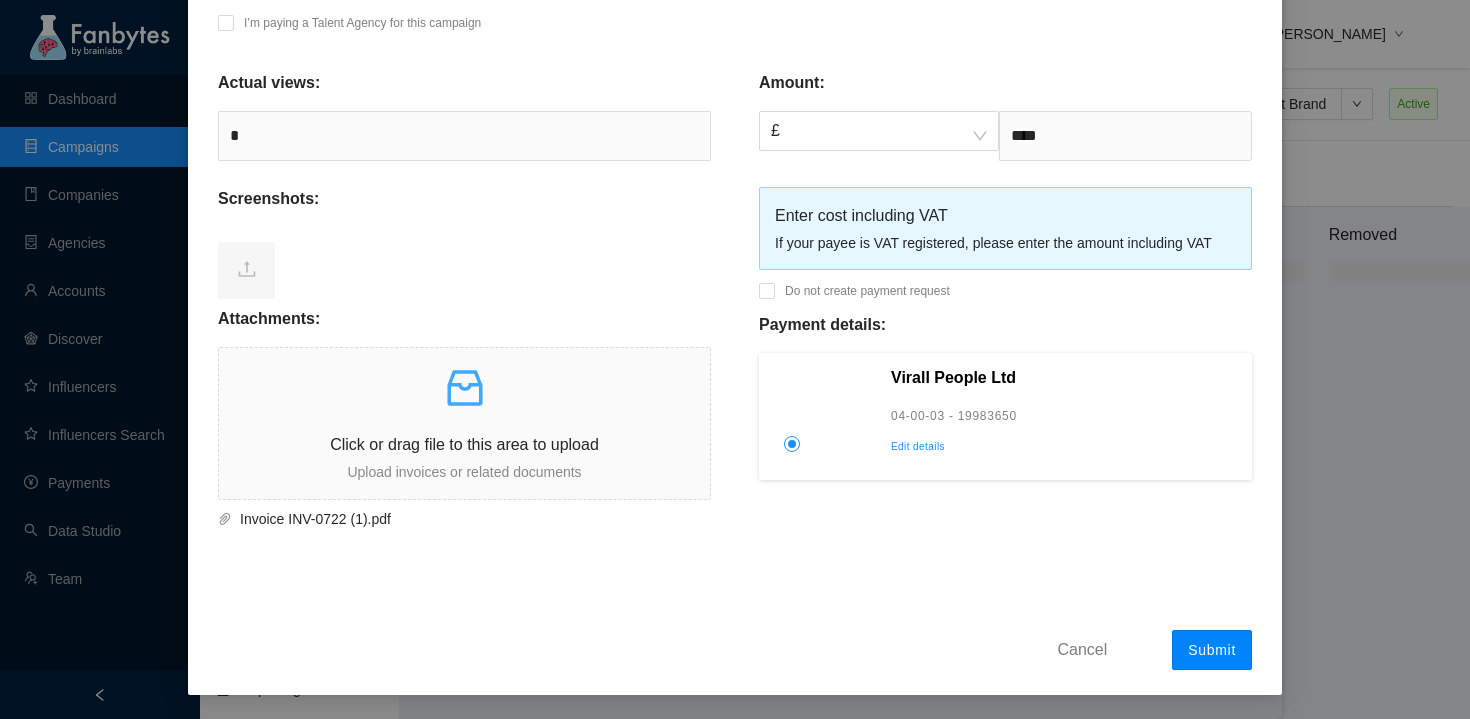 click on "Submit" at bounding box center (1212, 650) 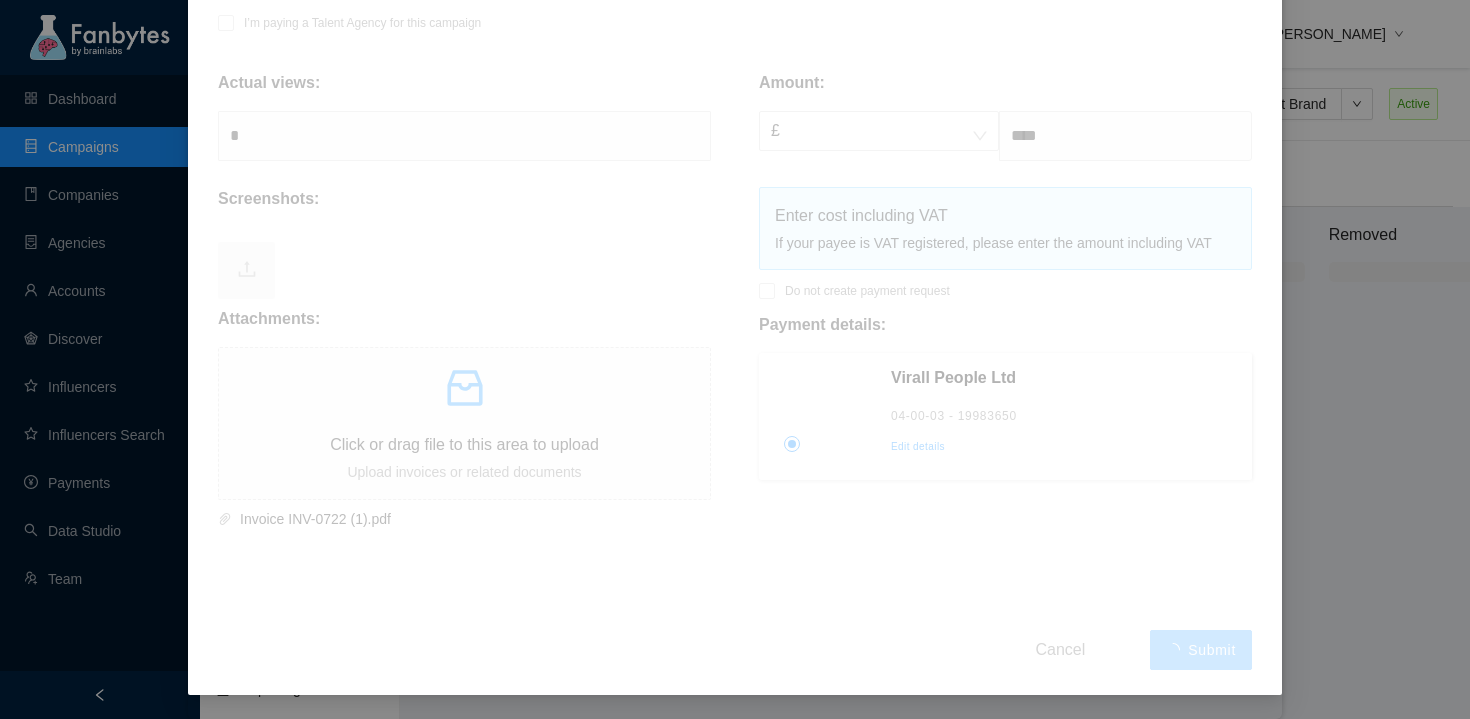 type 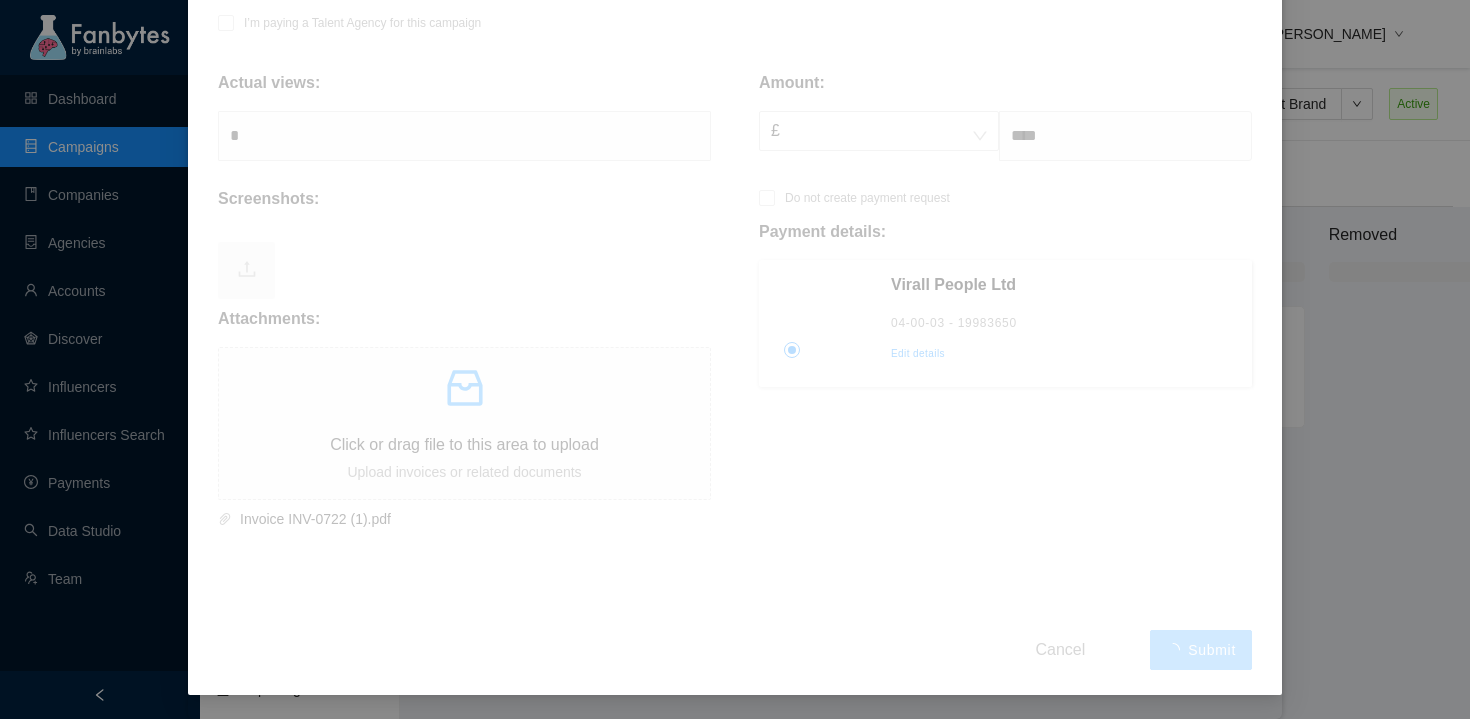 scroll, scrollTop: 0, scrollLeft: 0, axis: both 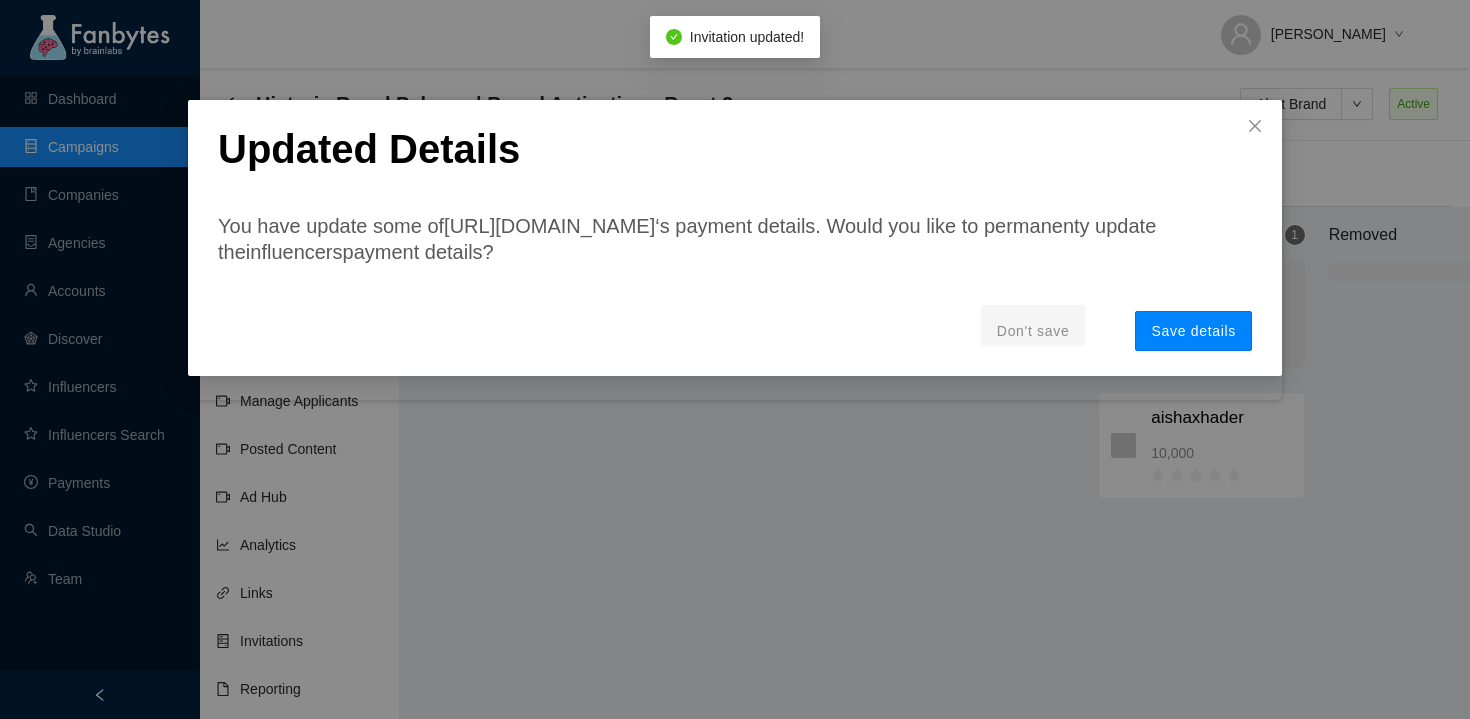 click on "Save details" at bounding box center [1193, 331] 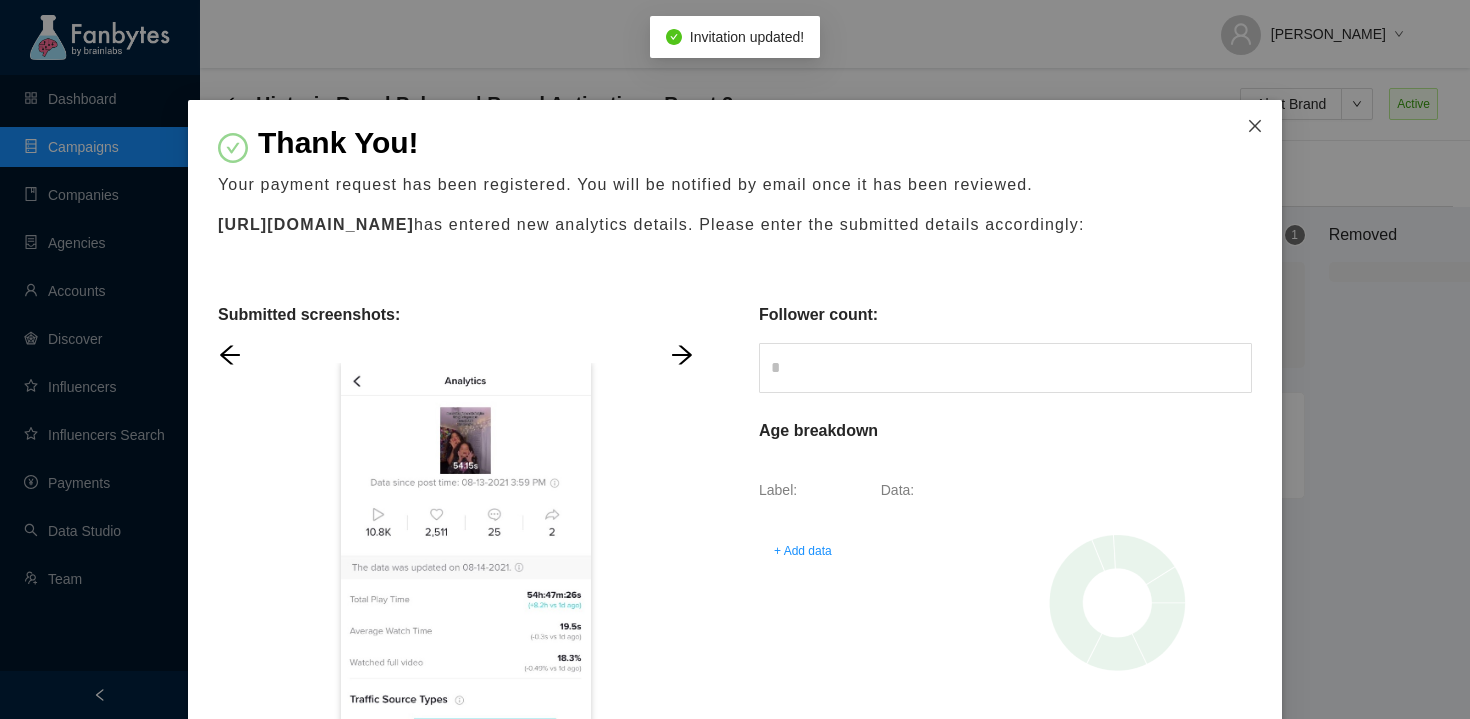 click at bounding box center (1255, 127) 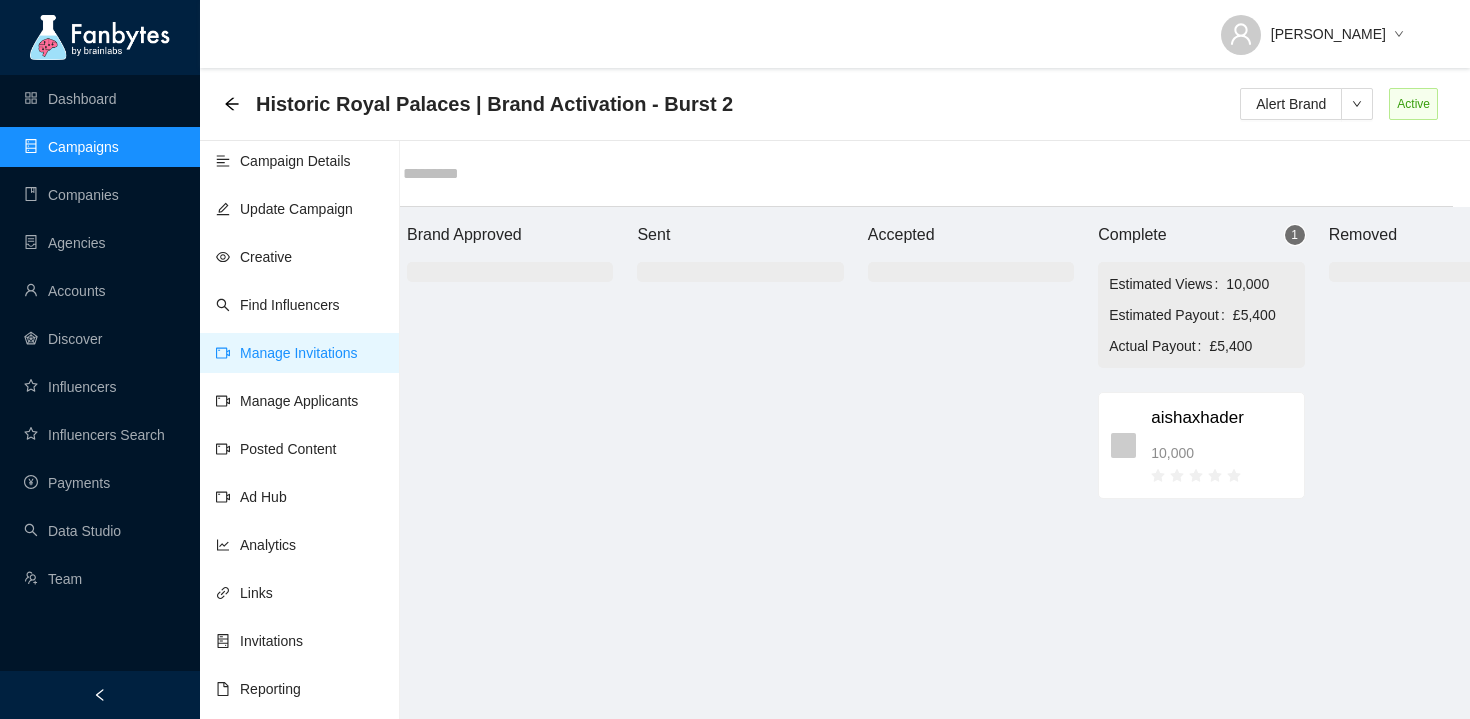scroll, scrollTop: 0, scrollLeft: 21, axis: horizontal 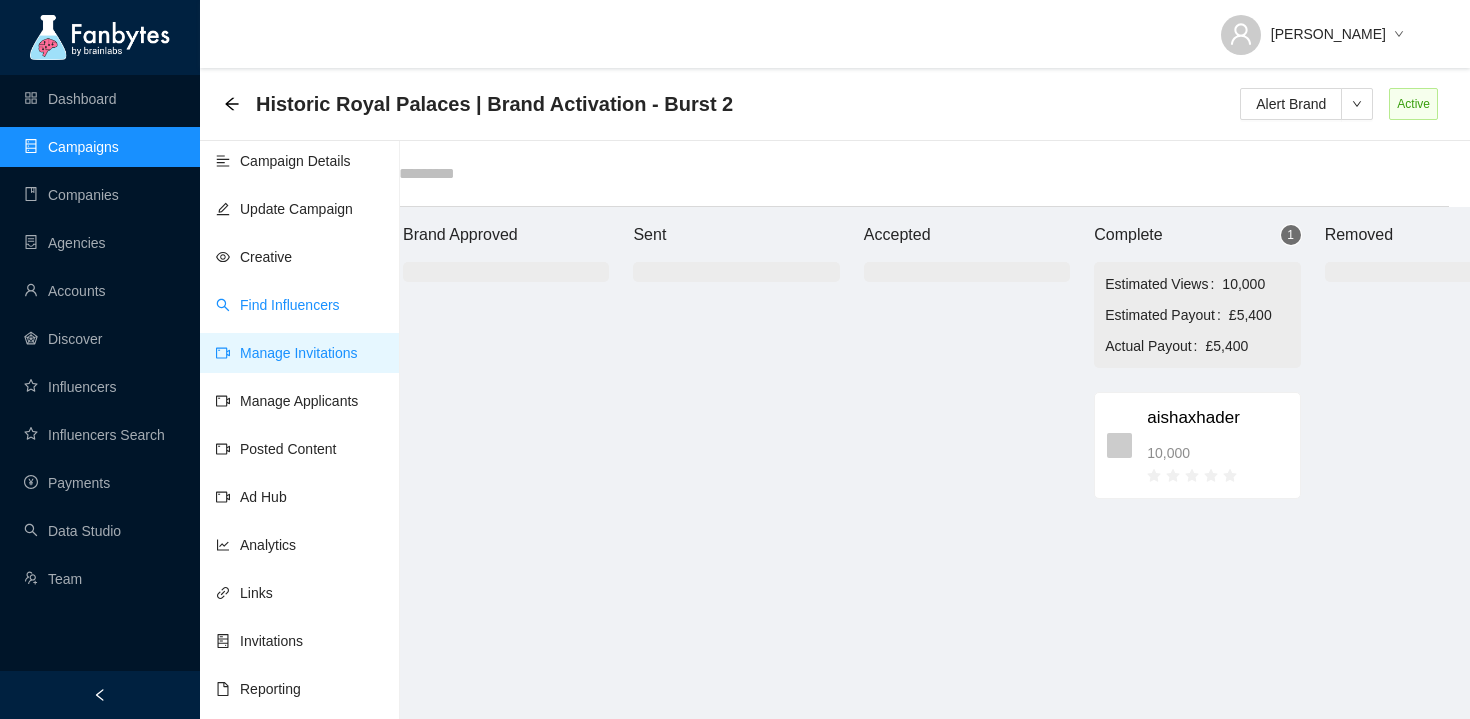 click on "Find Influencers" at bounding box center [278, 305] 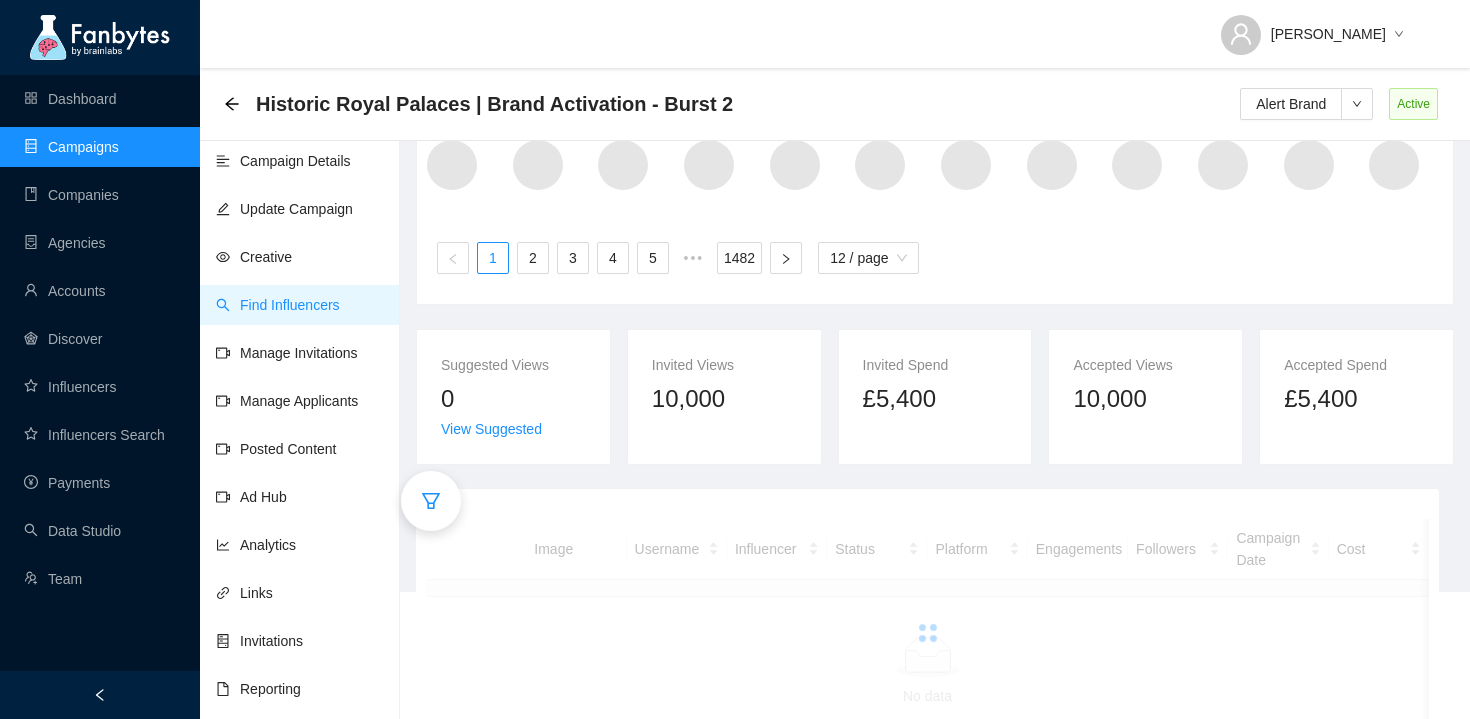 scroll, scrollTop: 149, scrollLeft: 0, axis: vertical 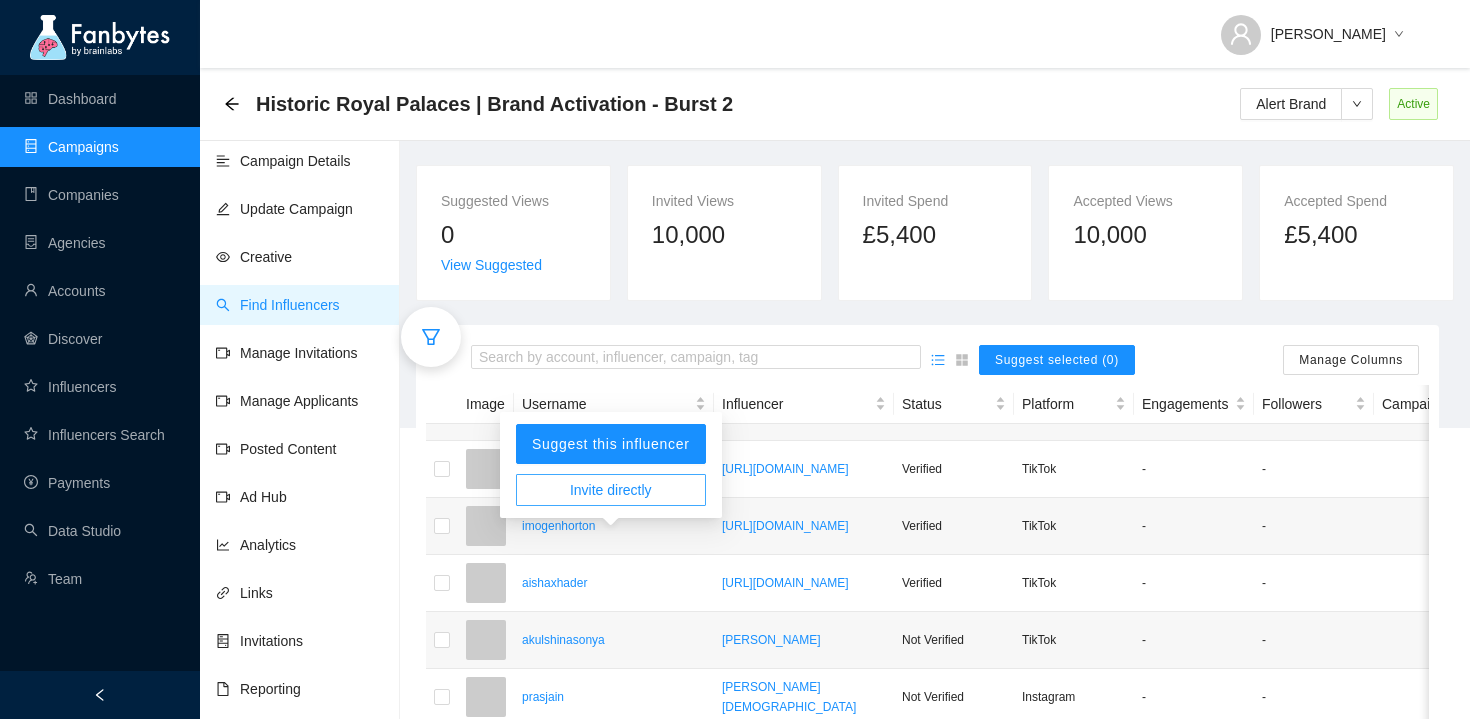 click on "Invite directly" at bounding box center (611, 490) 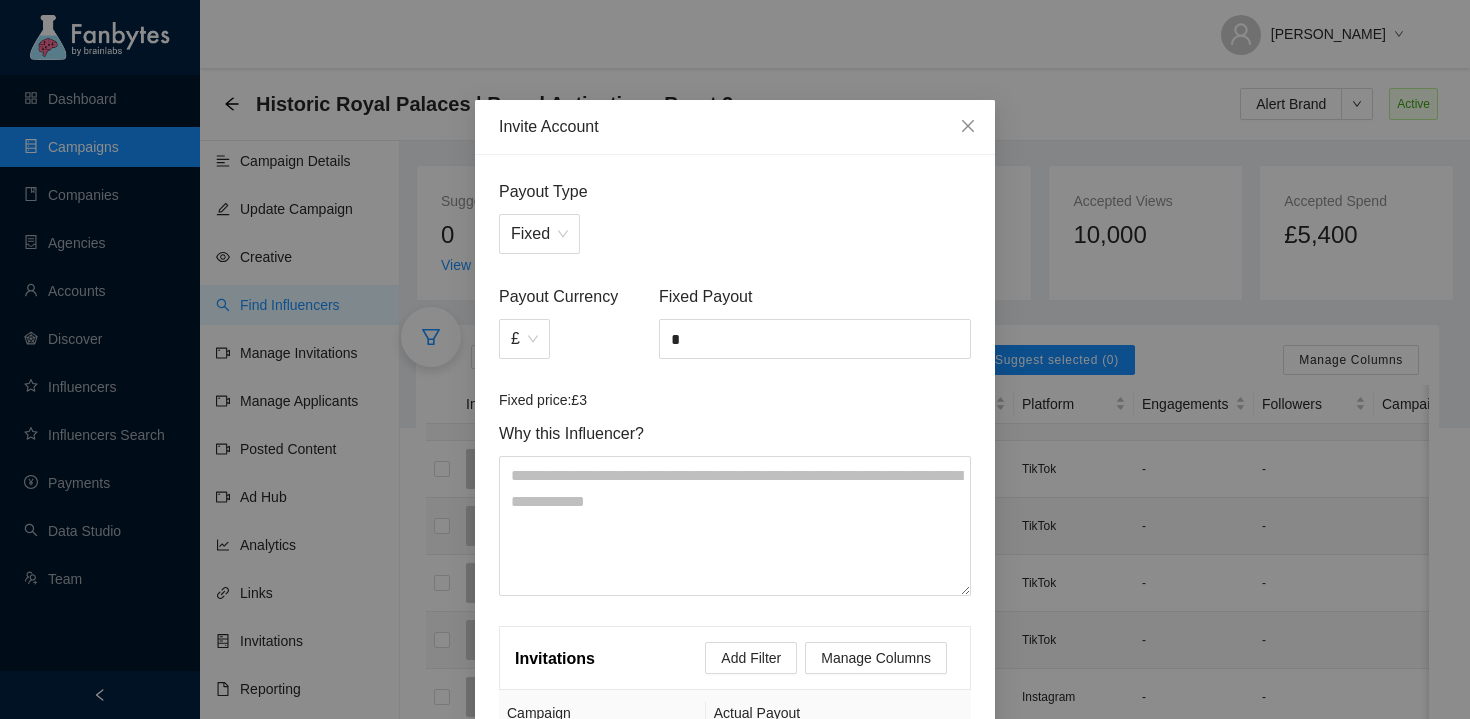 click on "Fixed Payout *" at bounding box center [815, 321] 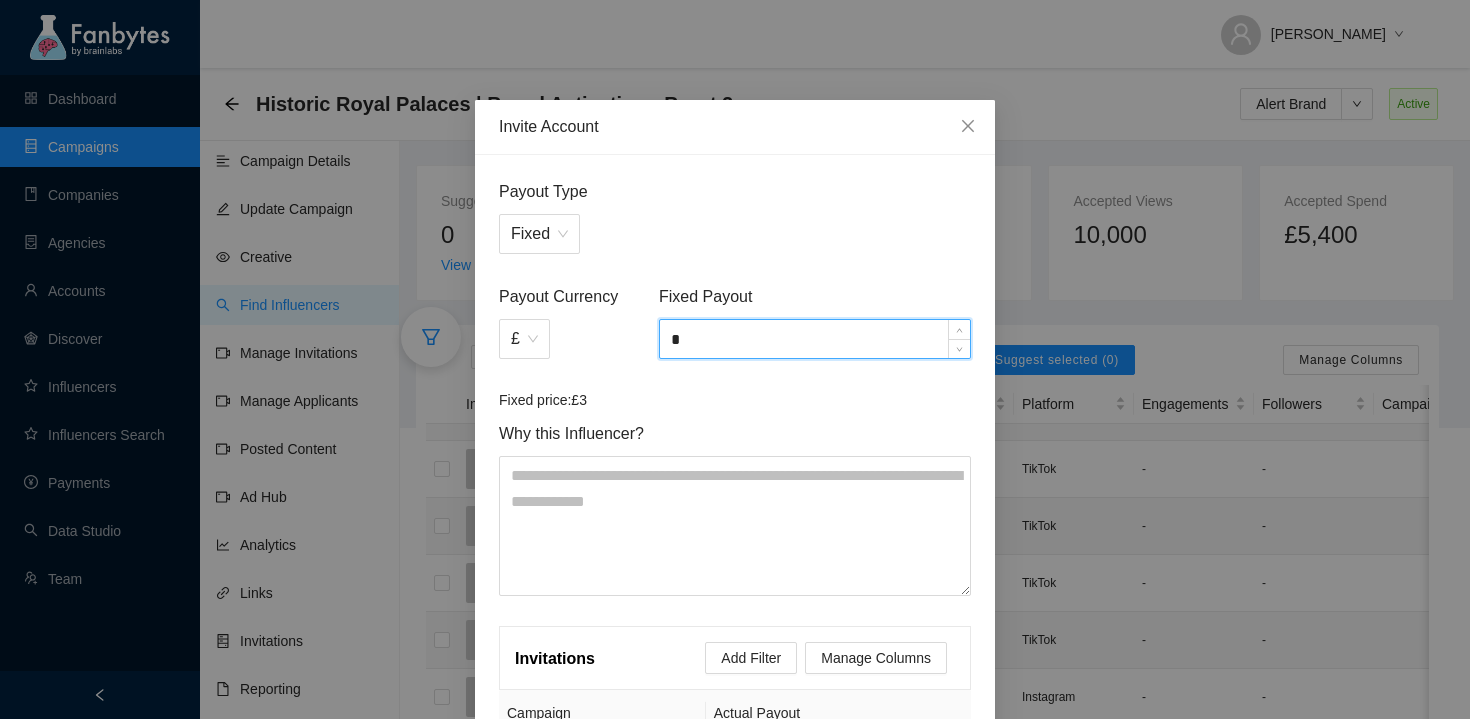 click on "*" at bounding box center [815, 339] 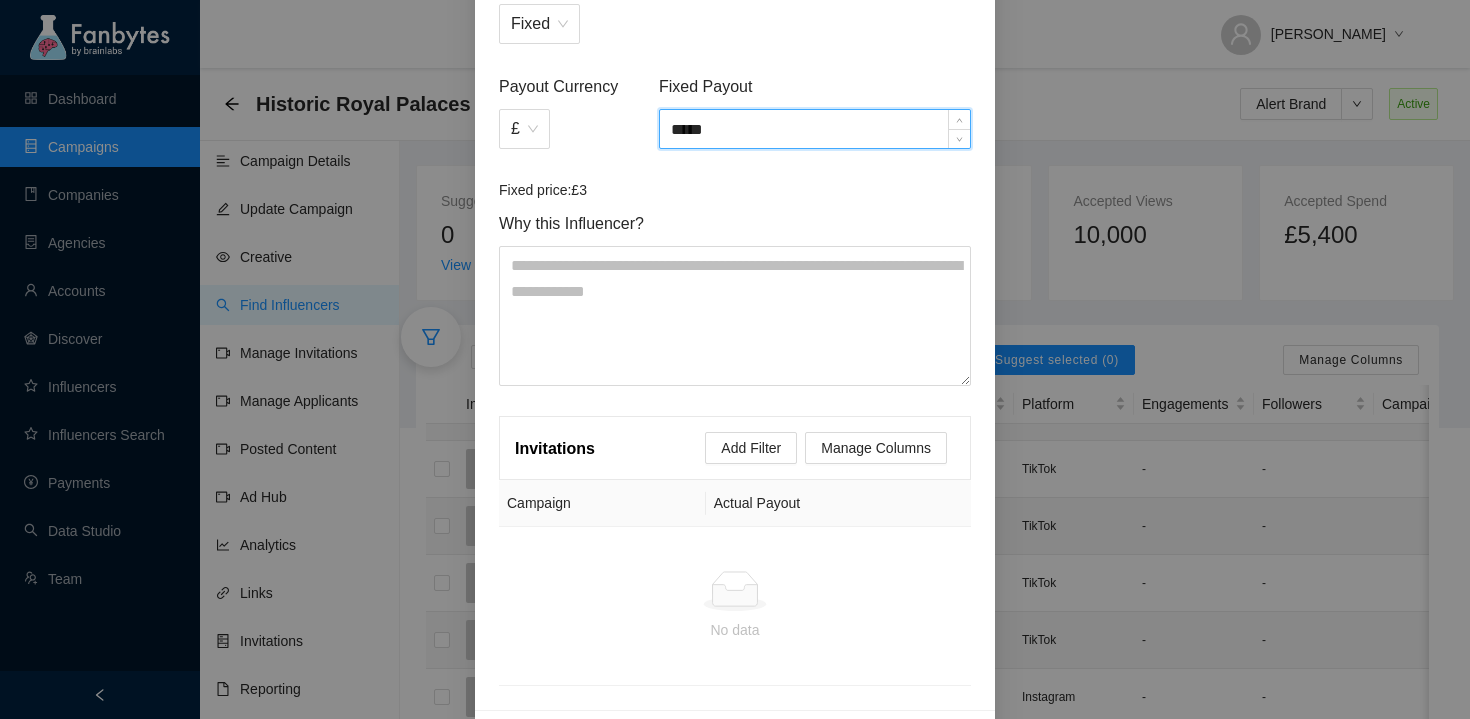 scroll, scrollTop: 278, scrollLeft: 0, axis: vertical 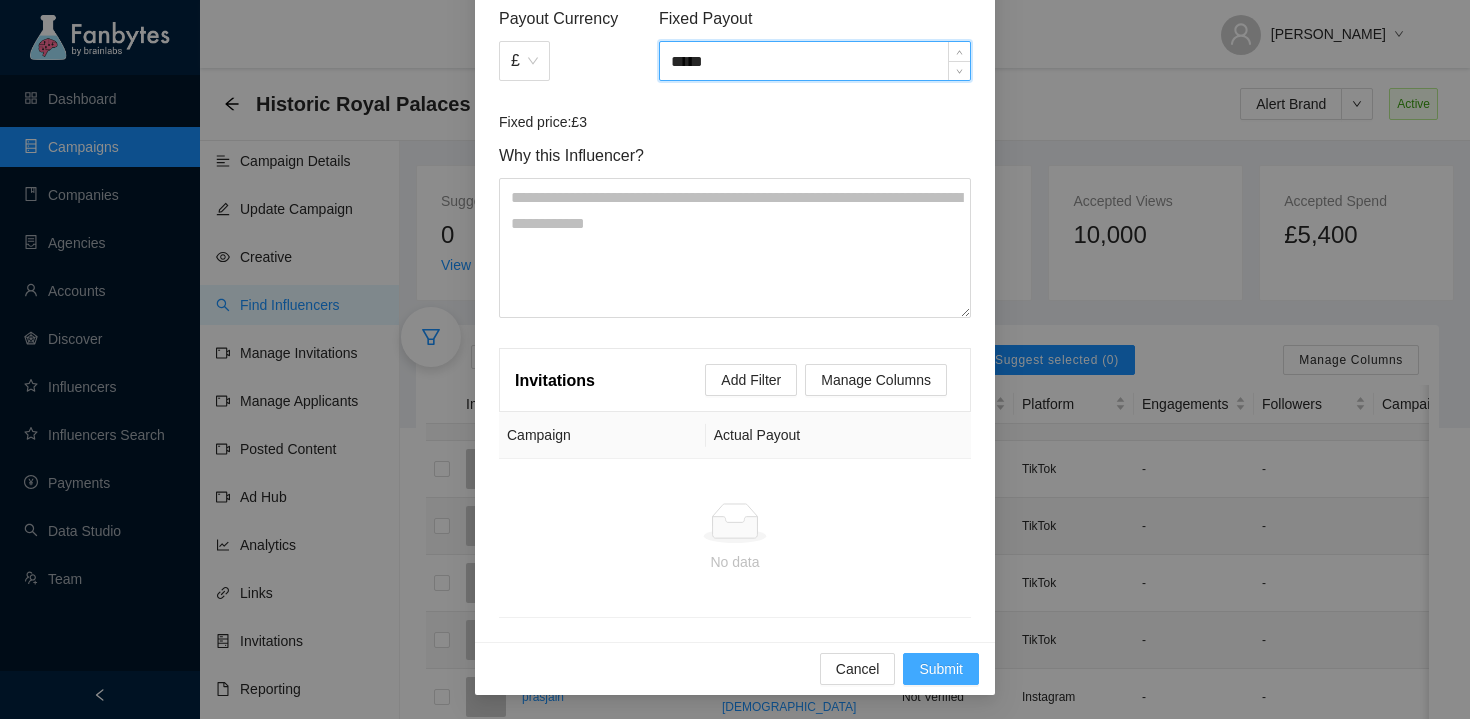type on "*****" 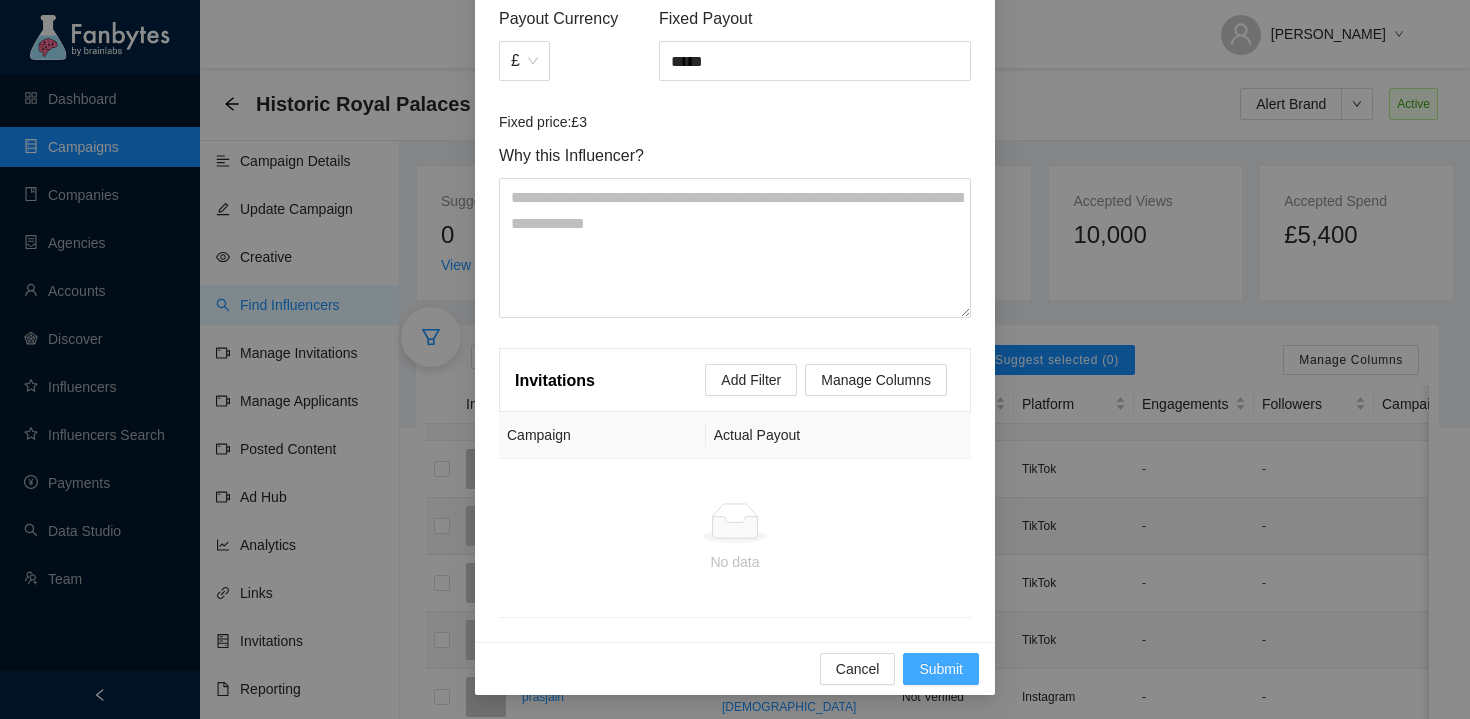 click on "Submit" at bounding box center (941, 669) 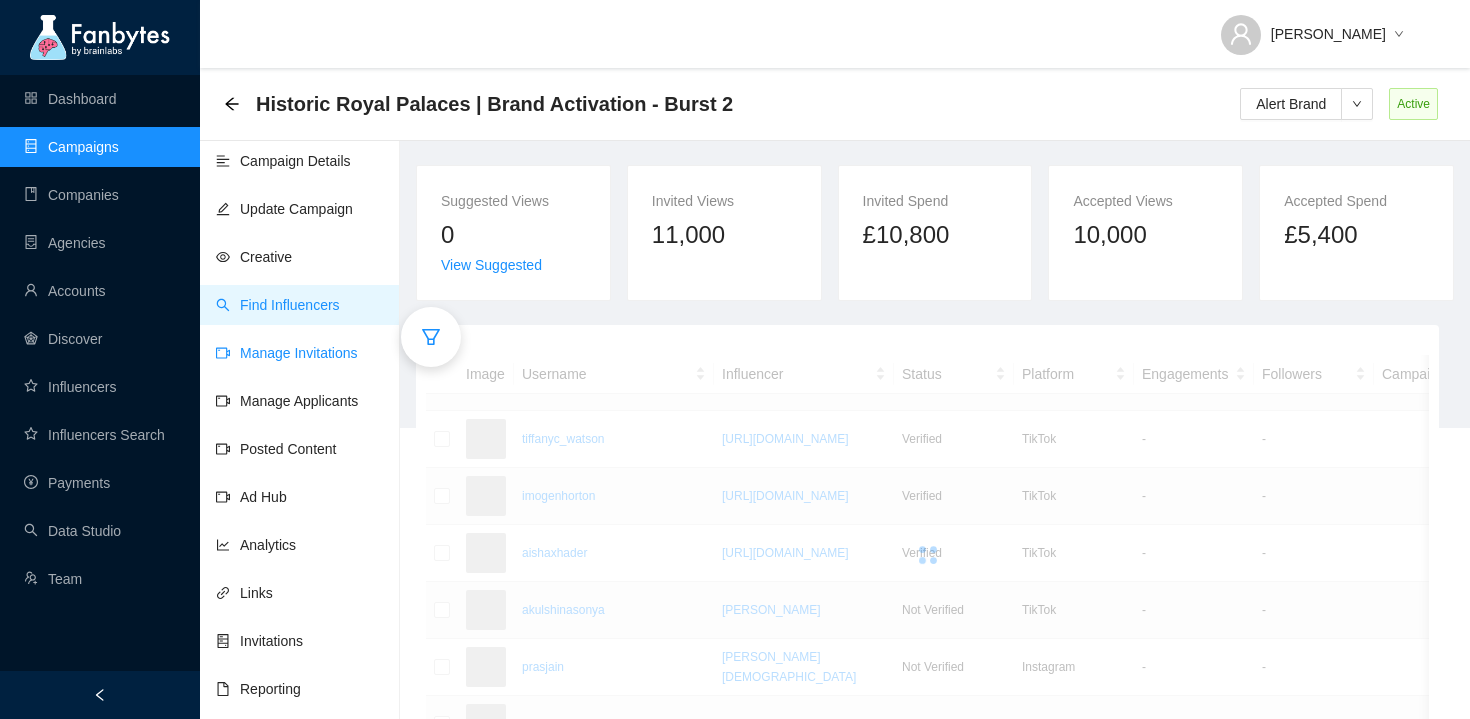 click on "Manage Invitations" at bounding box center [287, 353] 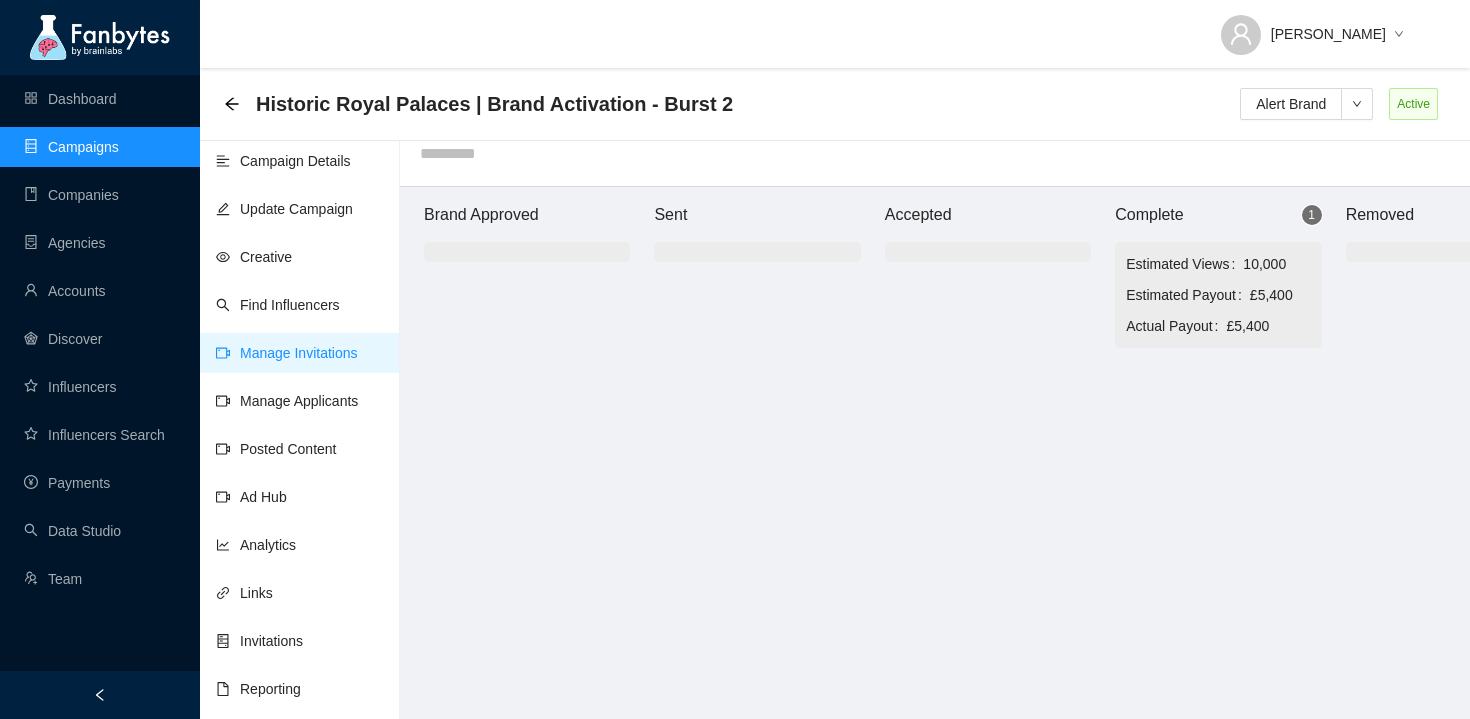 scroll, scrollTop: 20, scrollLeft: 0, axis: vertical 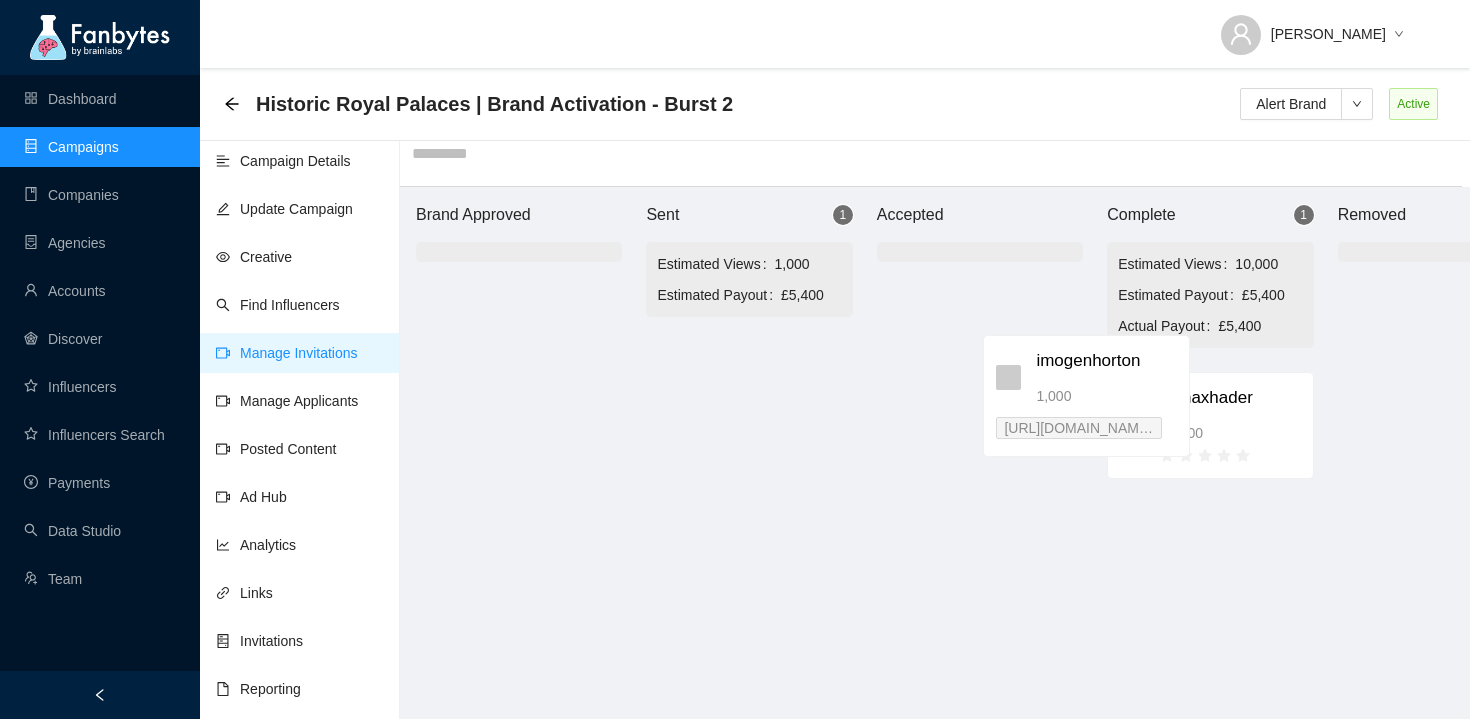 drag, startPoint x: 724, startPoint y: 366, endPoint x: 1110, endPoint y: 351, distance: 386.29135 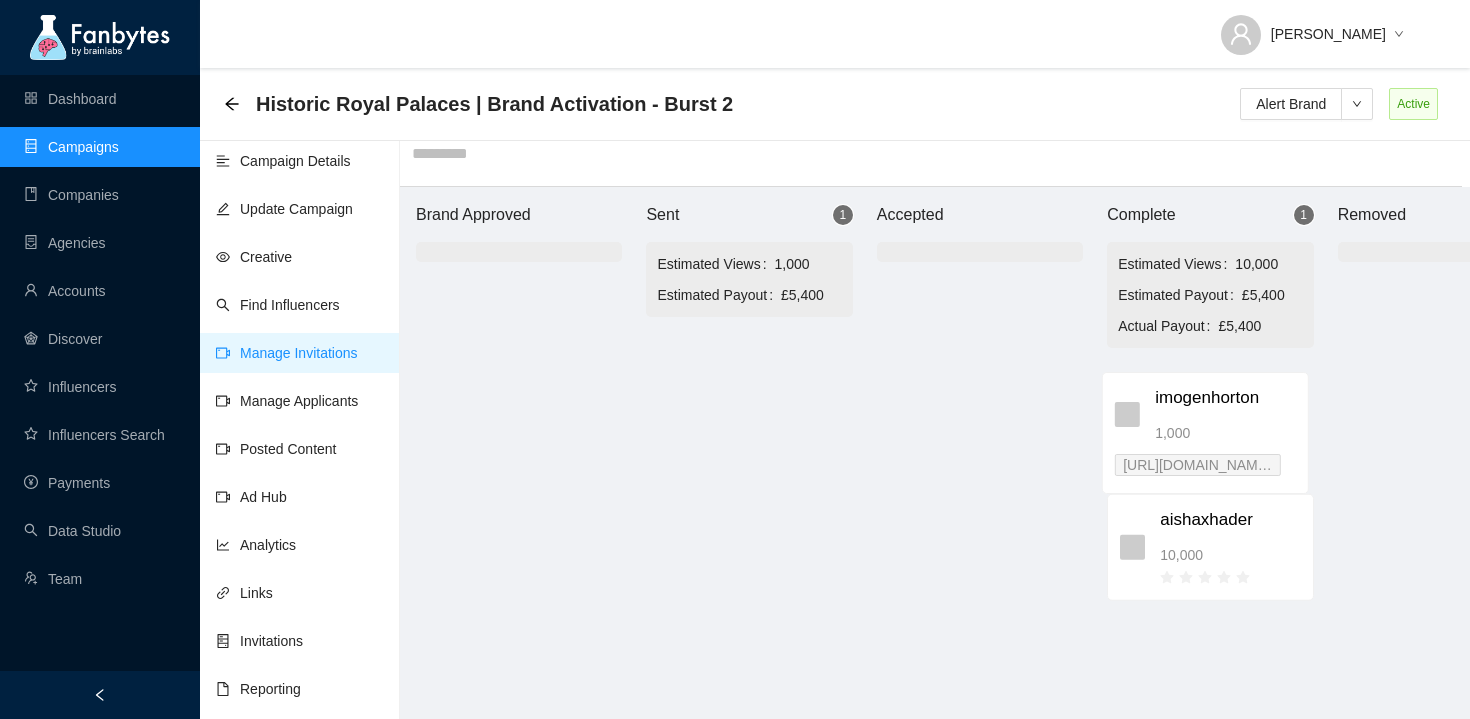 scroll, scrollTop: 20, scrollLeft: 13, axis: both 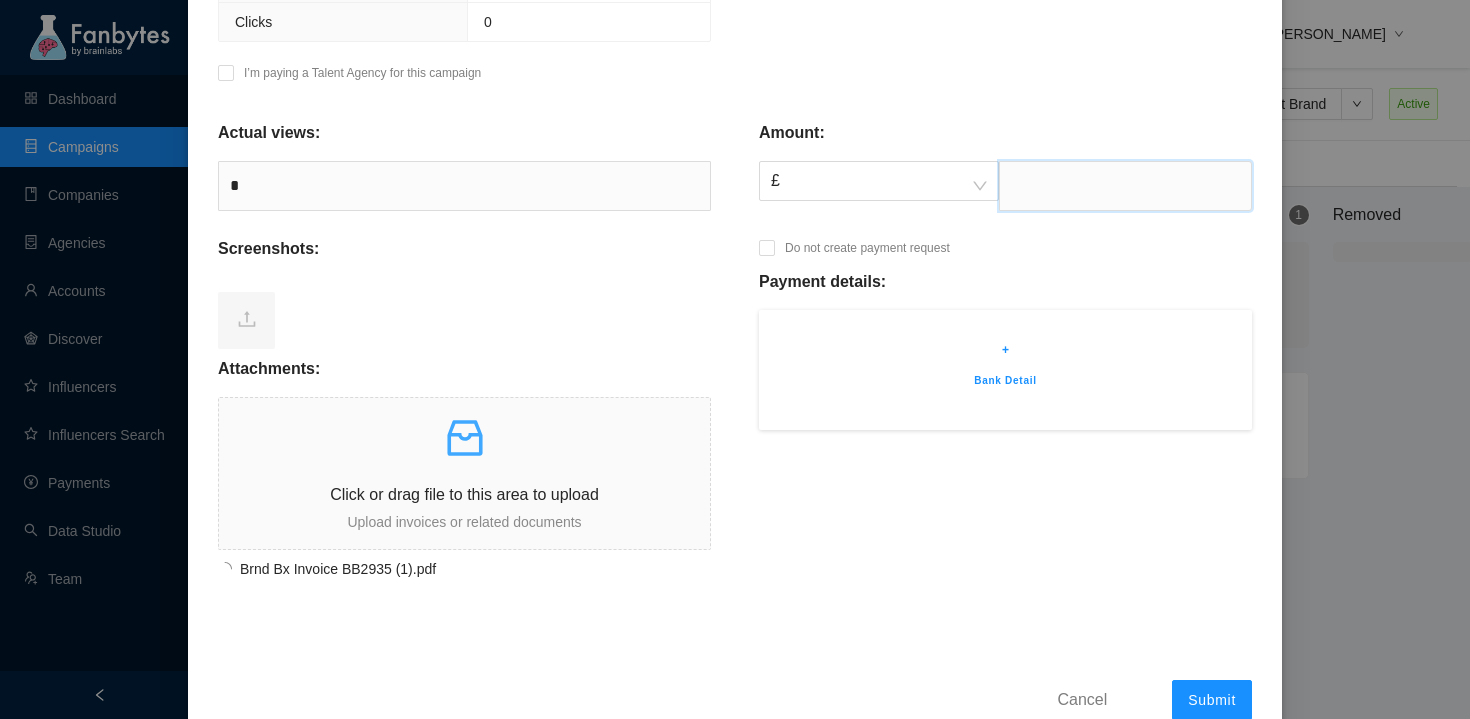 click at bounding box center [1125, 186] 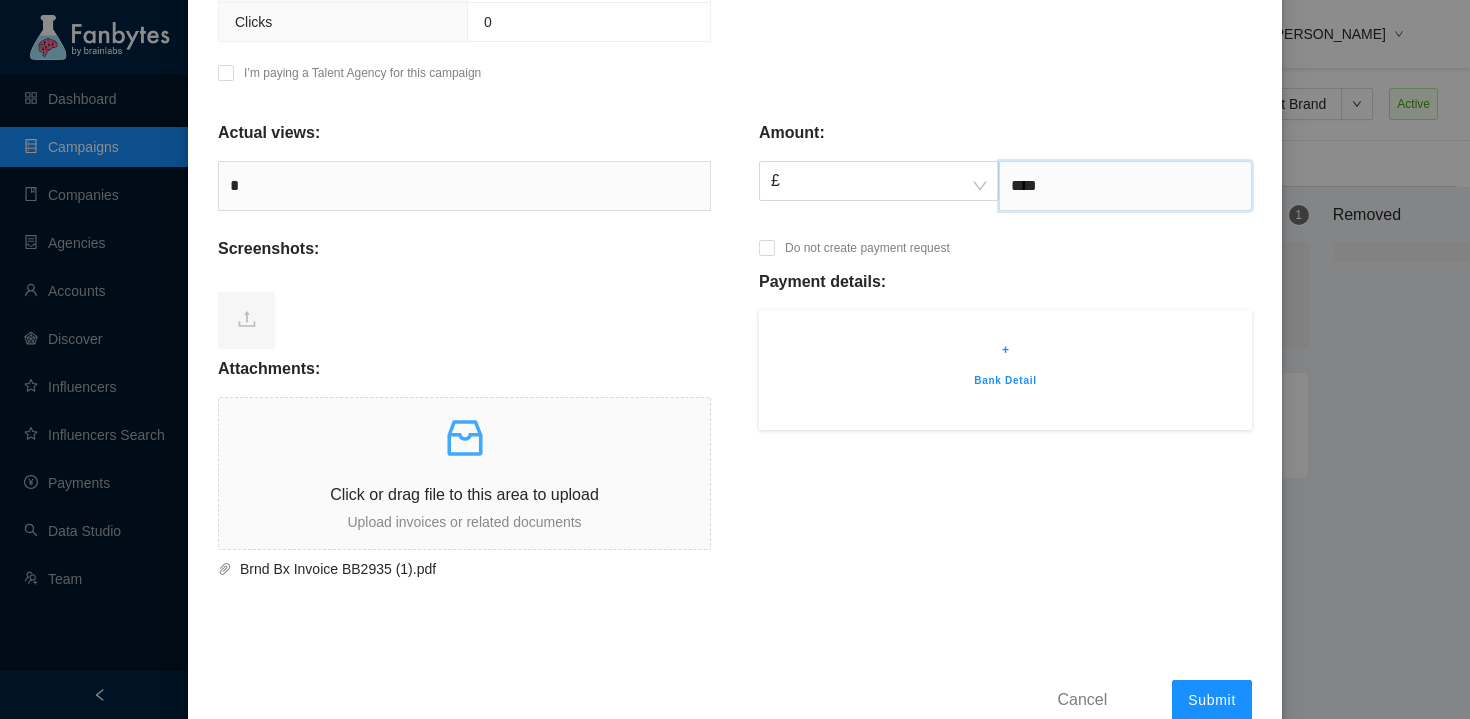 type on "****" 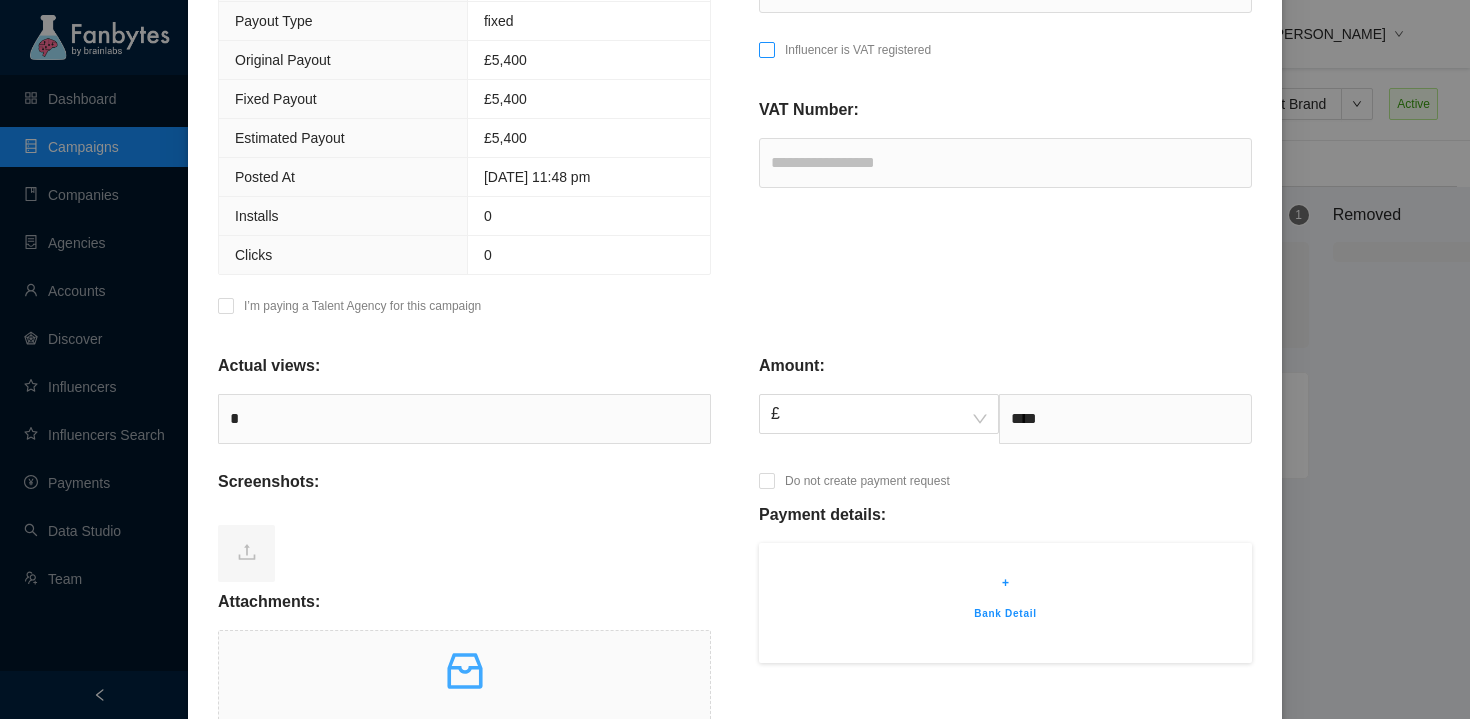 click at bounding box center [767, 55] 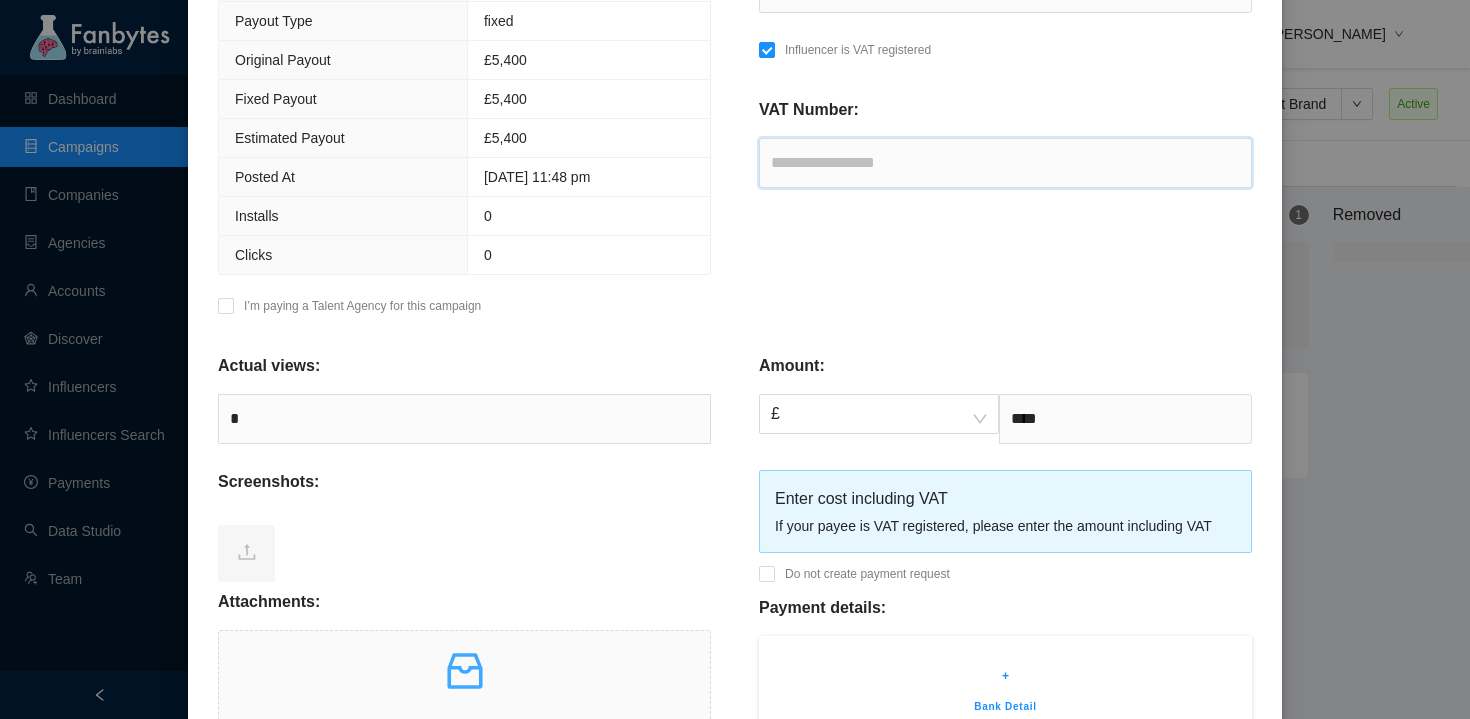click at bounding box center [1005, 163] 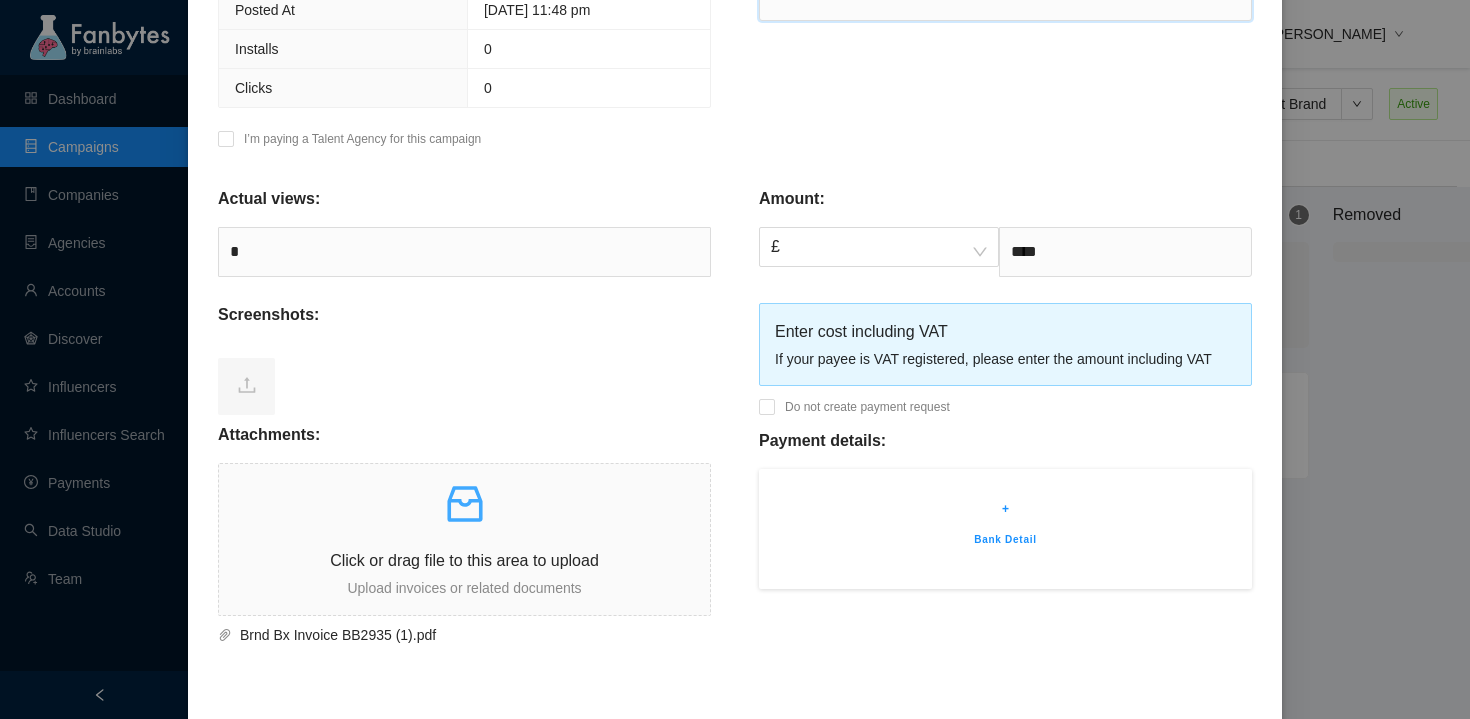 scroll, scrollTop: 753, scrollLeft: 0, axis: vertical 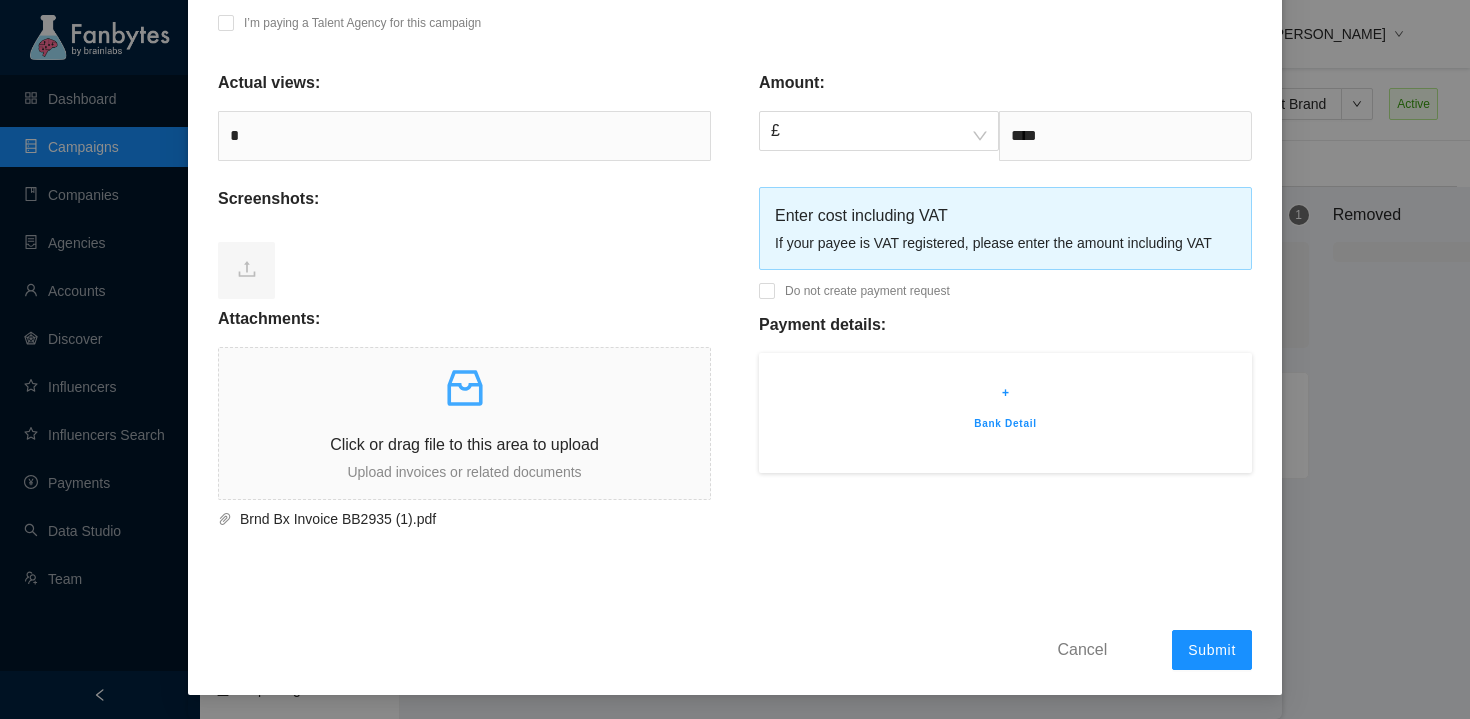 type on "**********" 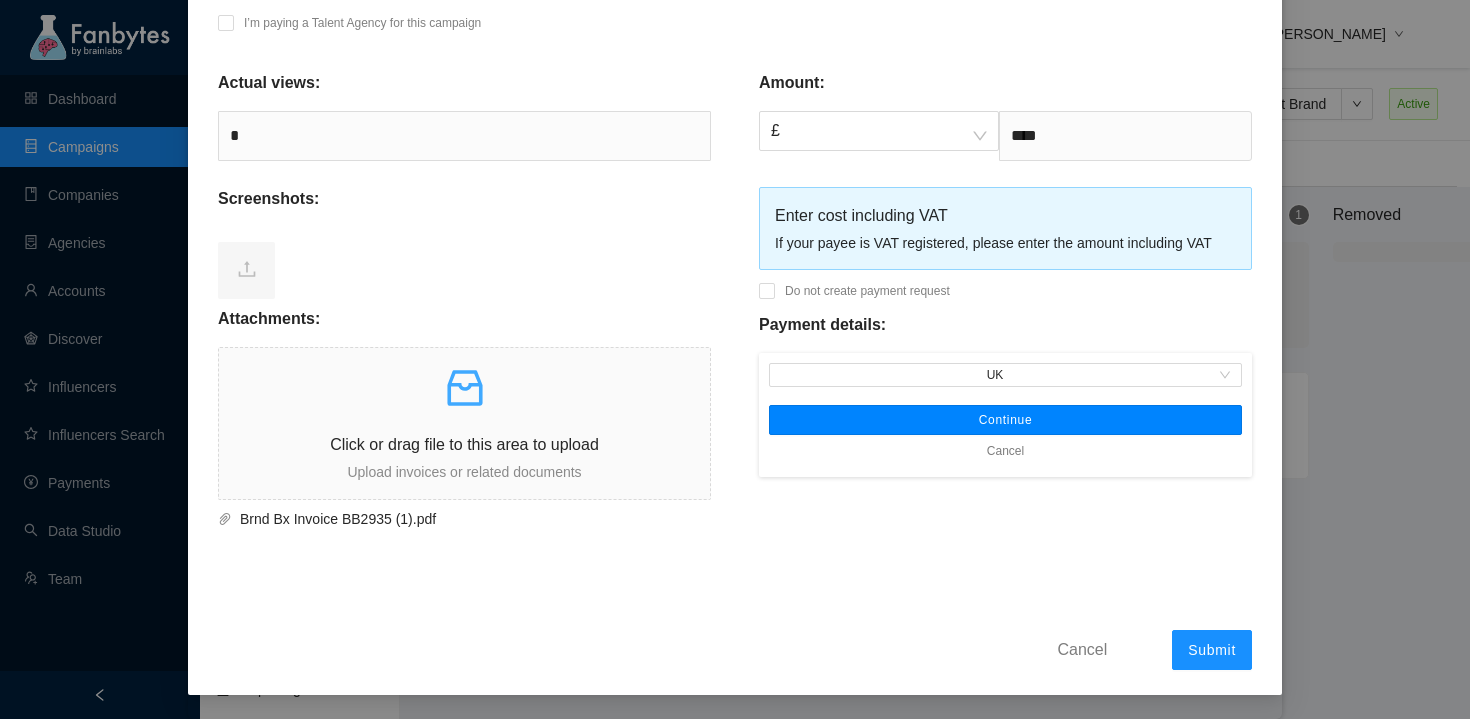 click on "Continue" at bounding box center [1005, 420] 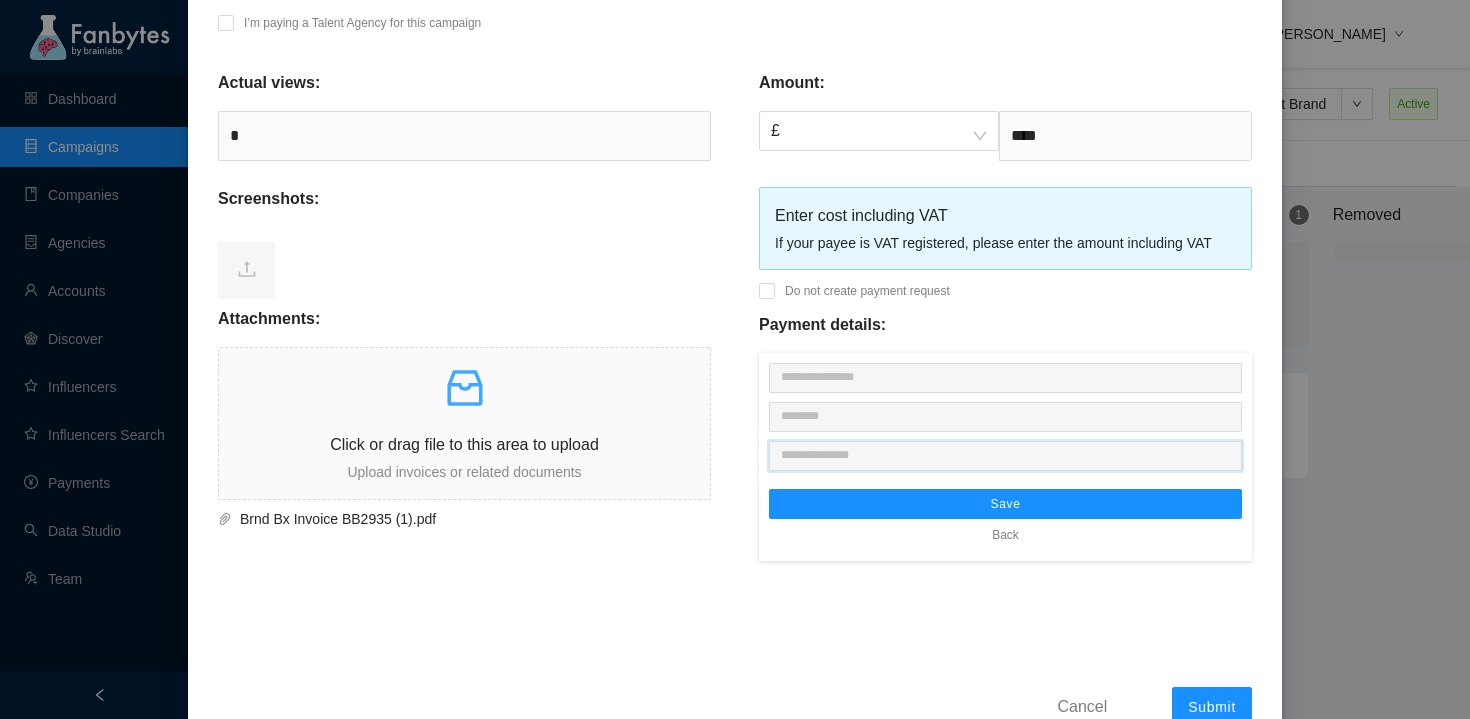 click at bounding box center [1005, 456] 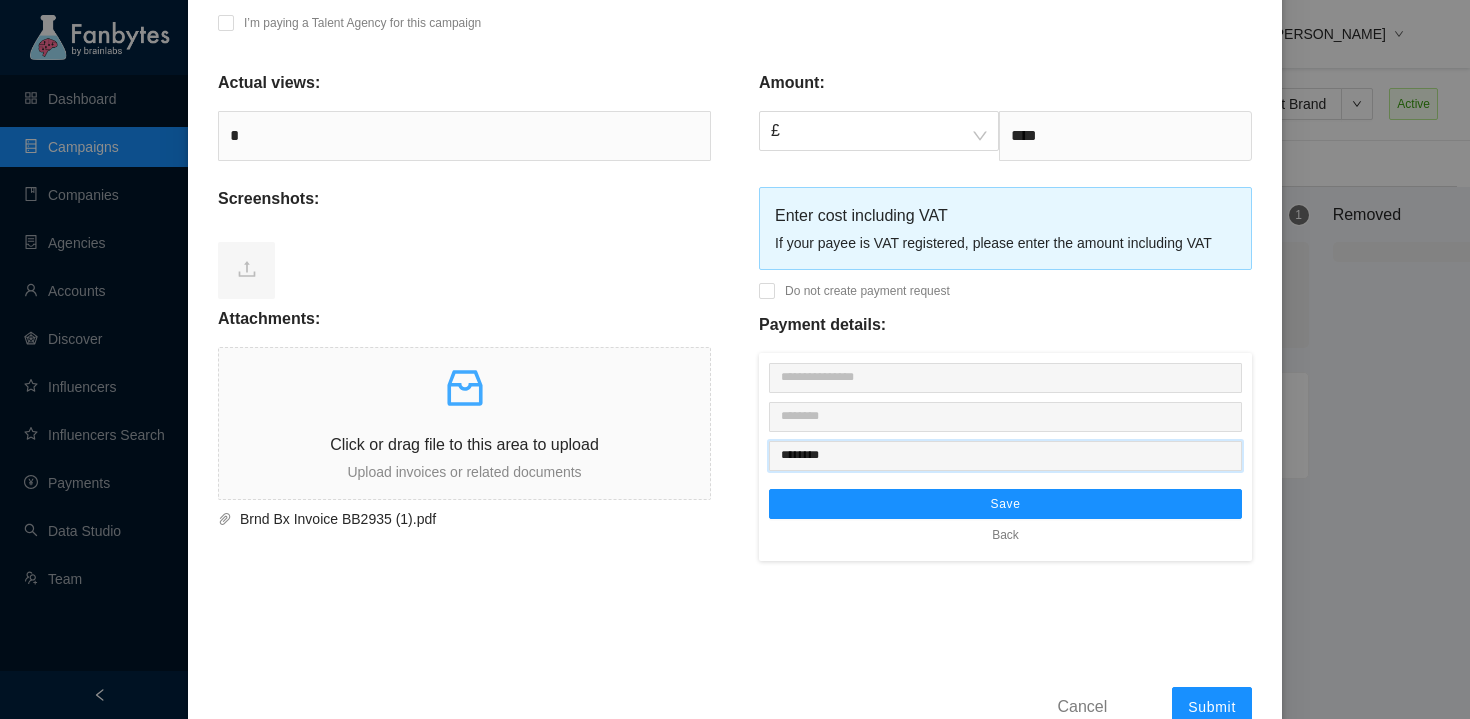 type on "********" 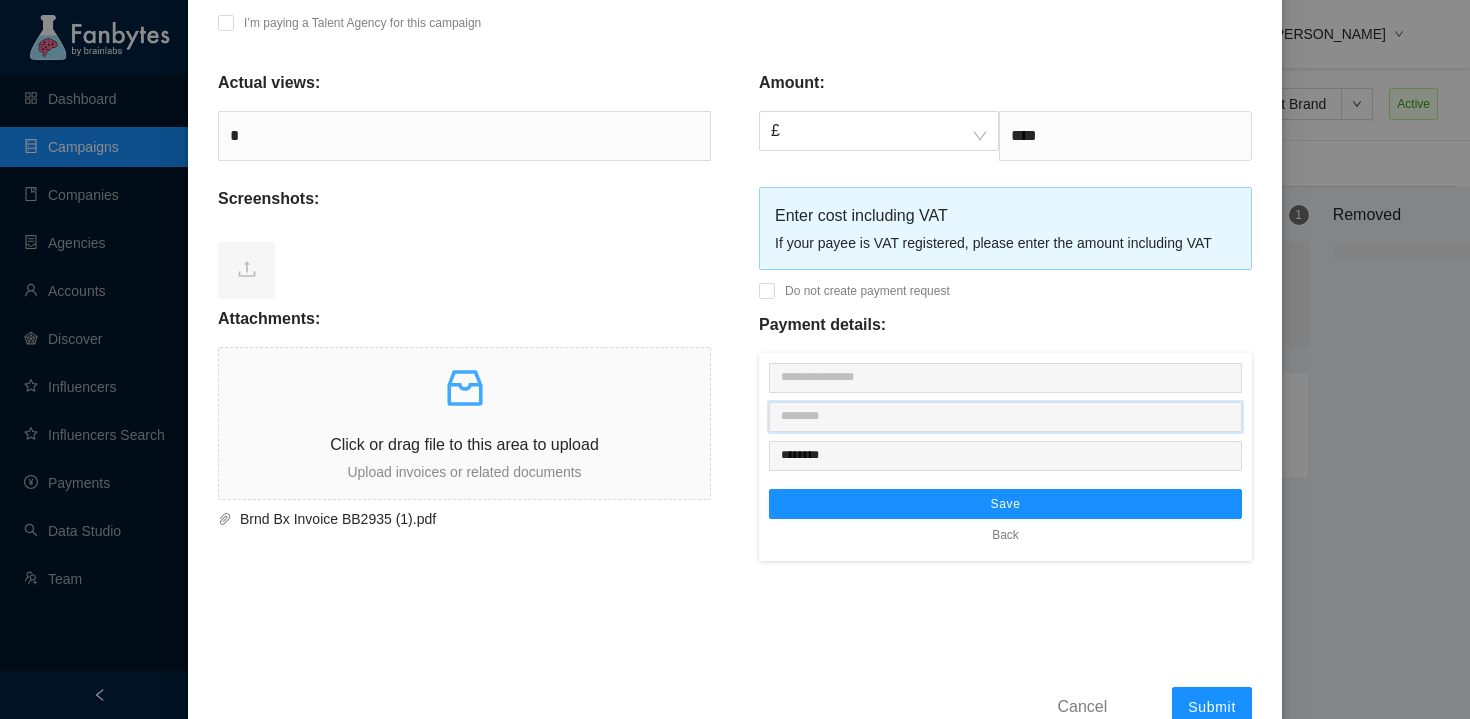 click at bounding box center [1005, 417] 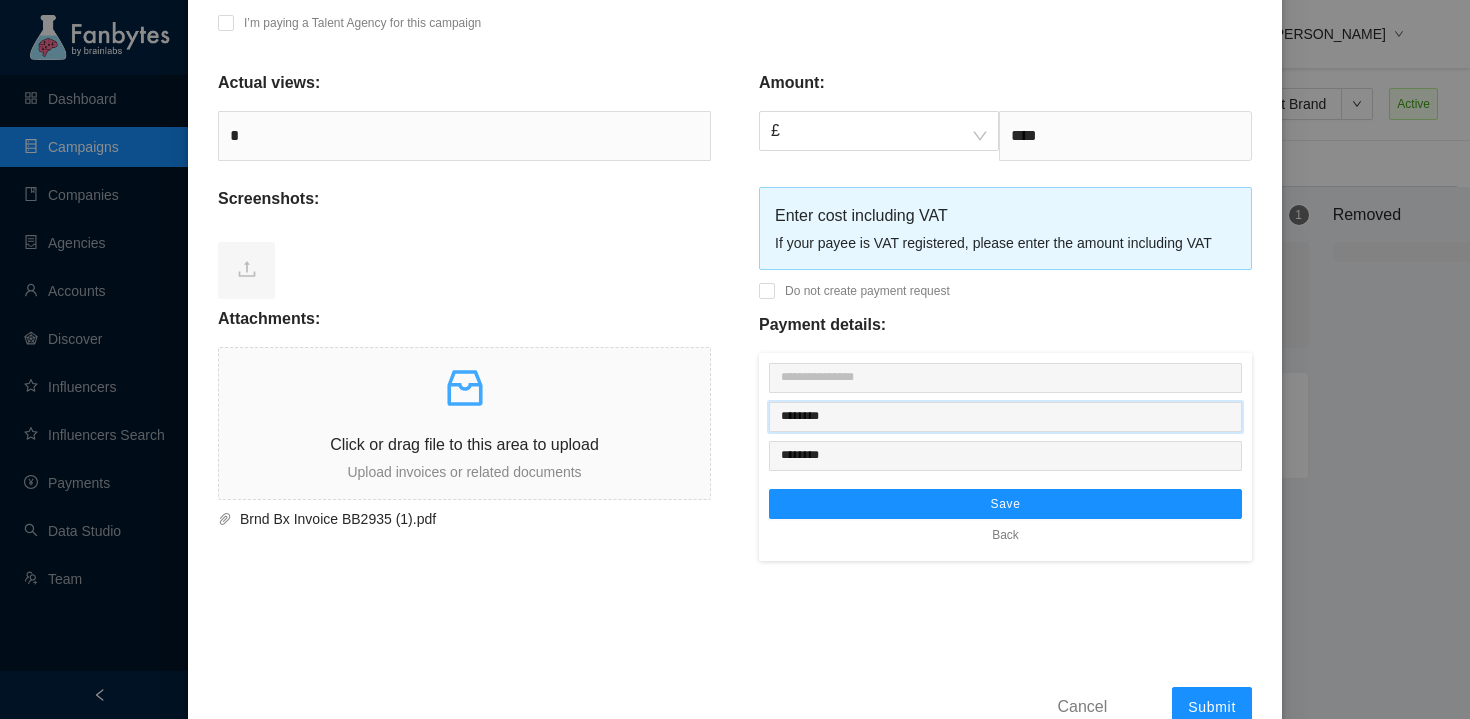 type on "********" 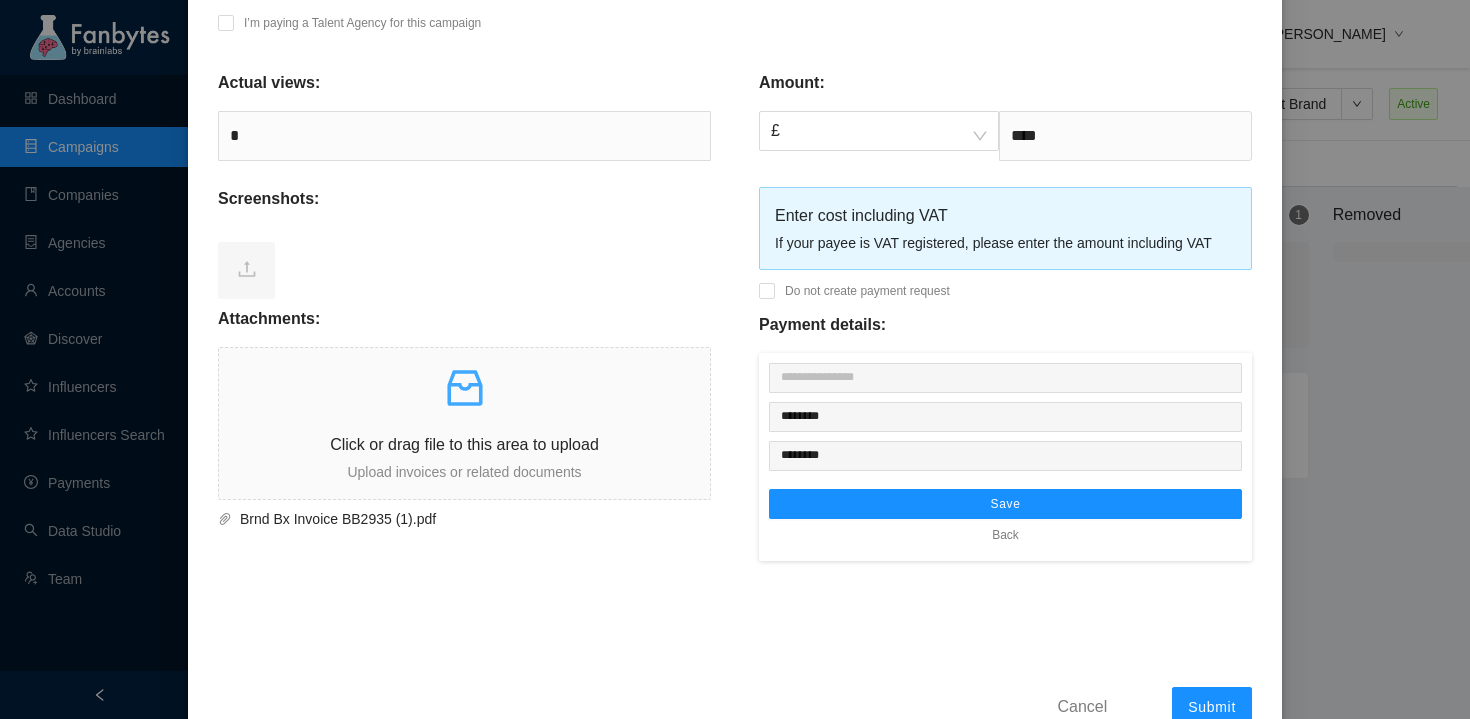 click on "******** ******** Save Back" at bounding box center [1005, 457] 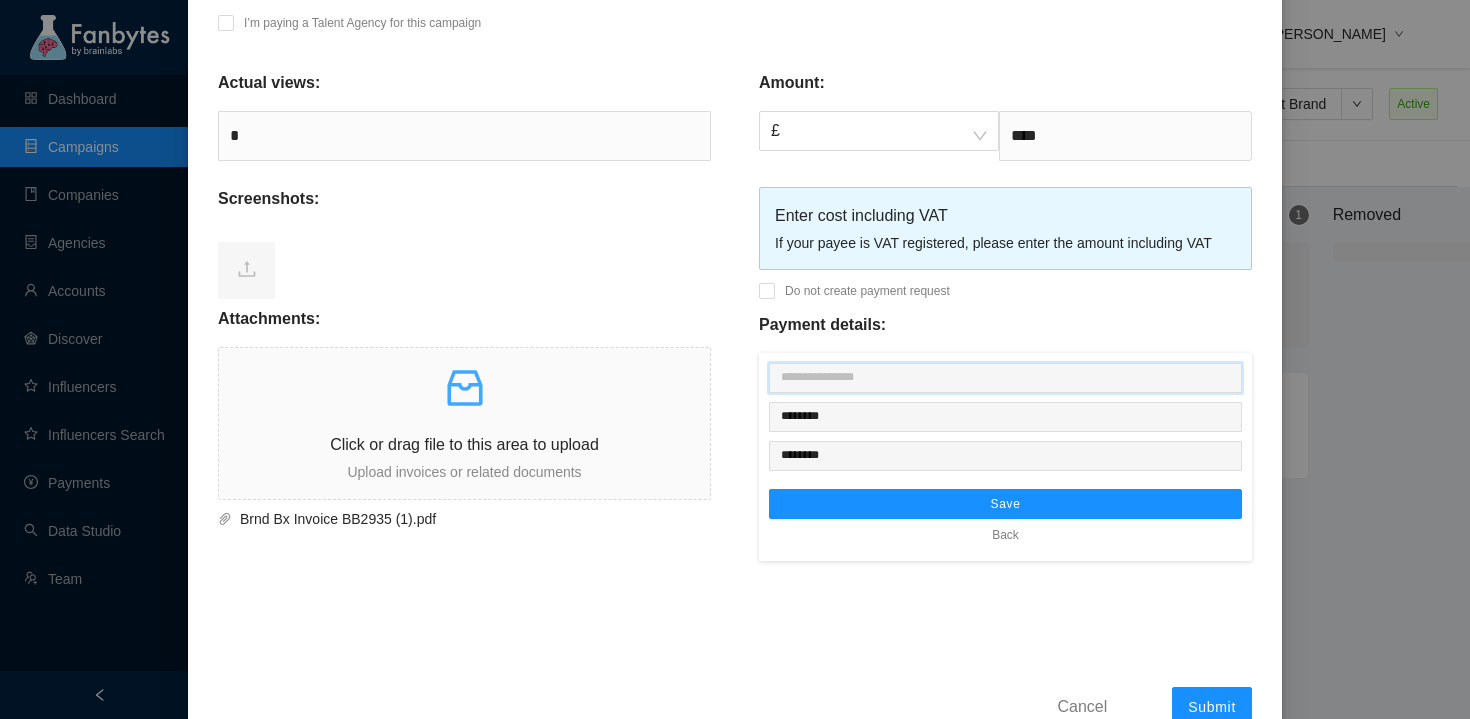click at bounding box center [1005, 378] 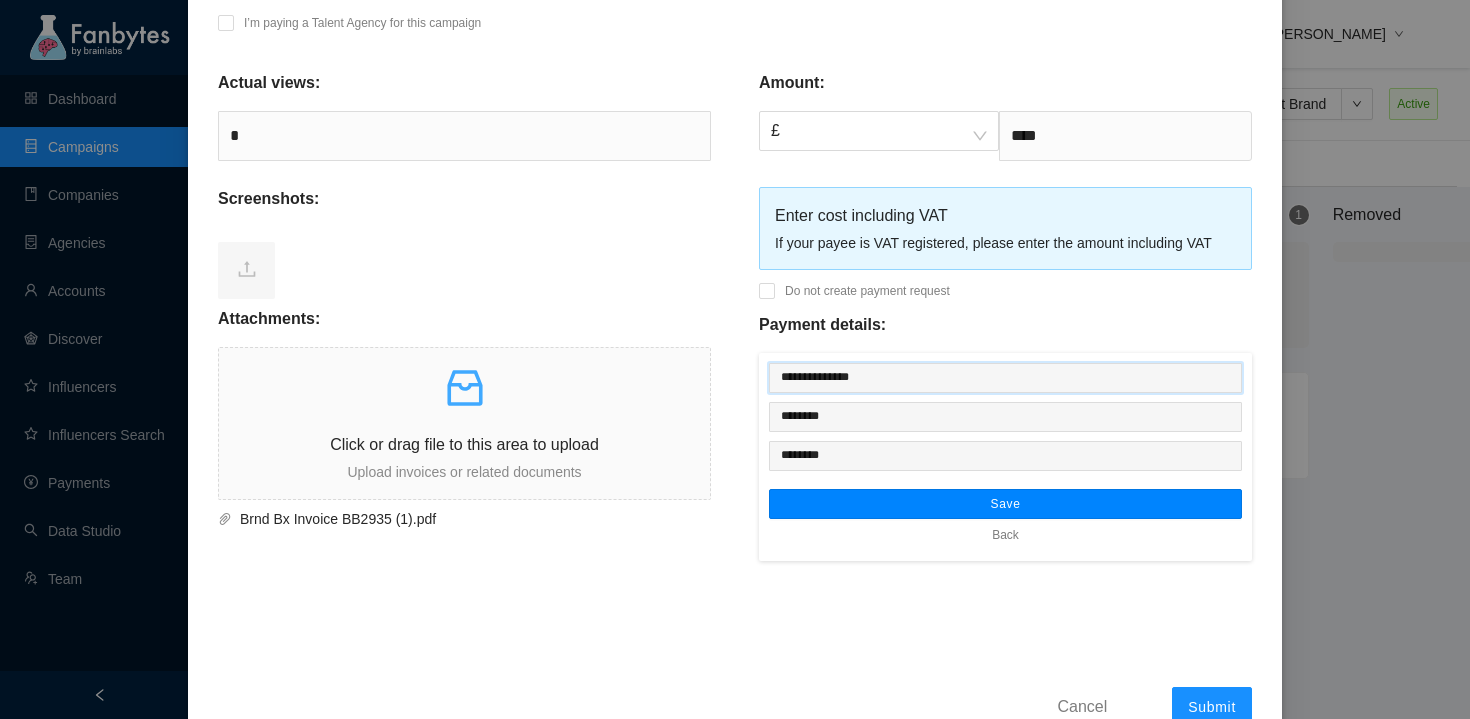 type on "**********" 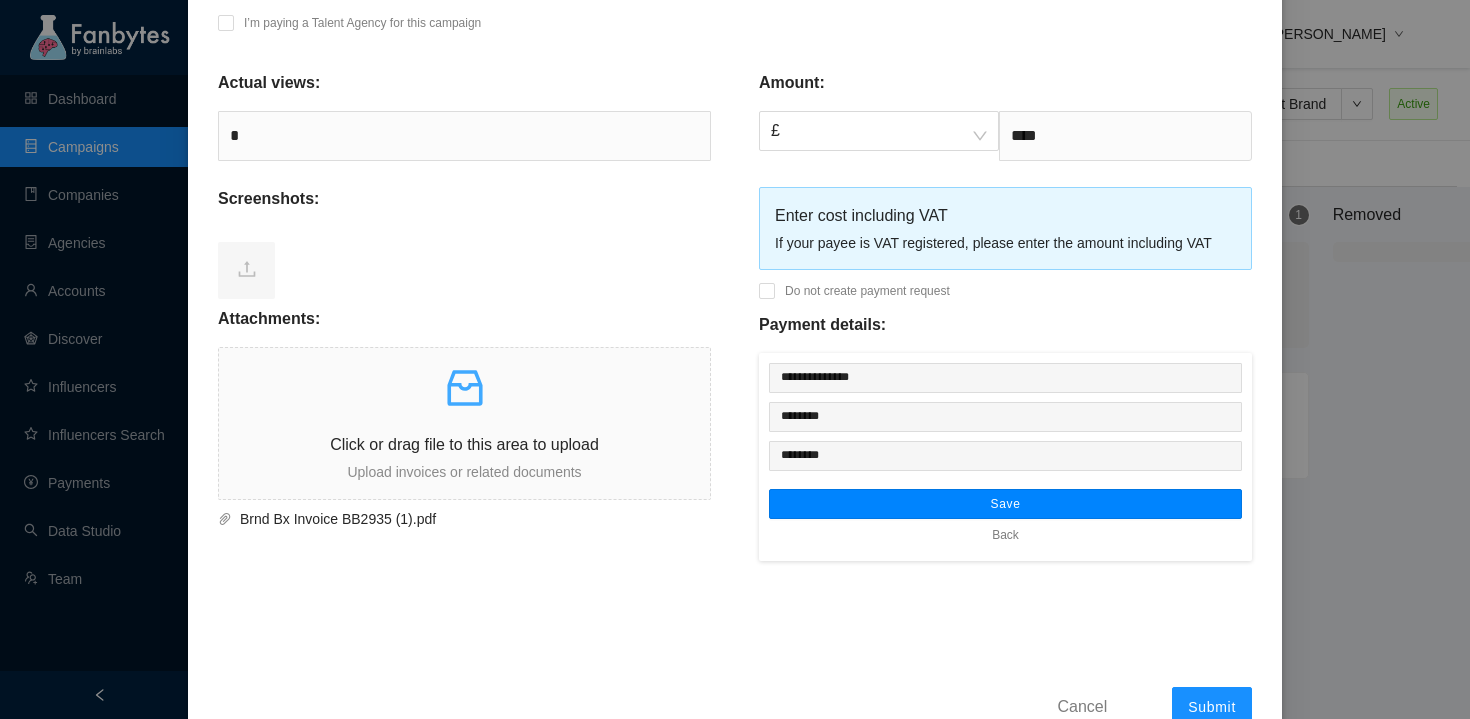click on "Save" at bounding box center [1005, 504] 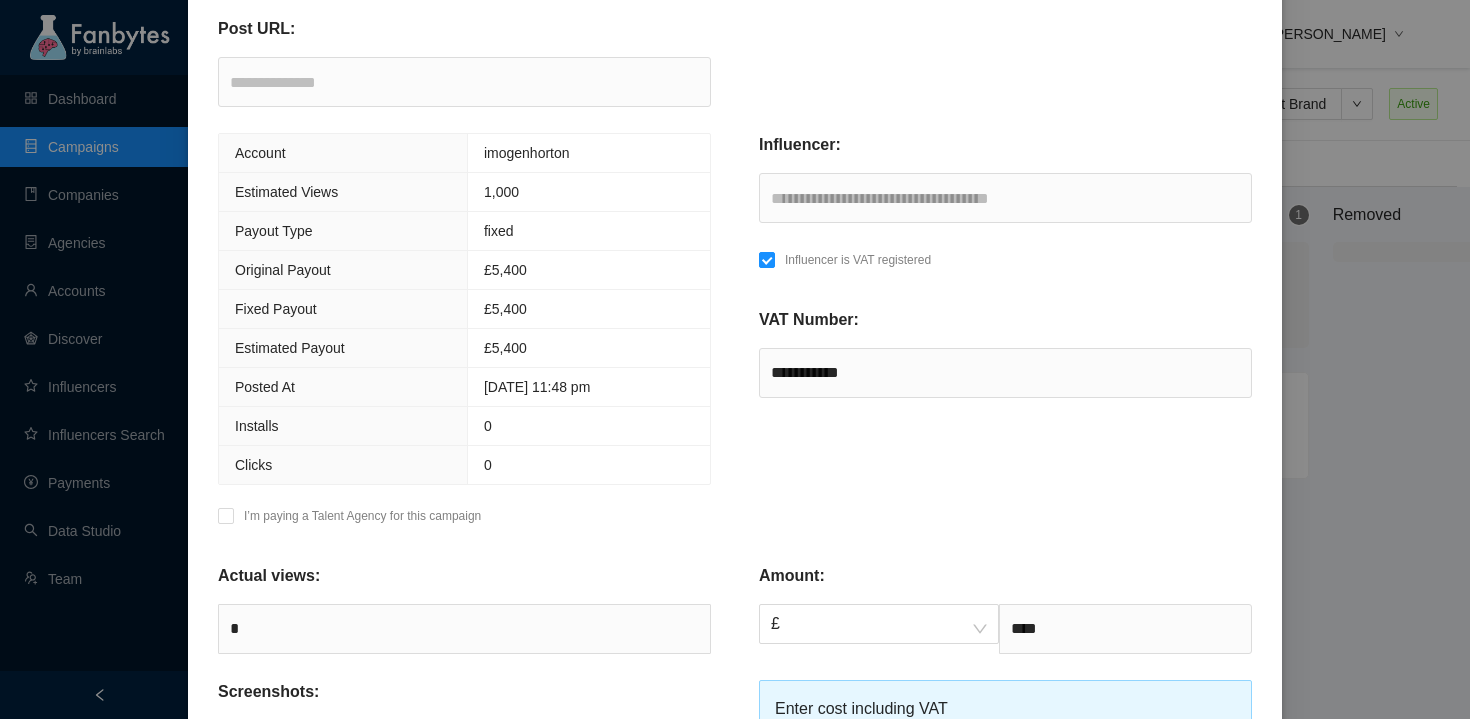 scroll, scrollTop: 753, scrollLeft: 0, axis: vertical 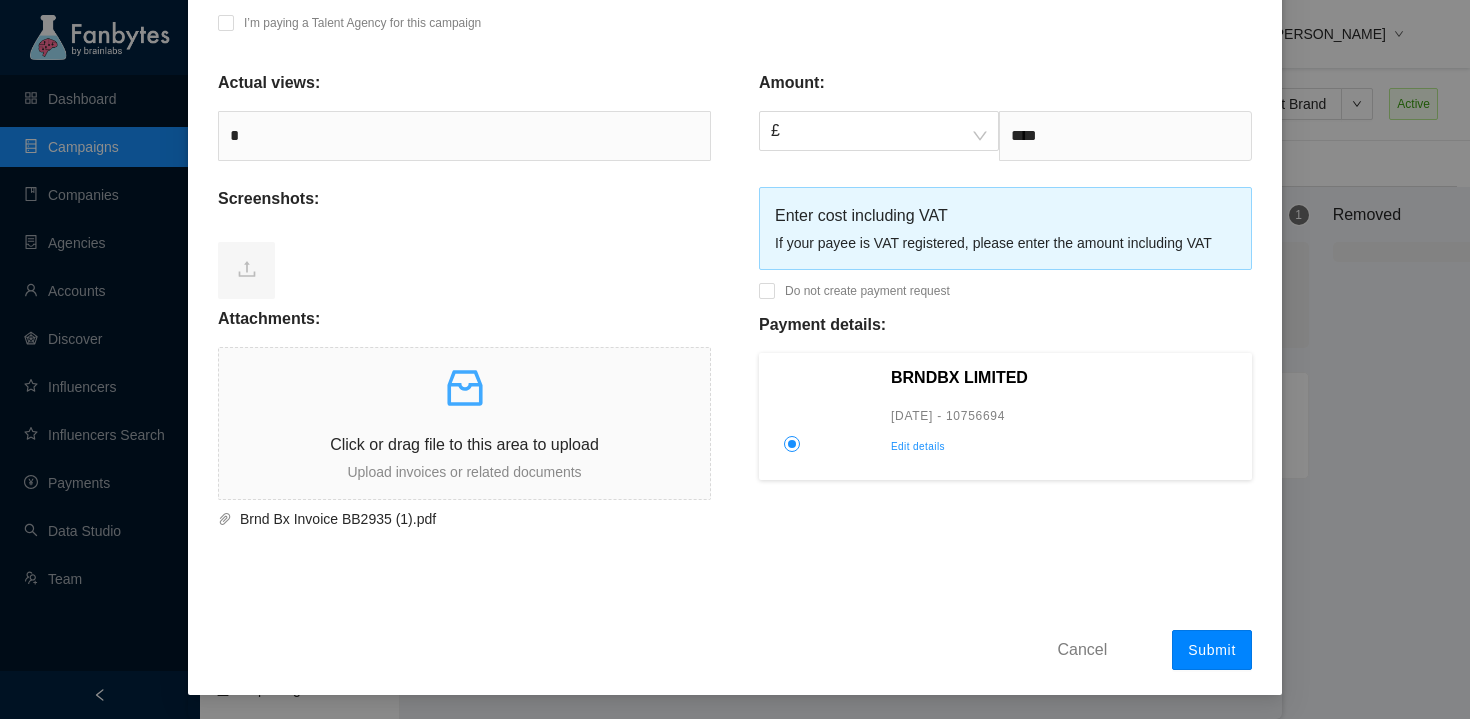 click on "Submit" at bounding box center [1212, 650] 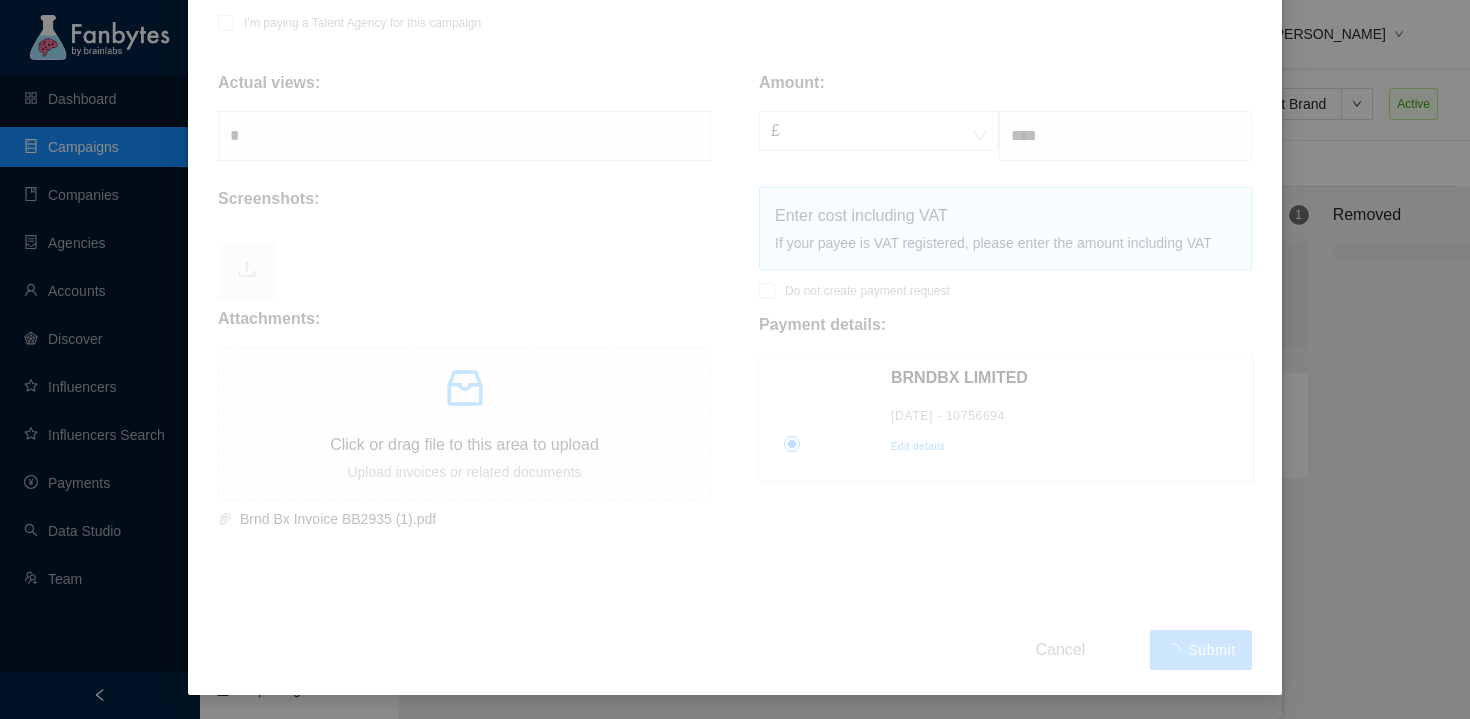 type 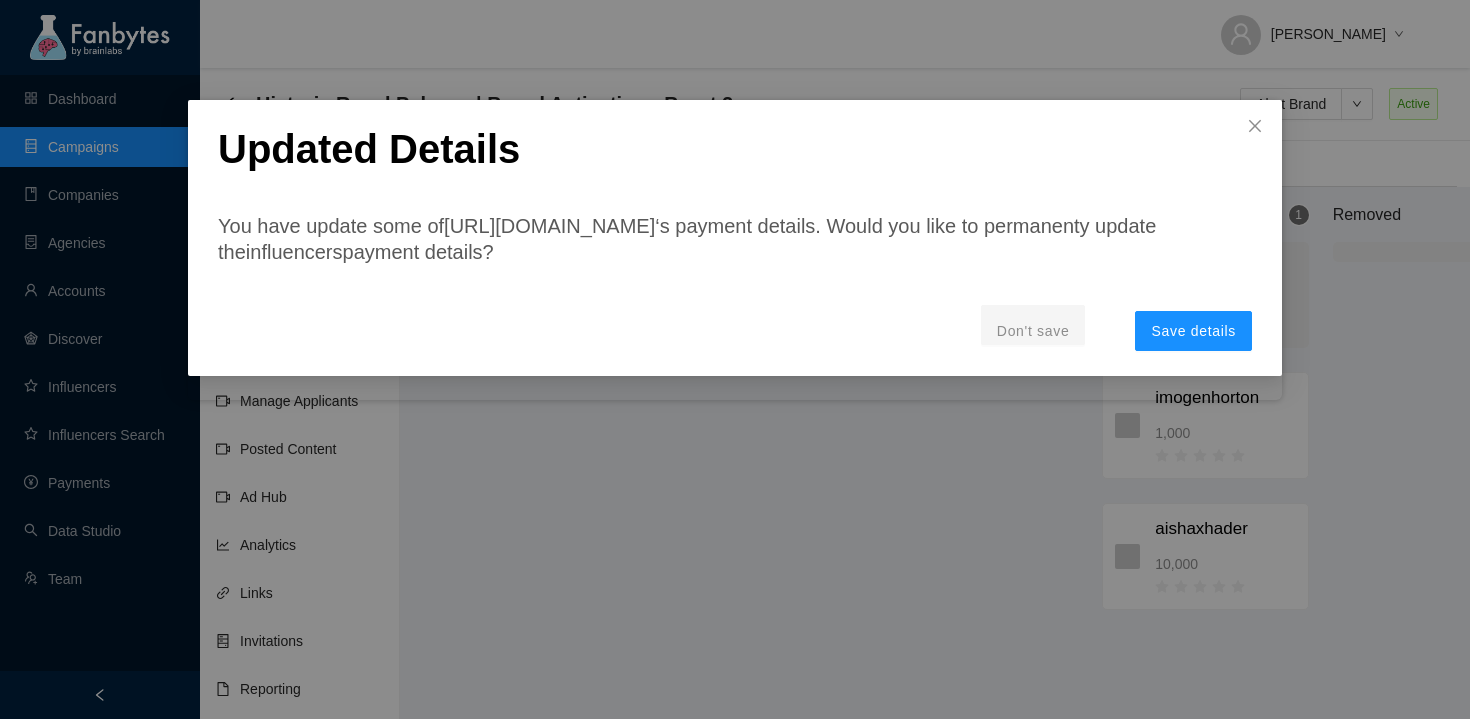 scroll, scrollTop: 0, scrollLeft: 0, axis: both 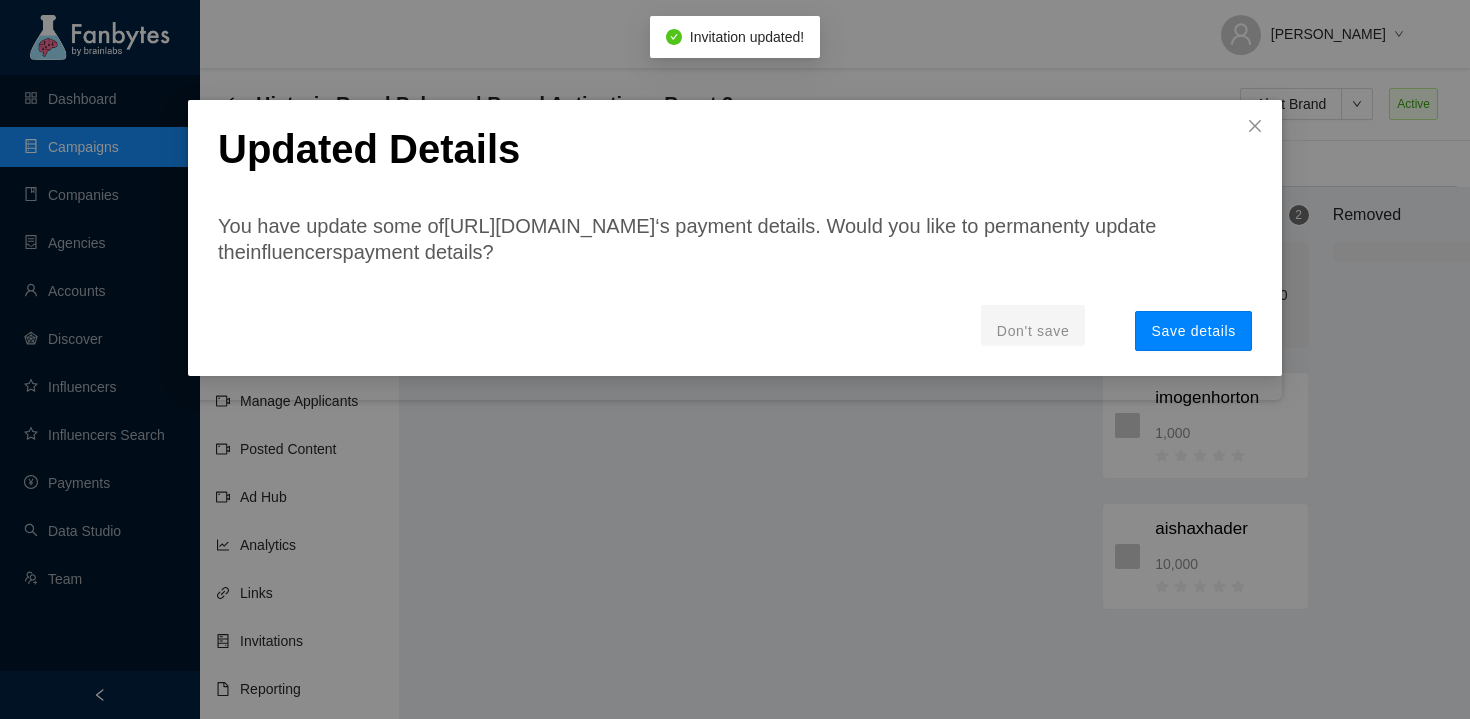 click on "Save details" at bounding box center (1193, 331) 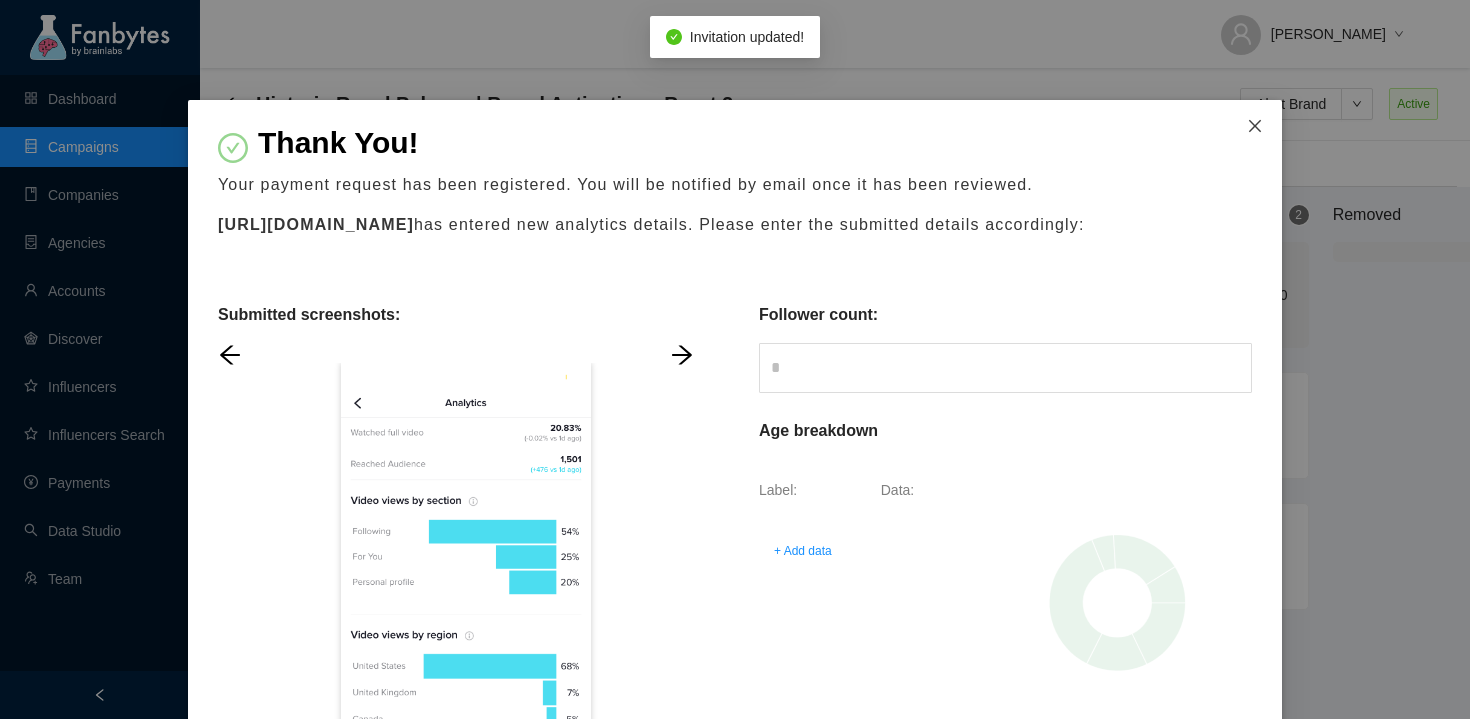 click at bounding box center [1255, 127] 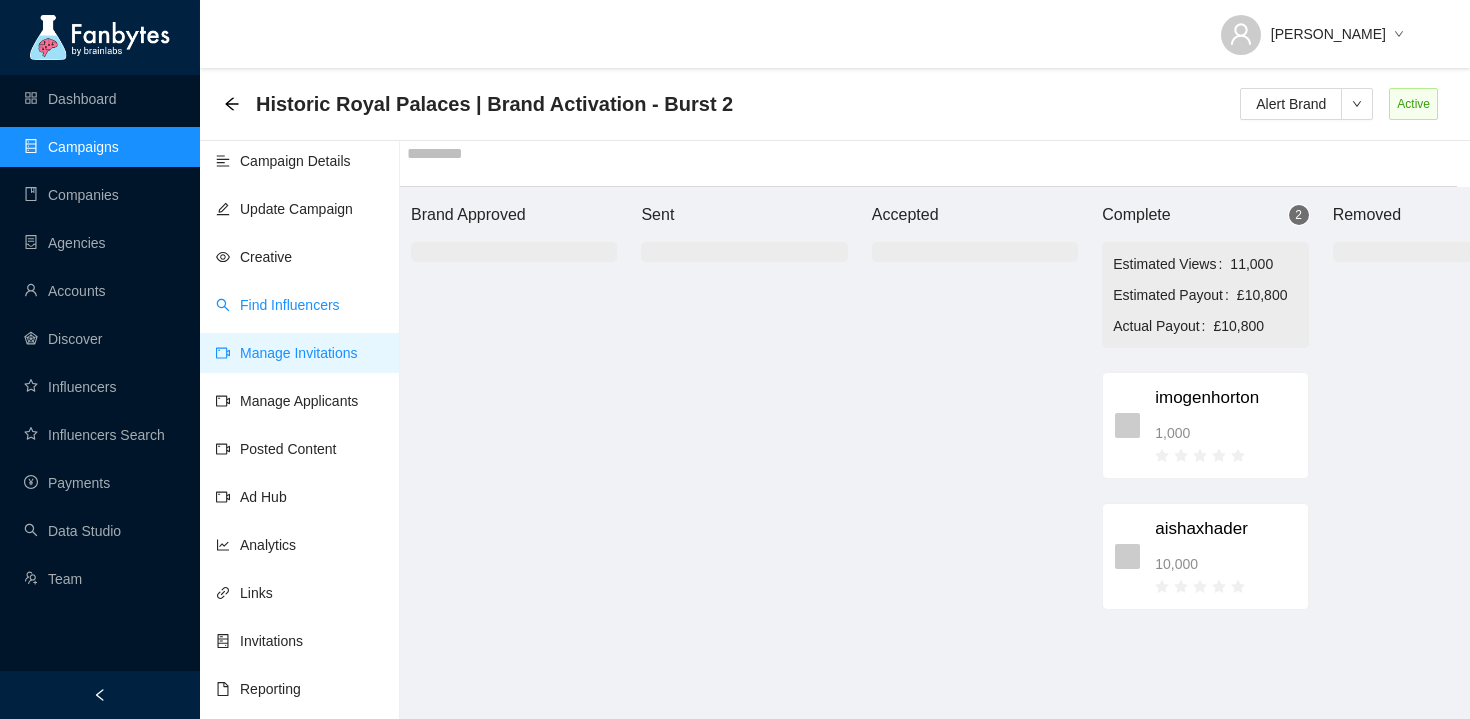 click on "Find Influencers" at bounding box center (278, 305) 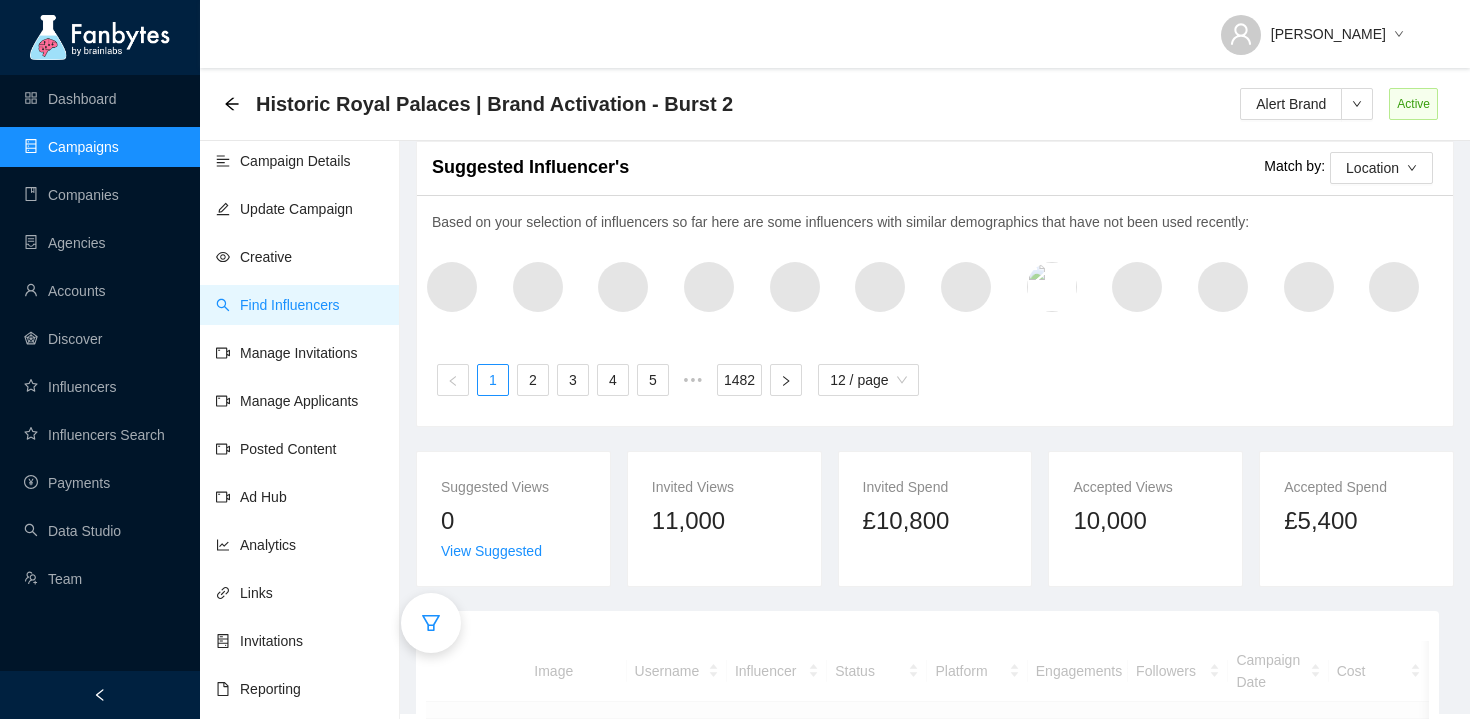 scroll, scrollTop: 20, scrollLeft: 0, axis: vertical 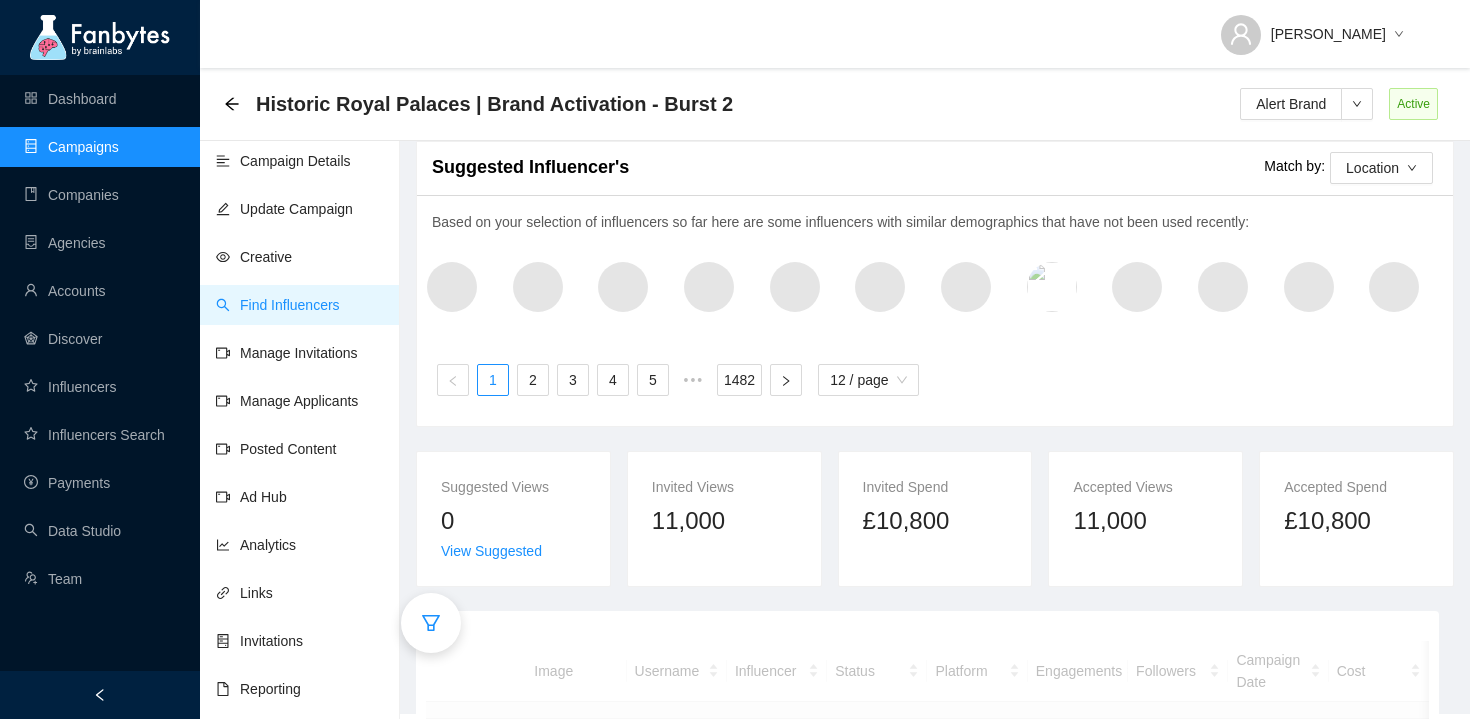 click at bounding box center [431, 623] 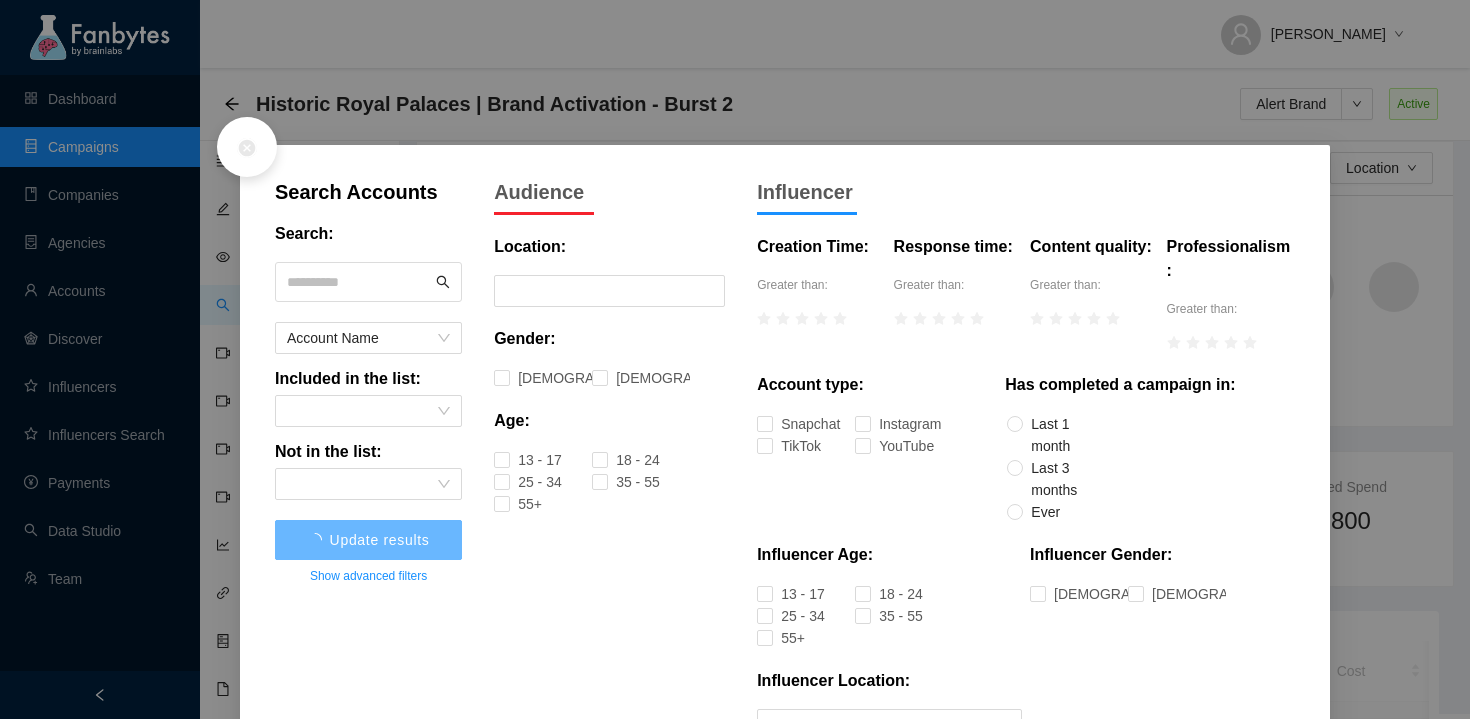 click at bounding box center (359, 282) 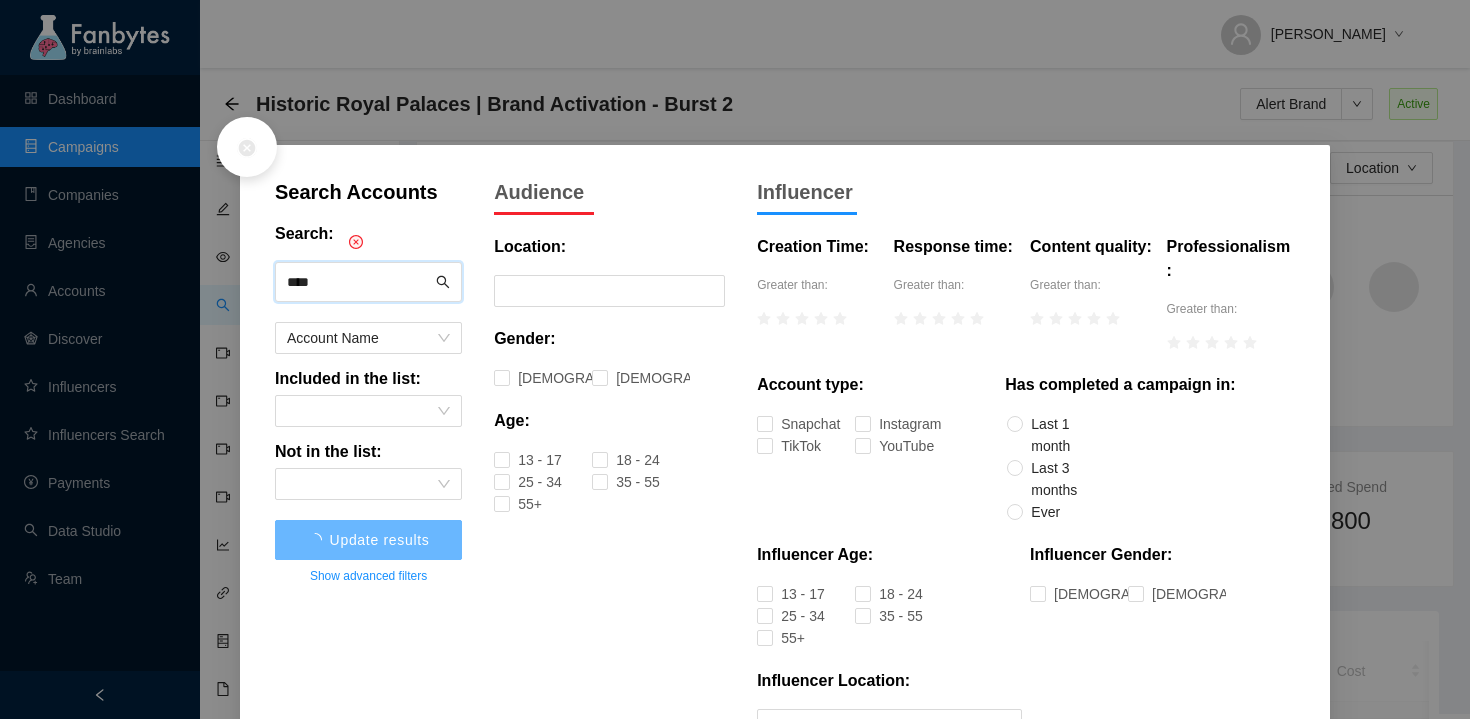 type on "*******" 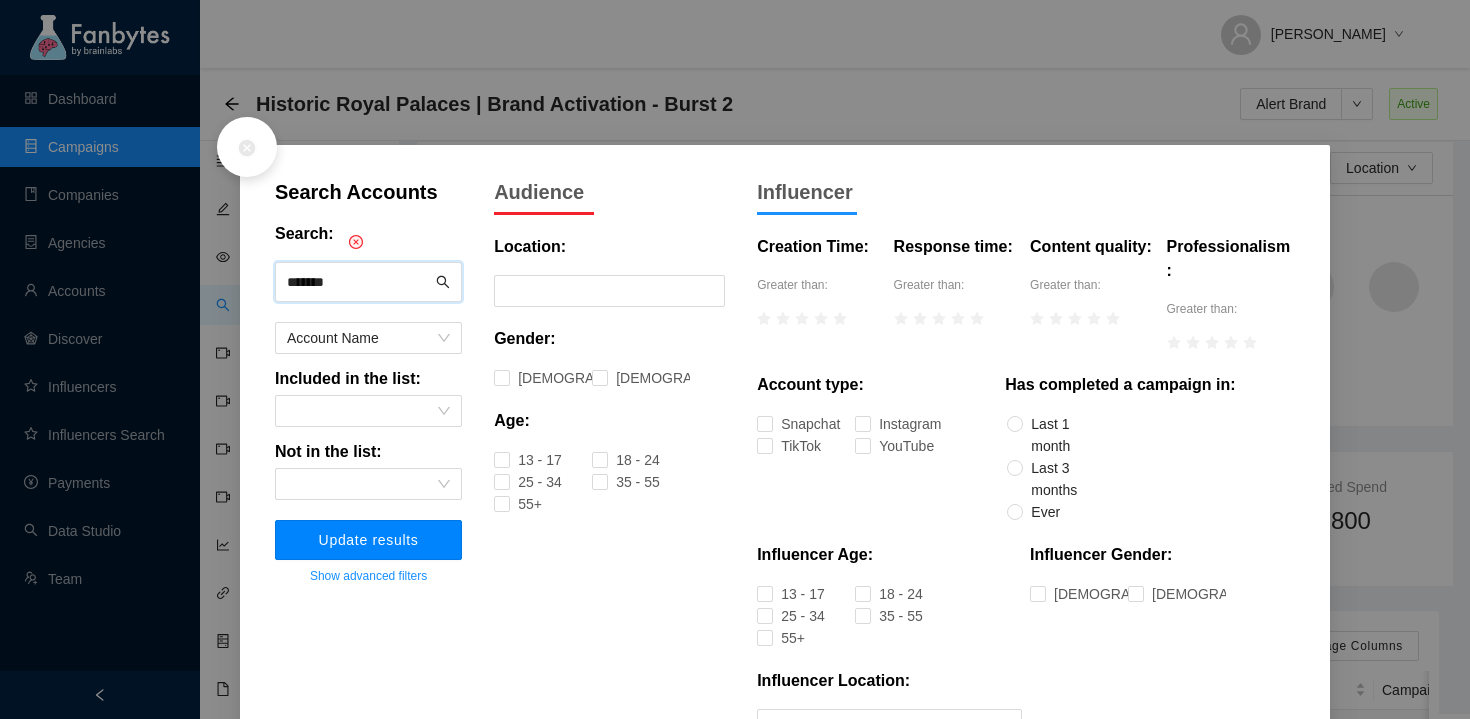 click on "Update results" at bounding box center (368, 540) 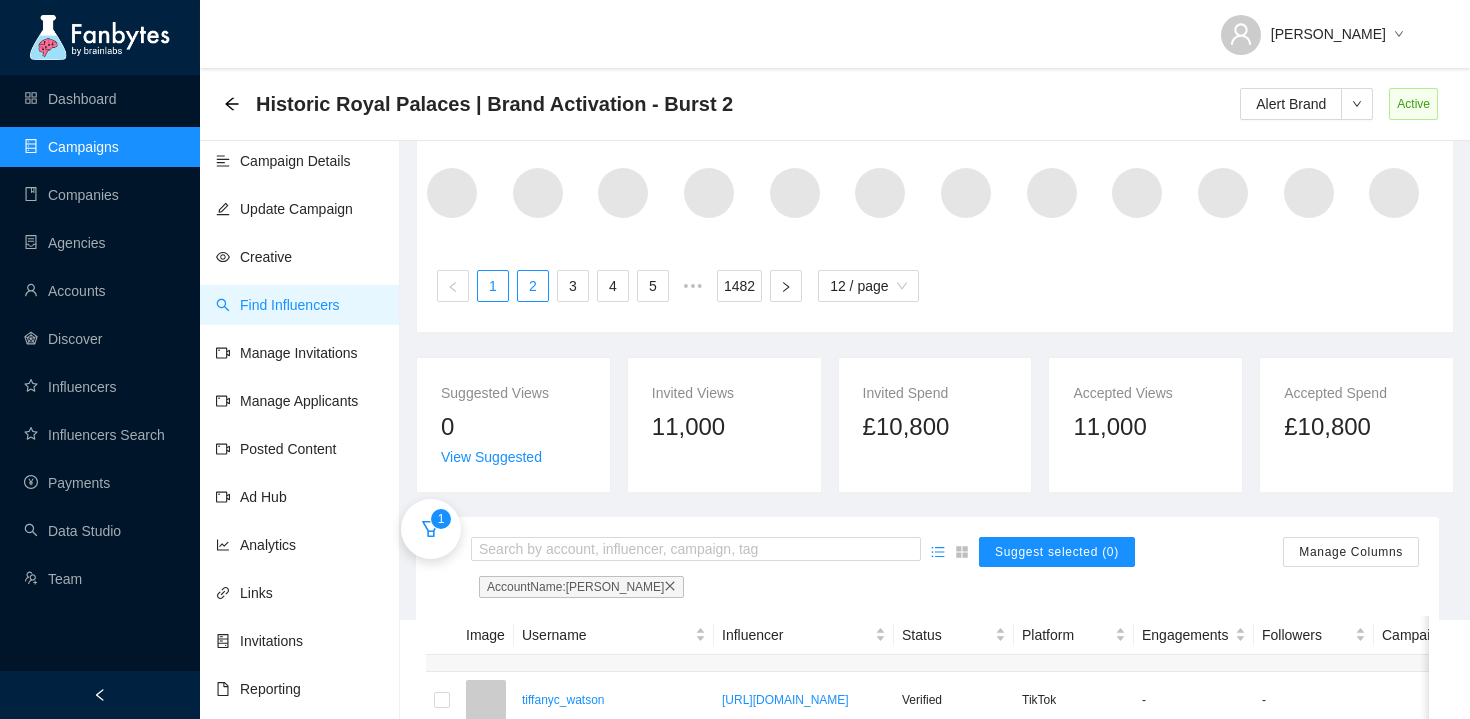 scroll, scrollTop: 268, scrollLeft: 0, axis: vertical 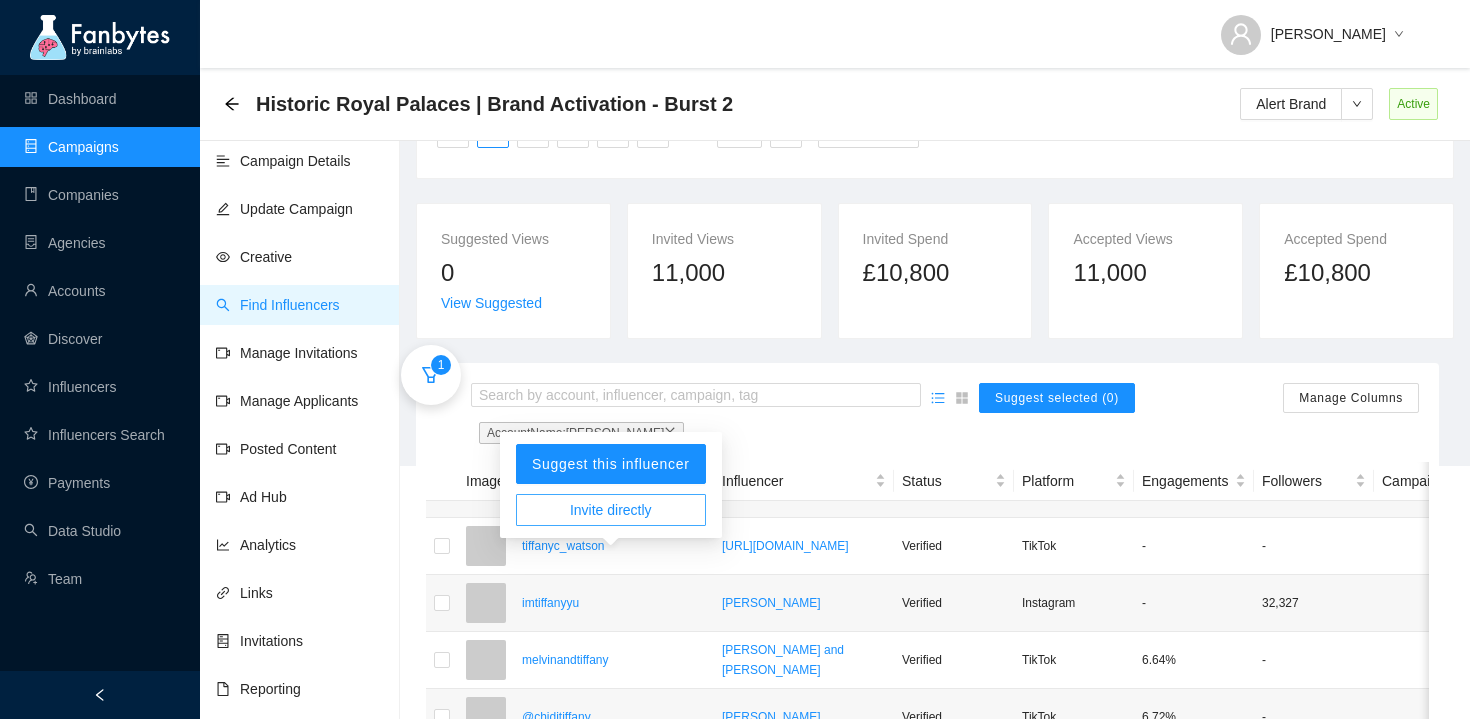 click on "Suggest this influencer Invite directly" at bounding box center [611, 485] 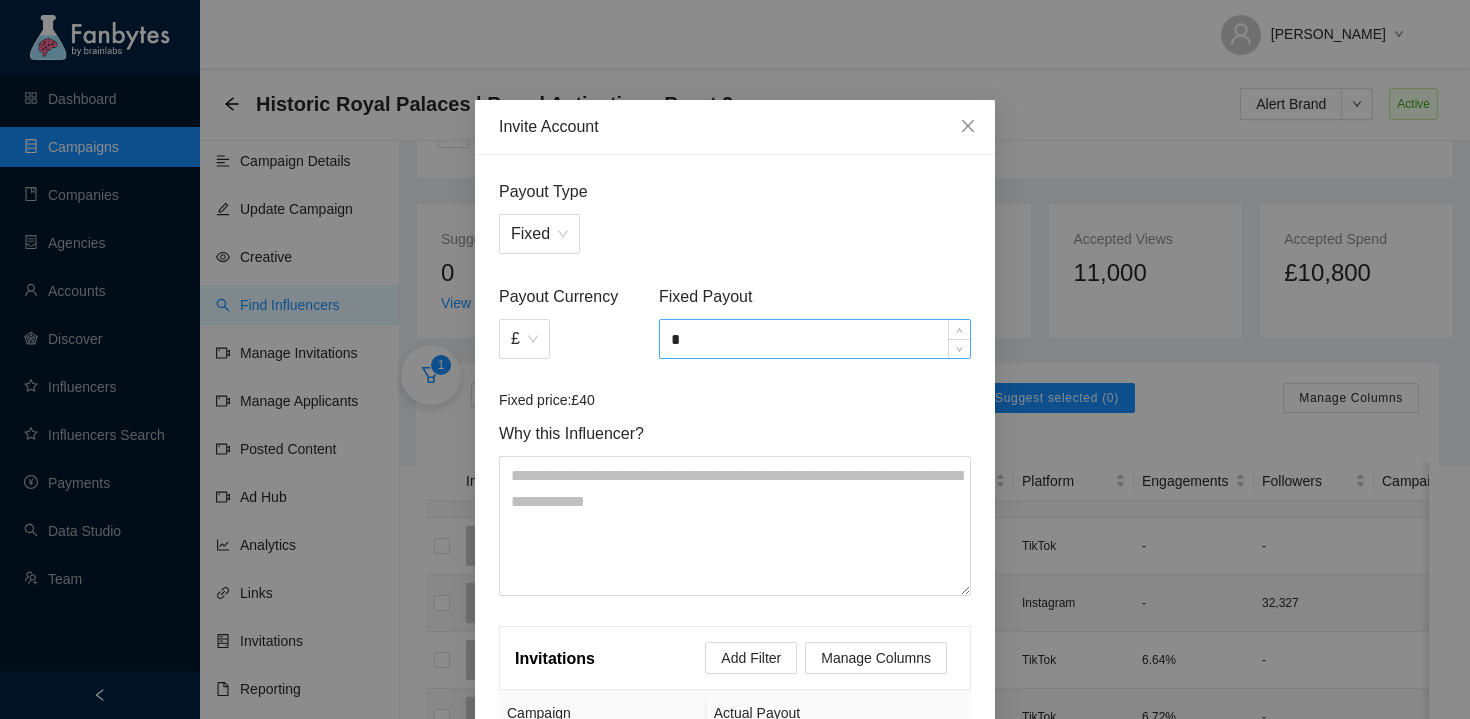 click on "*" at bounding box center [815, 339] 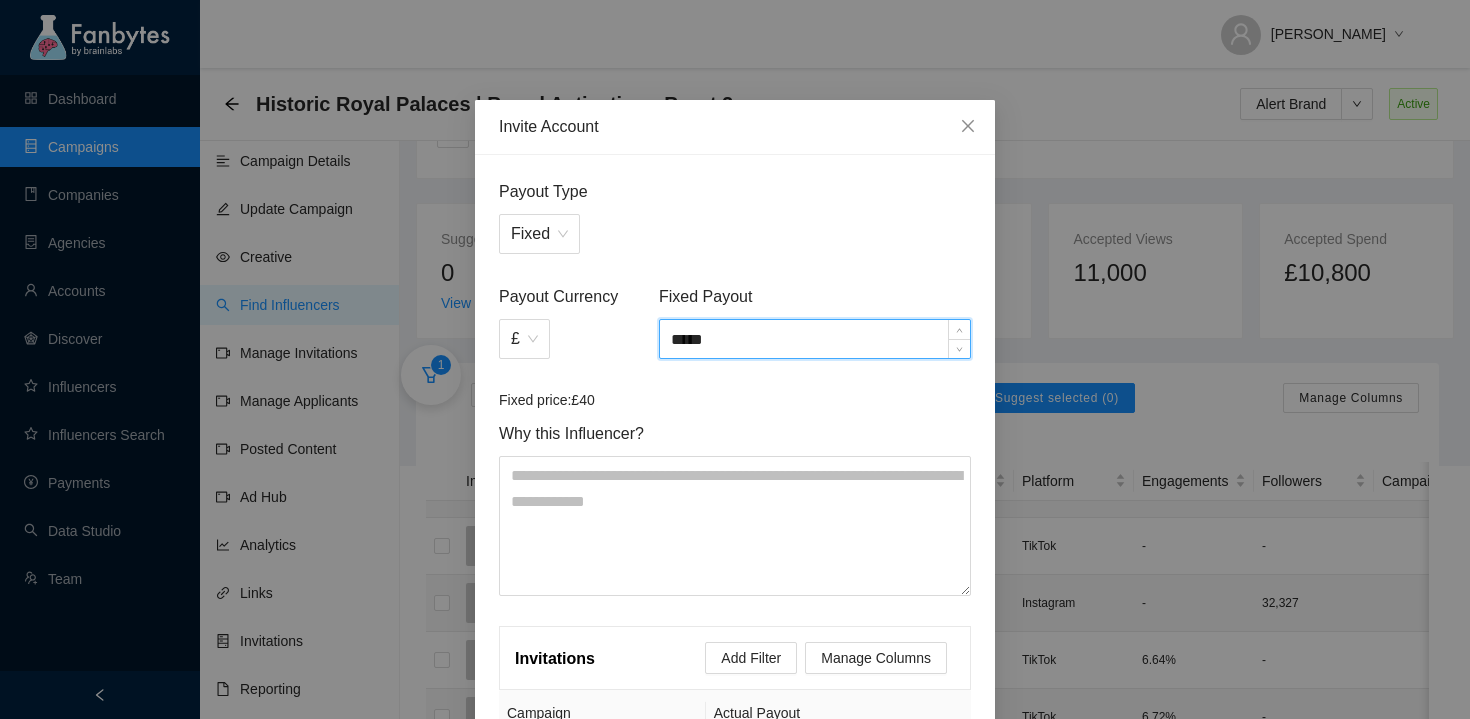 scroll, scrollTop: 278, scrollLeft: 0, axis: vertical 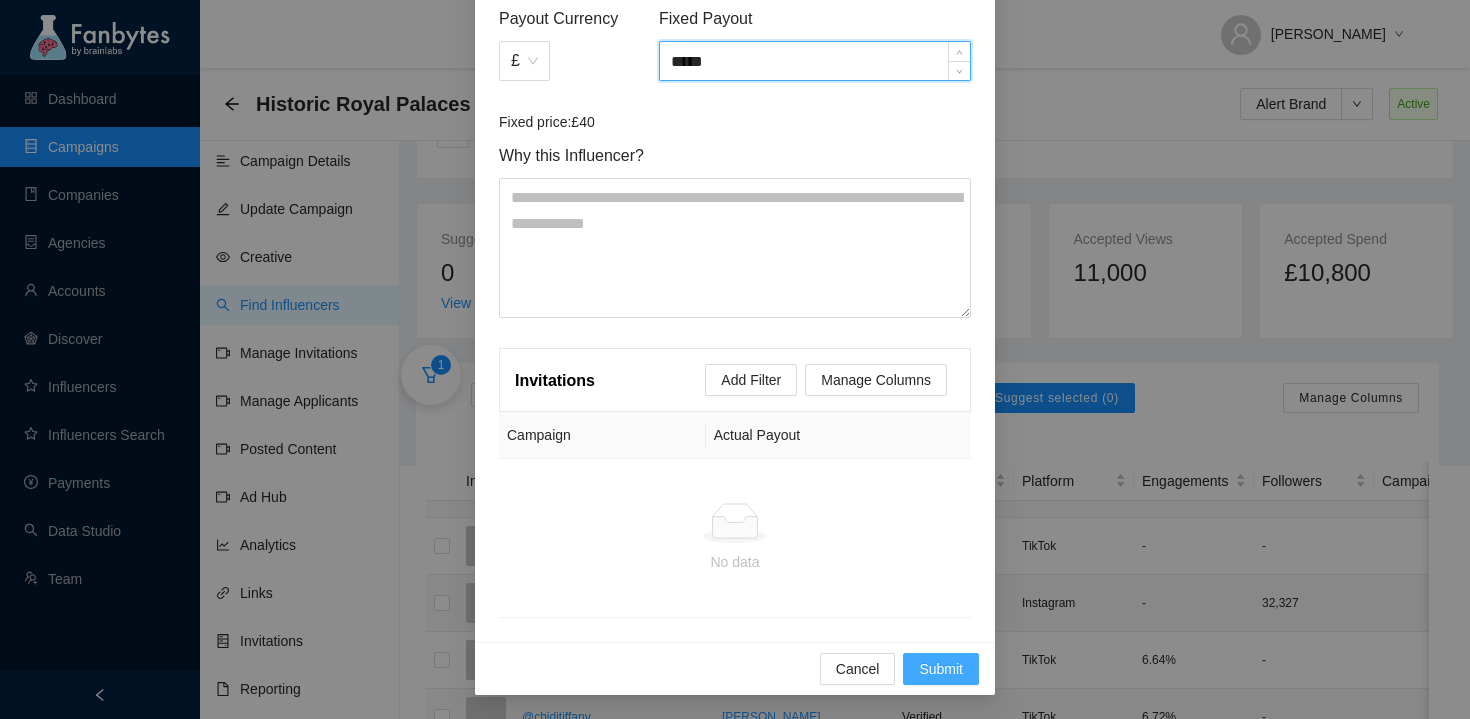 type on "*****" 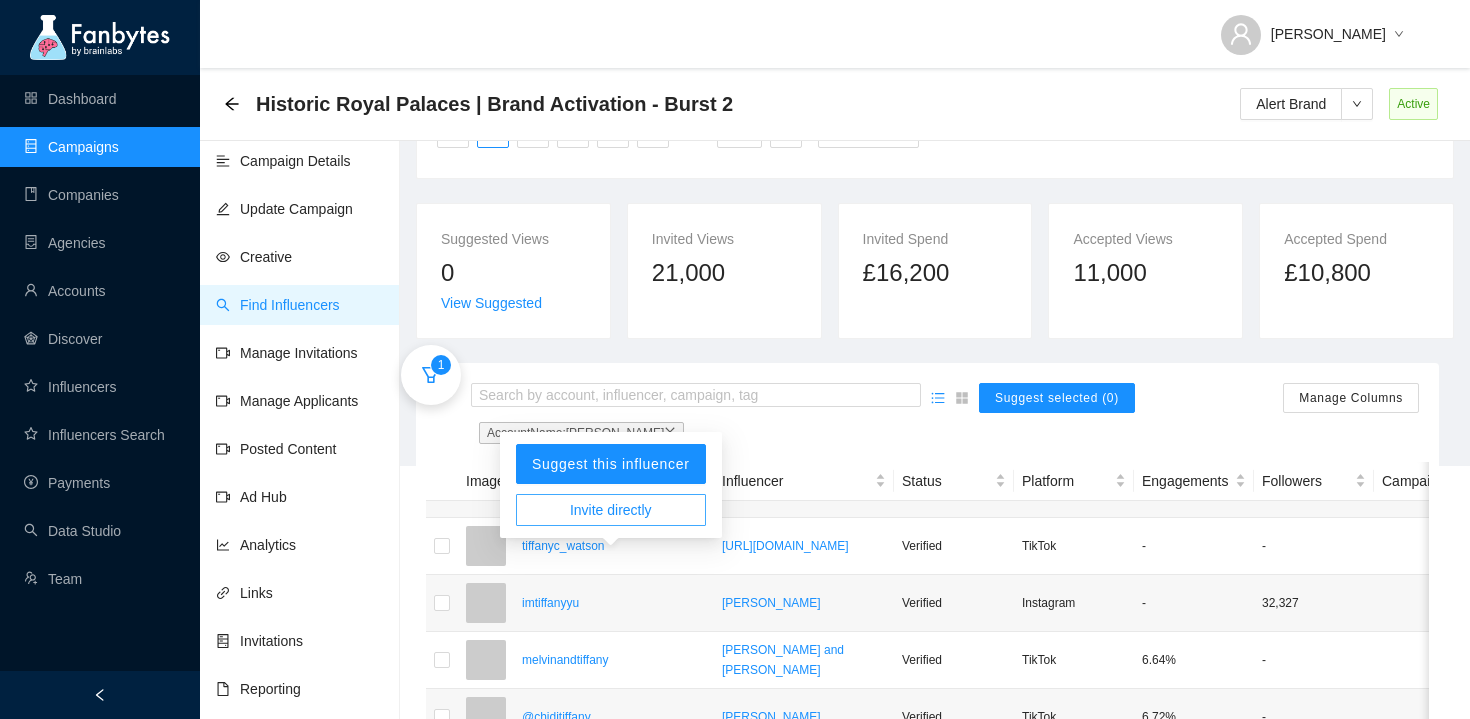 click on "Invite directly" at bounding box center [611, 510] 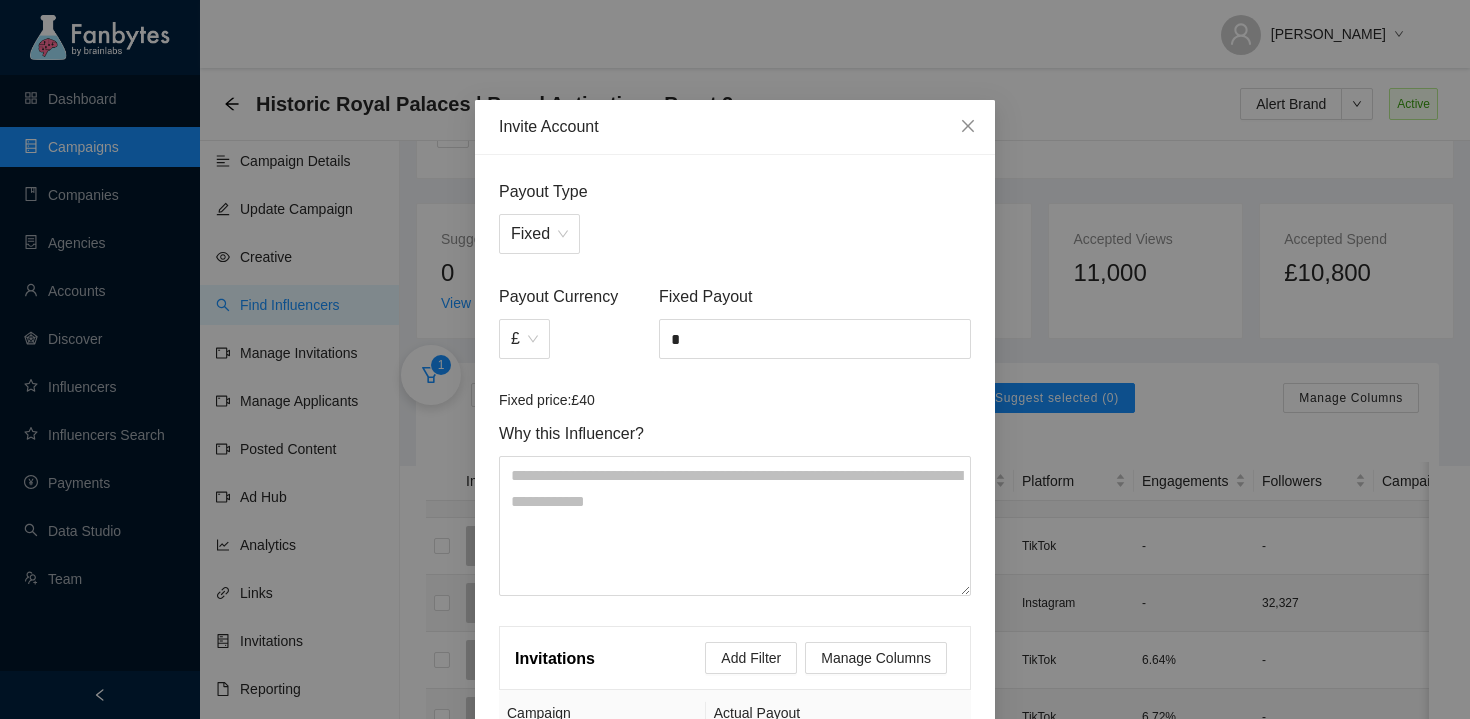 click on "Fixed Payout" at bounding box center [815, 296] 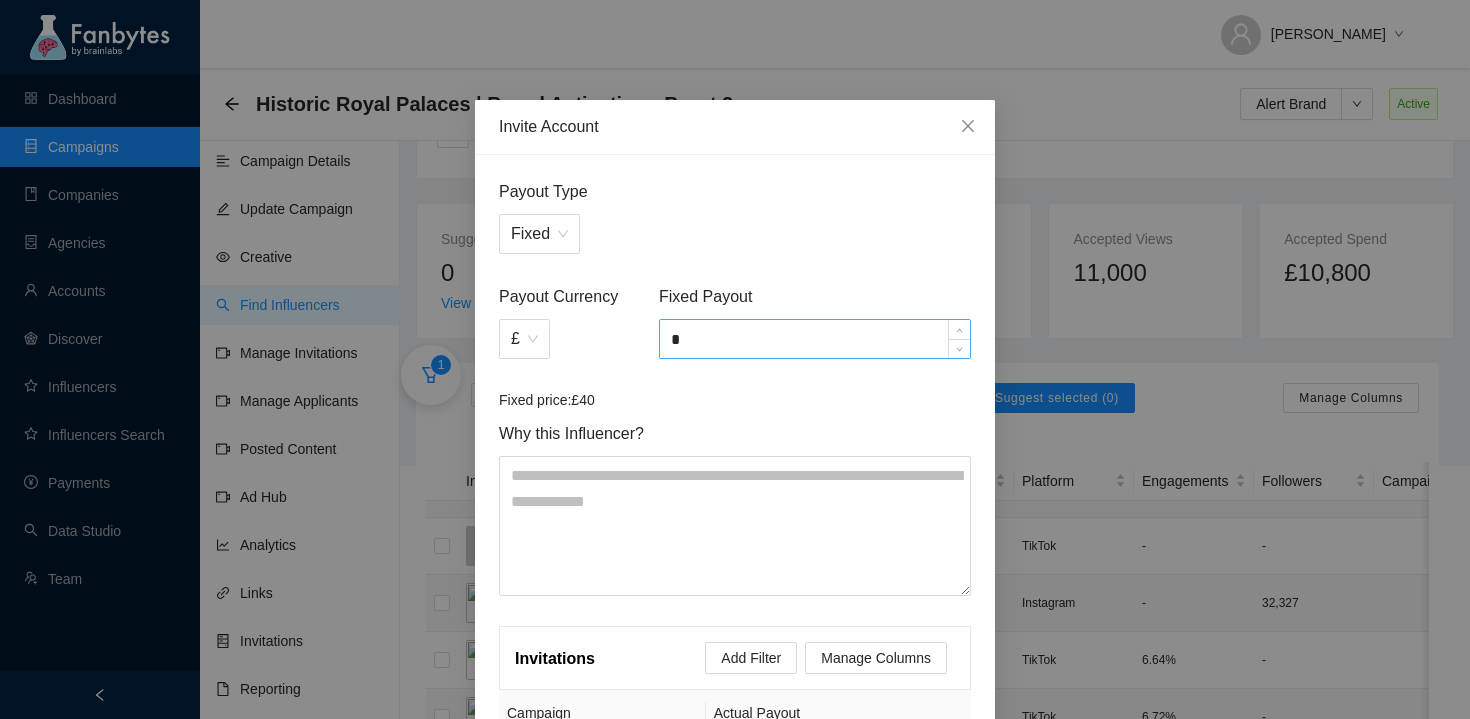 click on "*" at bounding box center (815, 339) 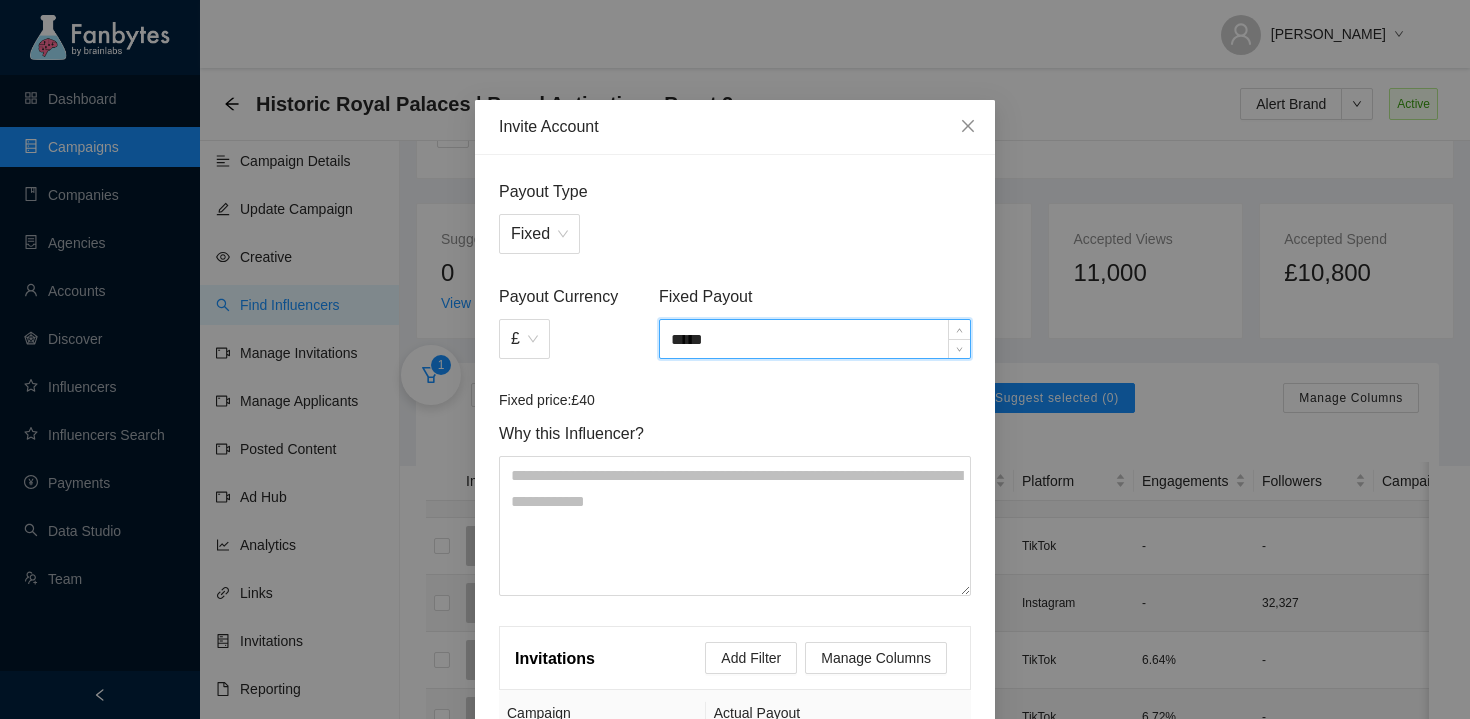 scroll, scrollTop: 222, scrollLeft: 0, axis: vertical 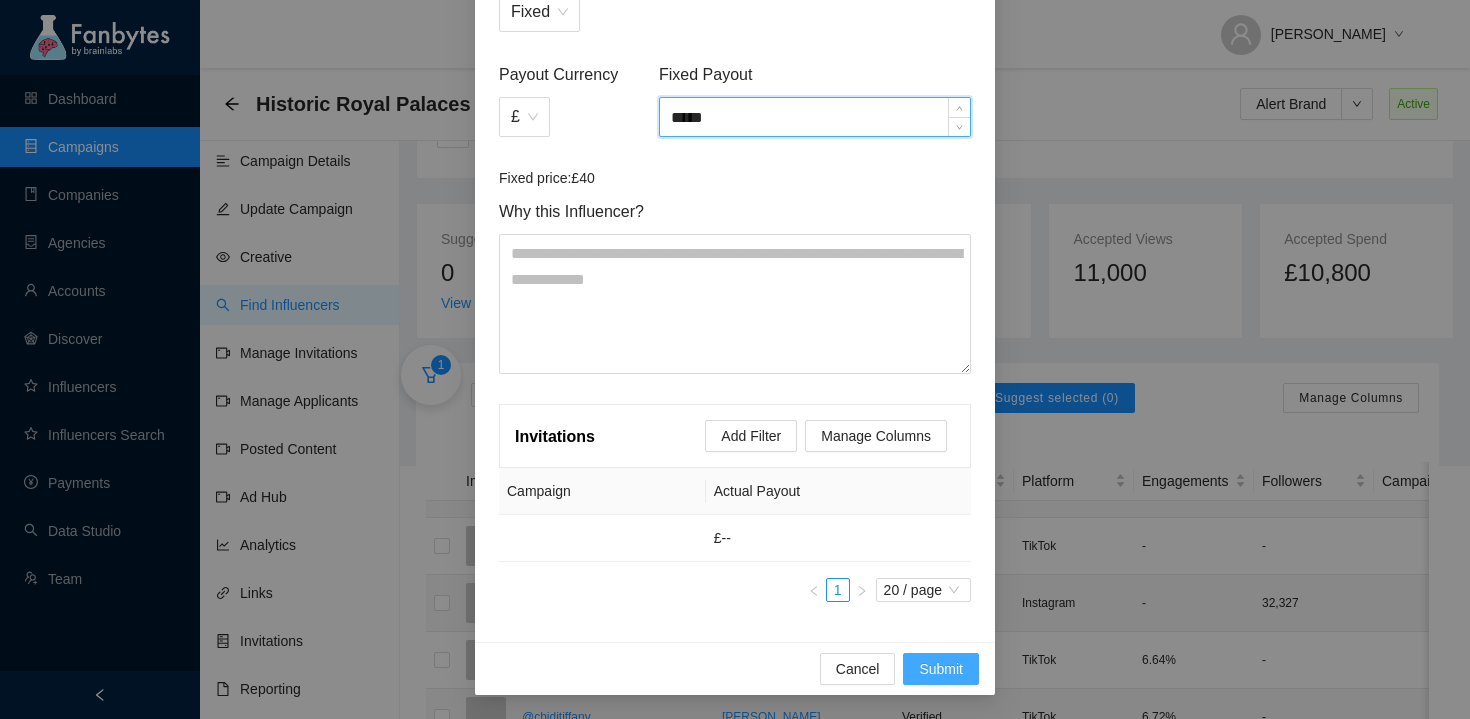 type on "*****" 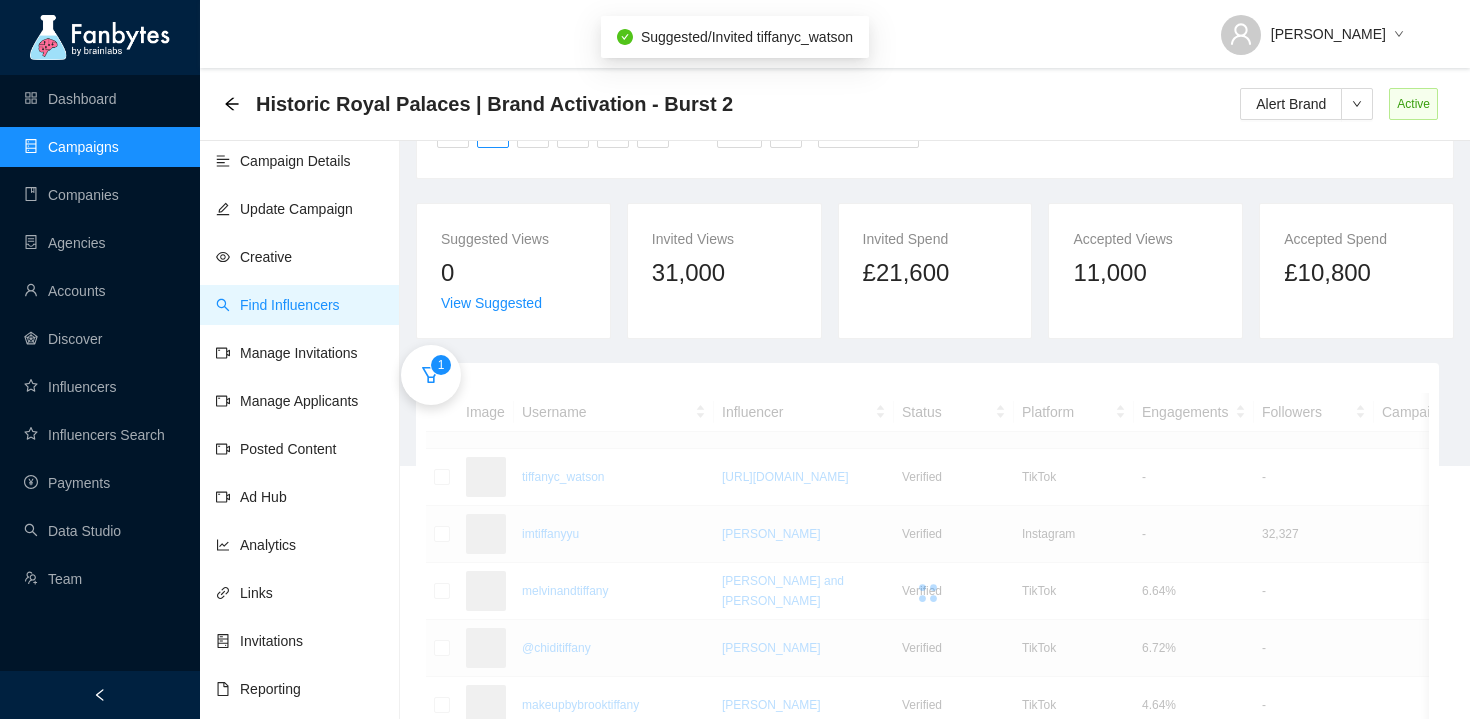 click on "Campaign Details Update Campaign Creative Find Influencers Manage Invitations Manage Applicants Posted Content Ad Hub Analytics Links Invitations Reporting" at bounding box center (300, 496) 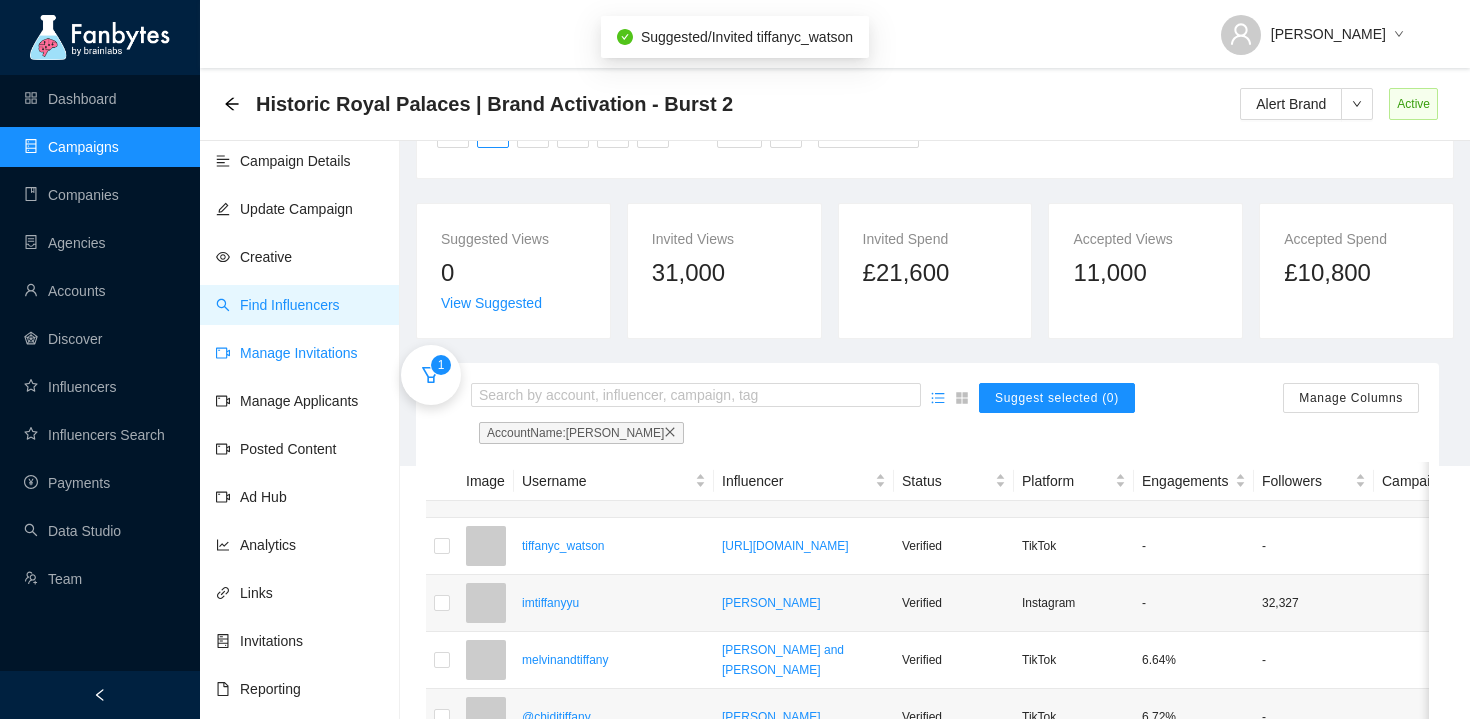 click on "Manage Invitations" at bounding box center [287, 353] 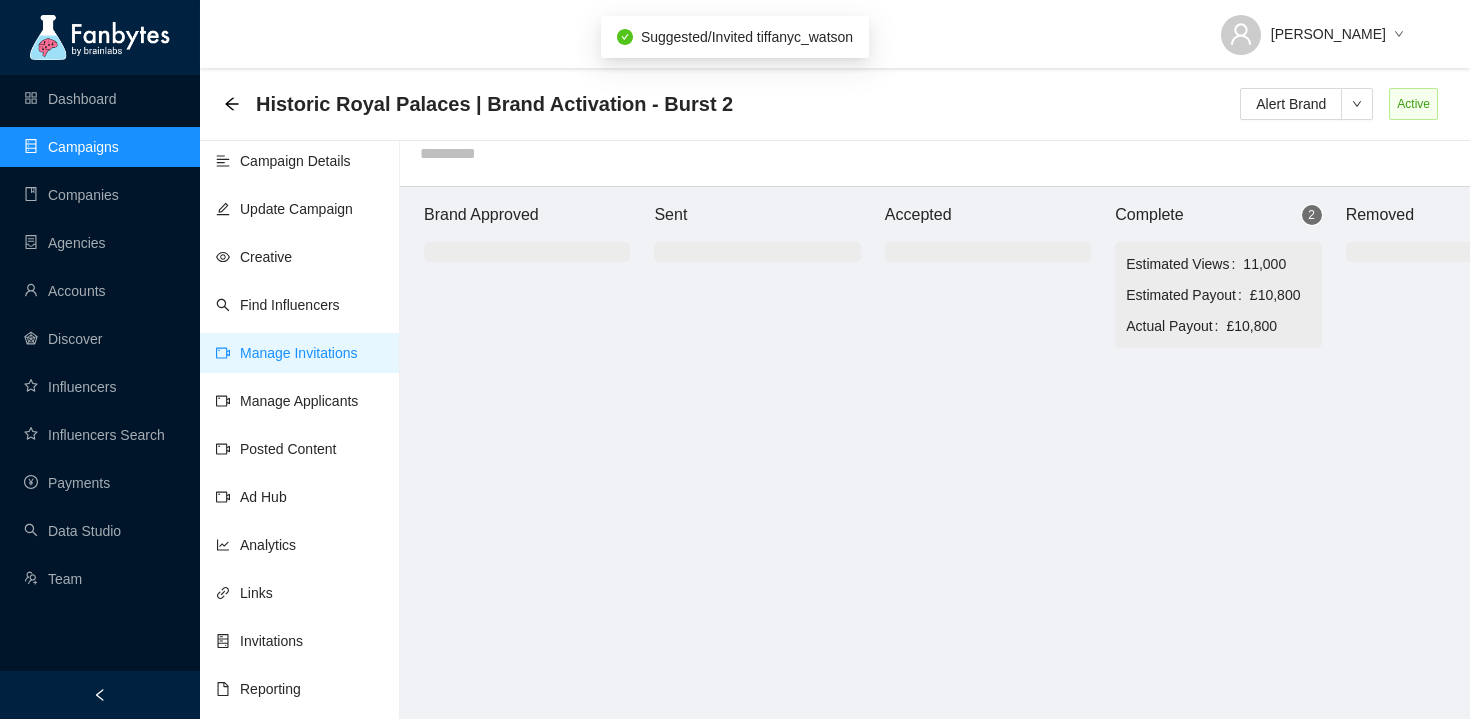 scroll, scrollTop: 20, scrollLeft: 0, axis: vertical 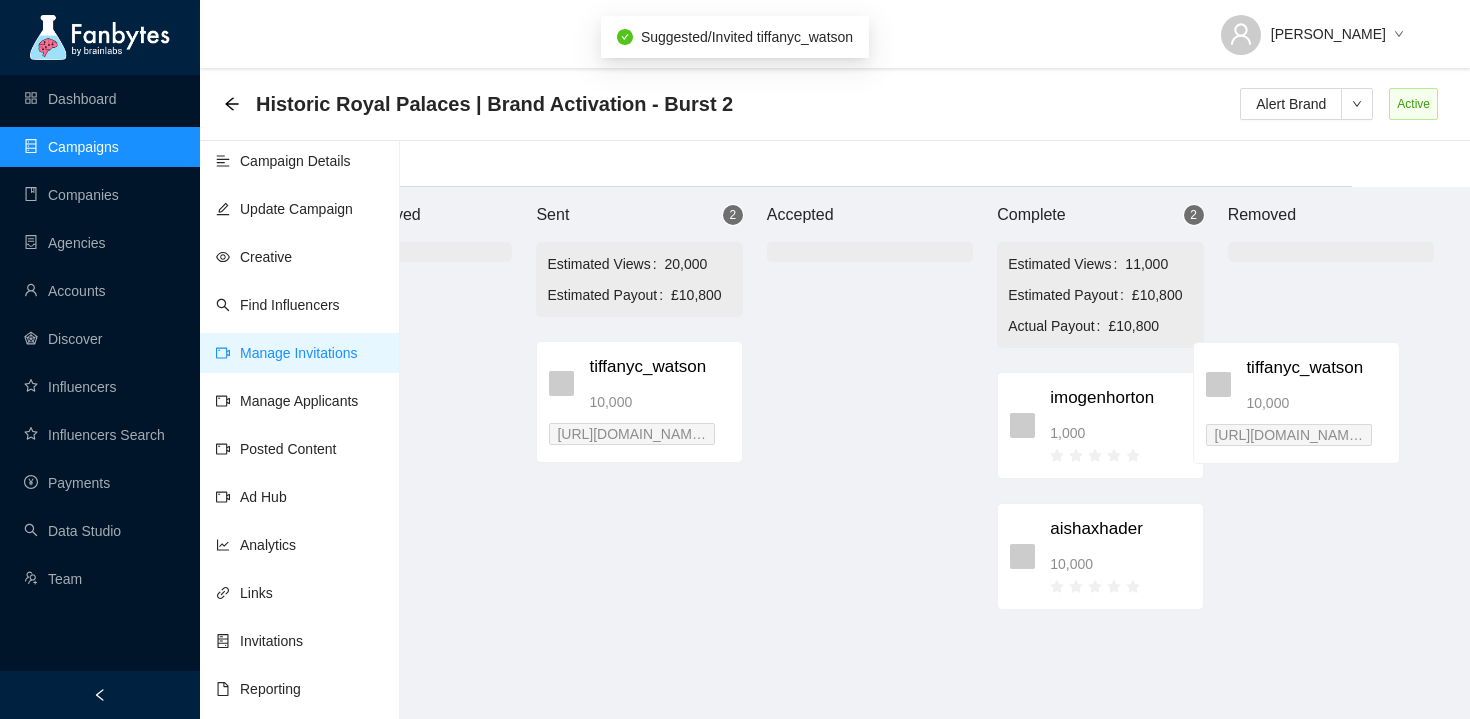 drag, startPoint x: 743, startPoint y: 369, endPoint x: 1301, endPoint y: 370, distance: 558.0009 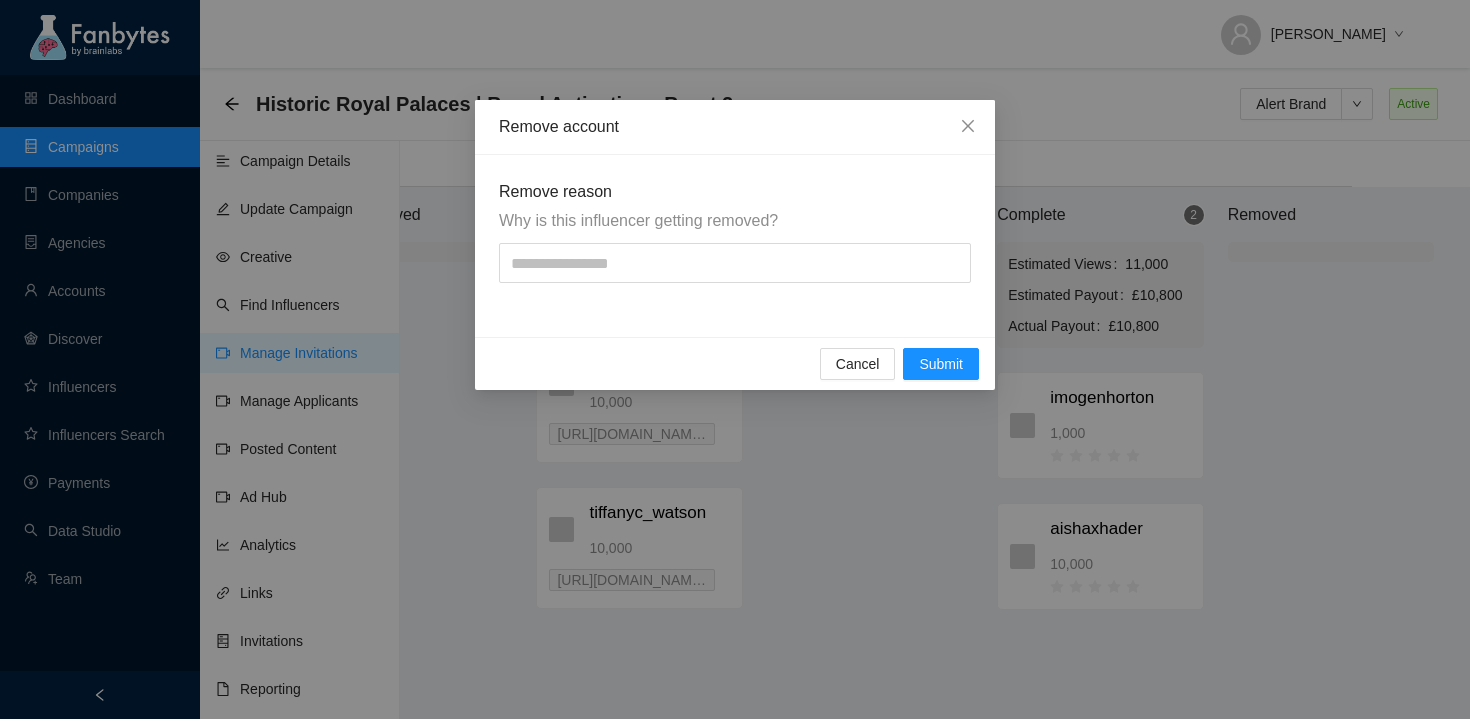 click on "Remove reason Why is this influencer getting removed?" at bounding box center [735, 231] 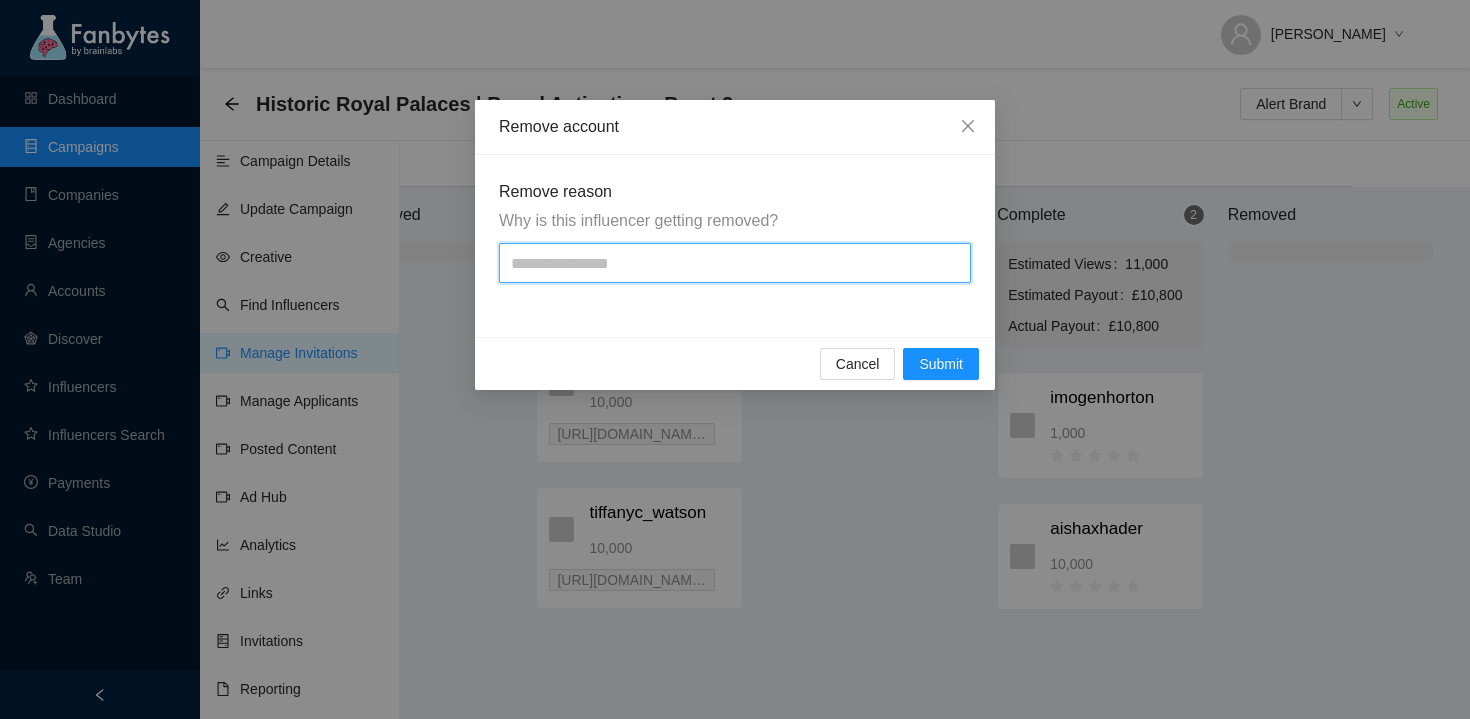 click at bounding box center (735, 263) 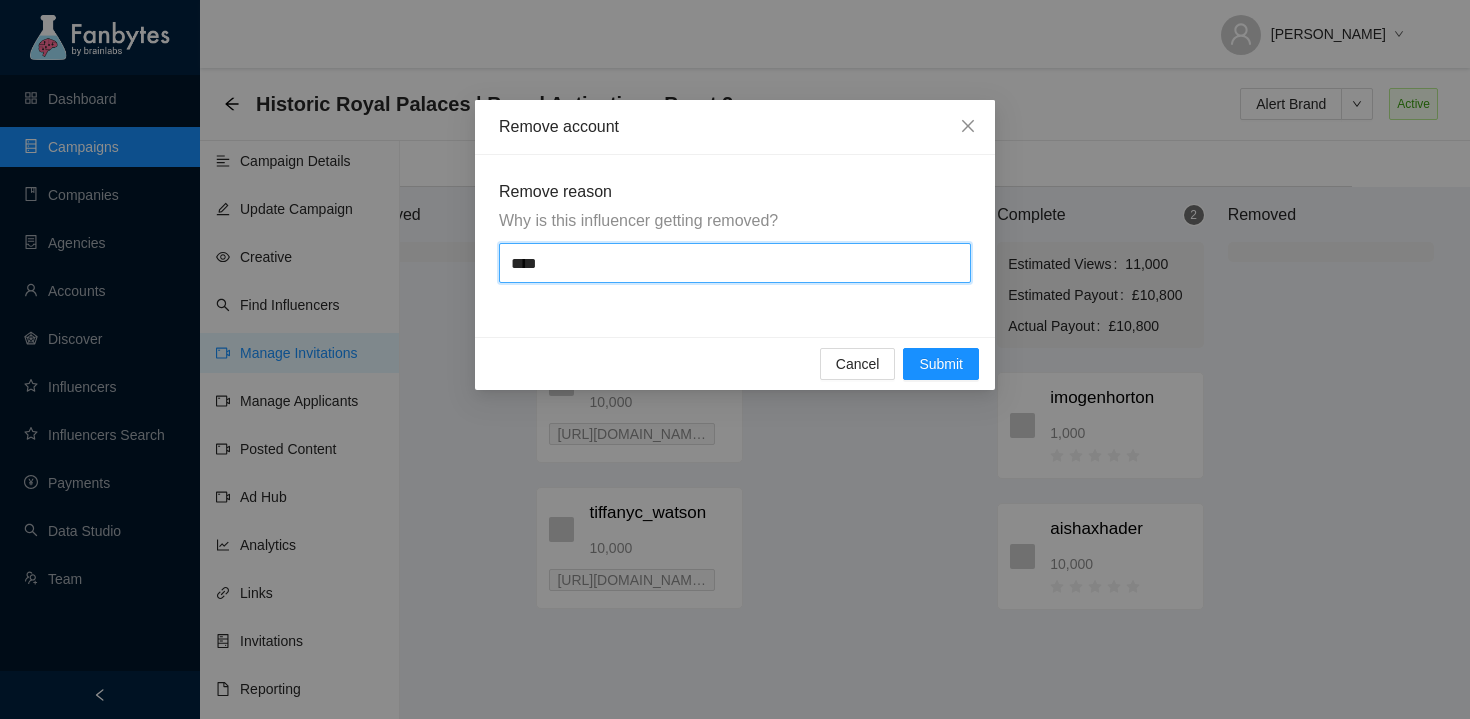 type on "*********" 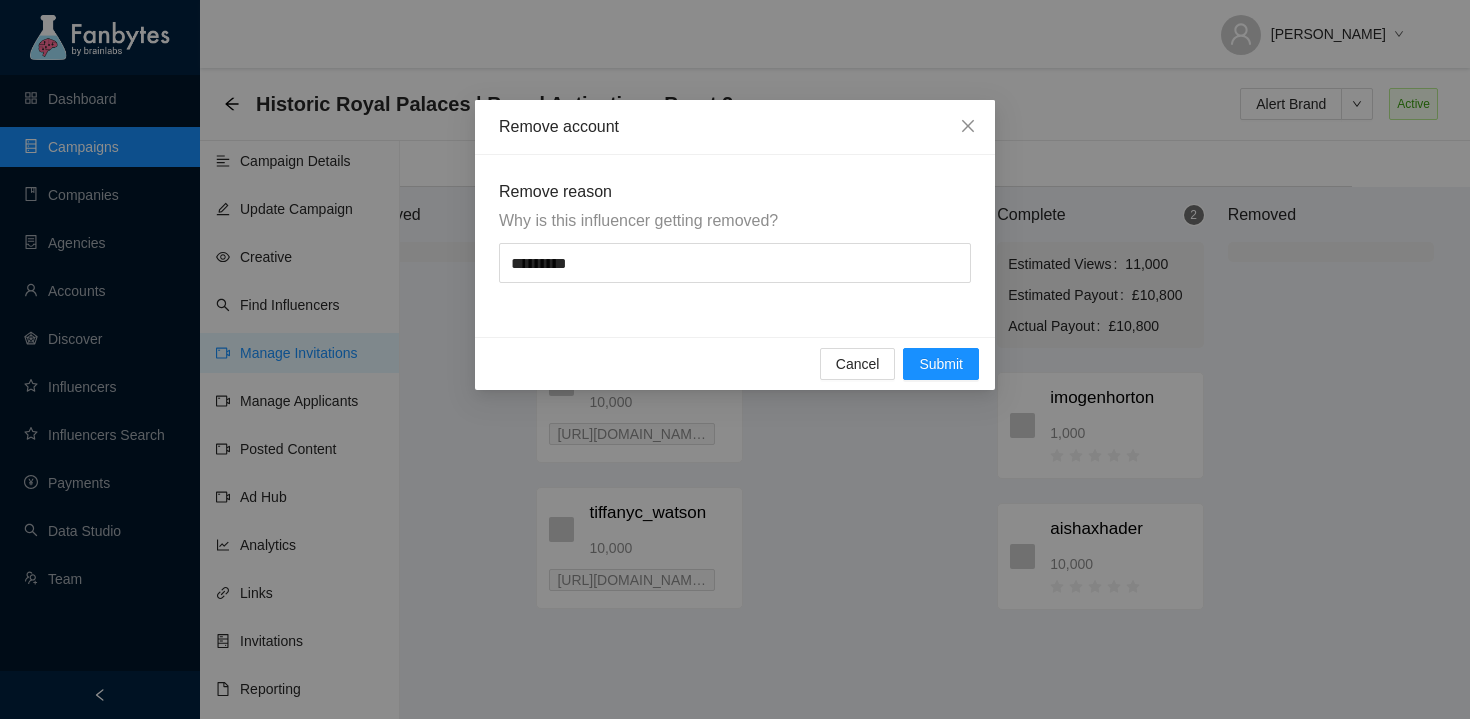 click on "Cancel Submit" at bounding box center [735, 363] 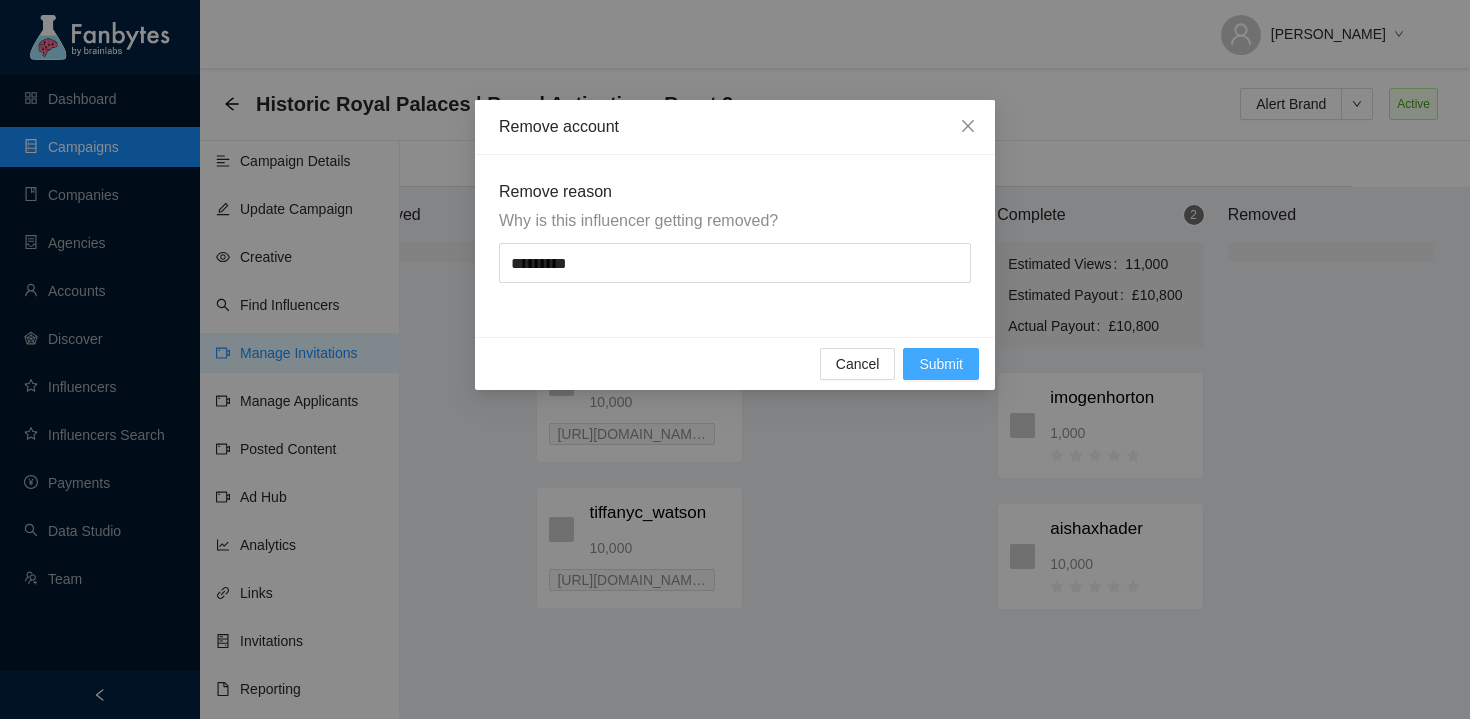 click on "Submit" at bounding box center (941, 364) 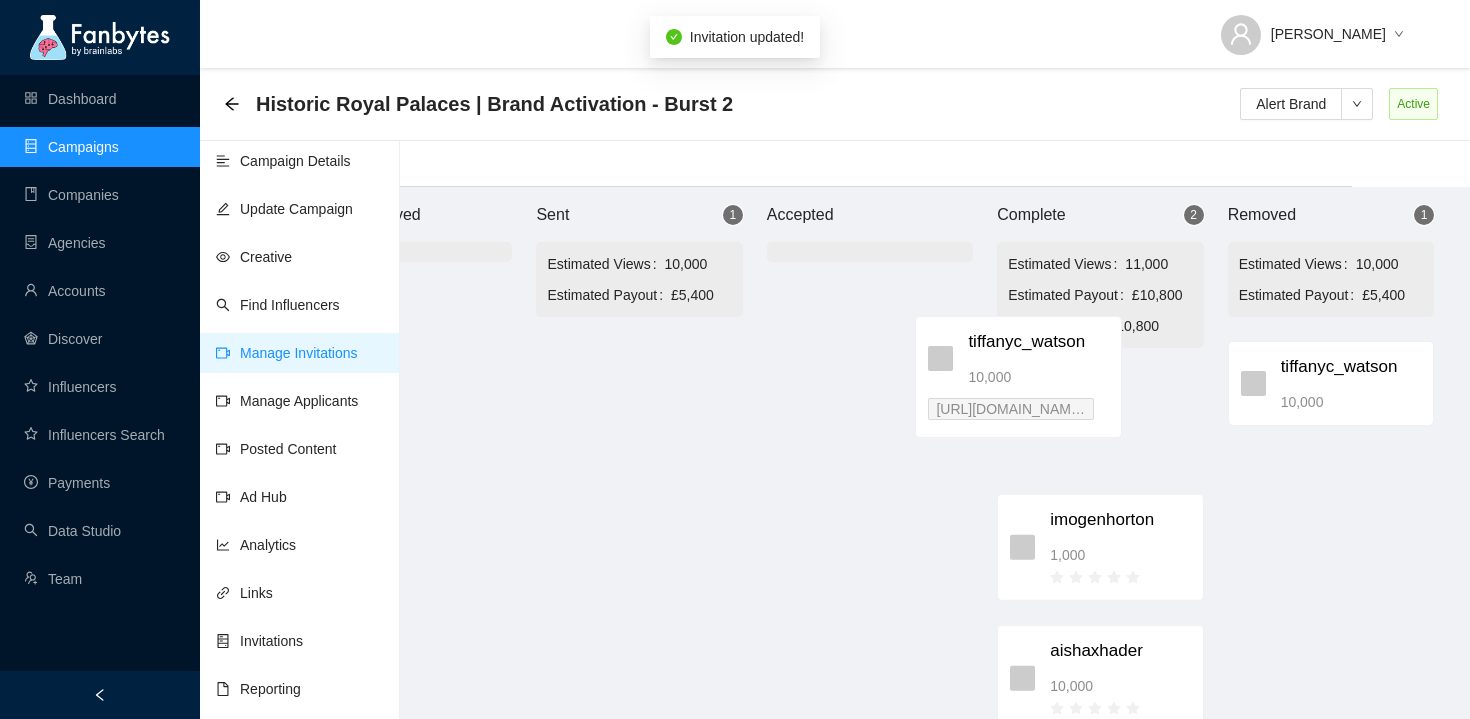 drag, startPoint x: 703, startPoint y: 392, endPoint x: 1116, endPoint y: 363, distance: 414.0169 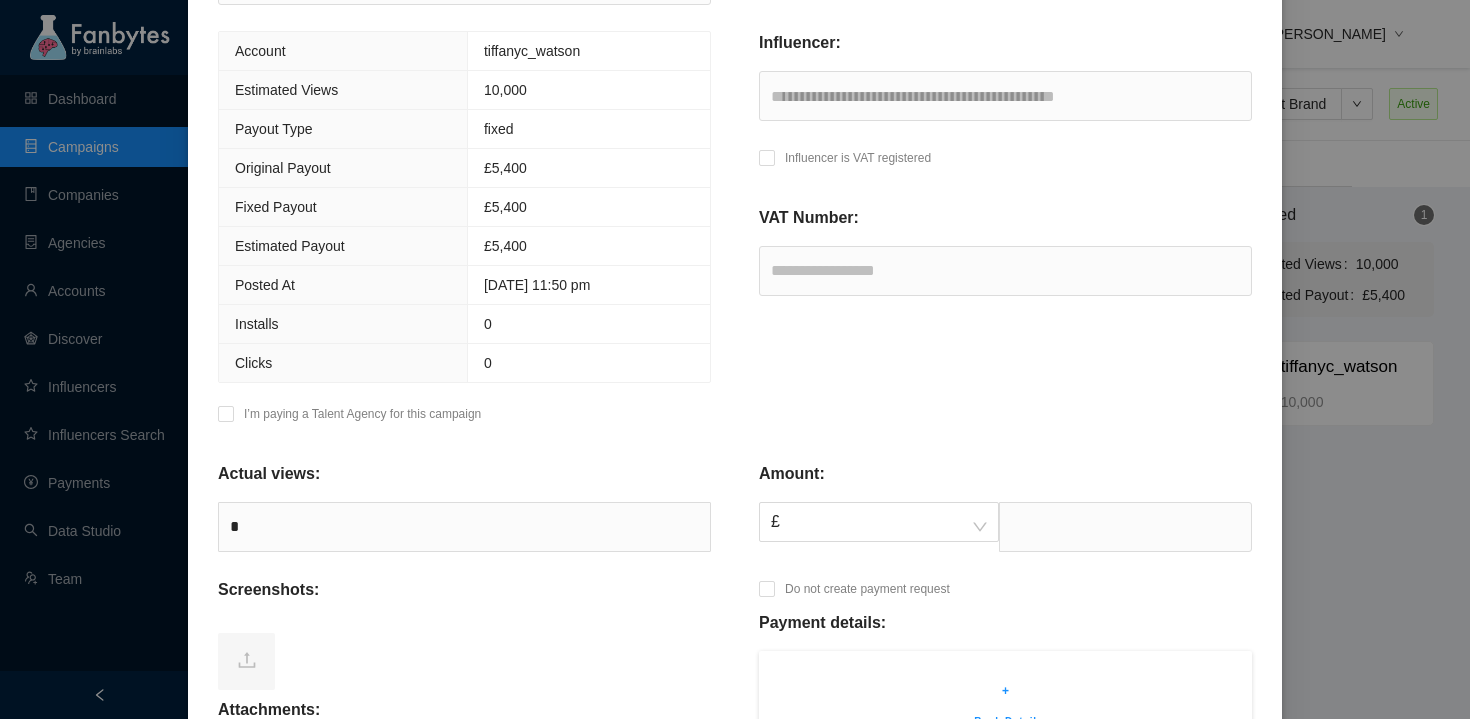scroll, scrollTop: 367, scrollLeft: 0, axis: vertical 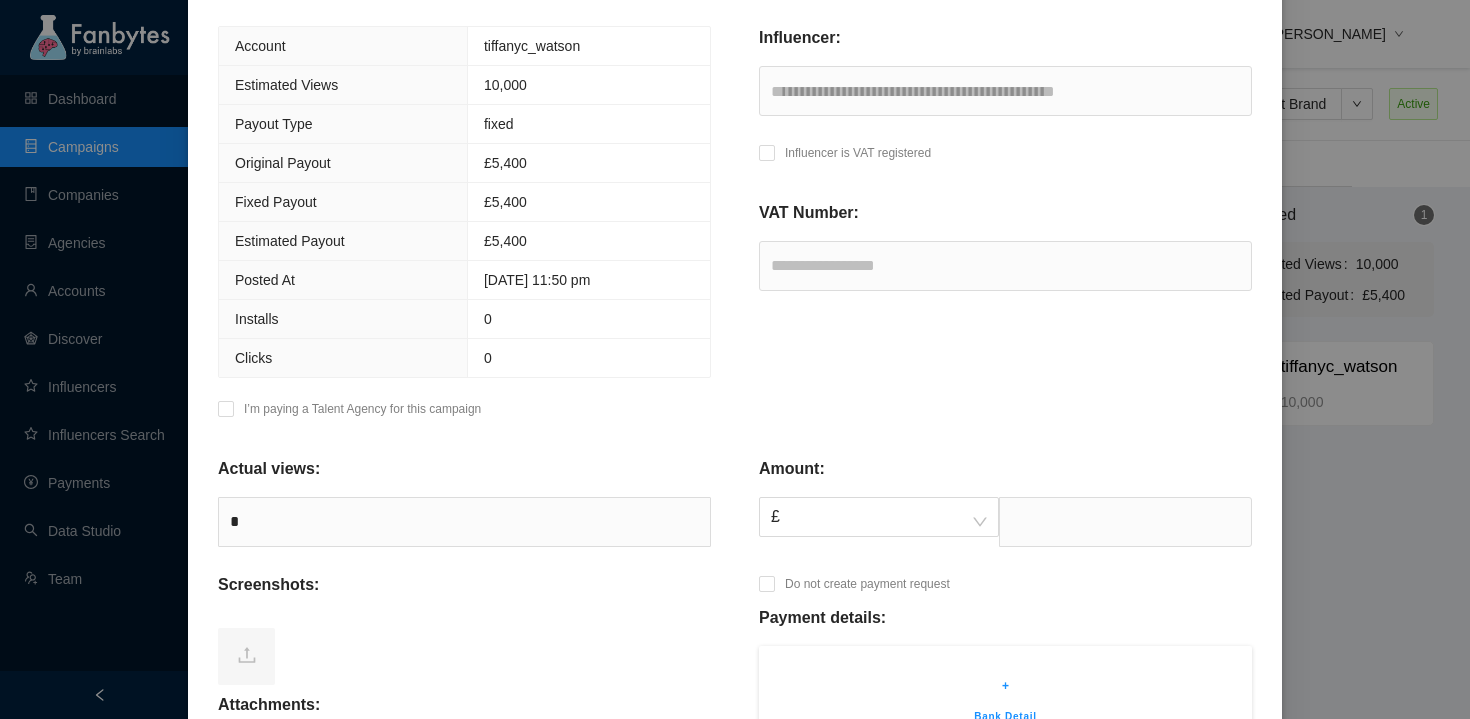 click on "Influencer is VAT registered" at bounding box center [845, 158] 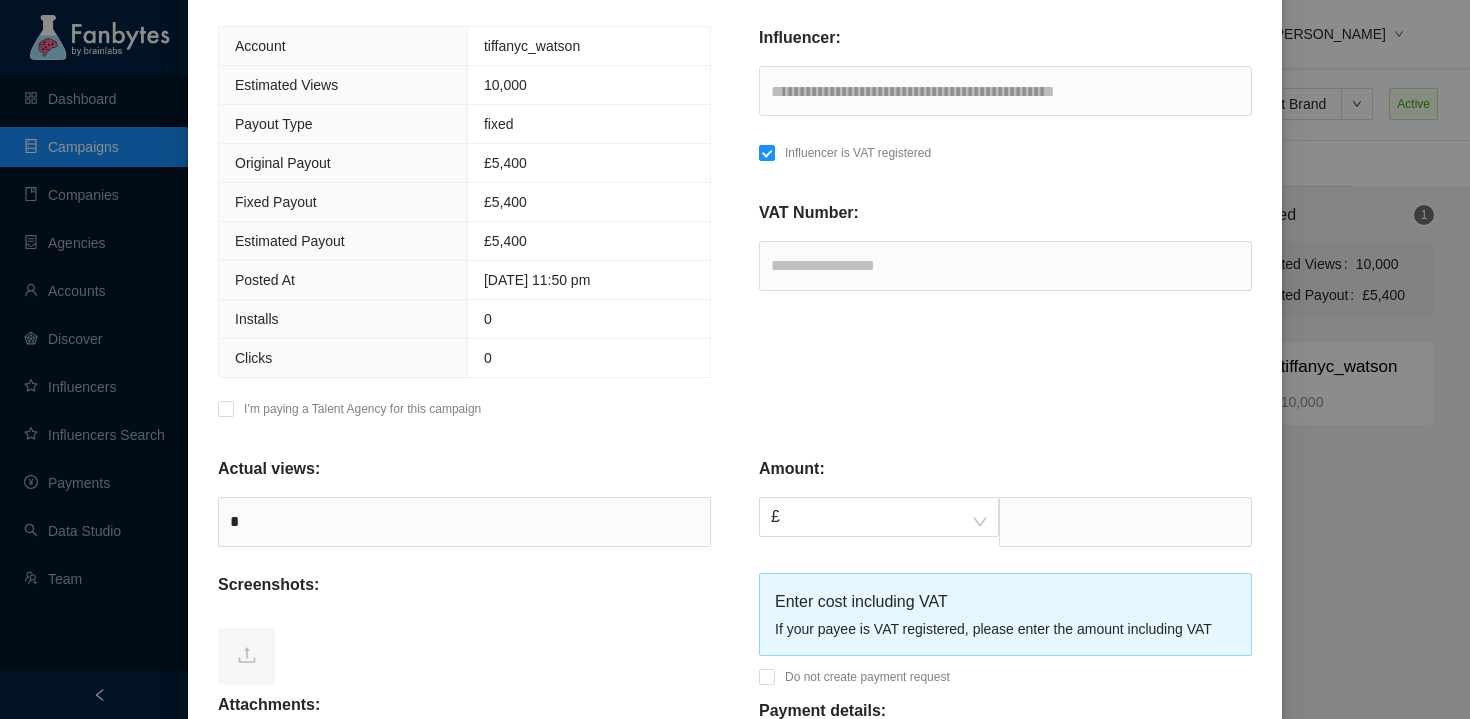 scroll, scrollTop: 723, scrollLeft: 0, axis: vertical 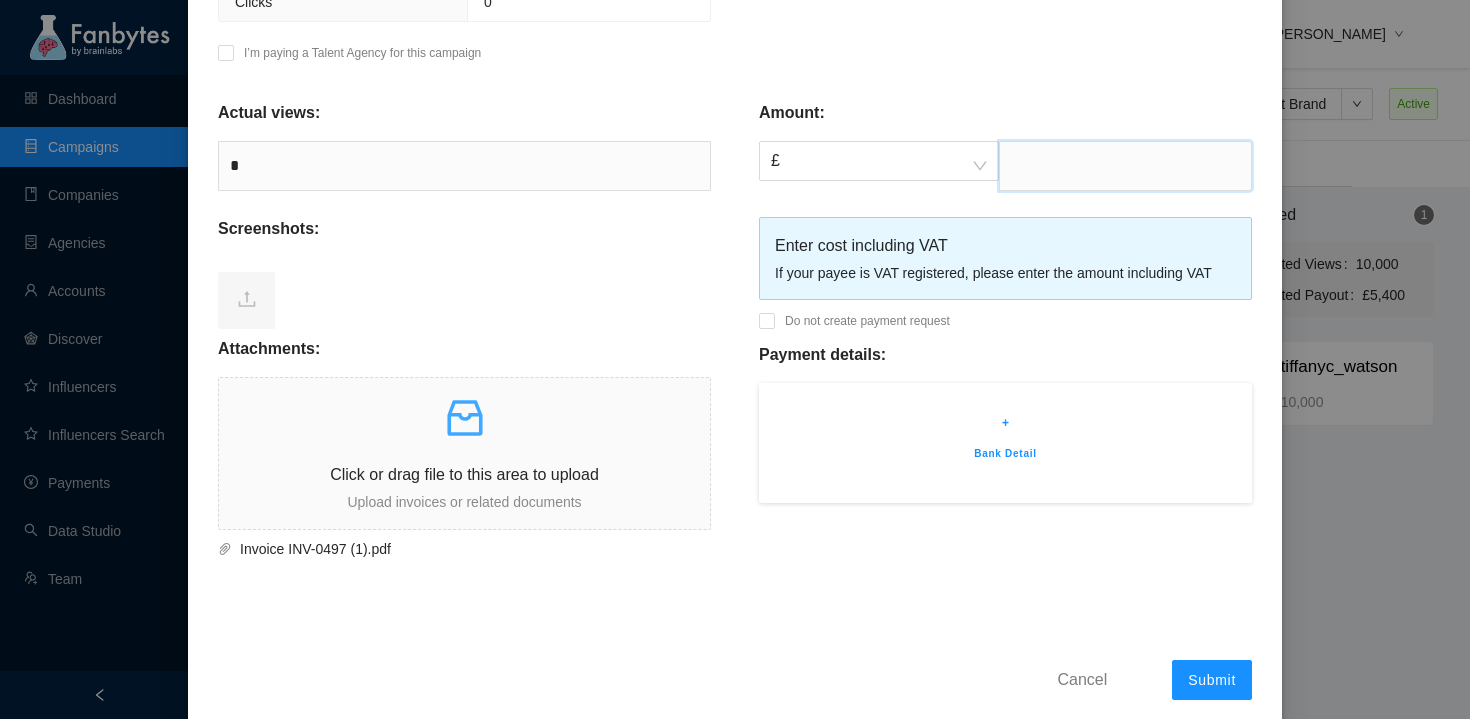 click at bounding box center (1125, 166) 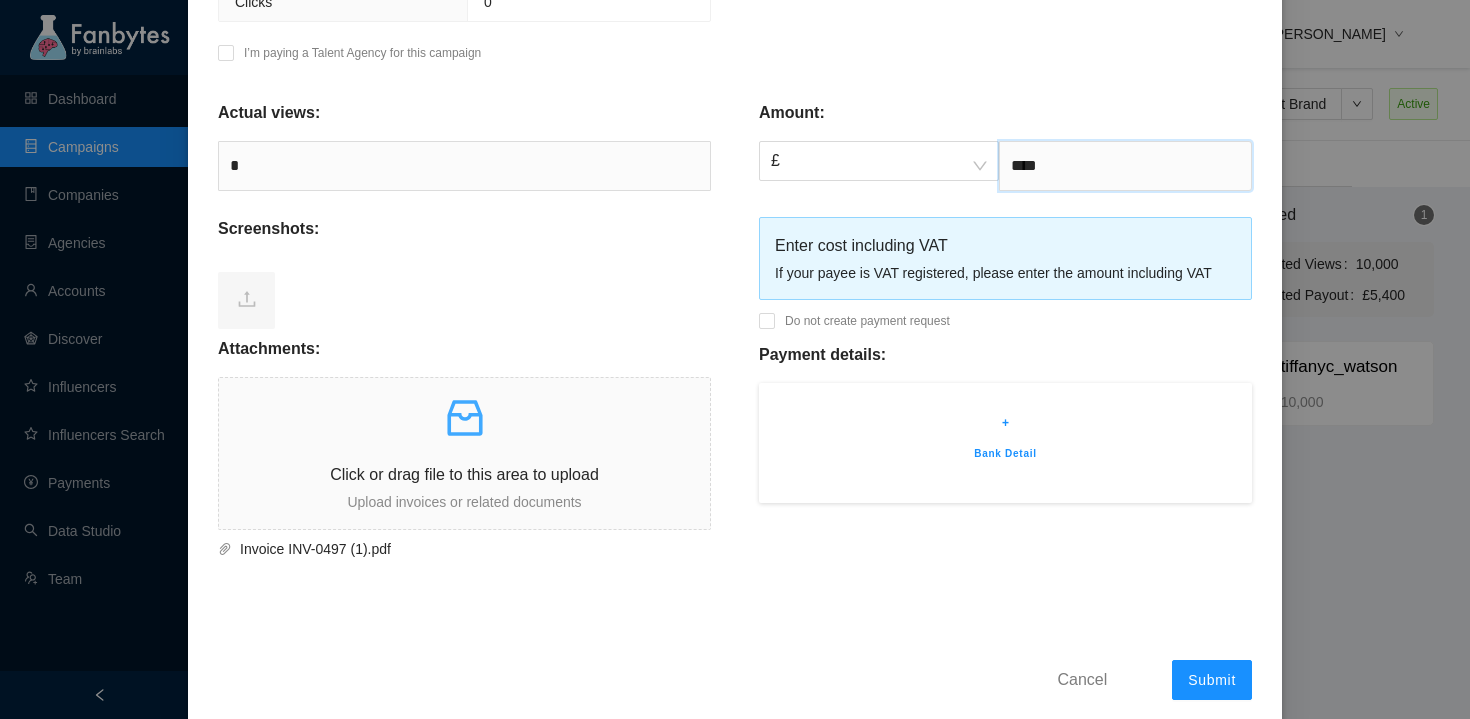 type on "****" 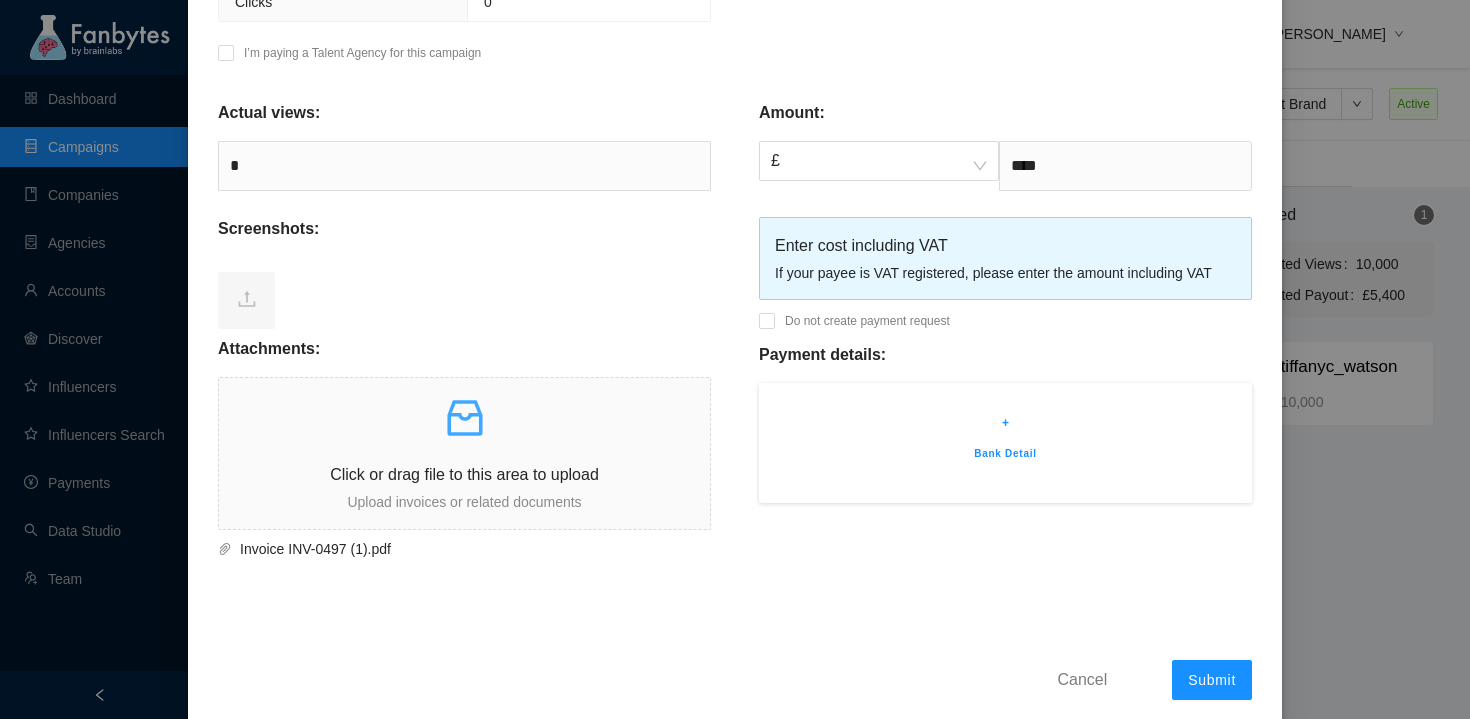 click on "+" at bounding box center [1005, 423] 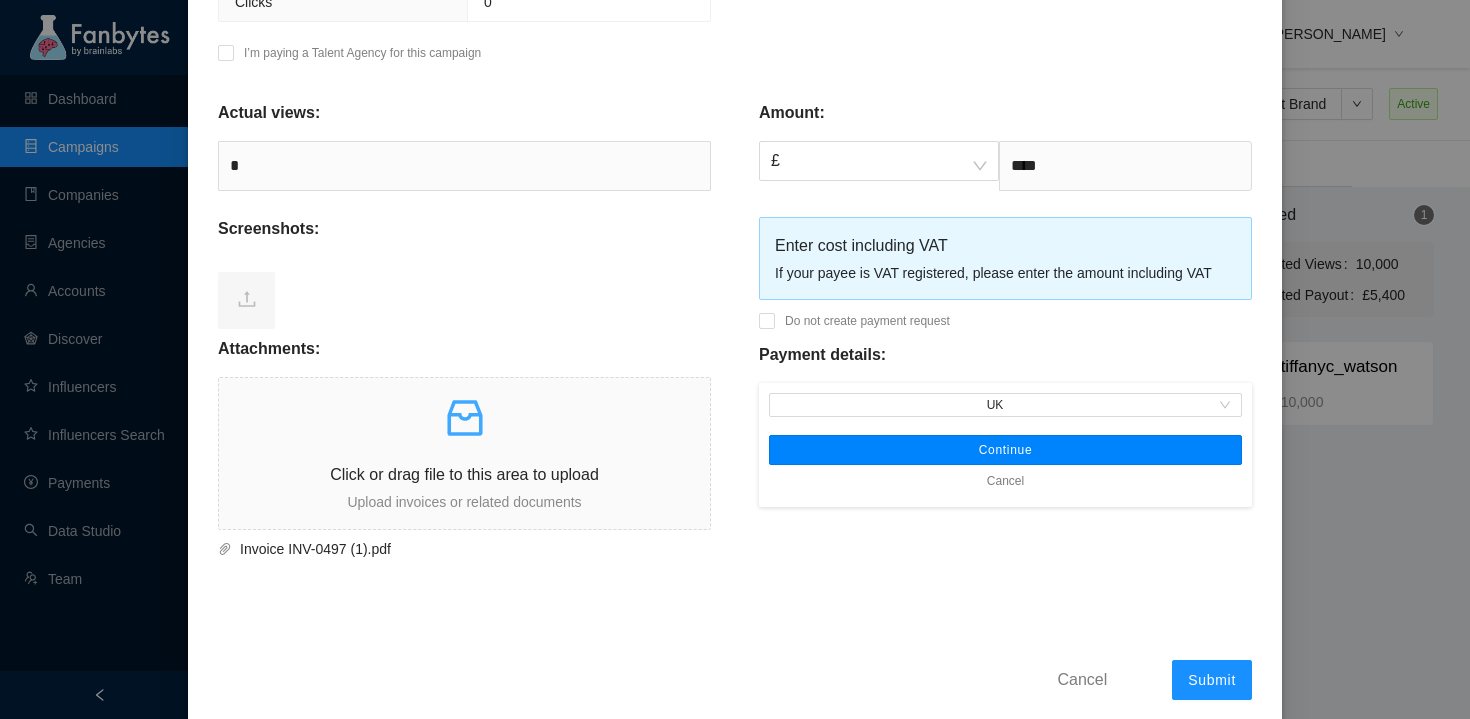 click on "Continue" at bounding box center (1006, 450) 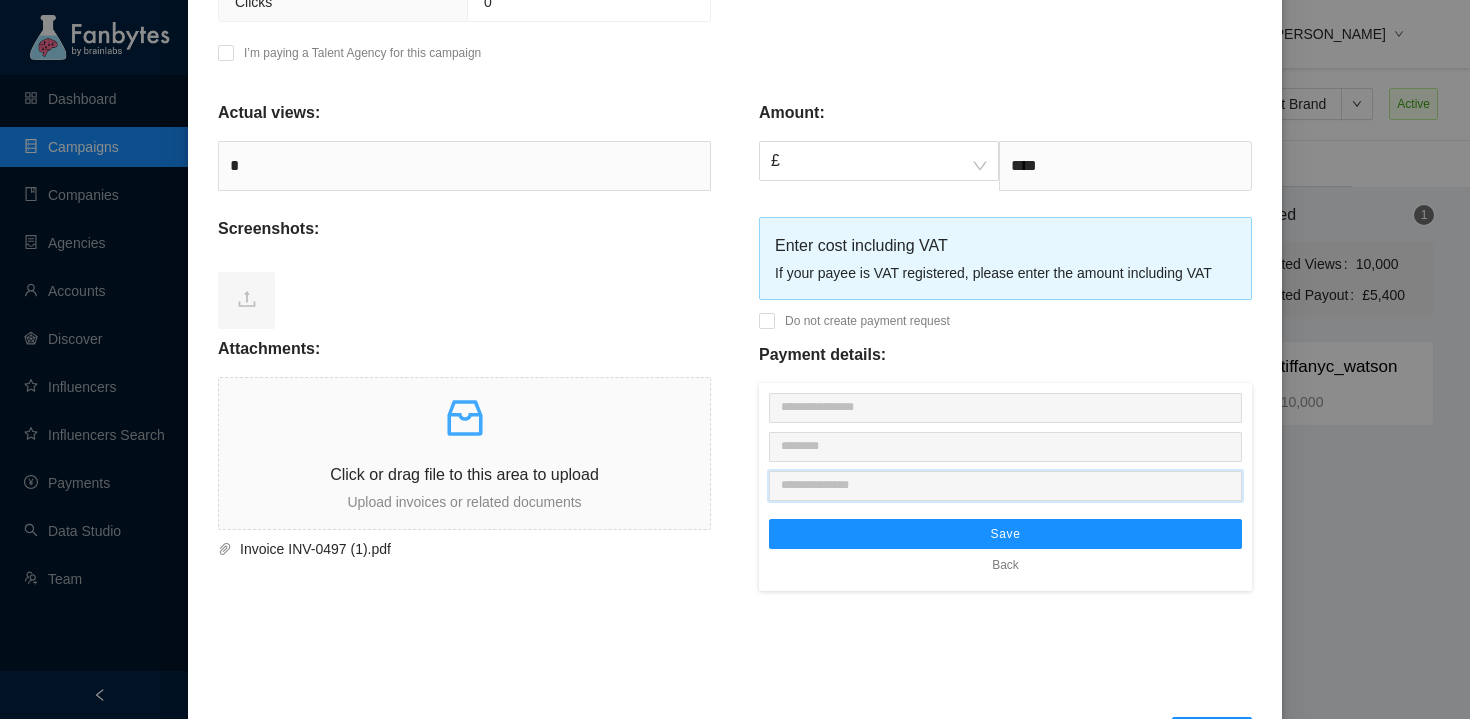 click at bounding box center (1005, 486) 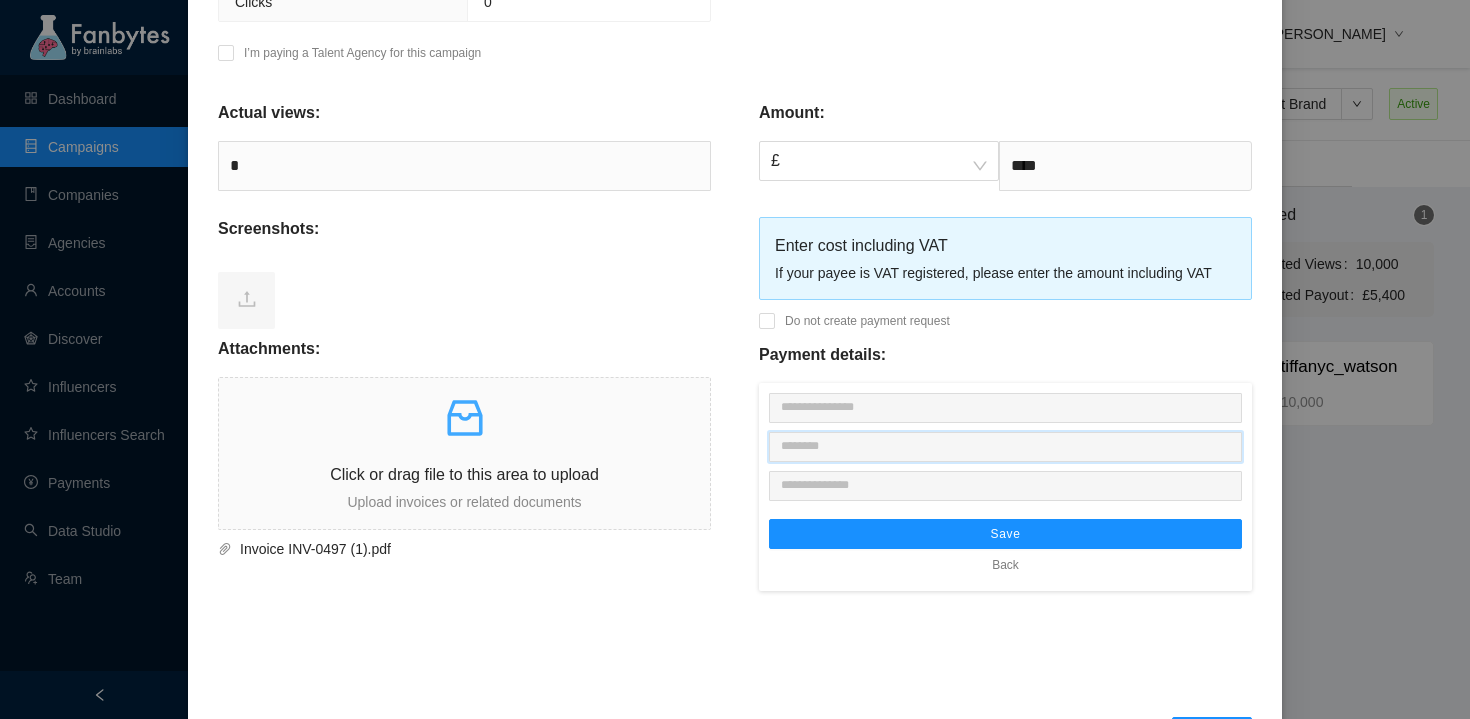 click at bounding box center [1005, 447] 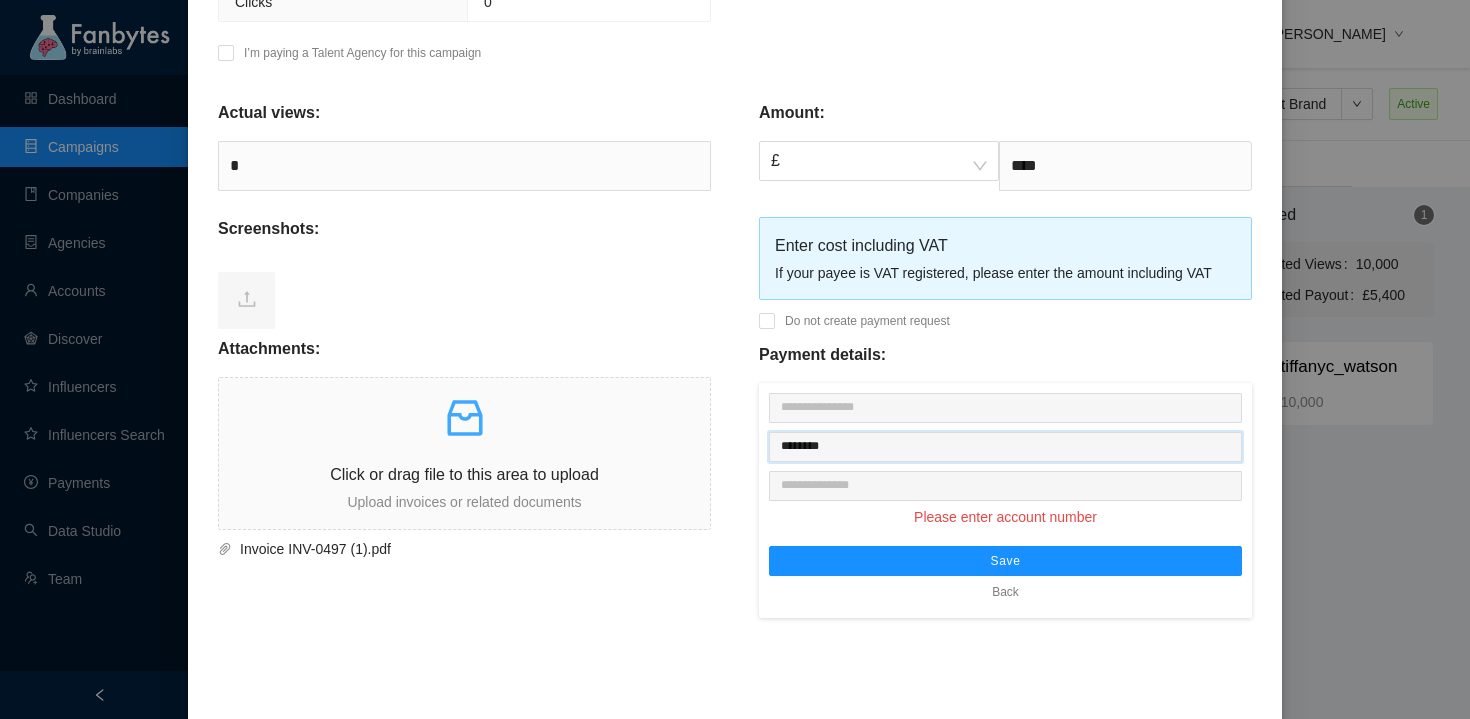 type on "********" 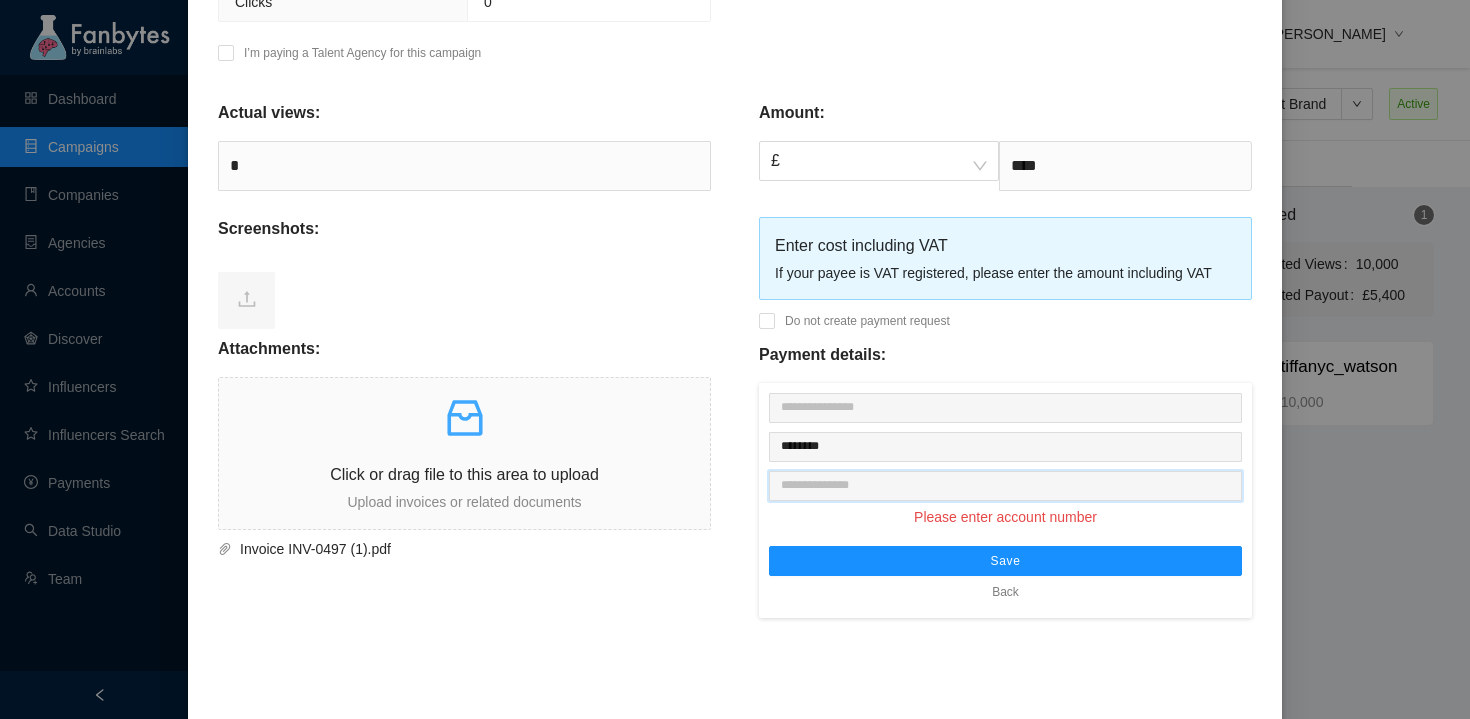 click at bounding box center (1005, 486) 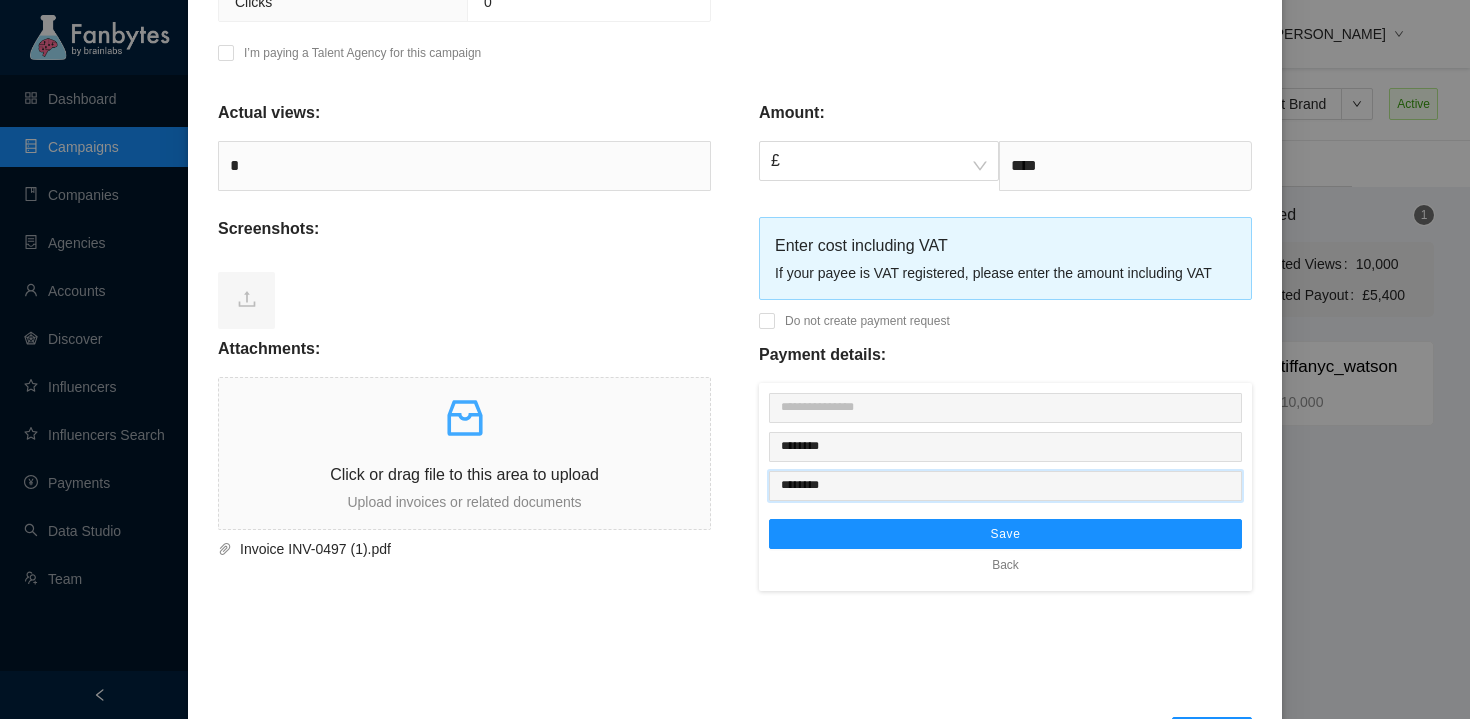 type on "********" 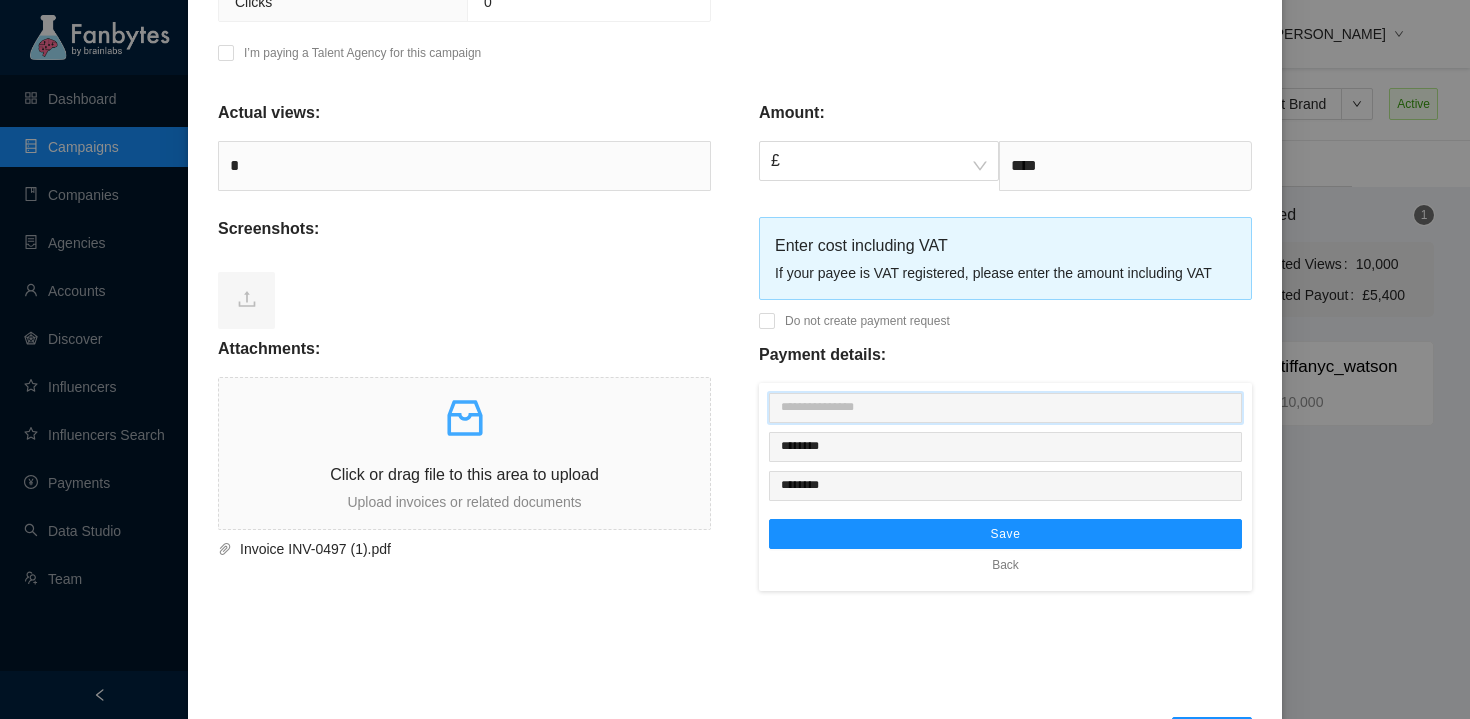click at bounding box center [1005, 408] 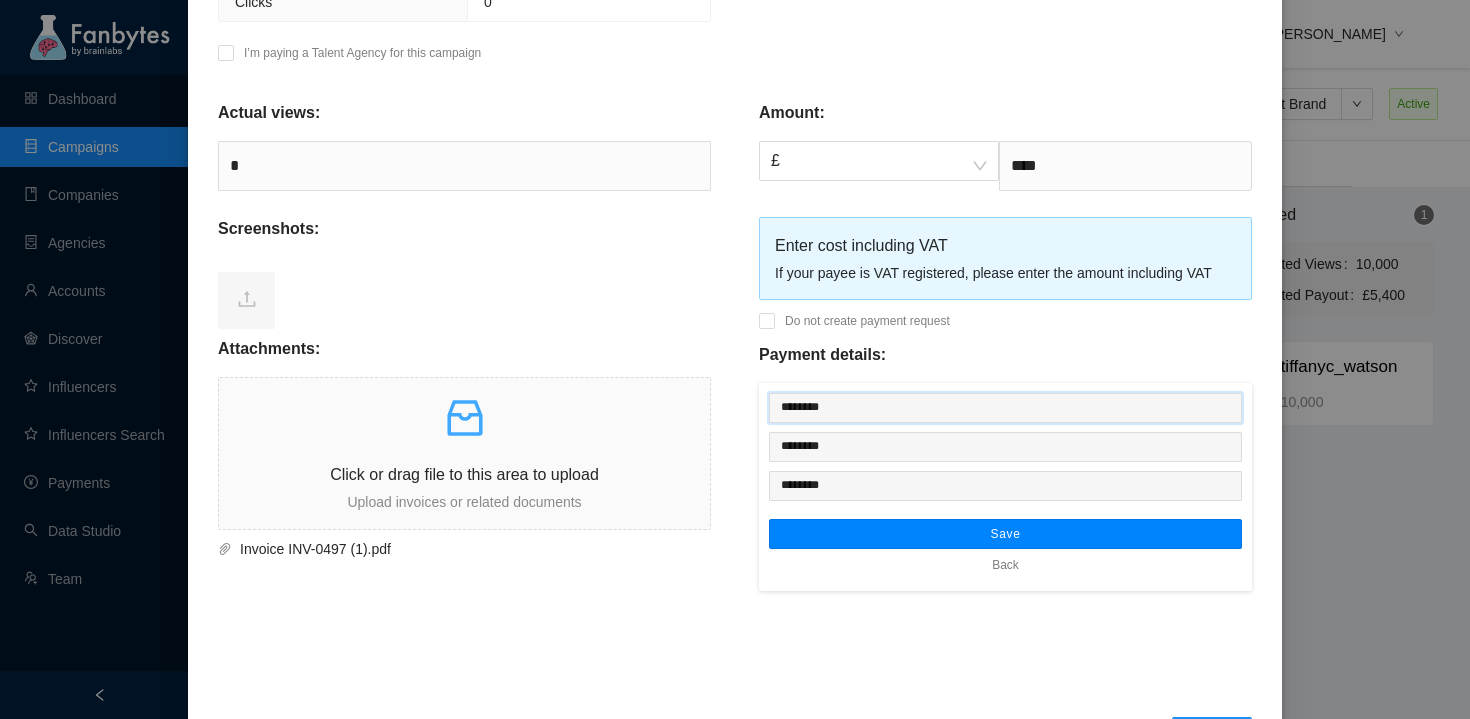 type on "********" 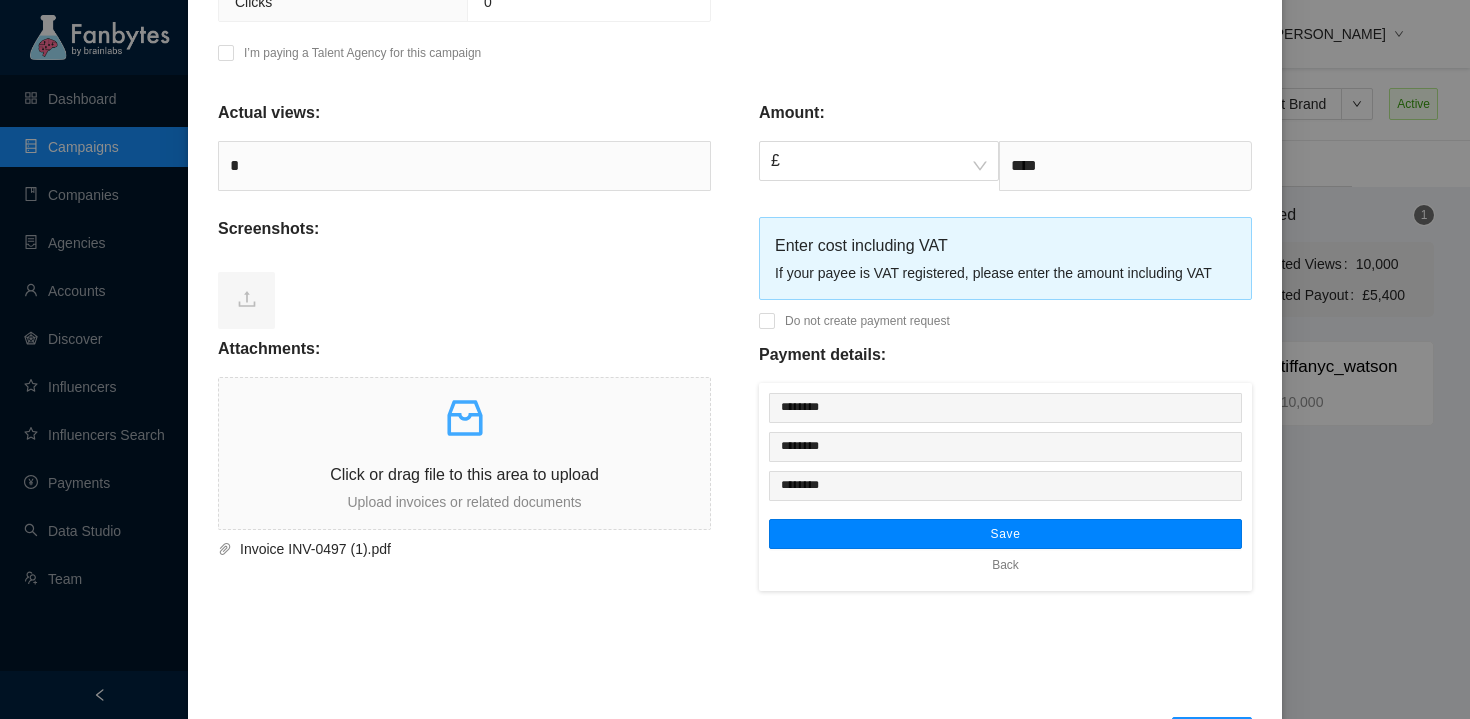 click on "Save" at bounding box center (1005, 534) 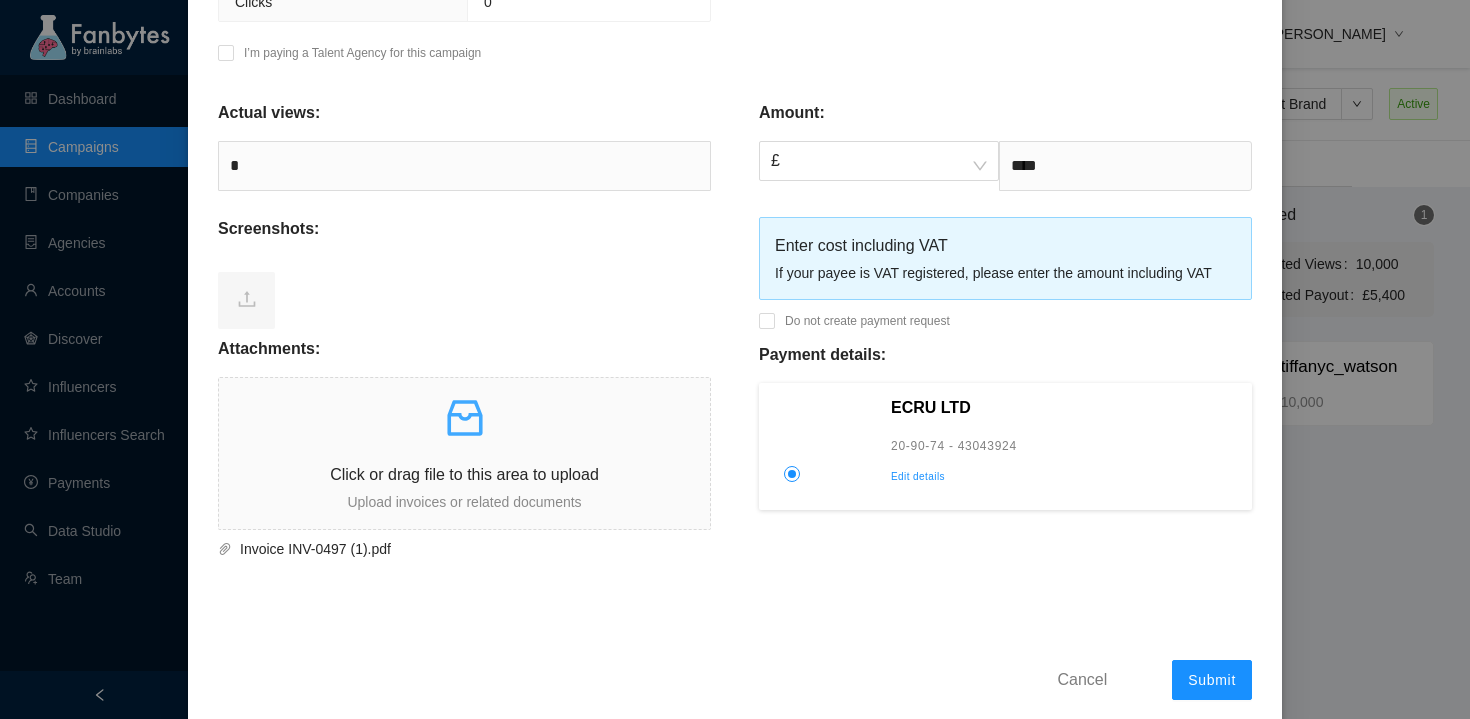 scroll, scrollTop: 361, scrollLeft: 0, axis: vertical 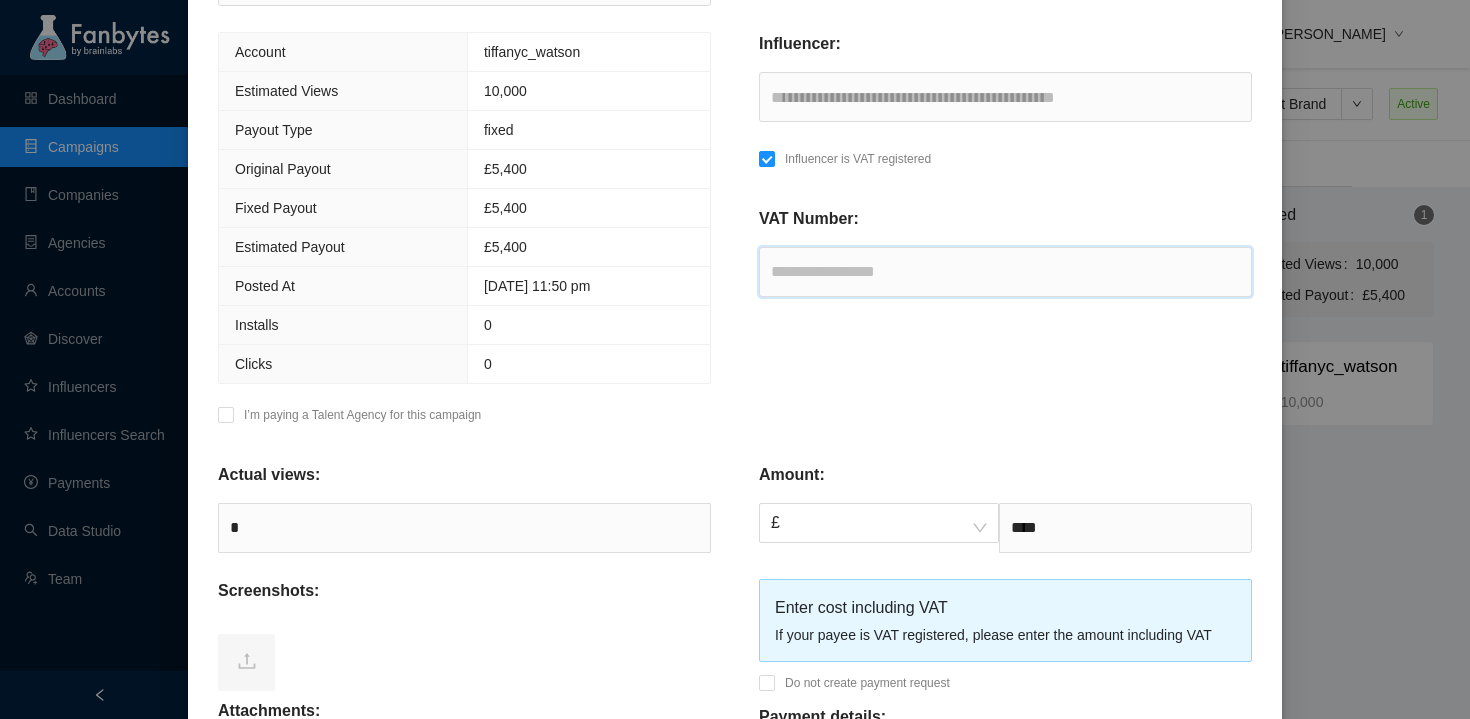 click at bounding box center (1005, 272) 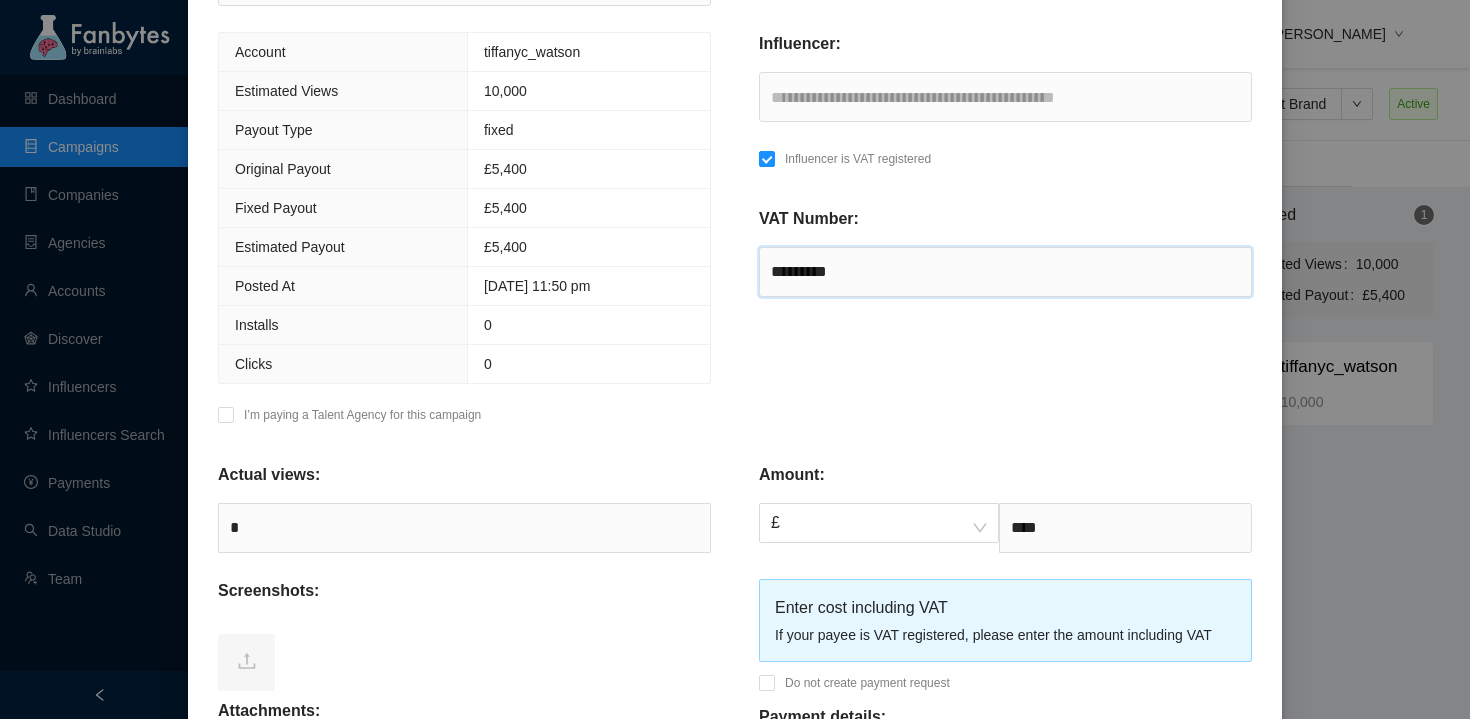 scroll, scrollTop: 753, scrollLeft: 0, axis: vertical 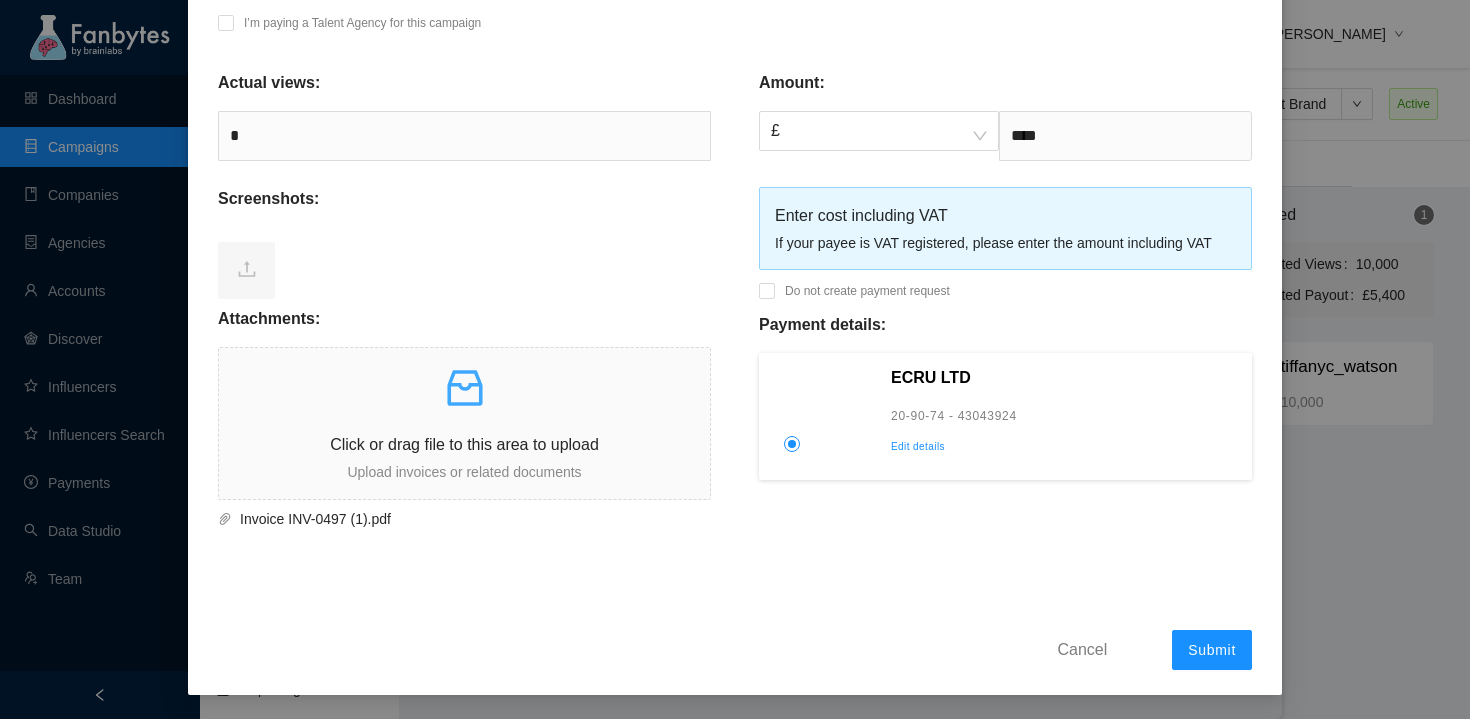 type on "*********" 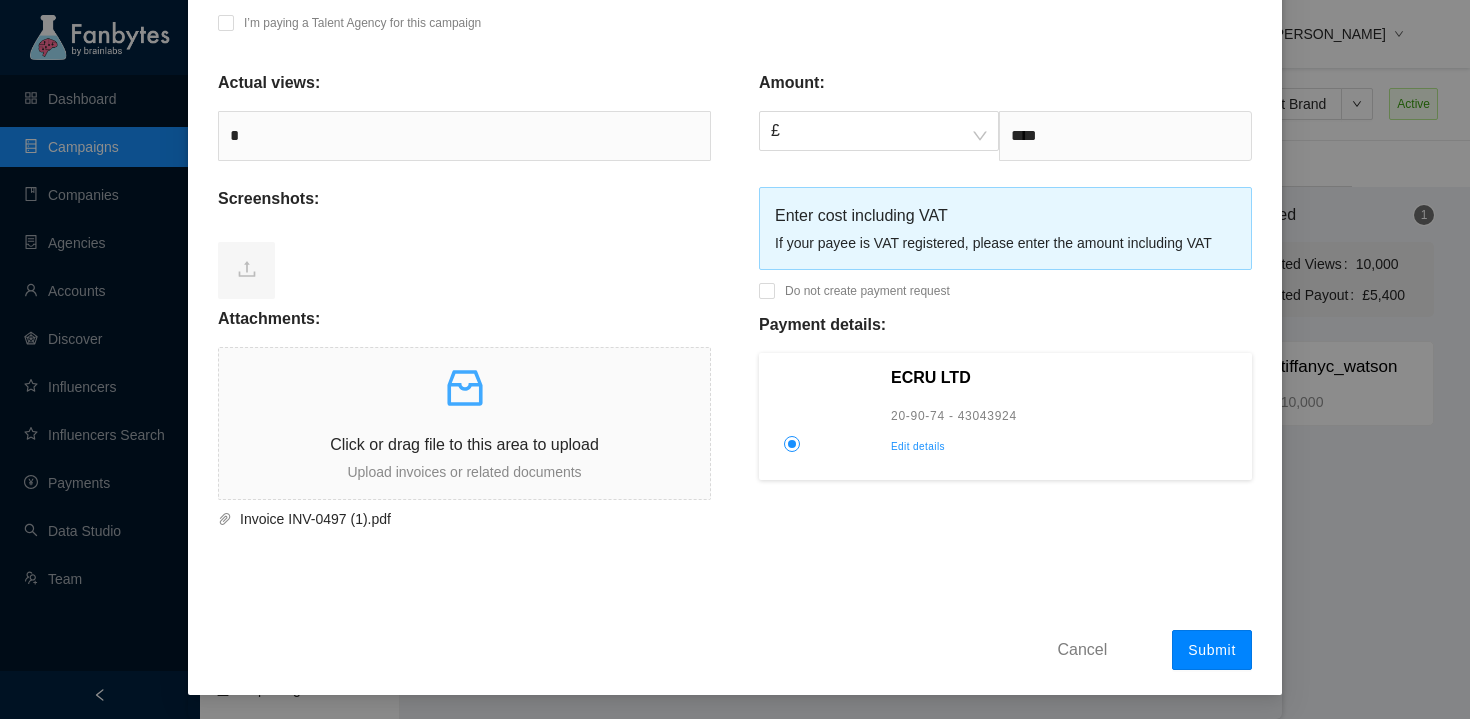 click on "Submit" at bounding box center (1212, 650) 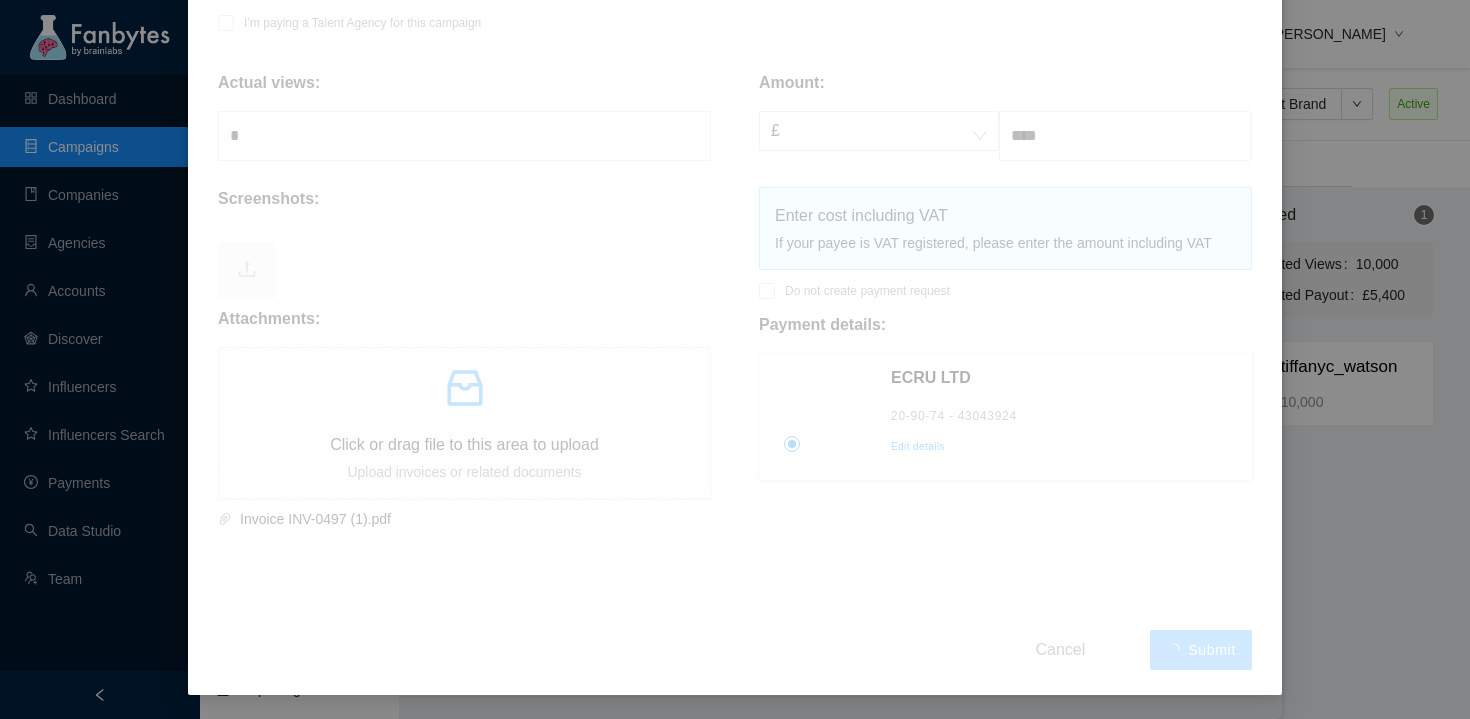 type 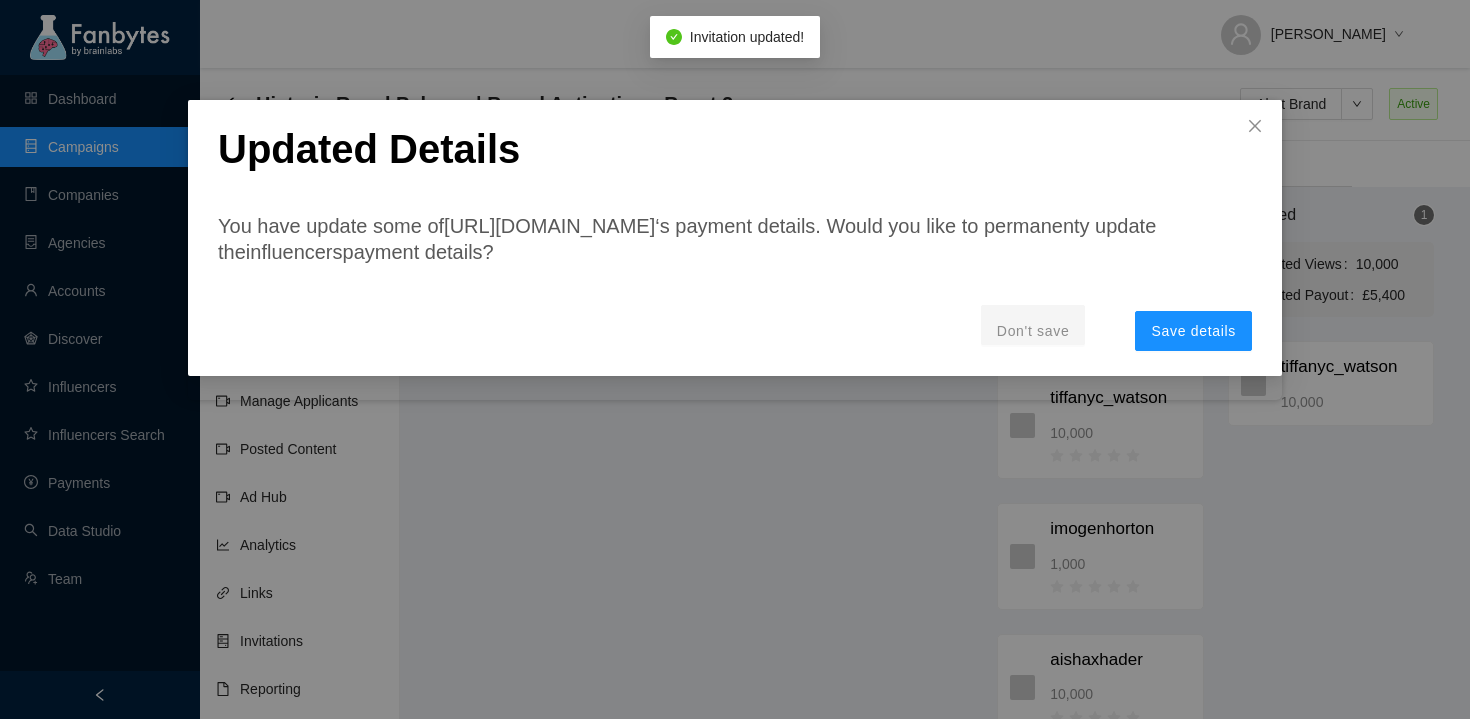 scroll, scrollTop: 0, scrollLeft: 0, axis: both 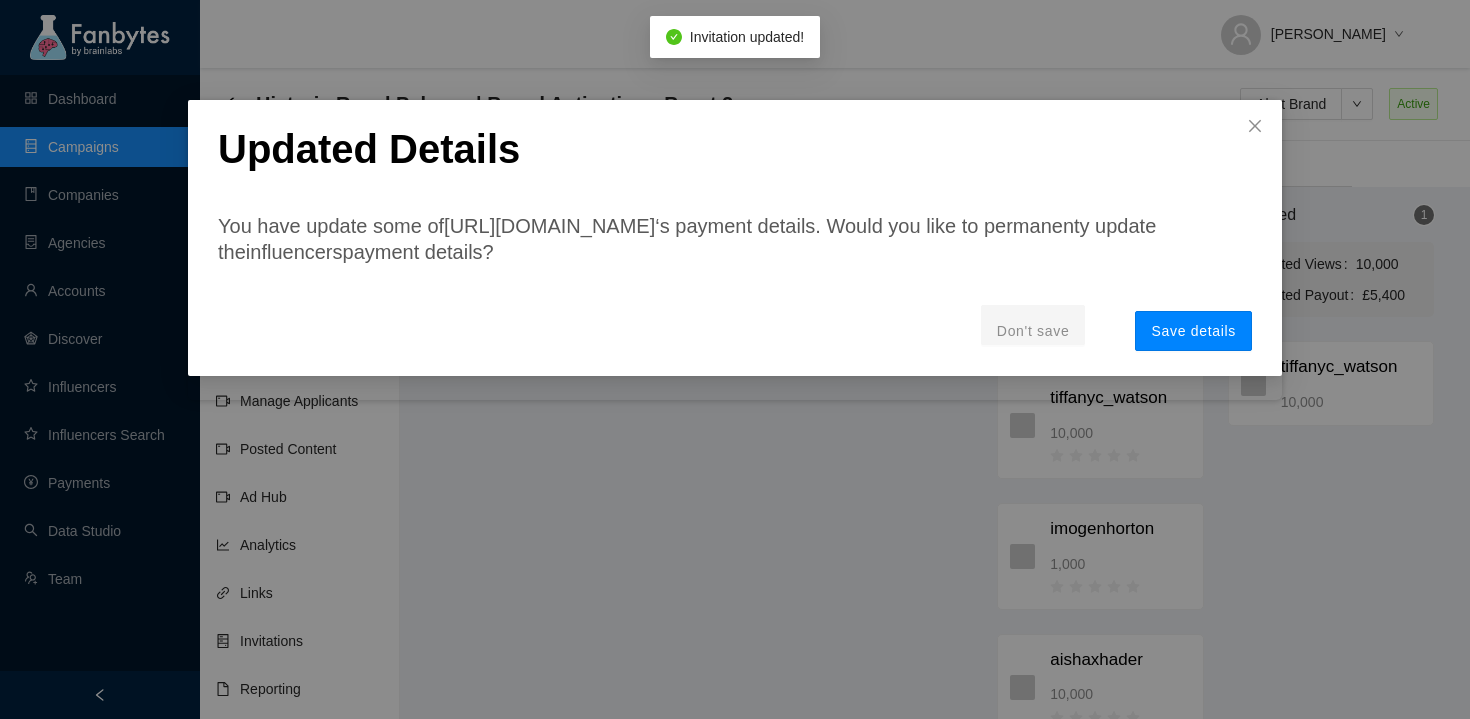 click on "Save details" at bounding box center (1193, 331) 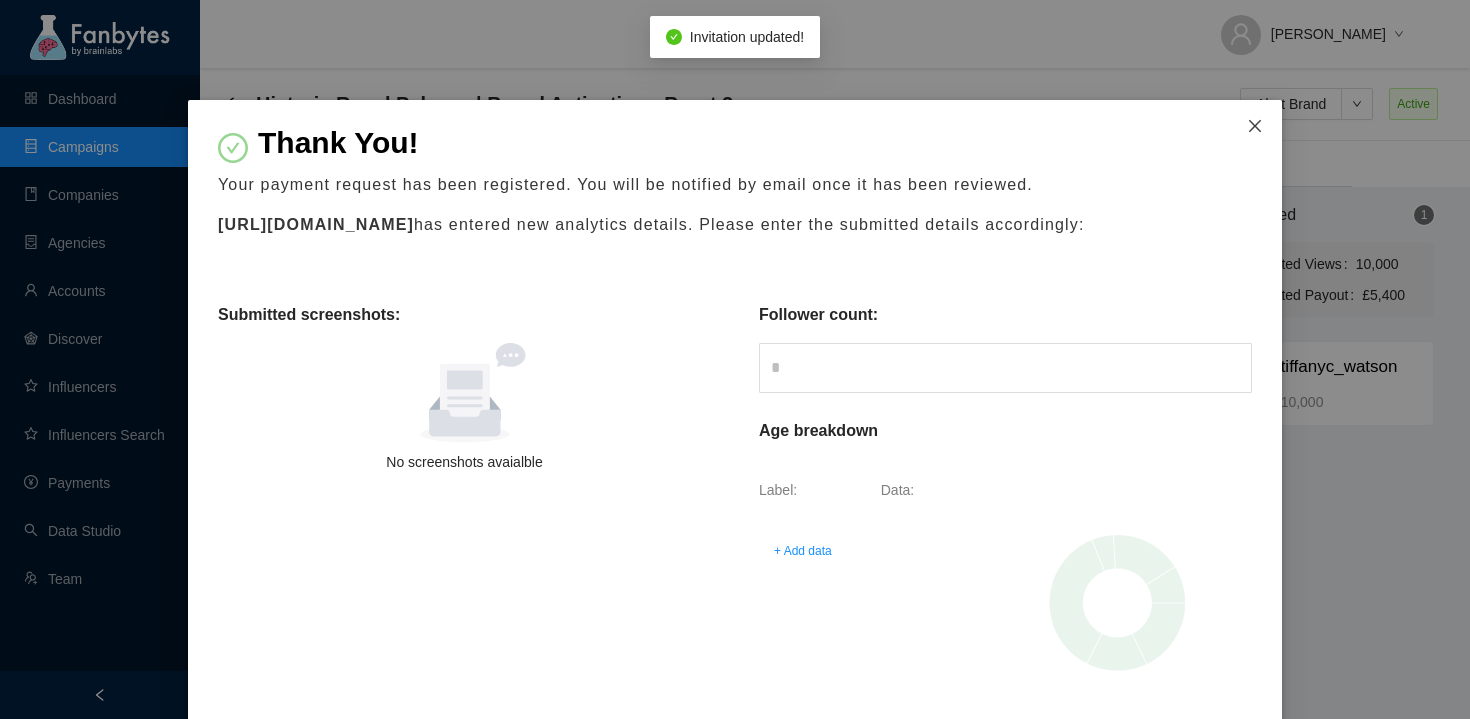 click on "Thank You! Your payment request has been registered. You will be notified by email once it has been reviewed. [URL][DOMAIN_NAME]  has entered new analytics details. Please enter the submitted details accordingly: Submitted screenshots: No screenshots avaialble Follower count: Age breakdown Label: Data: + Add data Gender breakdown Label: Data: + Add data Location breakdown Label: Data: + Add data Cancel Save" at bounding box center [735, 755] 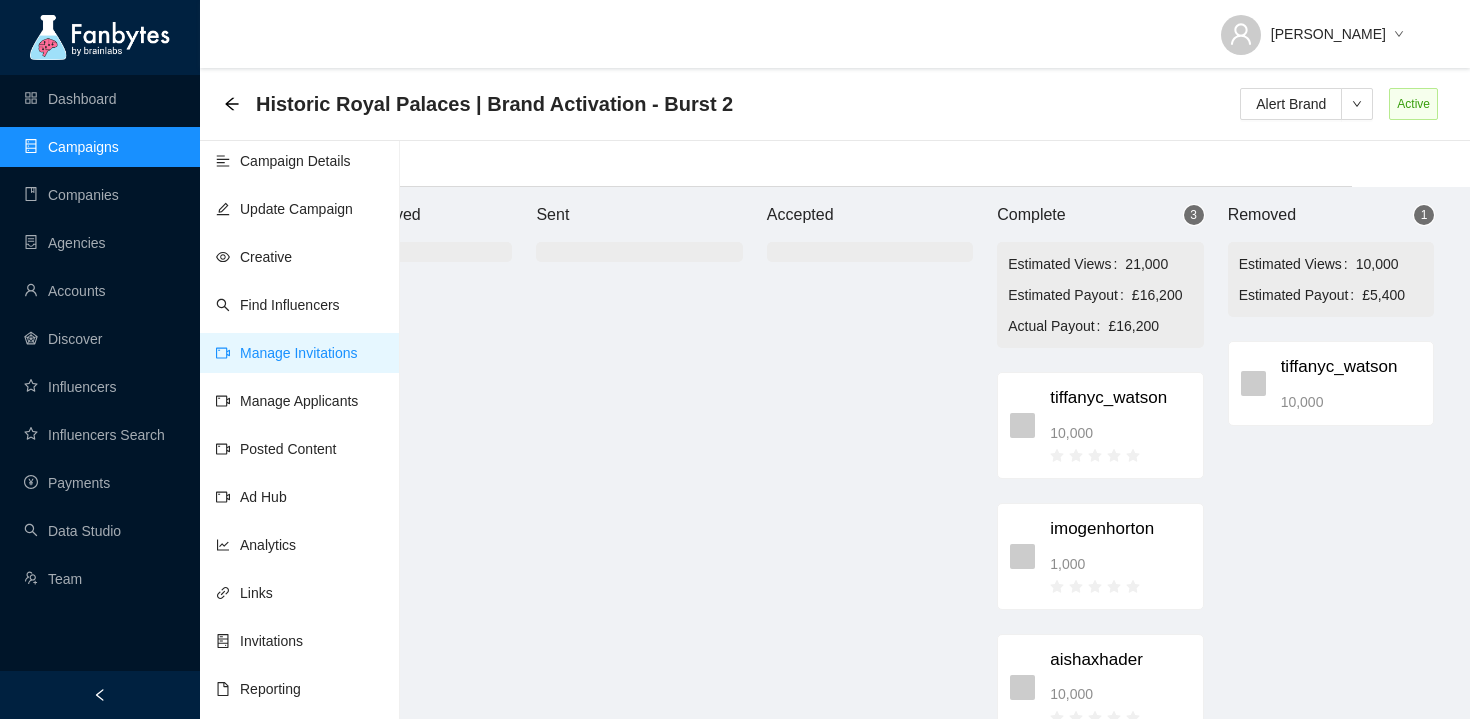 click on "Campaign Details Update Campaign Creative Find Influencers Manage Invitations Manage Applicants Posted Content Ad Hub Analytics Links Invitations Reporting" at bounding box center (300, 496) 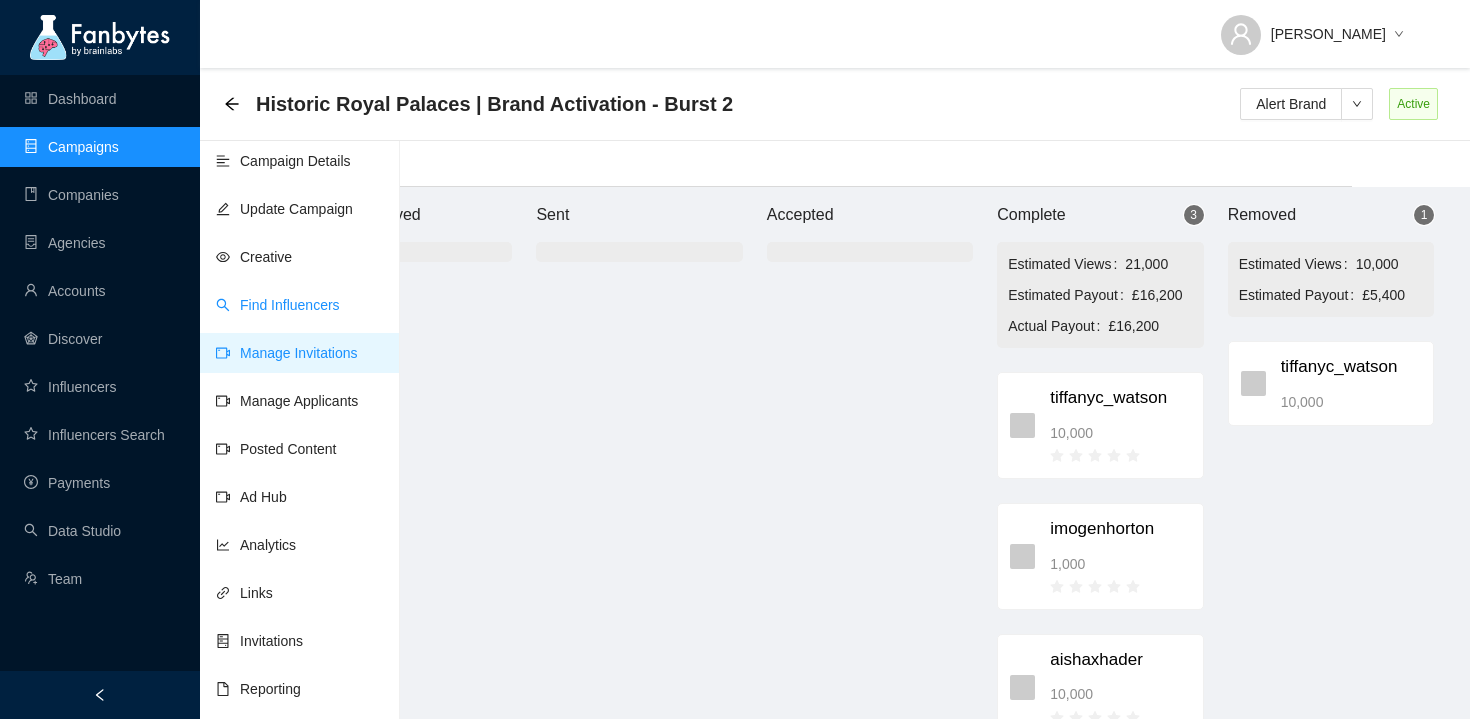 click on "Find Influencers" at bounding box center [278, 305] 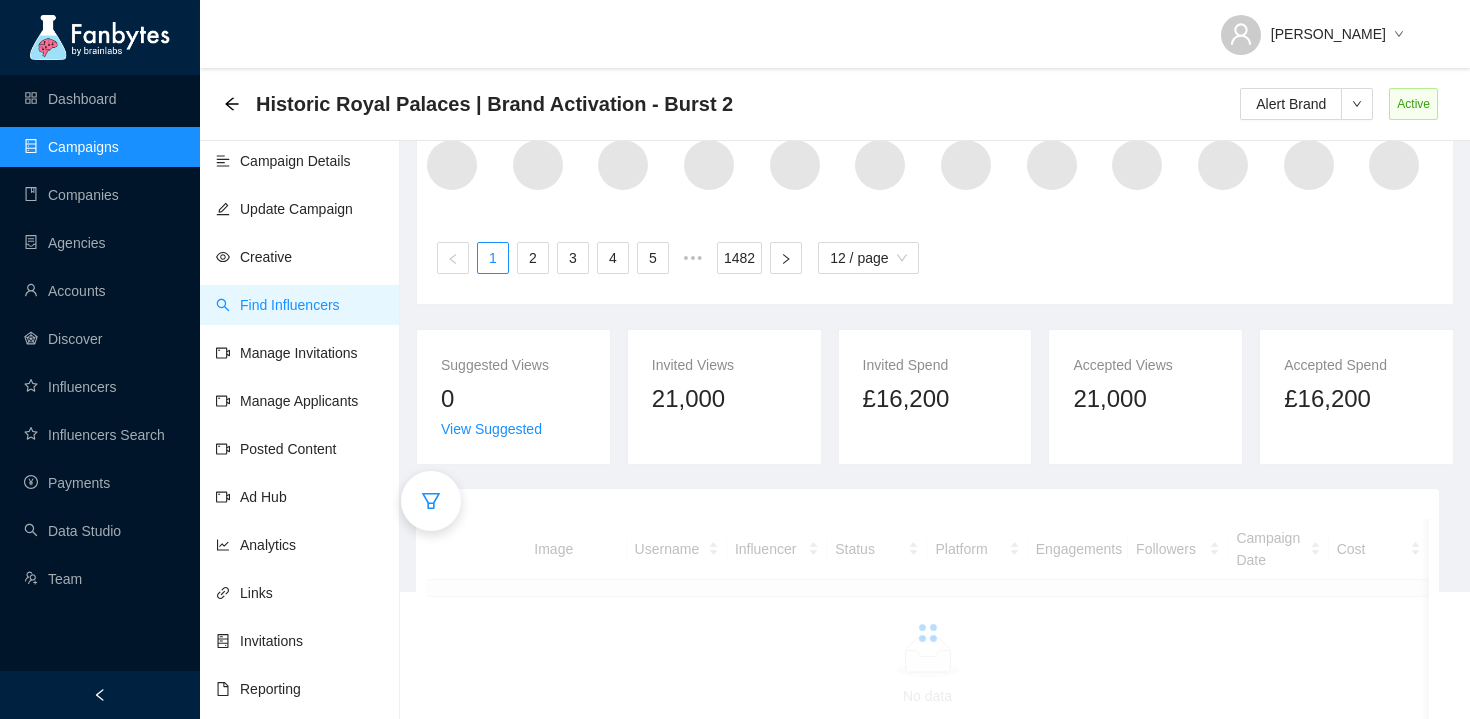 scroll, scrollTop: 156, scrollLeft: 0, axis: vertical 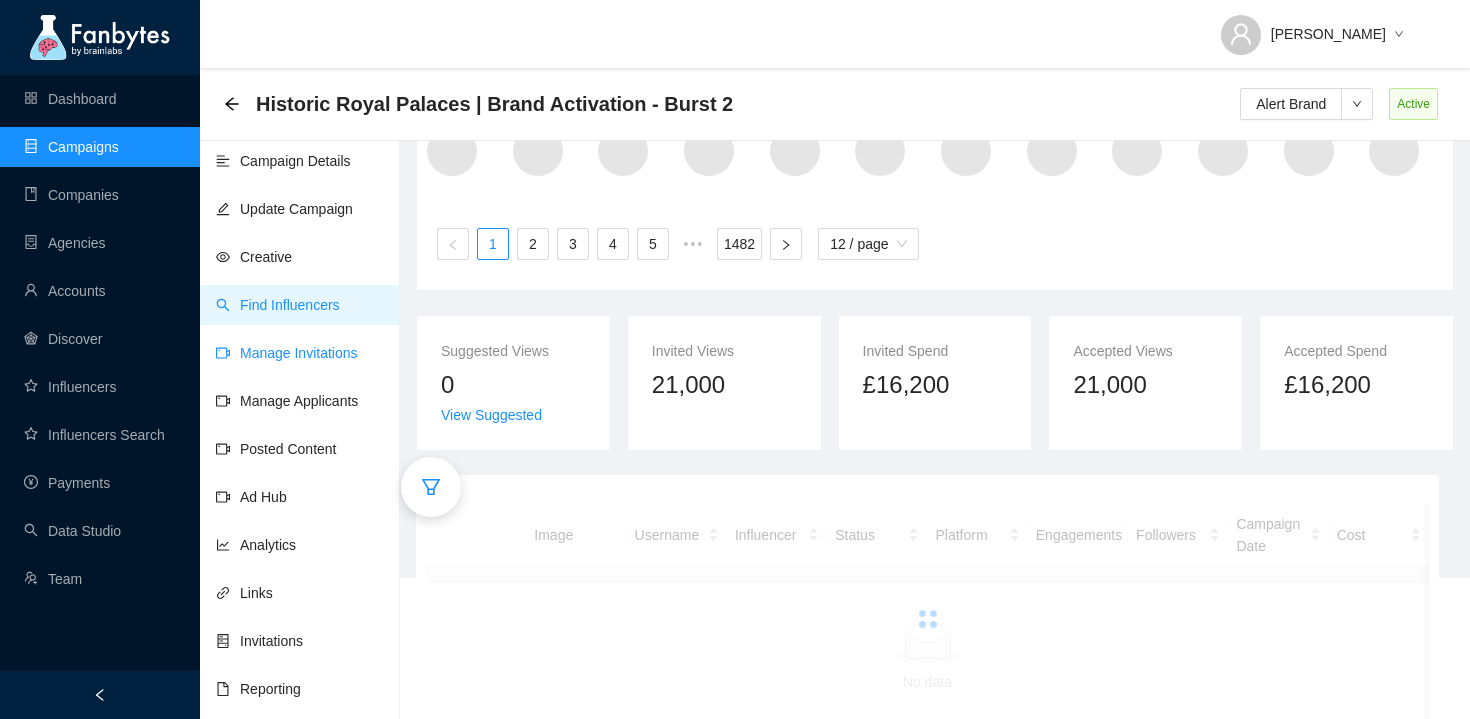 click on "Manage Invitations" at bounding box center (287, 353) 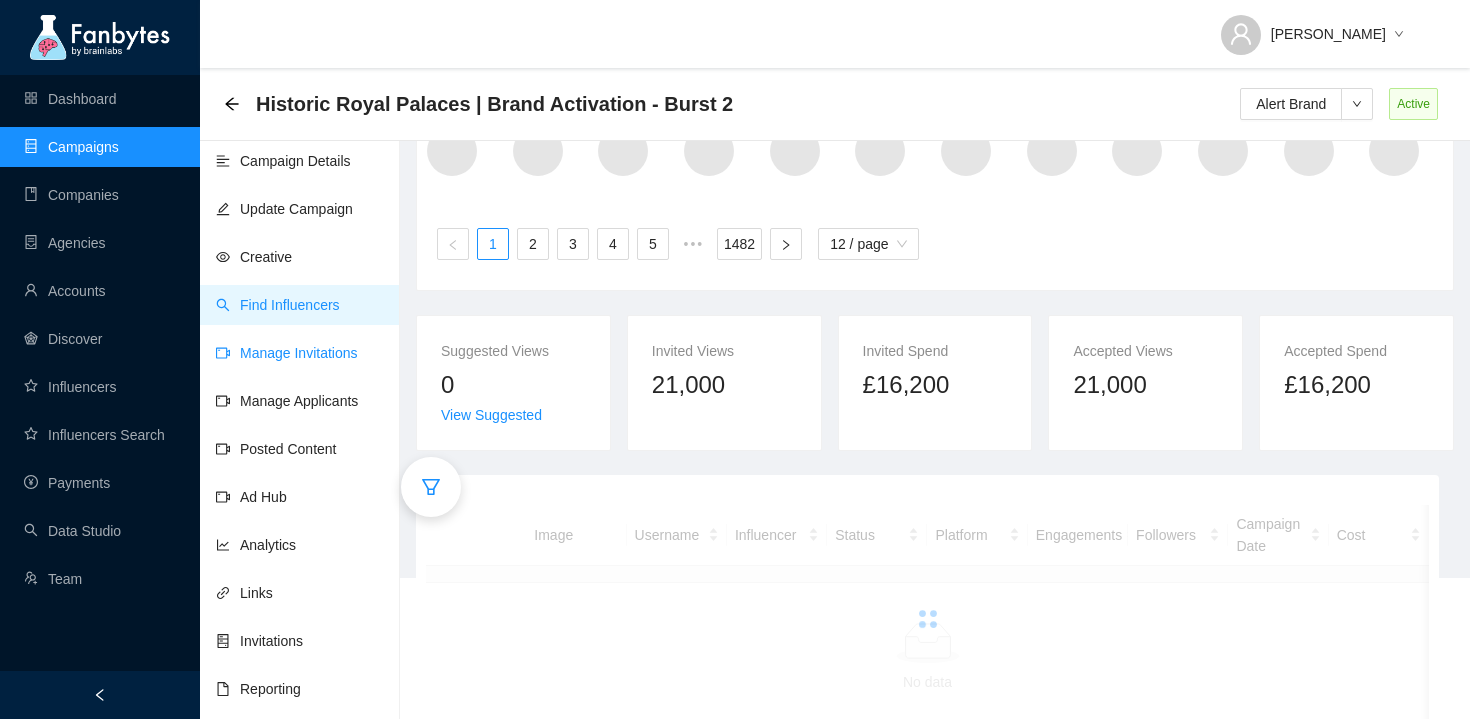 scroll, scrollTop: 20, scrollLeft: 0, axis: vertical 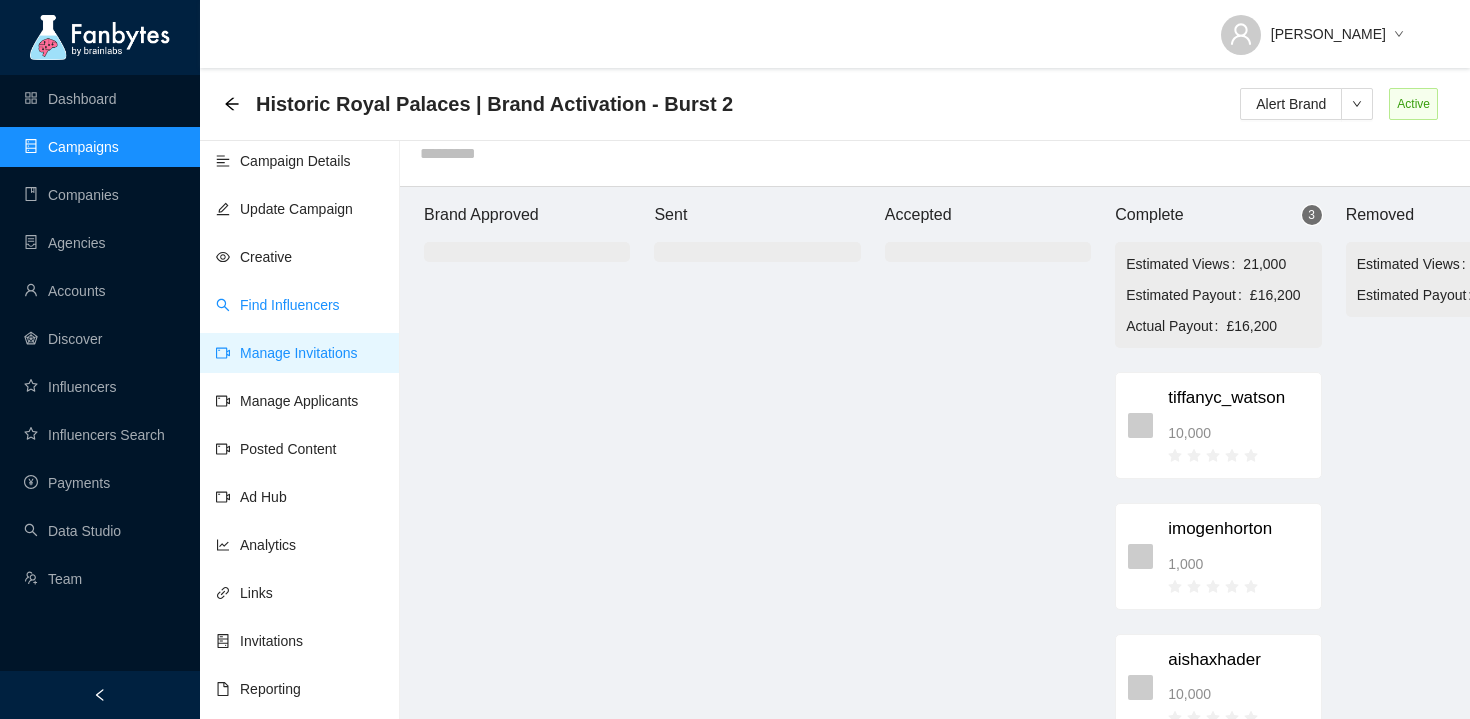 click on "Find Influencers" at bounding box center [278, 305] 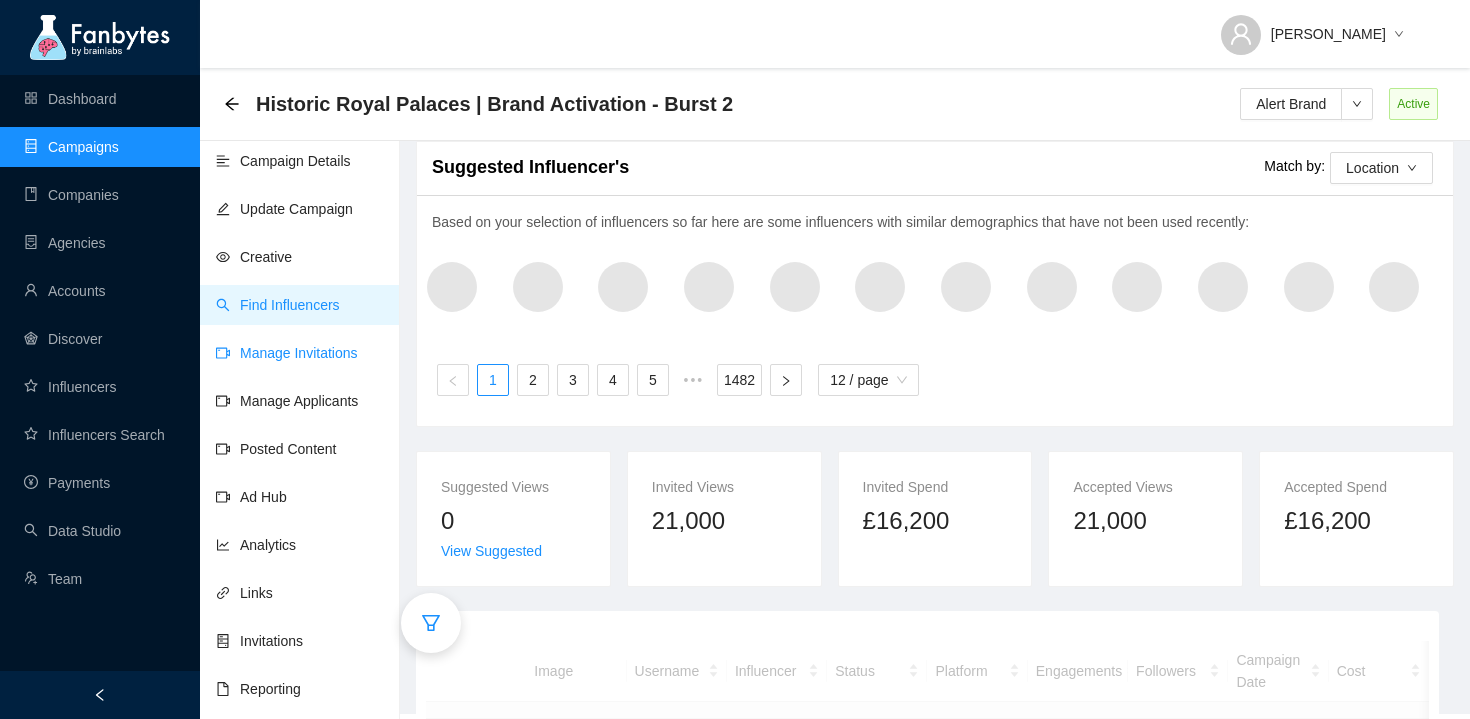 click on "Manage Invitations" at bounding box center [287, 353] 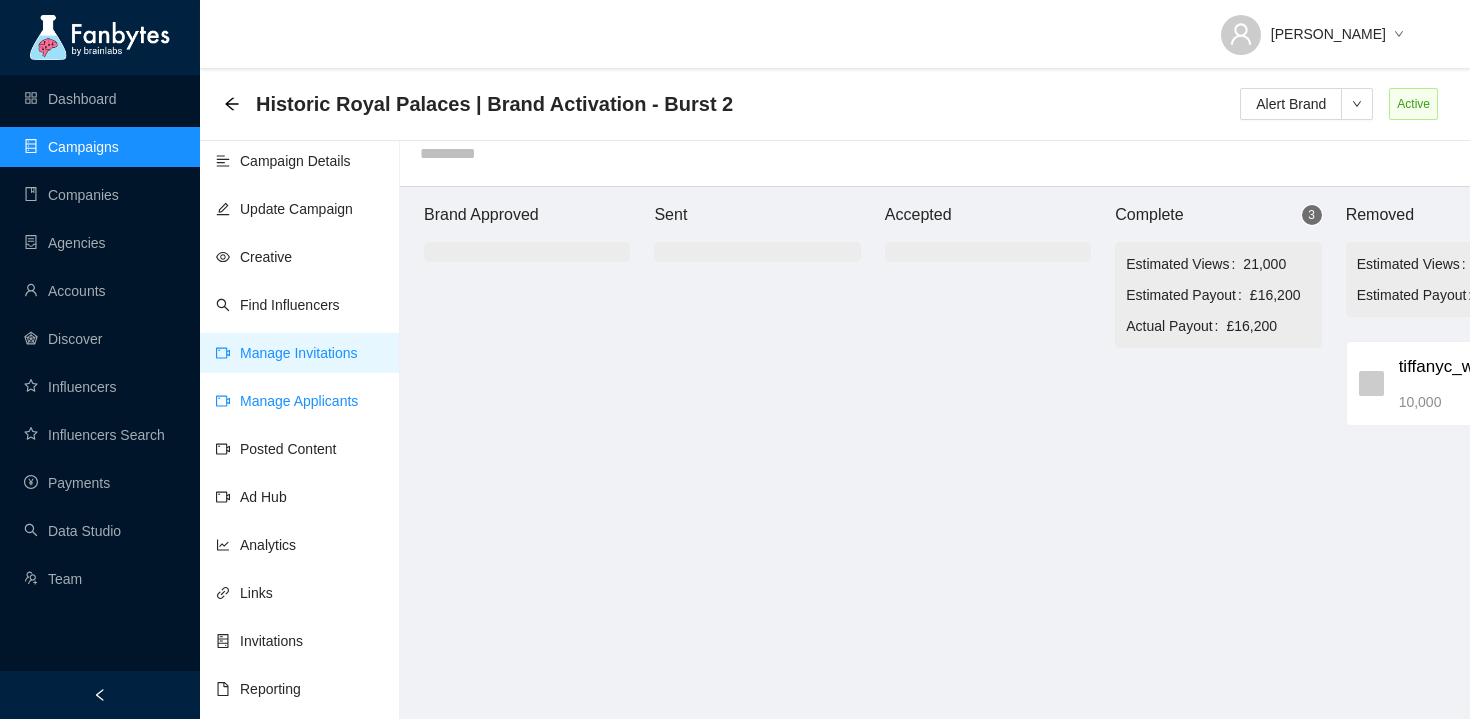 click on "Manage Applicants" at bounding box center [287, 401] 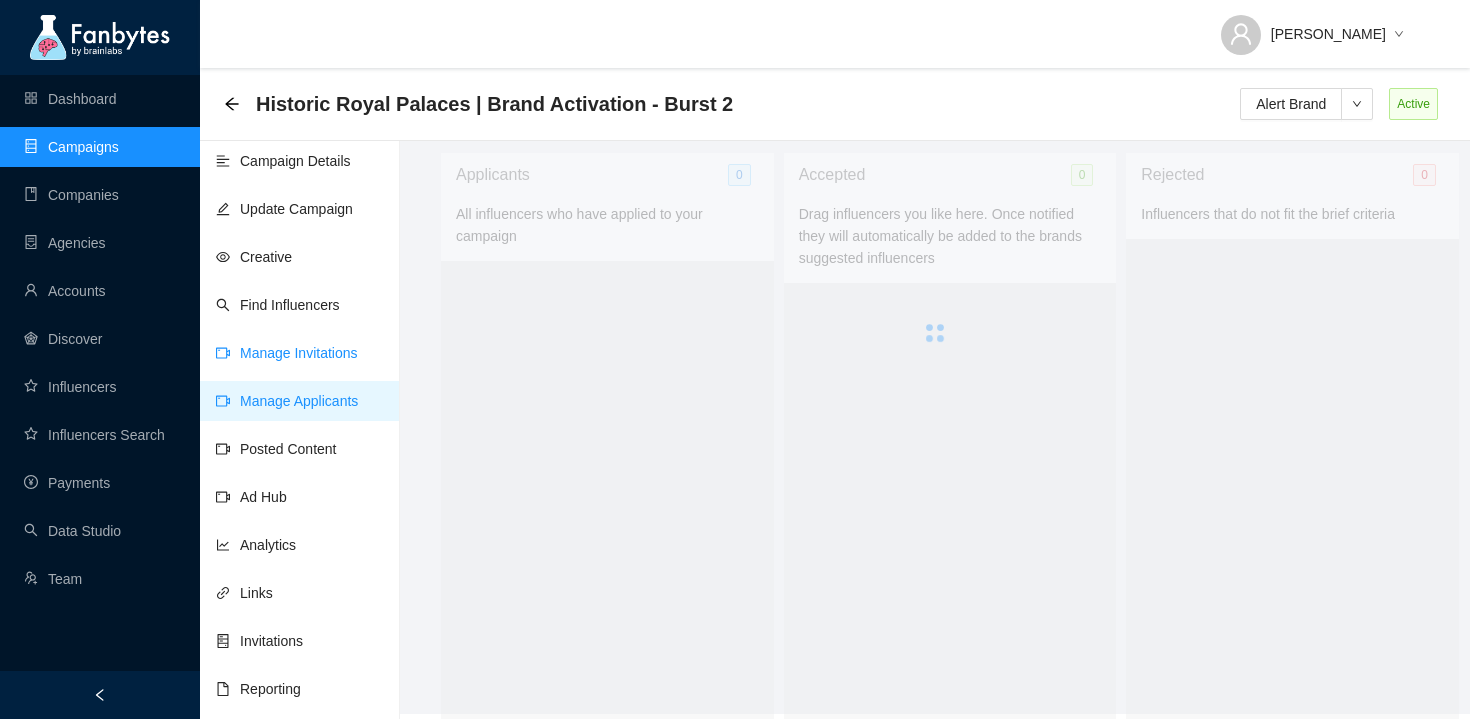 click on "Manage Invitations" at bounding box center (287, 353) 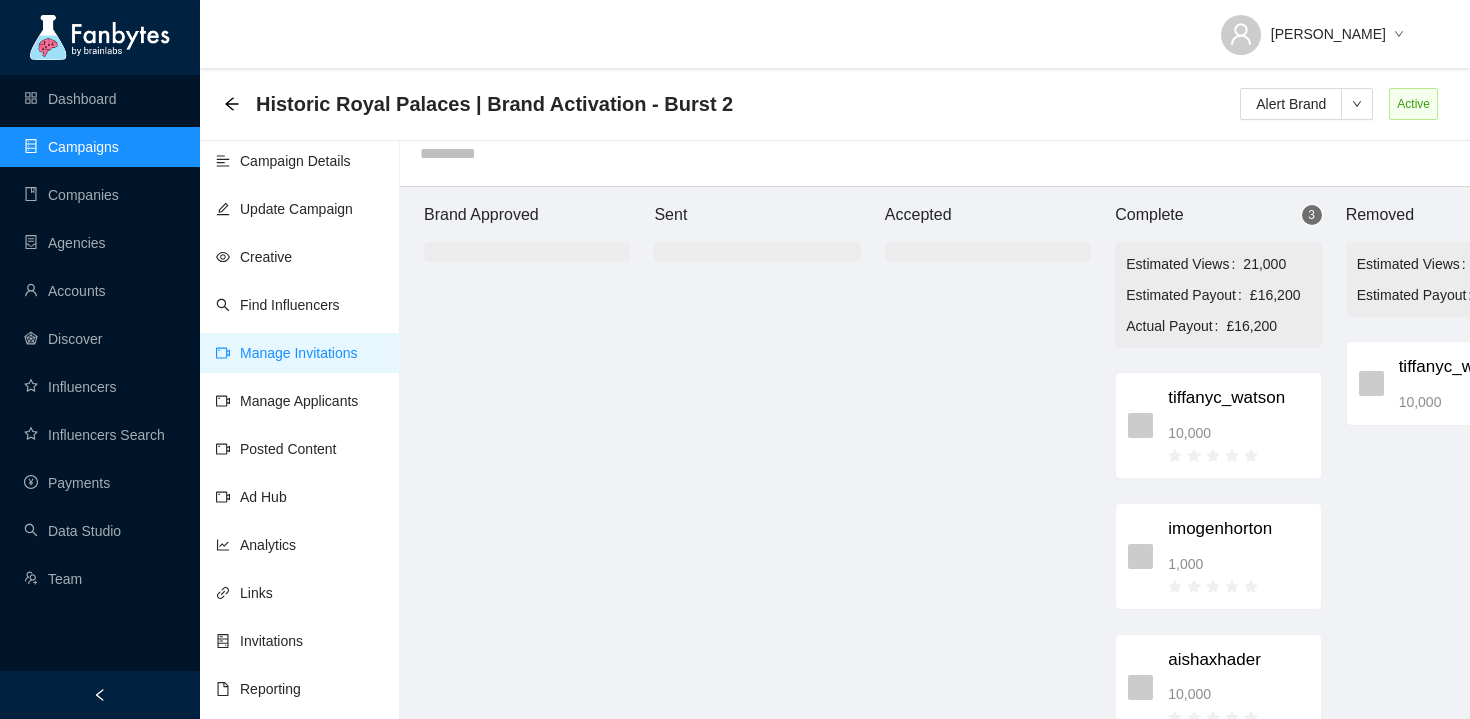 click on "Manage Invitations" at bounding box center (287, 353) 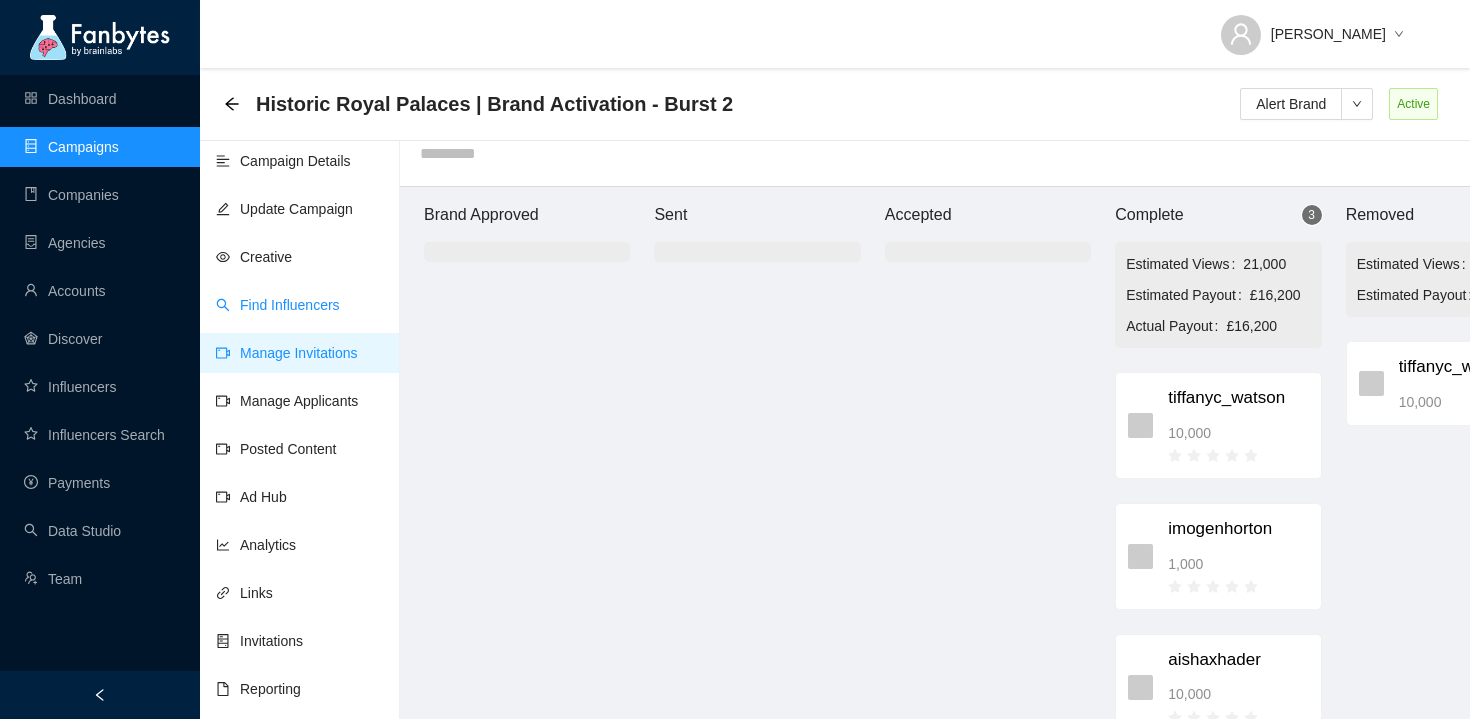 click on "Find Influencers" at bounding box center (278, 305) 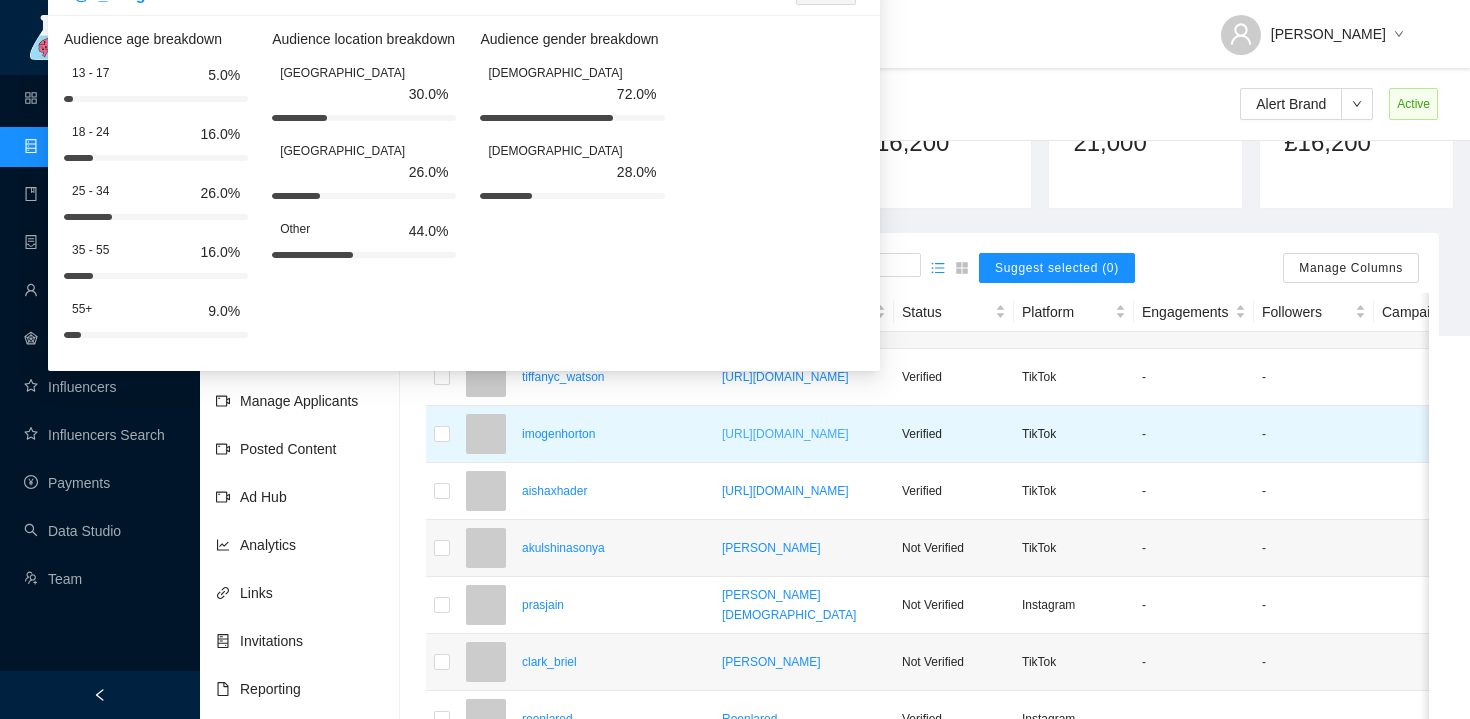 scroll, scrollTop: 437, scrollLeft: 0, axis: vertical 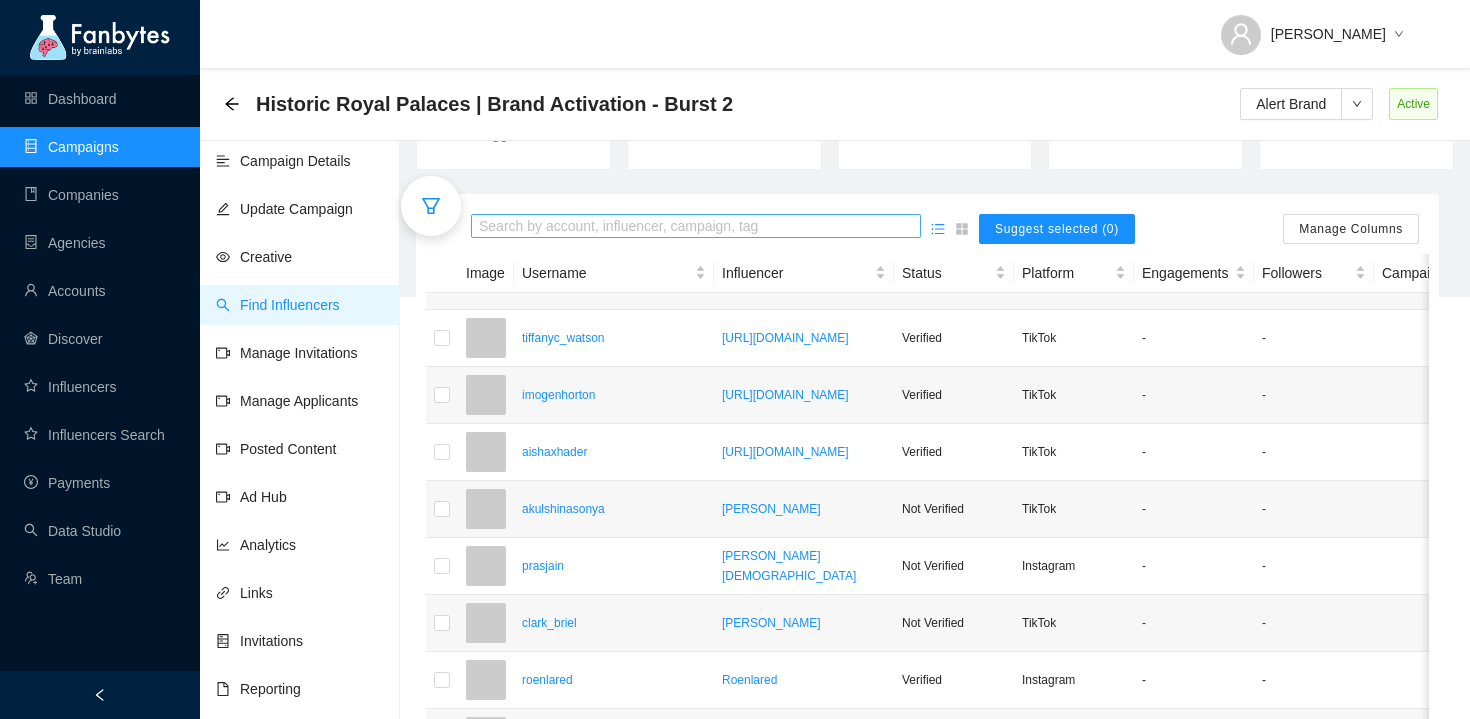 click on "Search by account, influencer, campaign, tag" at bounding box center [696, 229] 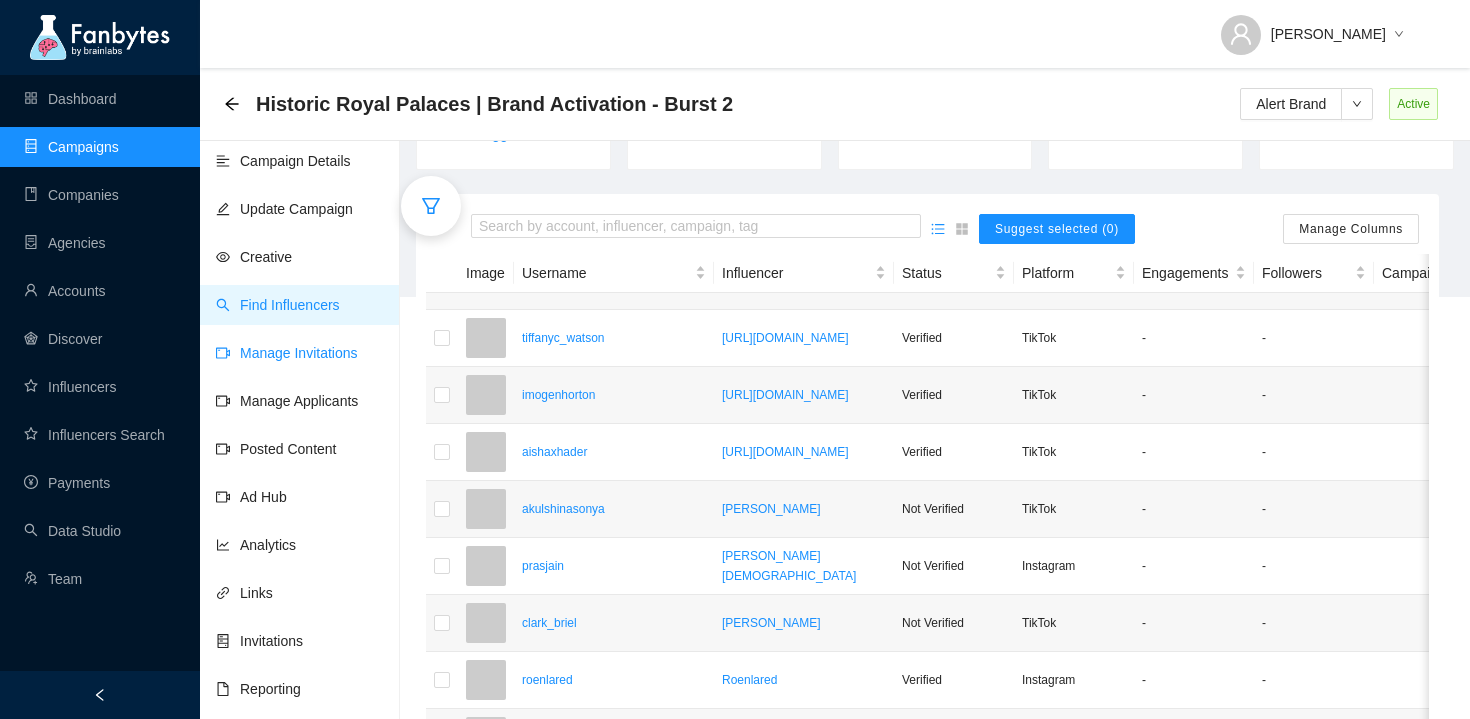 click on "Manage Invitations" at bounding box center (287, 353) 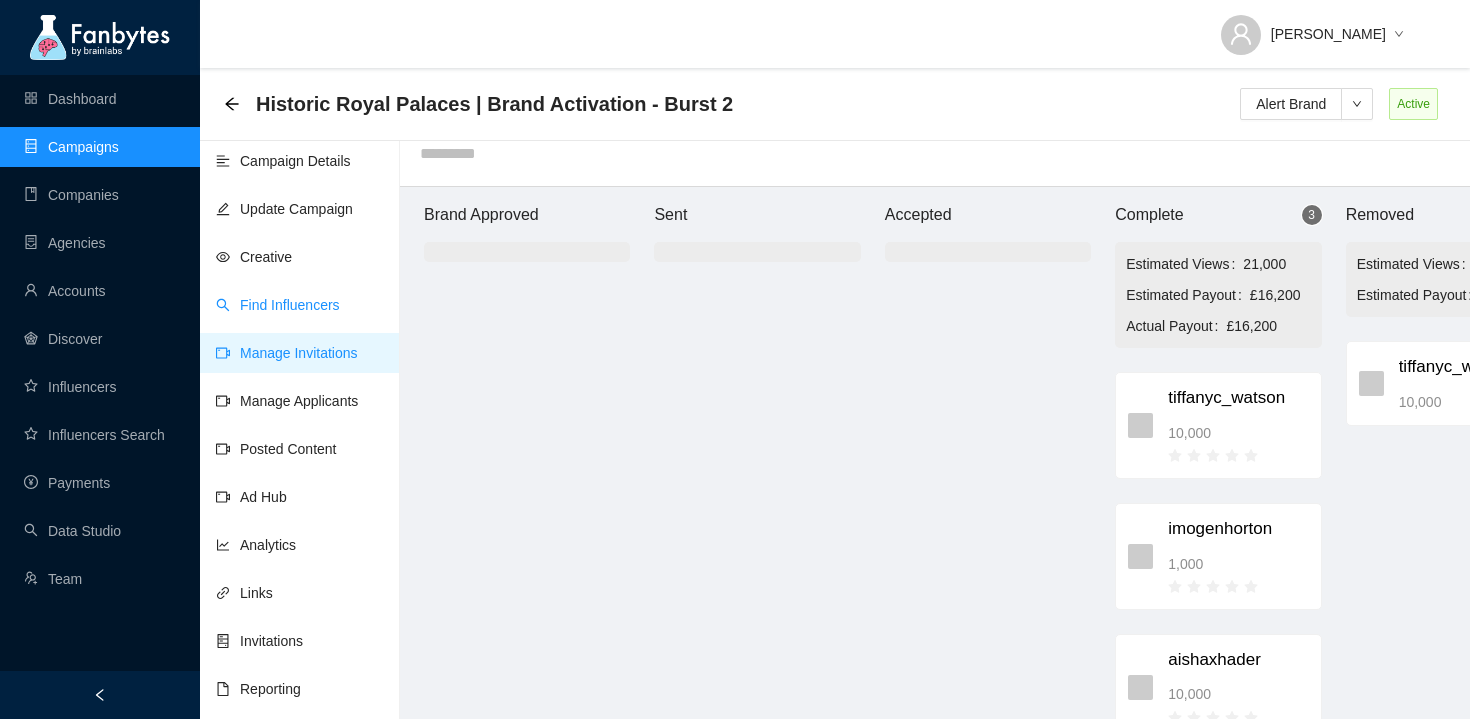 click on "Find Influencers" at bounding box center (278, 305) 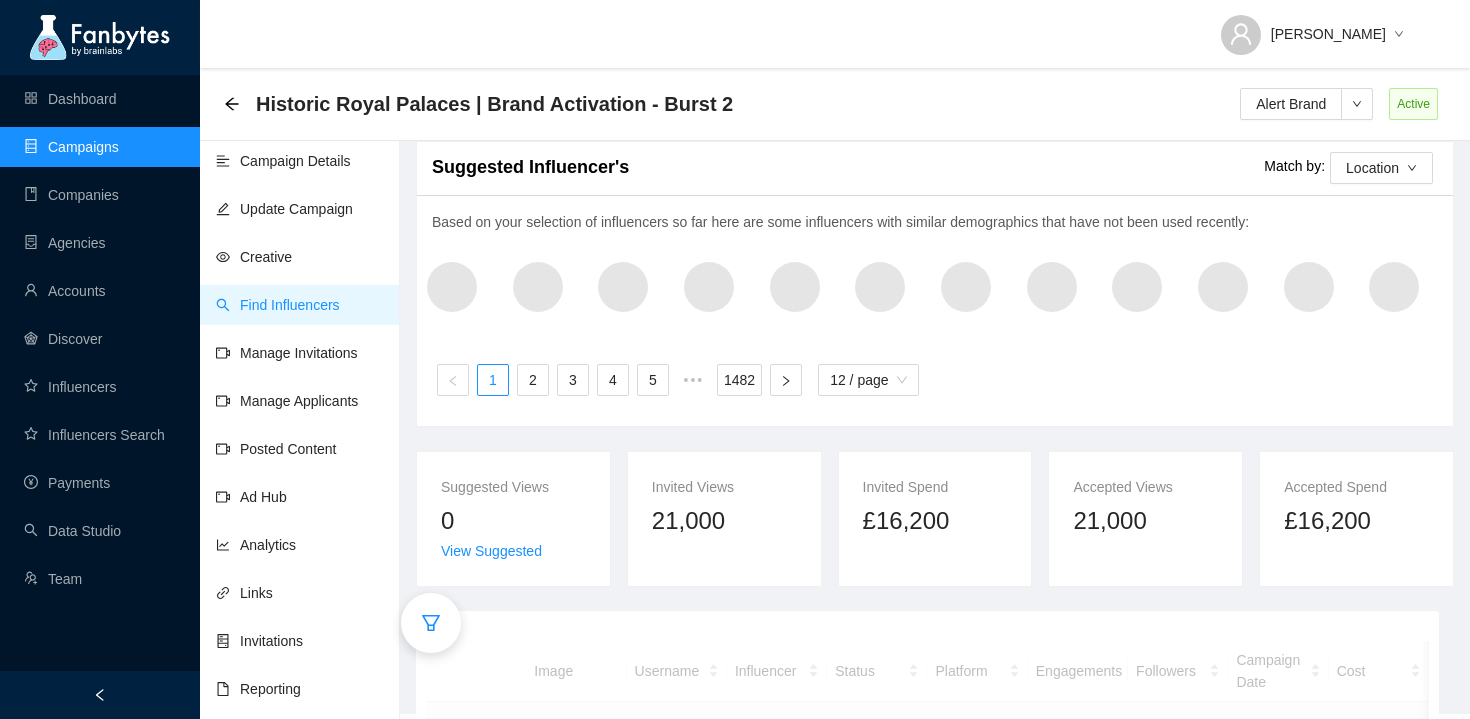 click at bounding box center [431, 623] 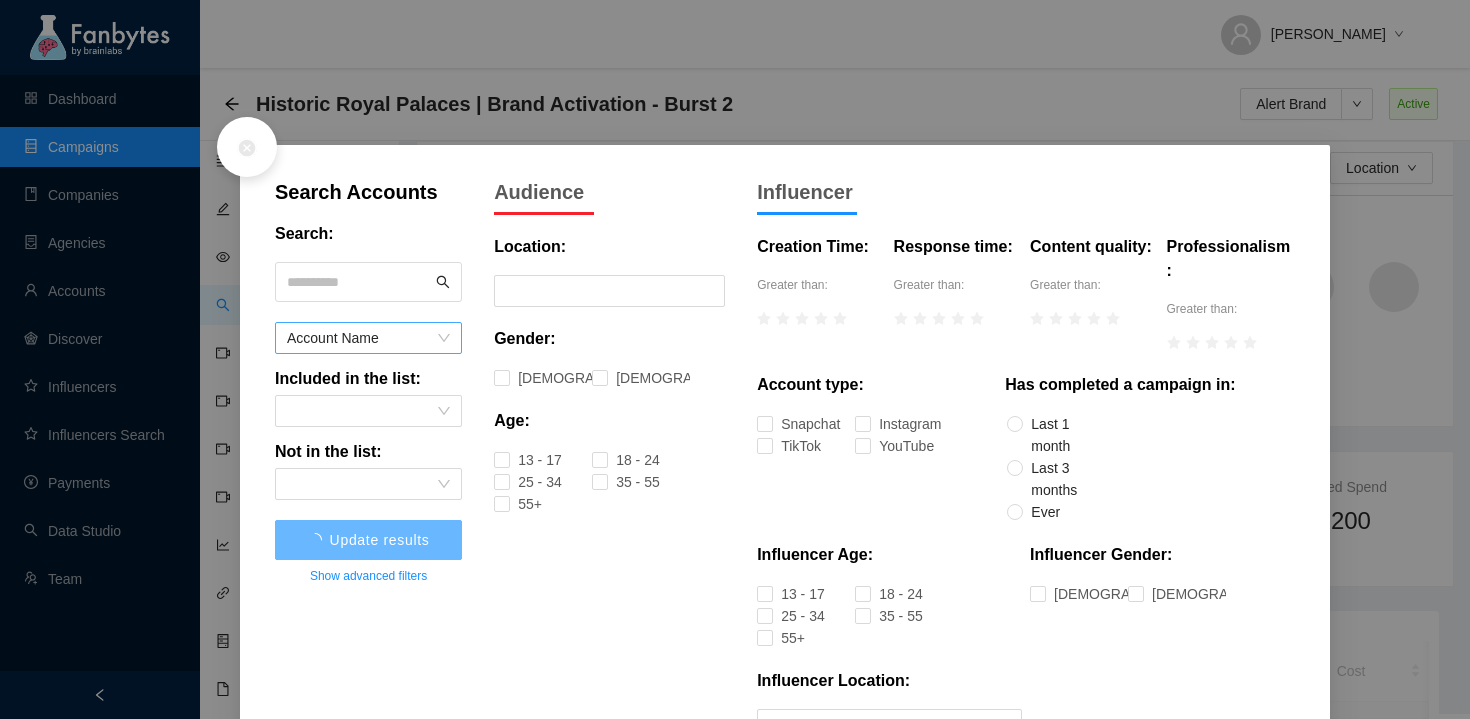 click on "Account Name" at bounding box center [368, 338] 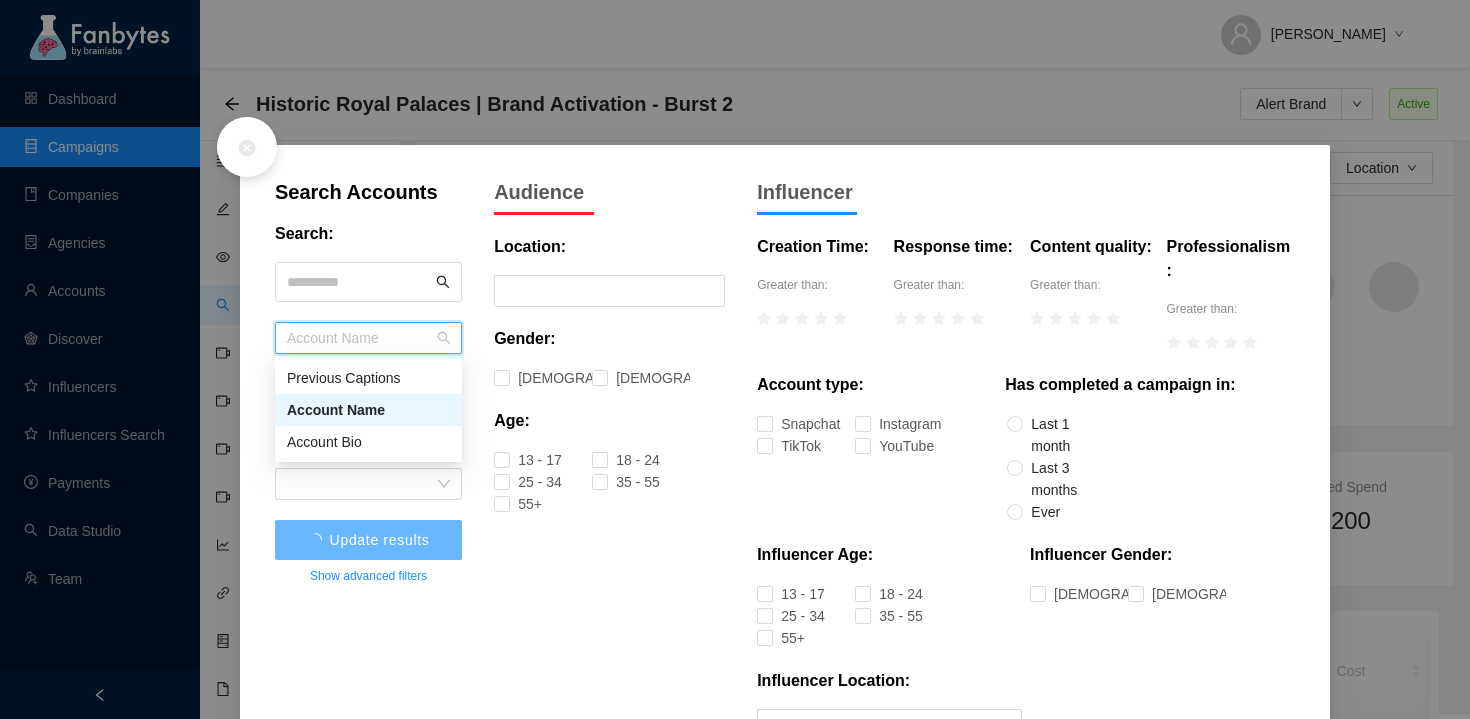 click on "Search:" at bounding box center (368, 242) 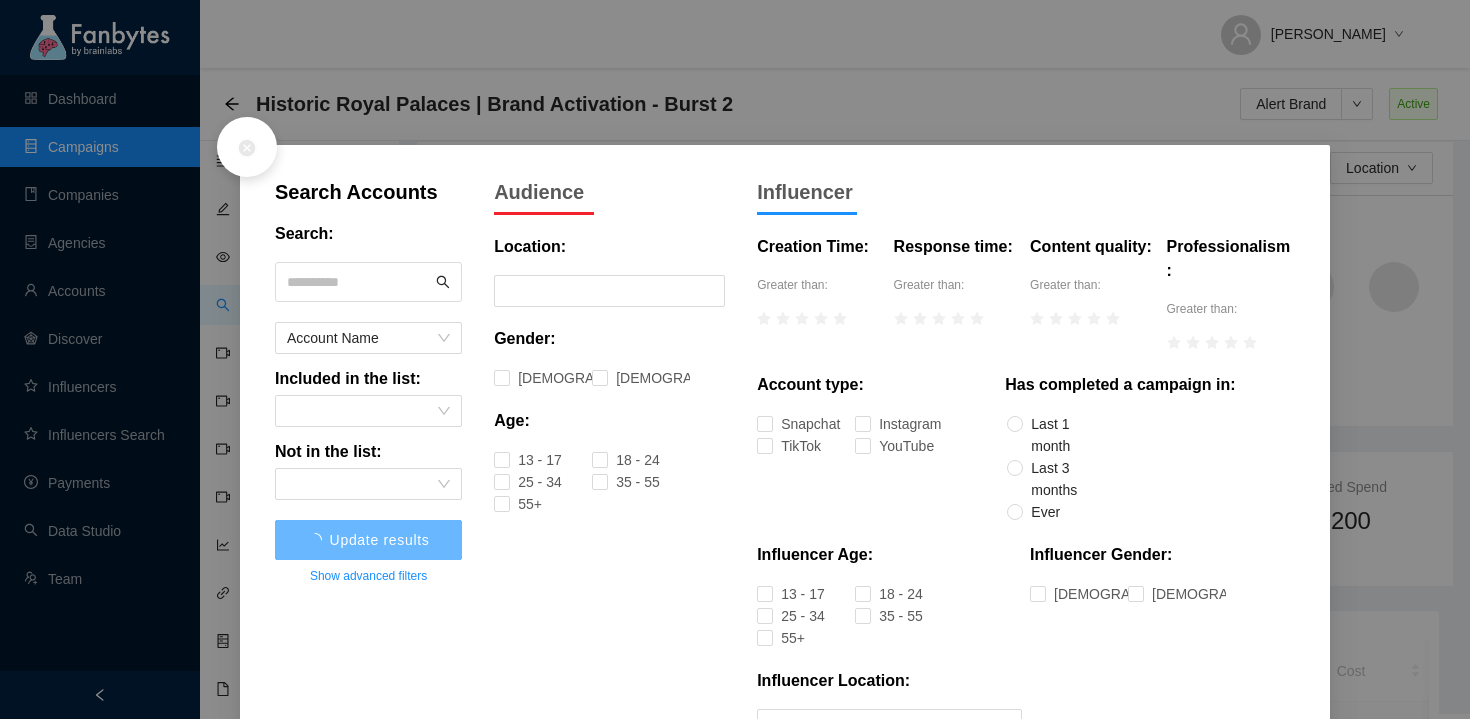 click at bounding box center [359, 282] 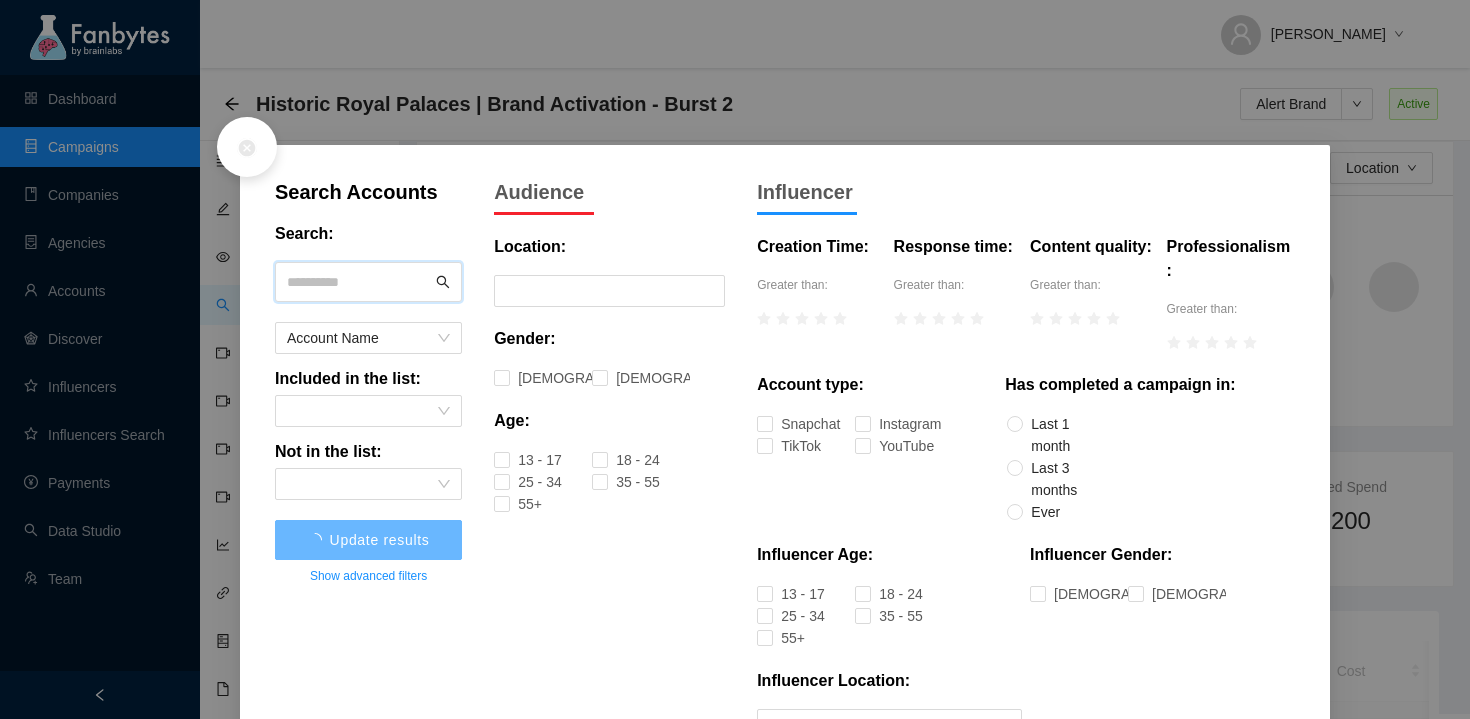 paste on "**********" 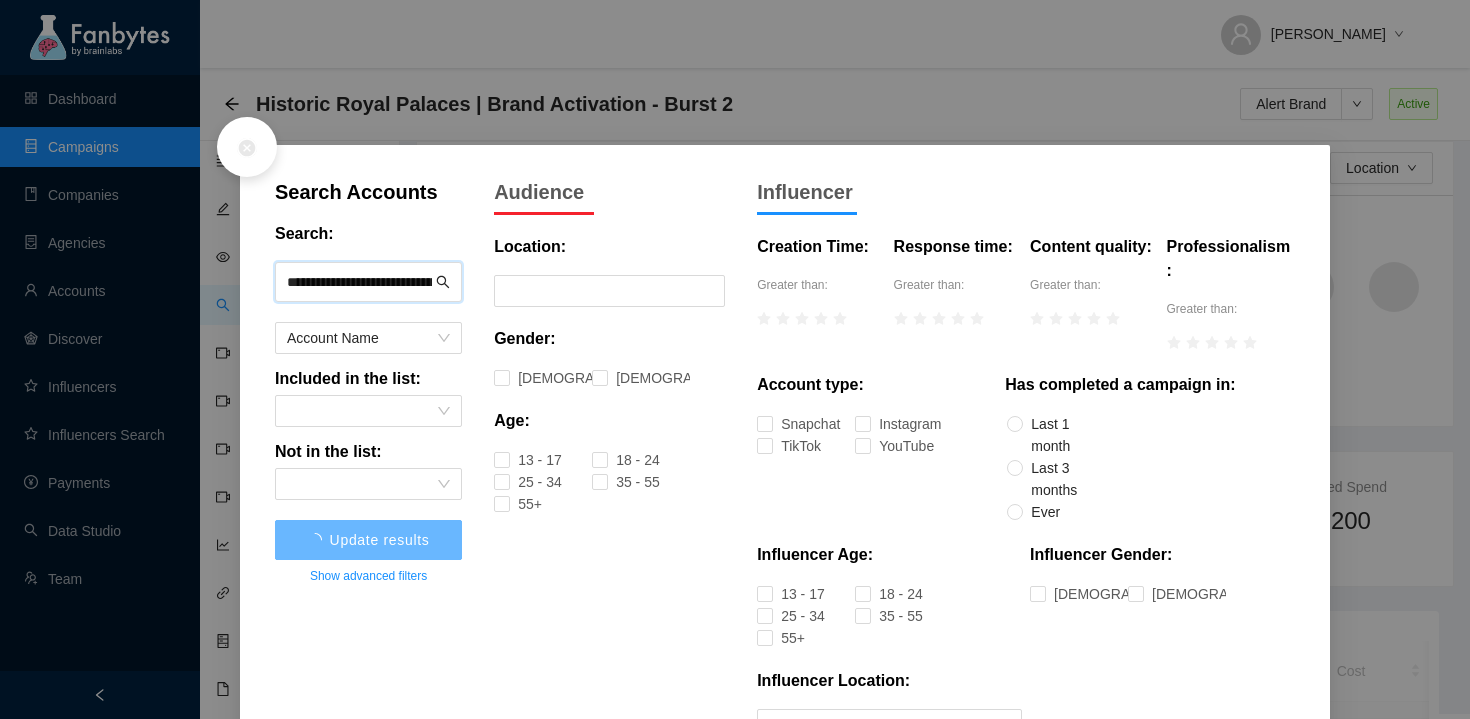scroll, scrollTop: 0, scrollLeft: 189, axis: horizontal 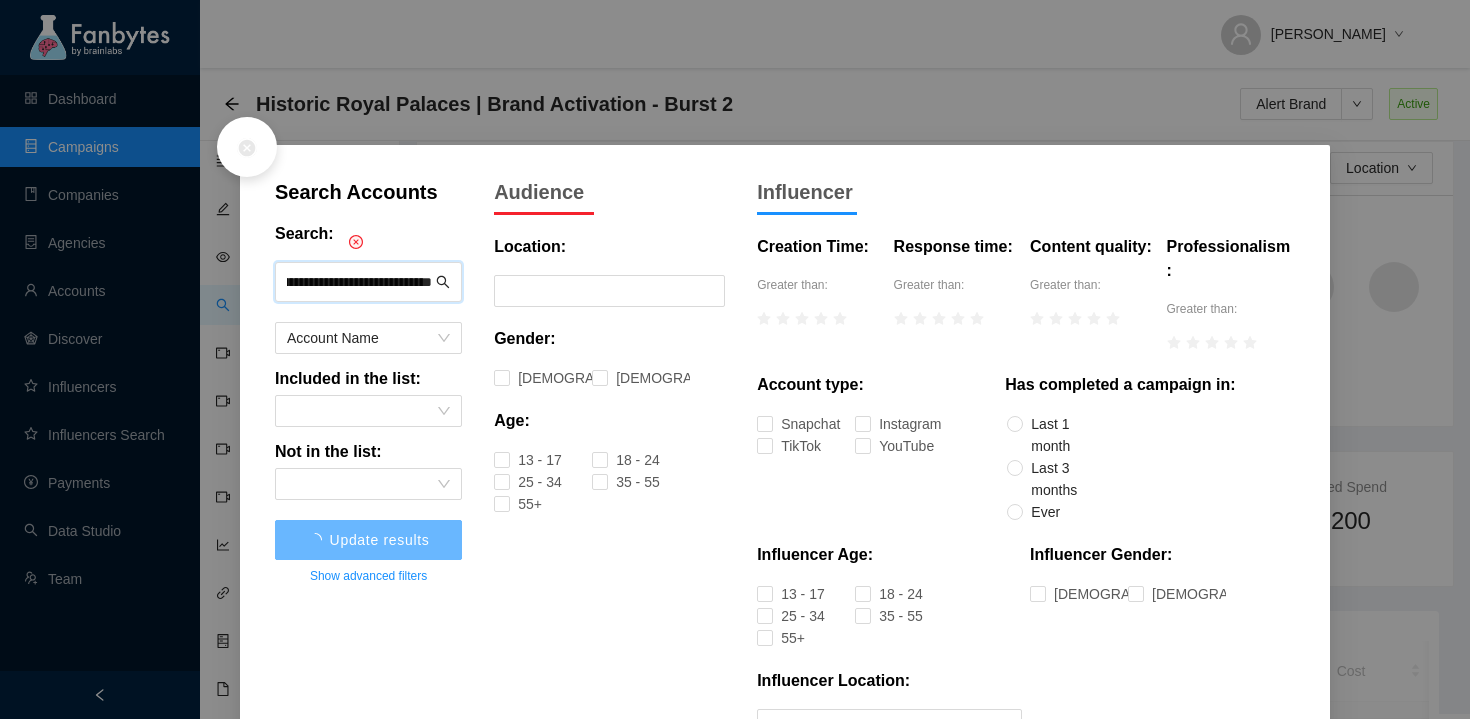 click on "**********" at bounding box center (359, 282) 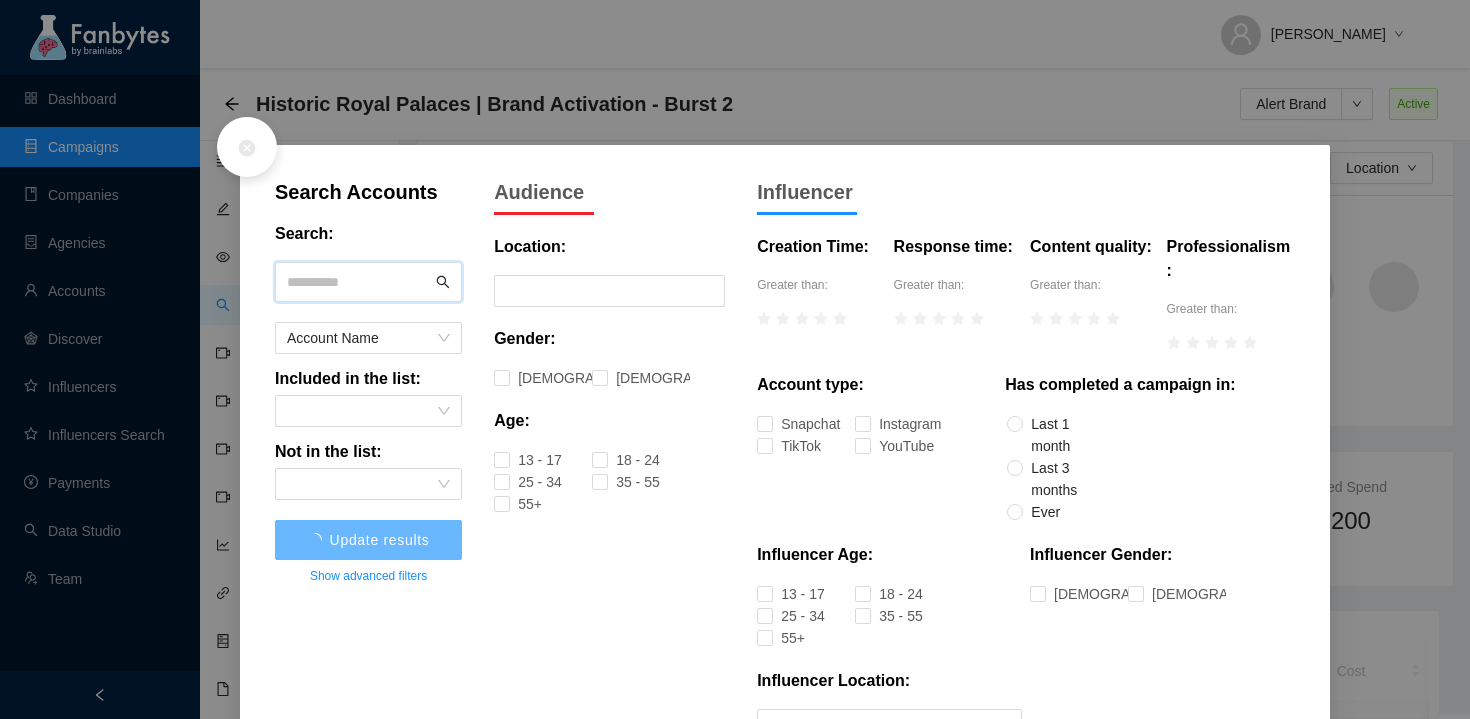 scroll, scrollTop: 0, scrollLeft: 0, axis: both 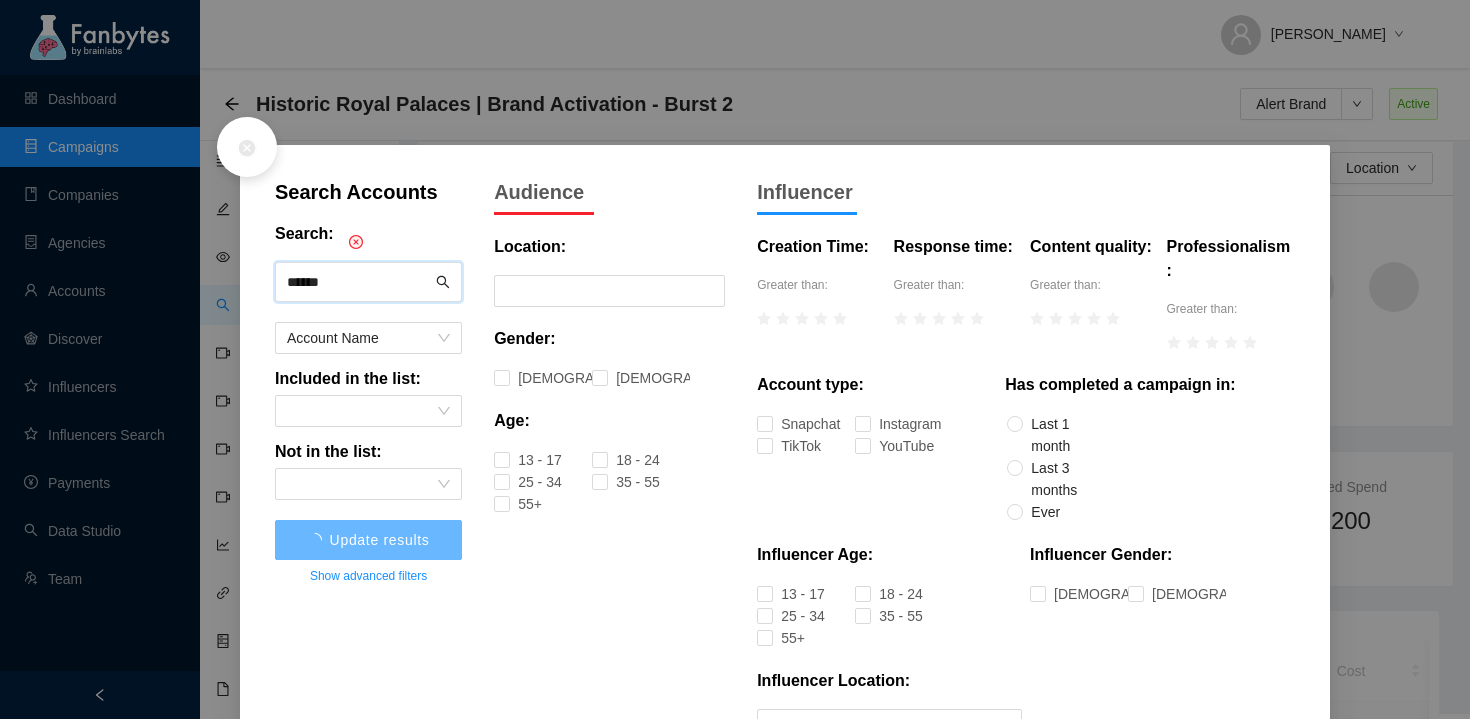 type on "**********" 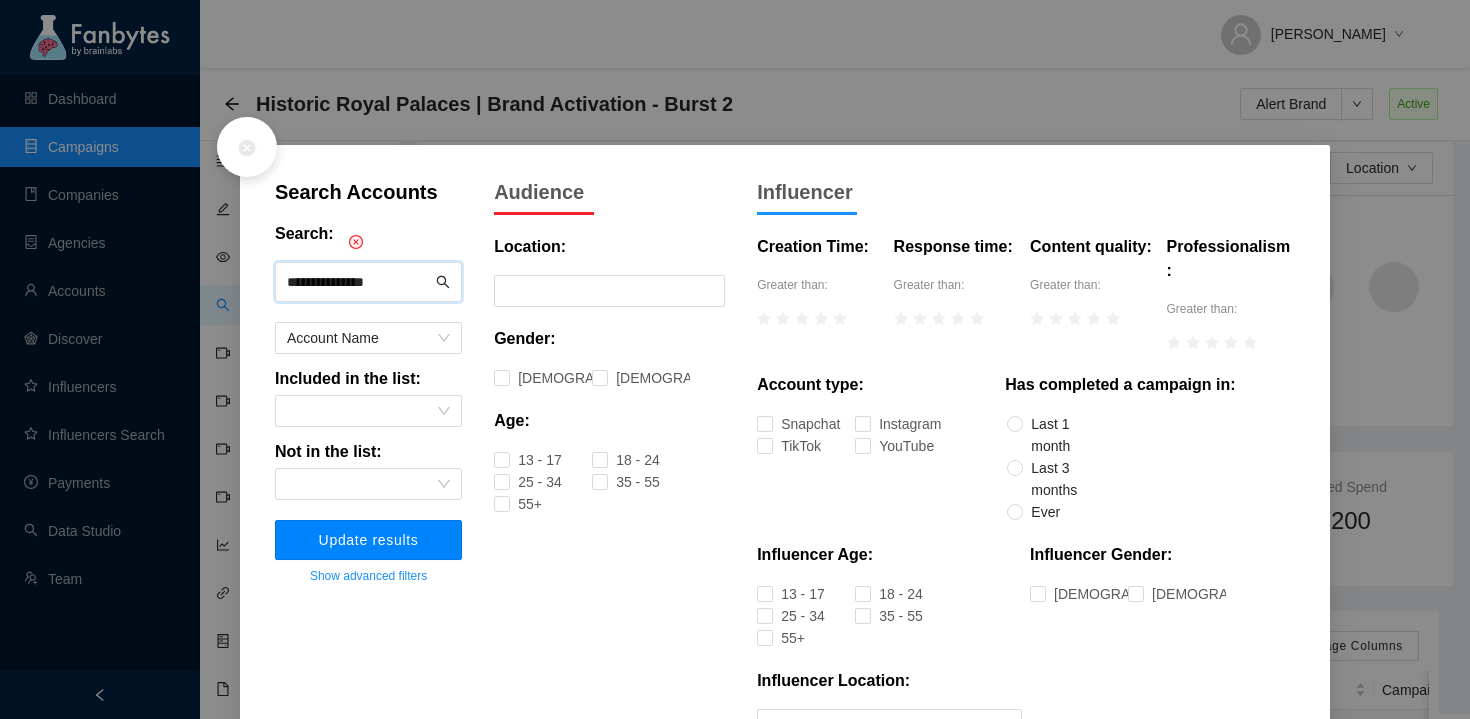 click on "Update results" at bounding box center (369, 540) 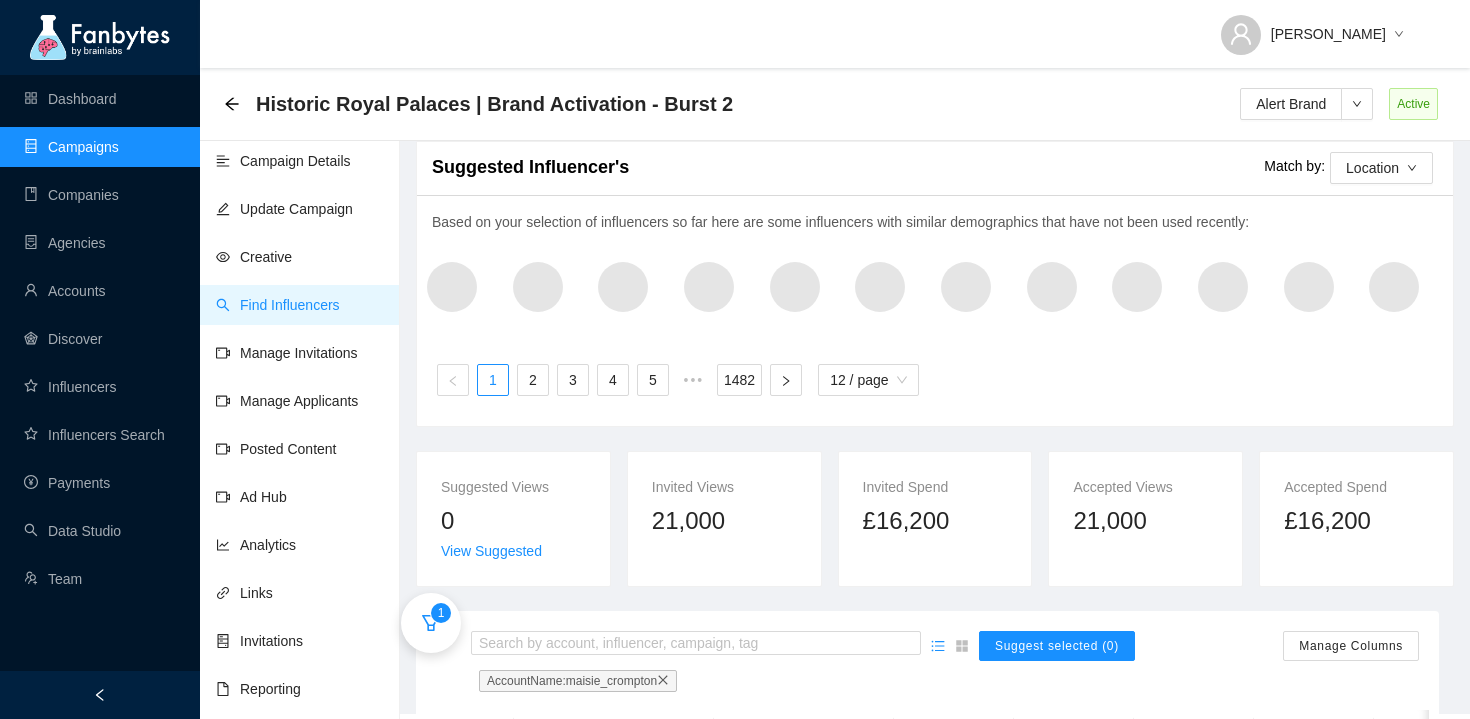 scroll, scrollTop: 219, scrollLeft: 0, axis: vertical 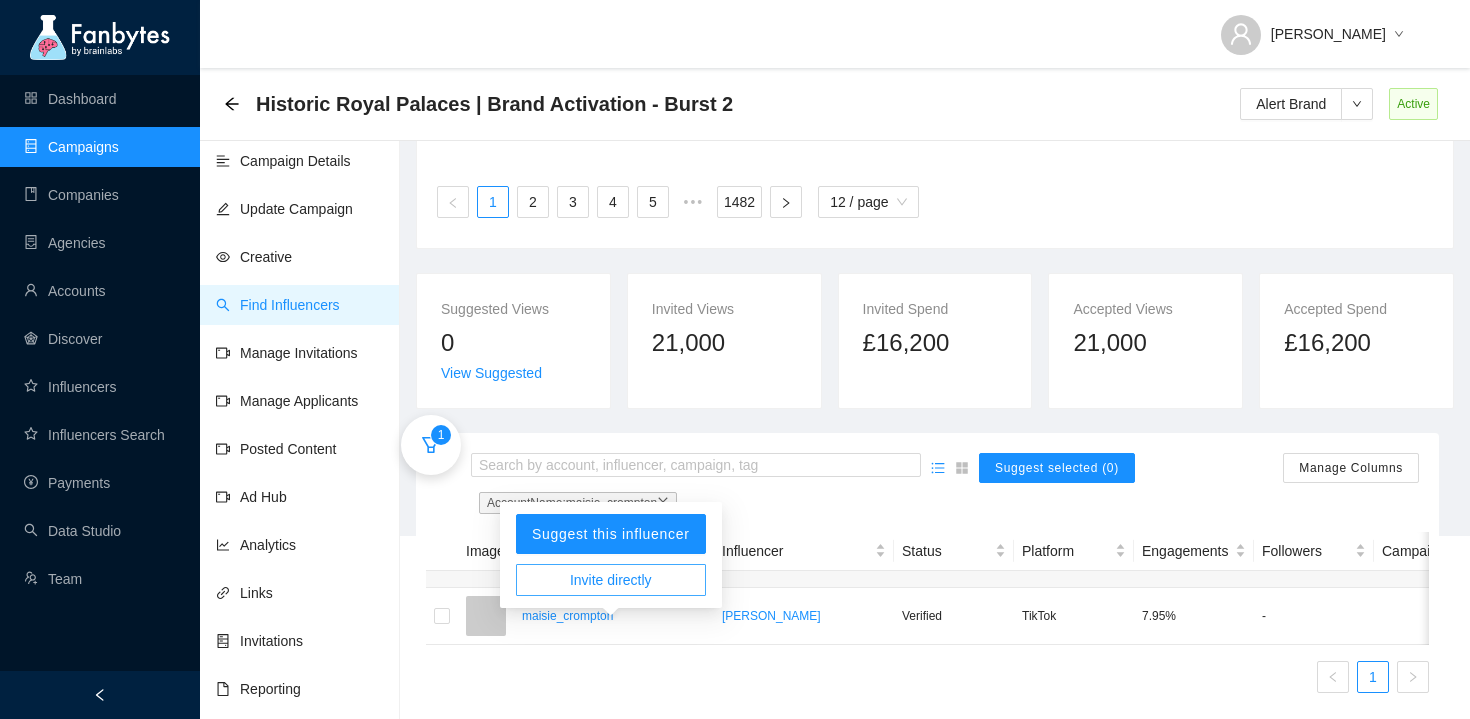 click on "Invite directly" at bounding box center (611, 580) 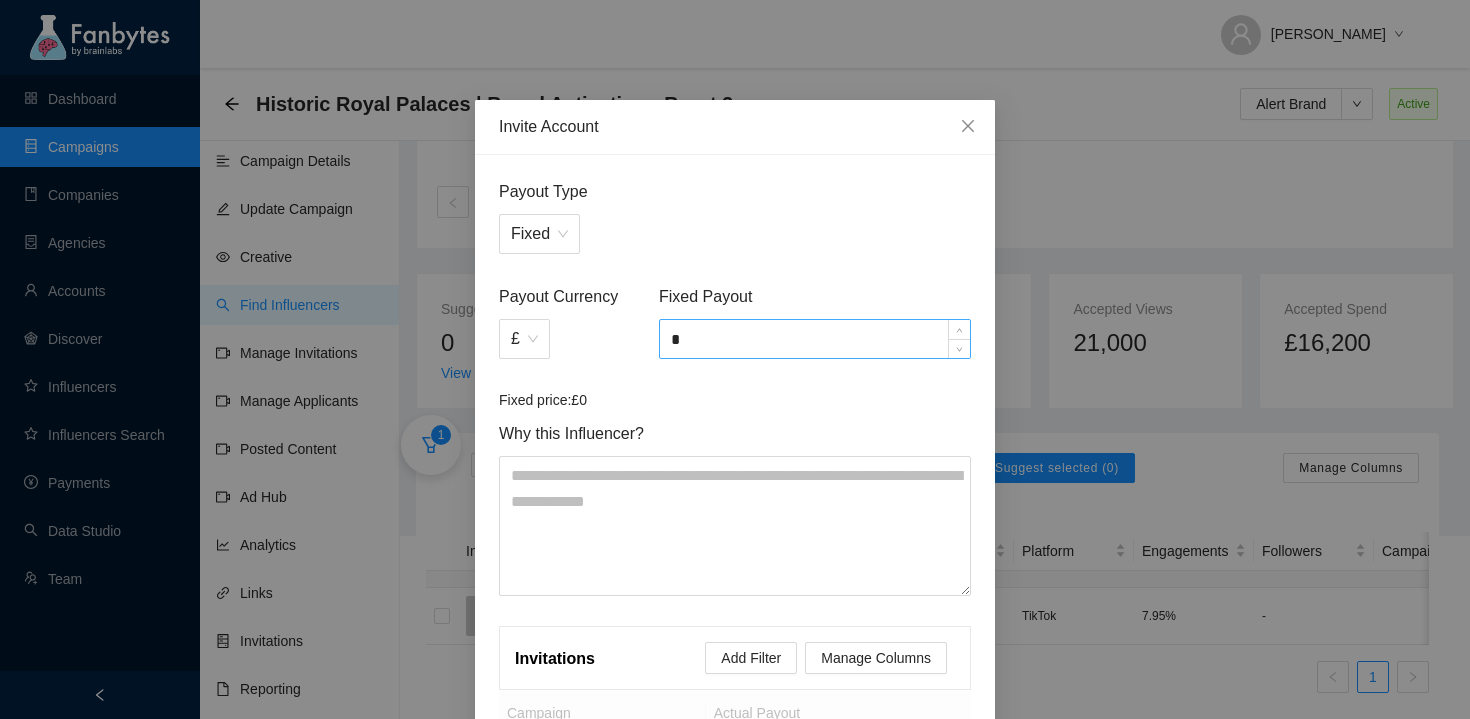 click on "*" at bounding box center [815, 339] 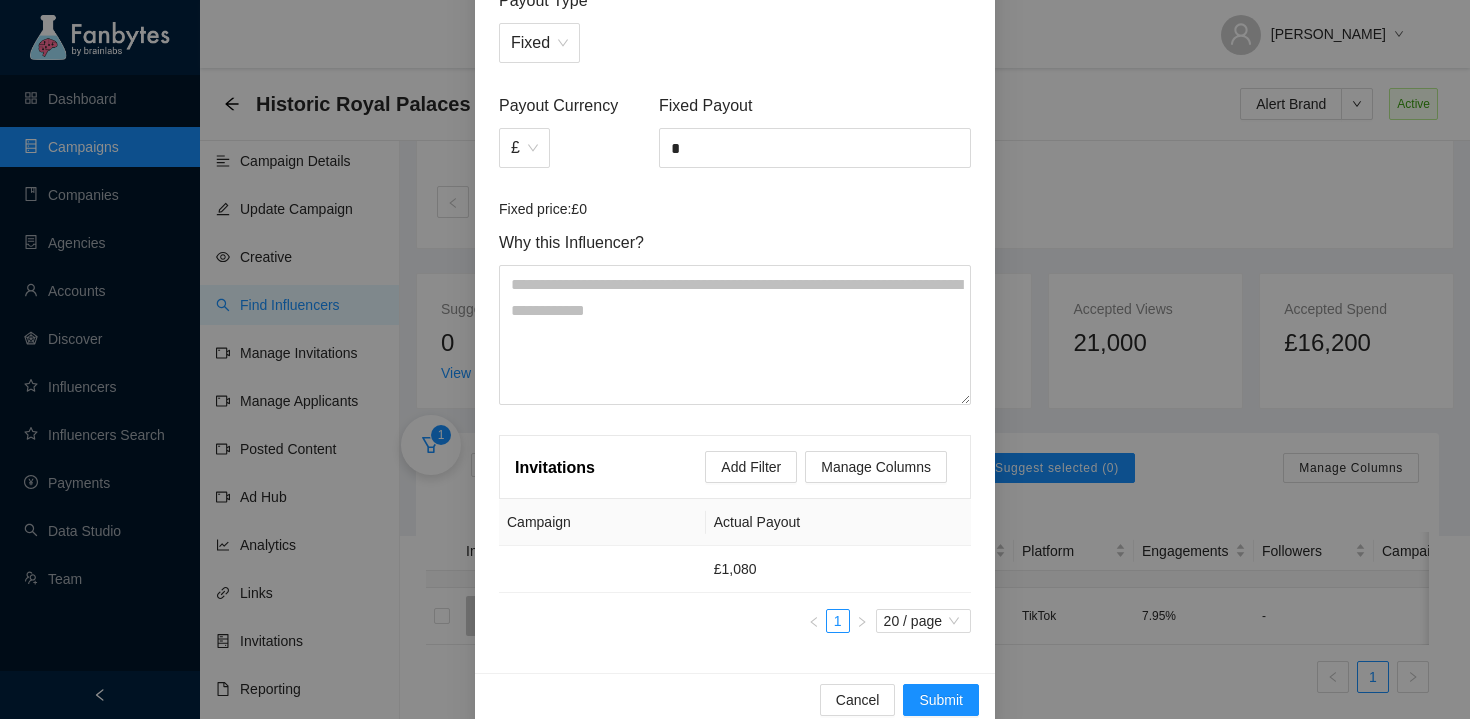 scroll, scrollTop: 222, scrollLeft: 0, axis: vertical 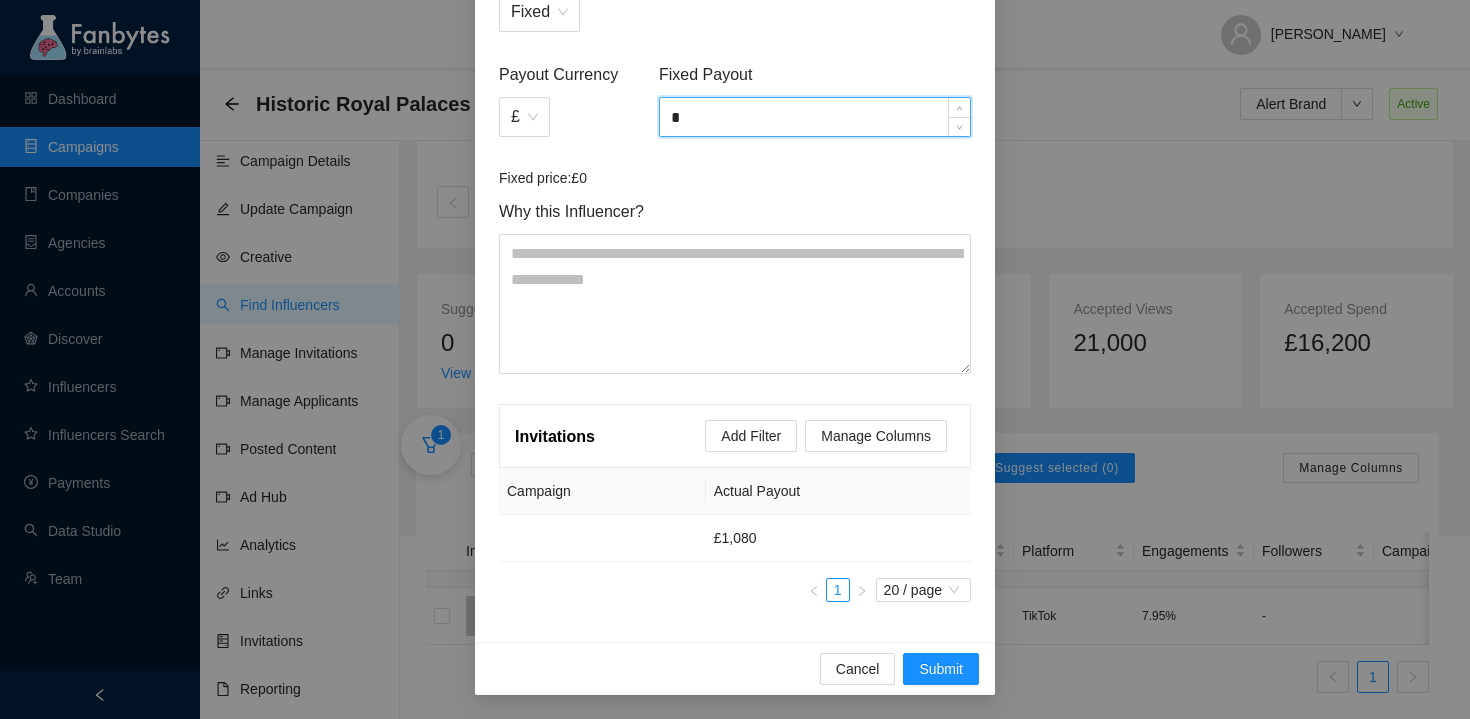 click on "Invite Account Payout Type Fixed Payout Currency £ Fixed Payout * Fixed price:  £0 Why this Influencer? Invitations Add Filter Manage Columns Campaign Actual Payout £1,080 1 20 / page Cancel Submit" at bounding box center (735, 359) 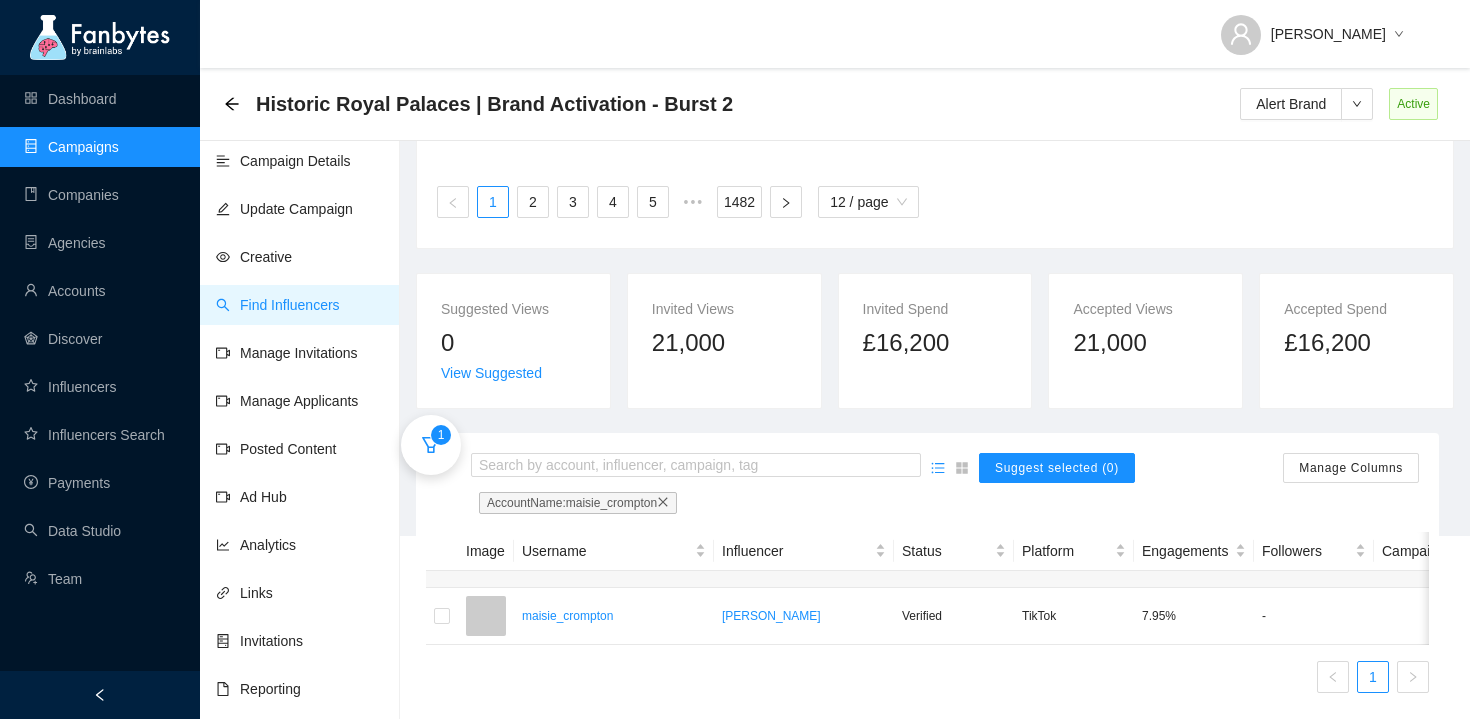 click on "Historic Royal Palaces | Brand Activation - Burst 2 Alert Brand Active" at bounding box center [835, 104] 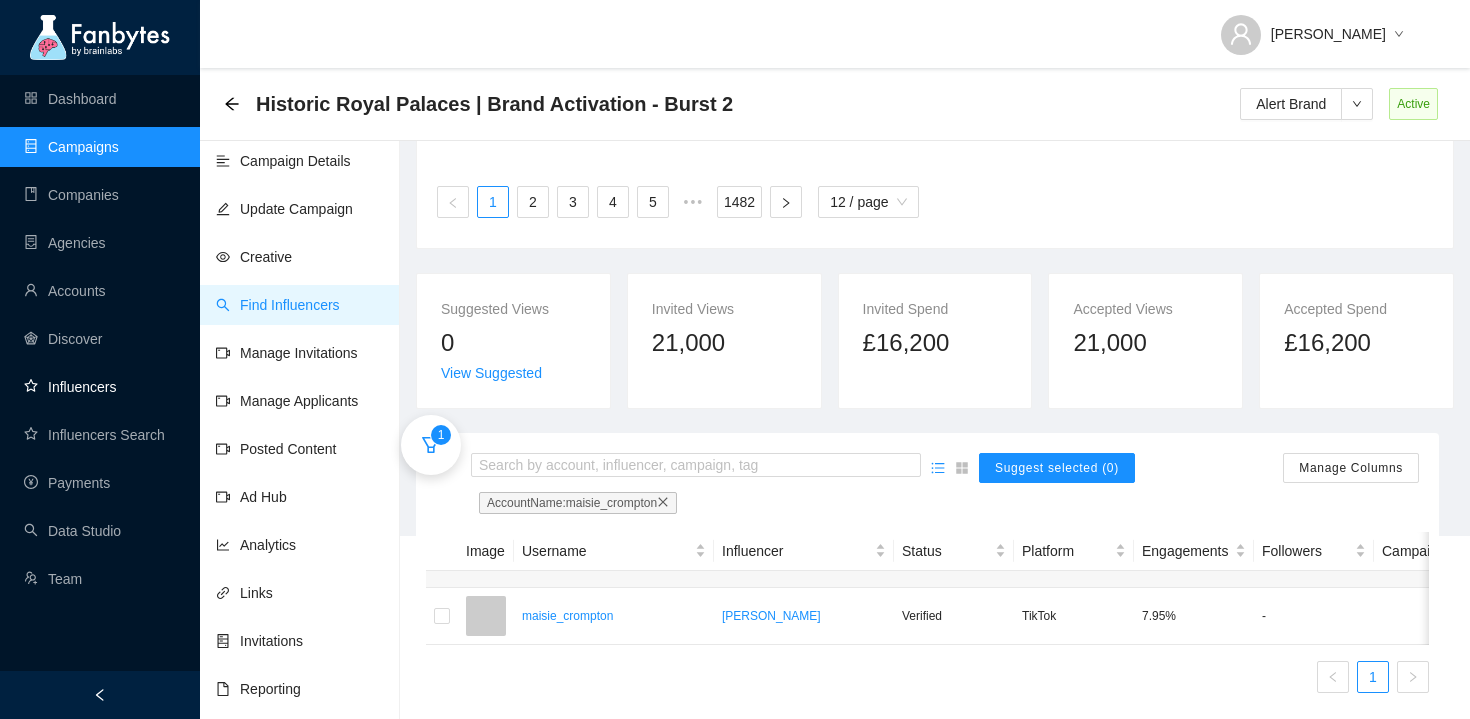 click on "Influencers" at bounding box center [70, 387] 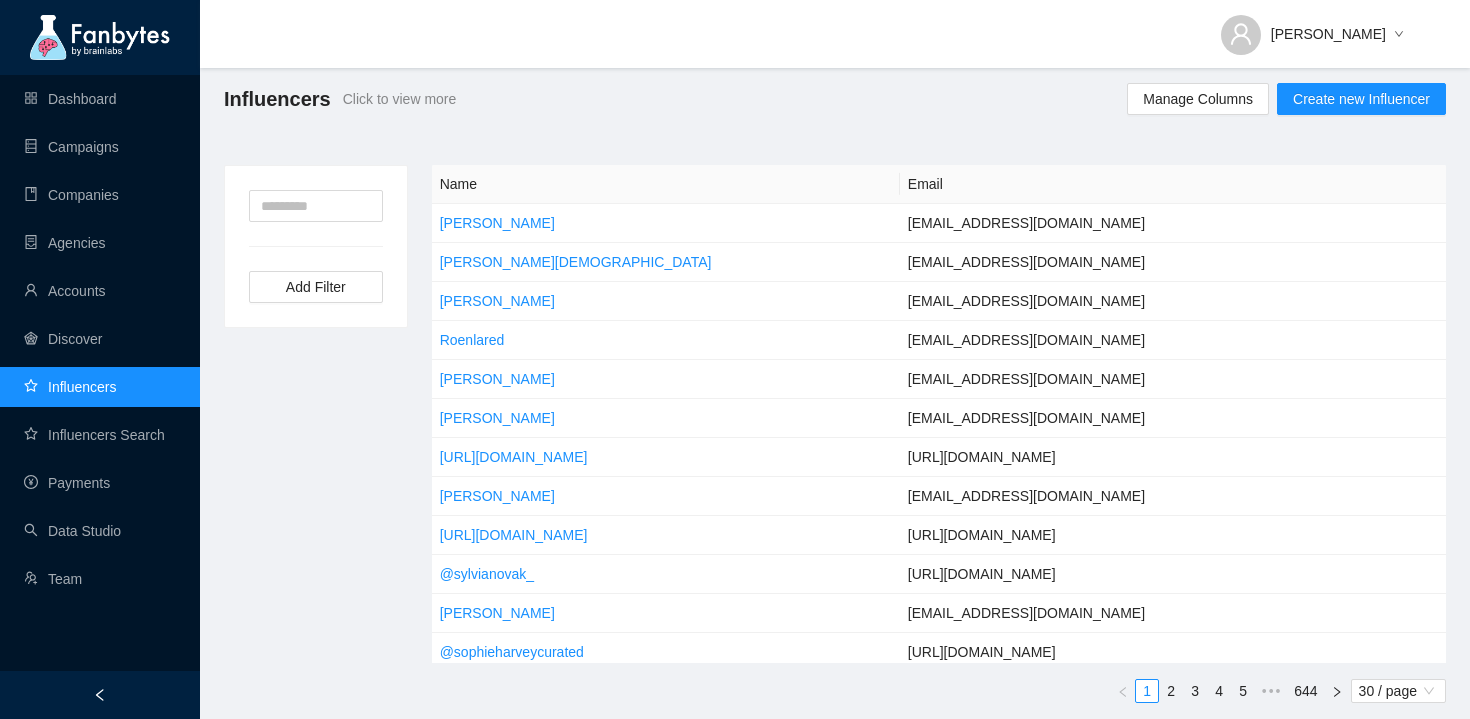 scroll, scrollTop: 5, scrollLeft: 0, axis: vertical 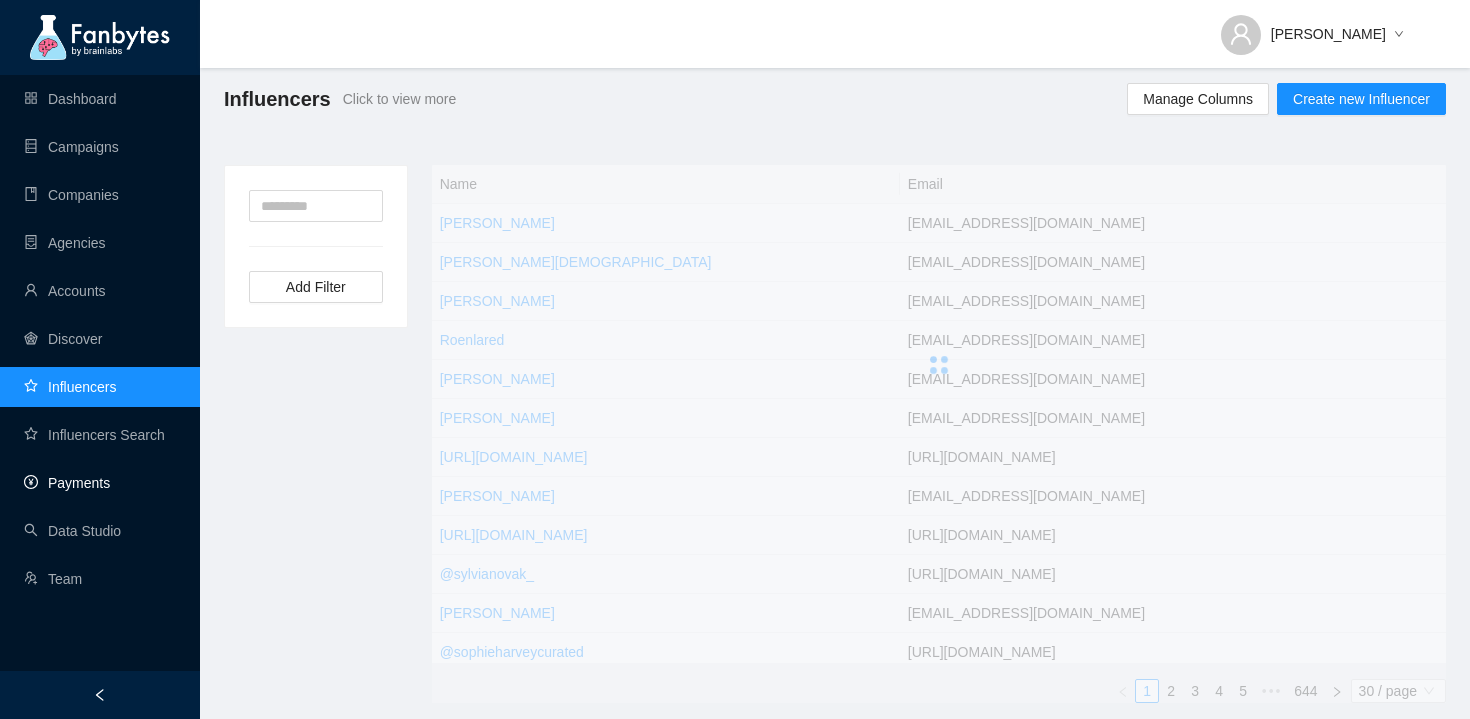 click on "Payments" at bounding box center [67, 483] 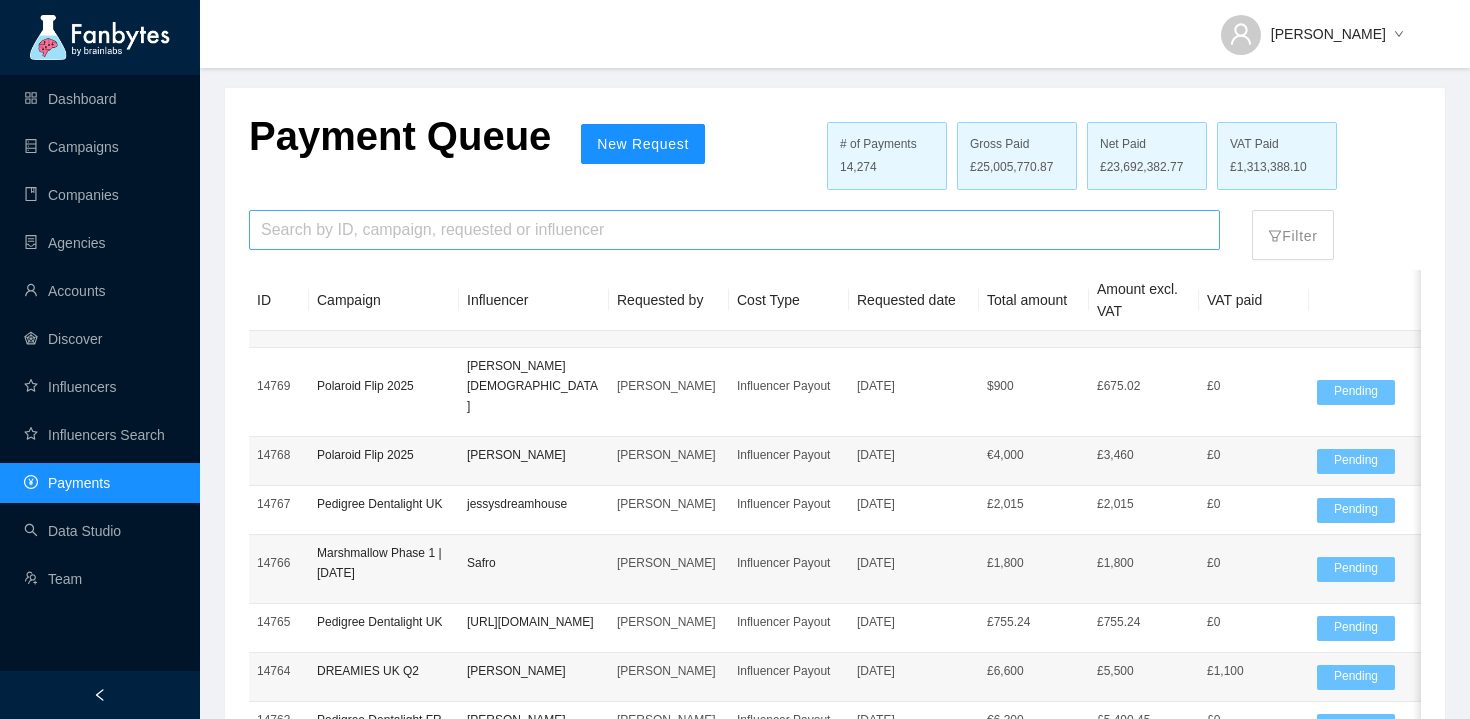 click at bounding box center [734, 230] 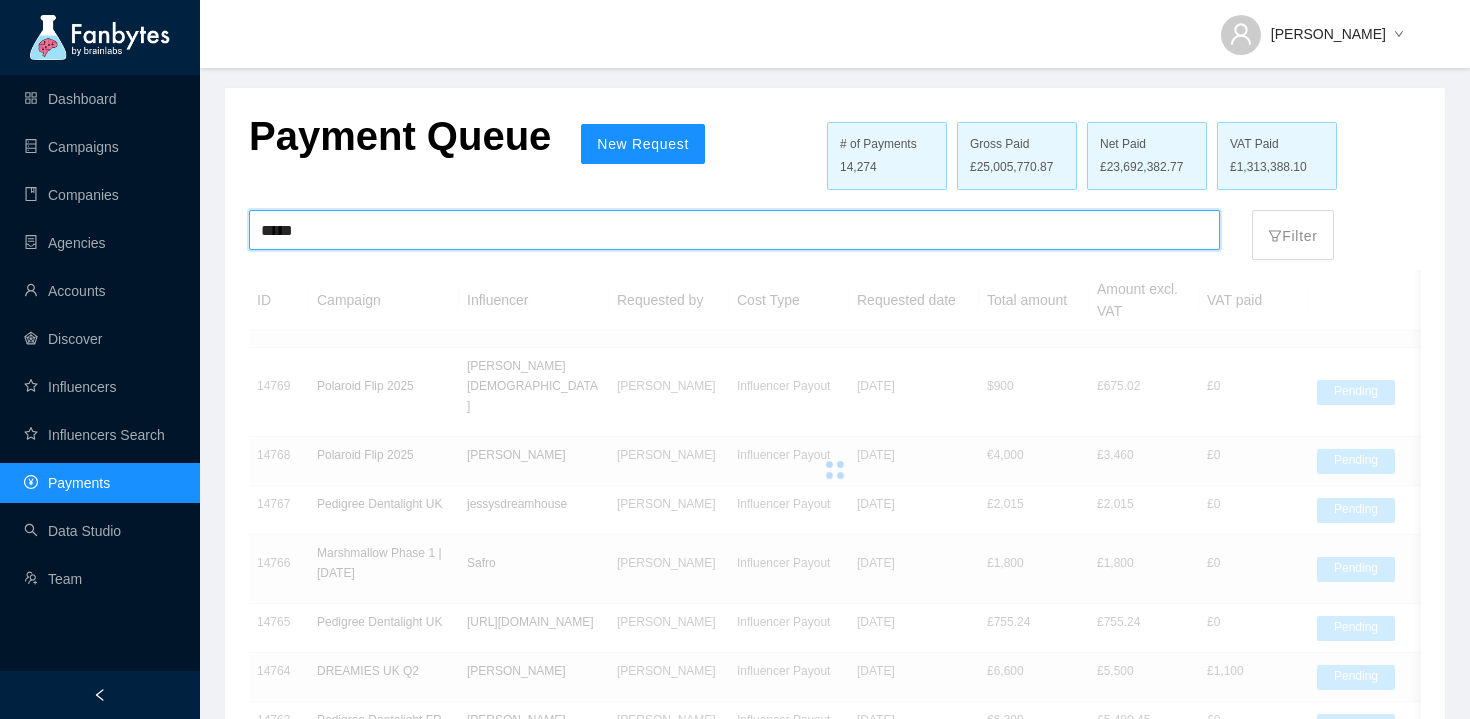 type on "*****" 